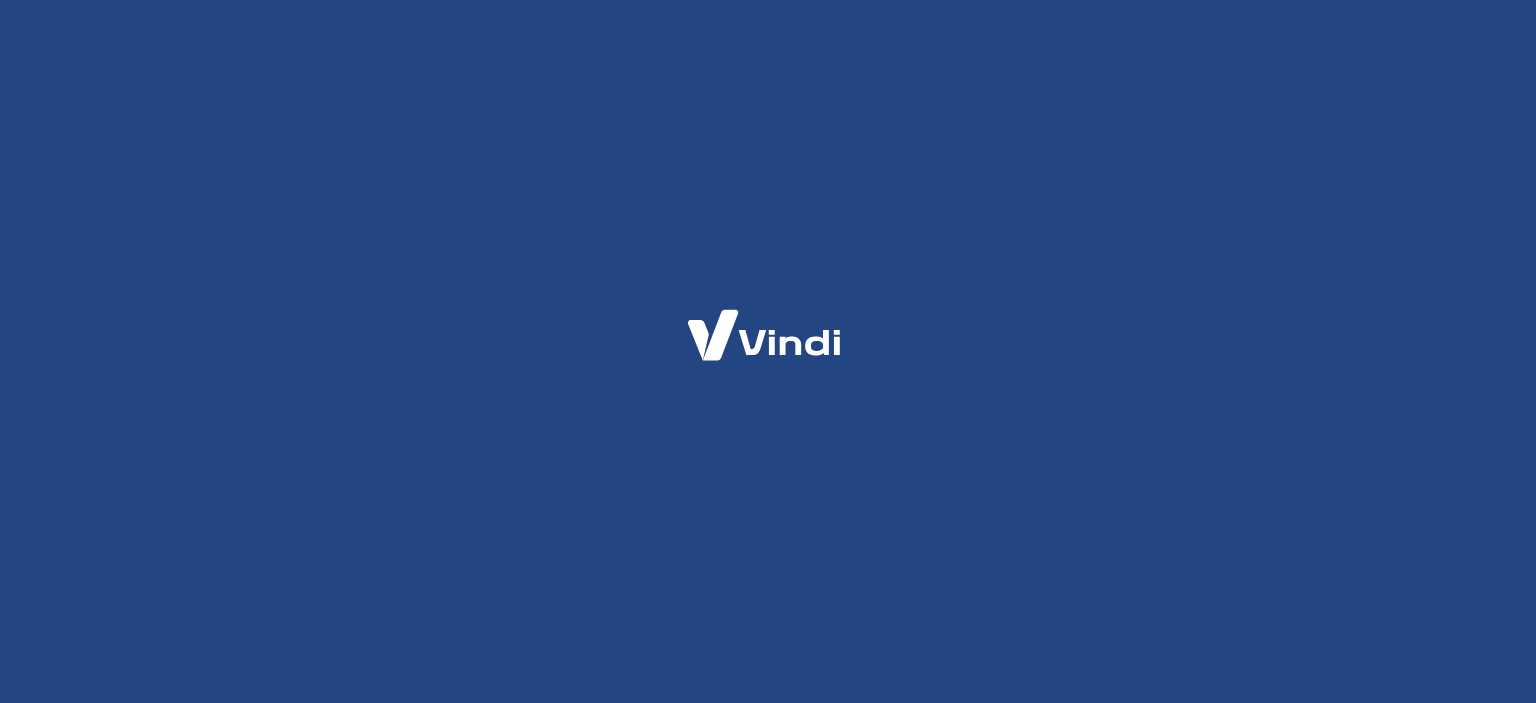 scroll, scrollTop: 0, scrollLeft: 0, axis: both 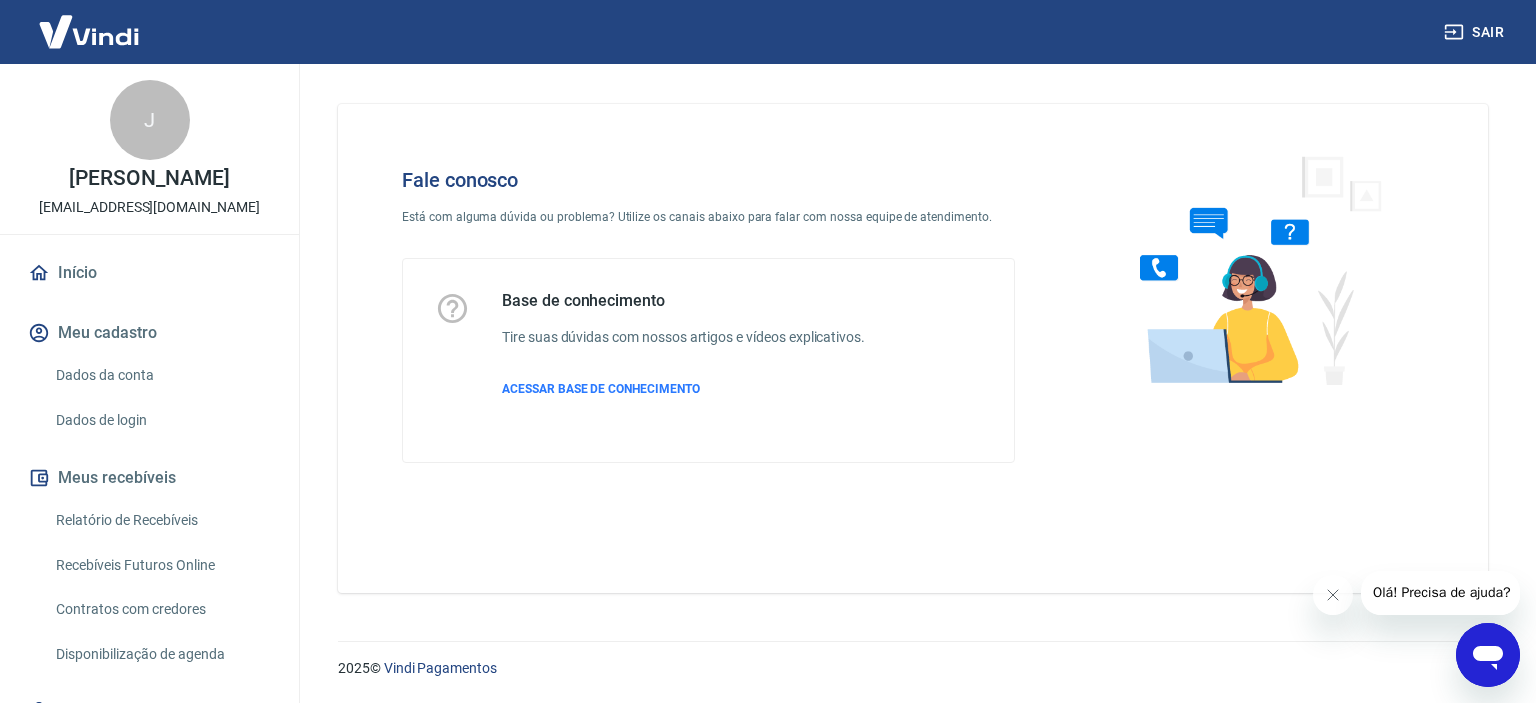 click 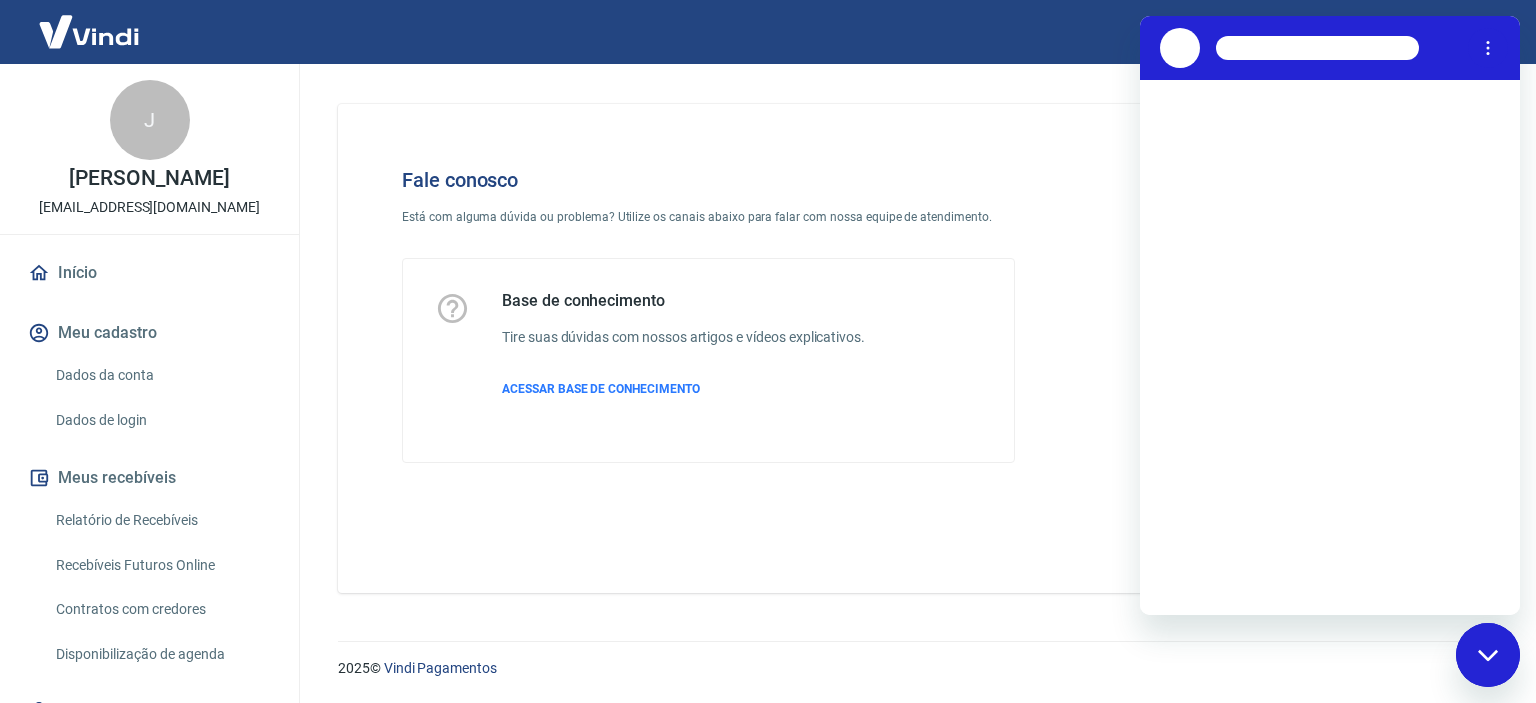scroll, scrollTop: 0, scrollLeft: 0, axis: both 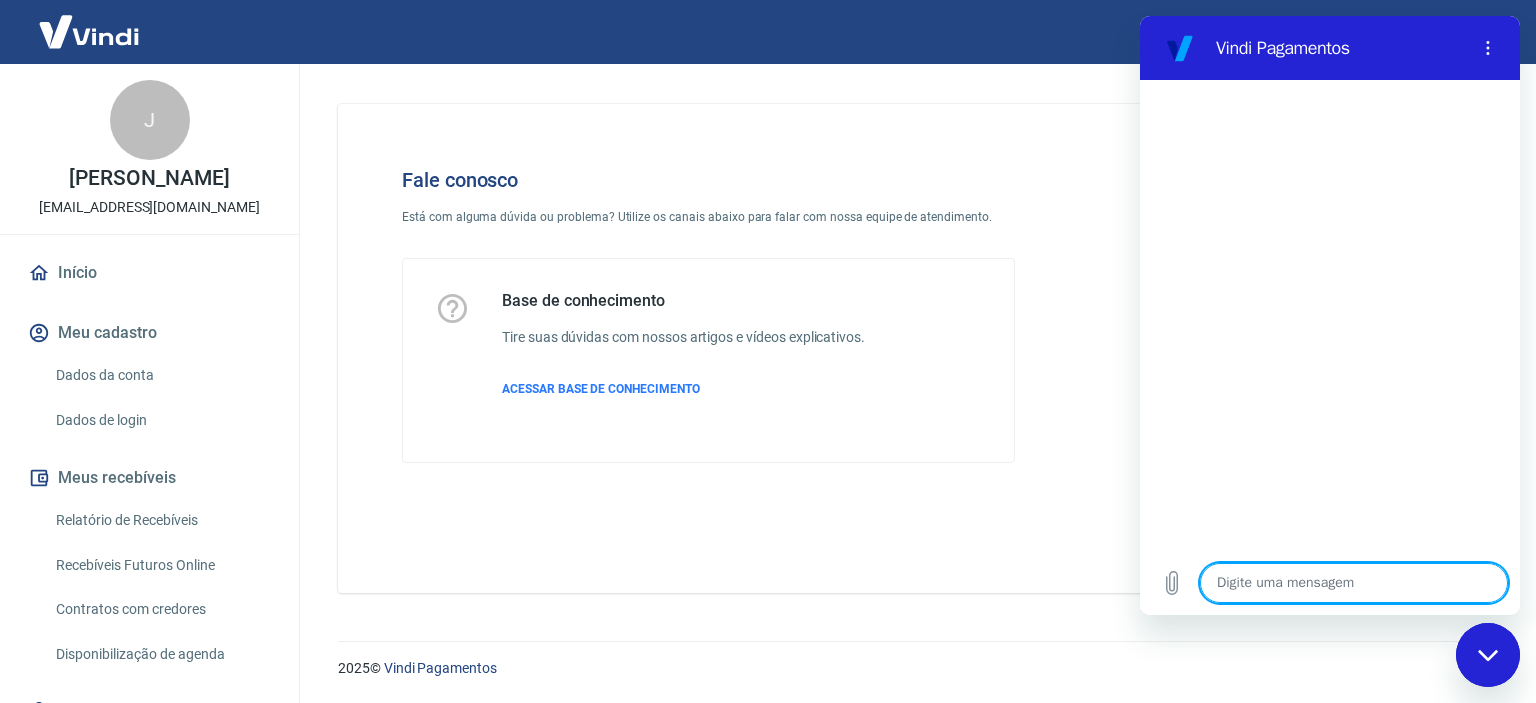 click at bounding box center (1354, 583) 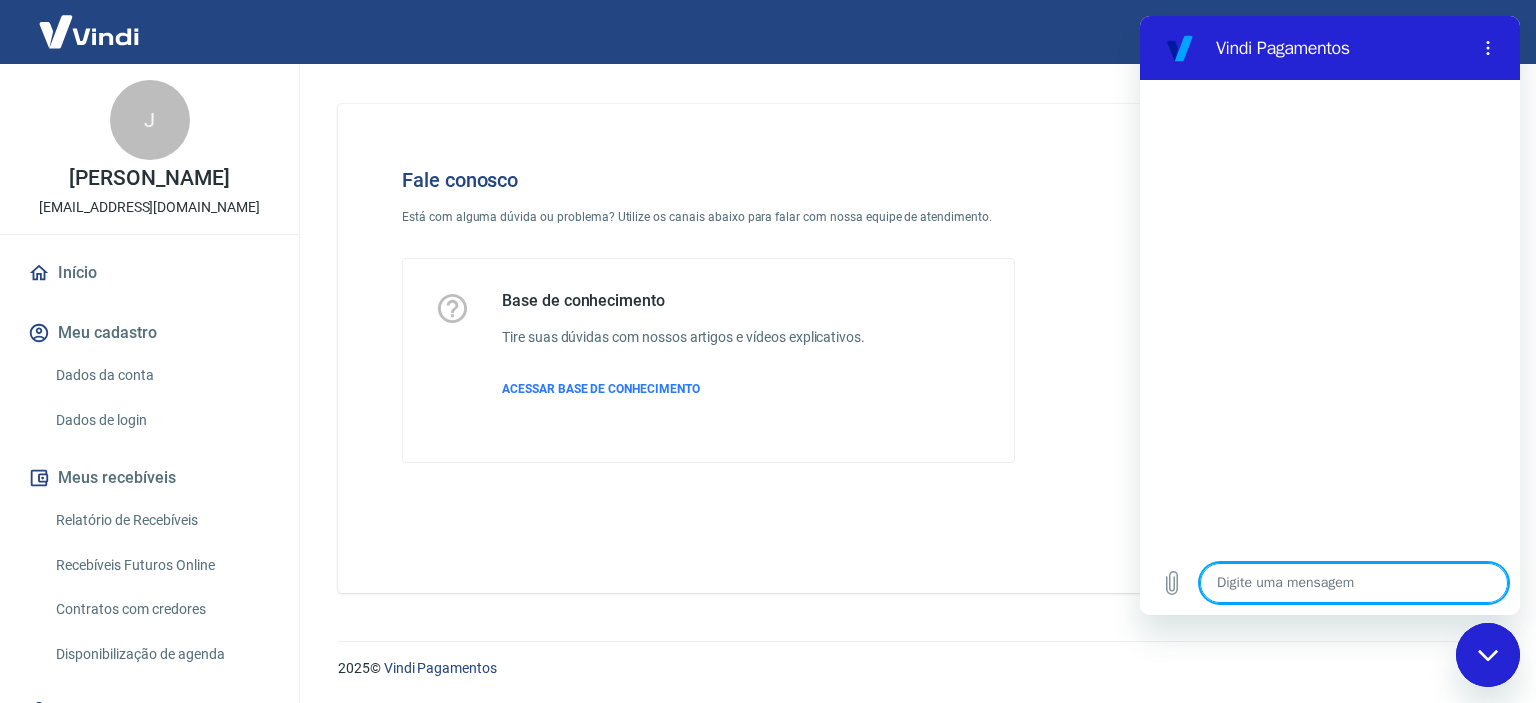 type on "B" 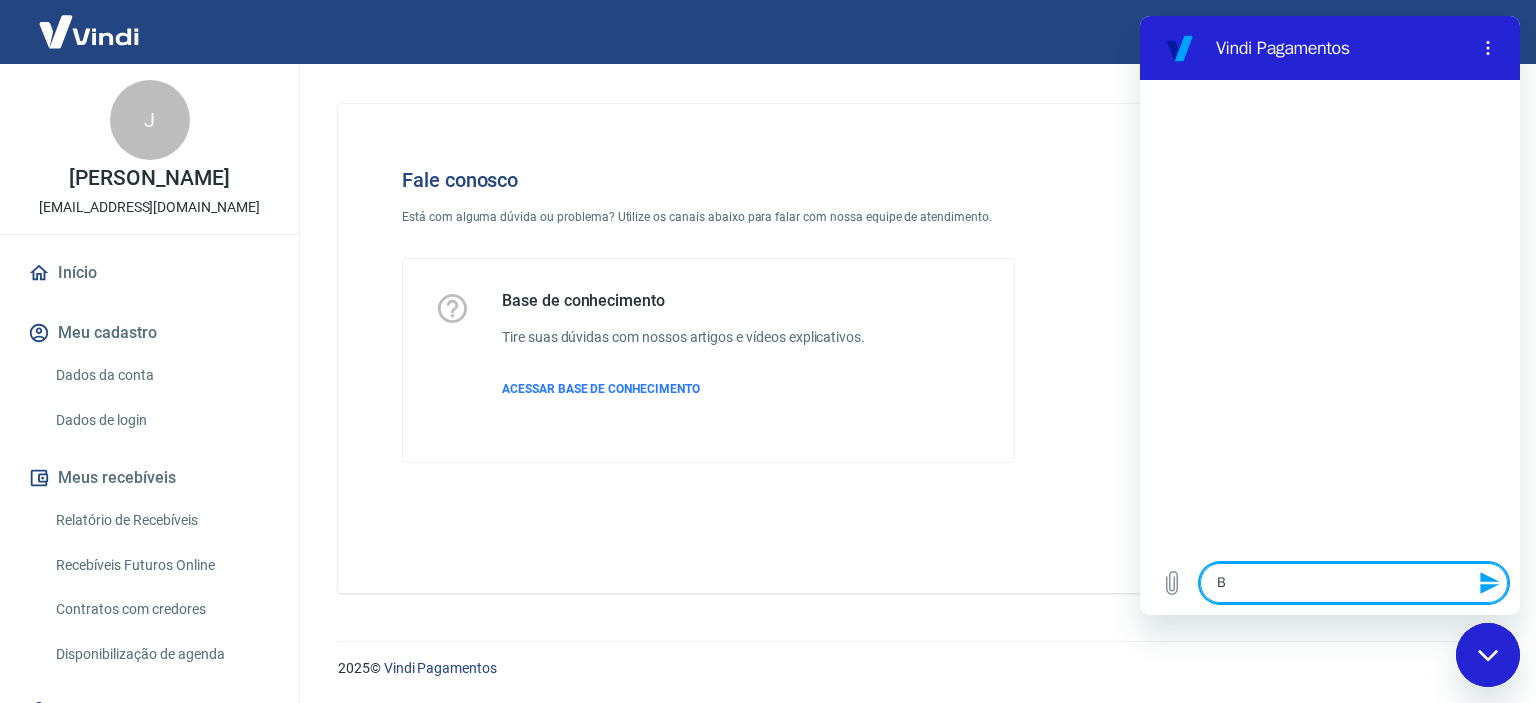 type on "Bo" 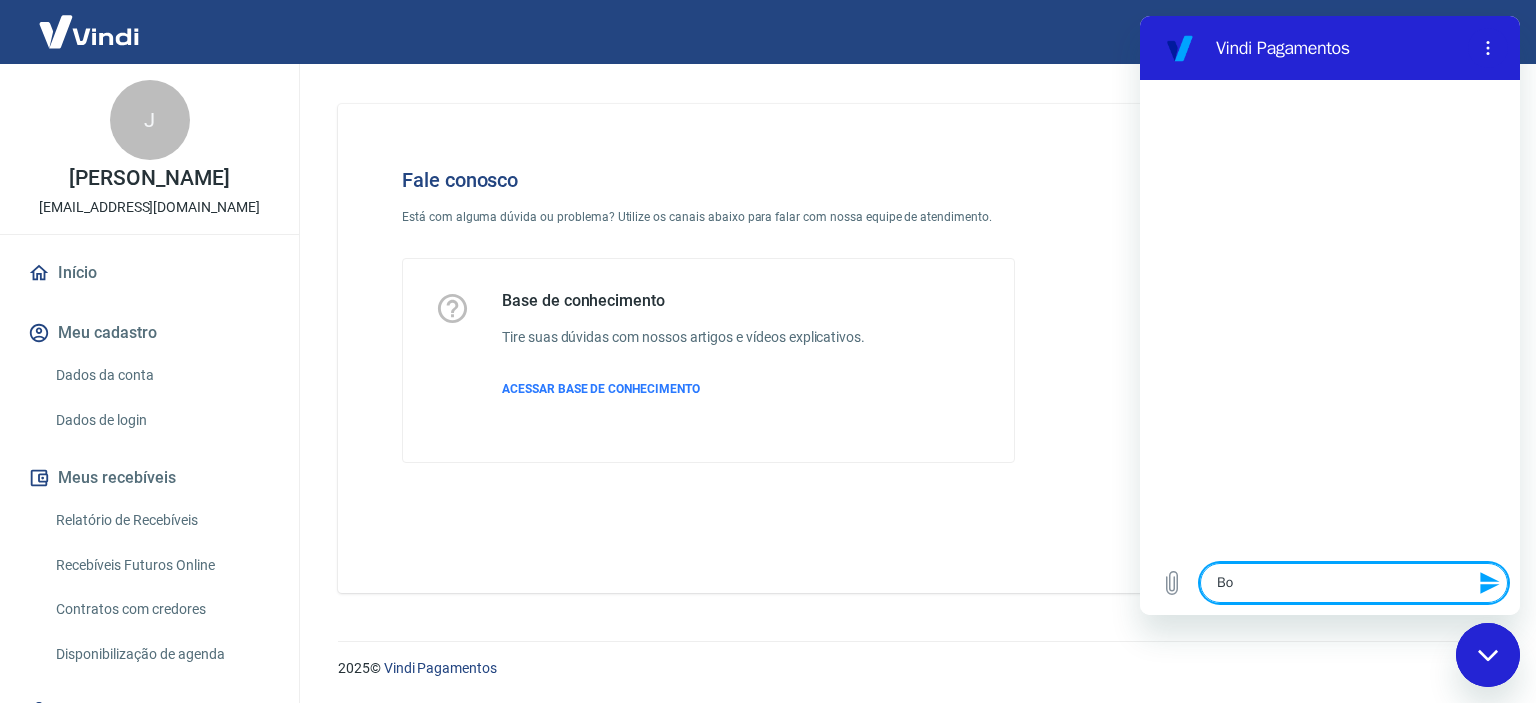 type on "Boa" 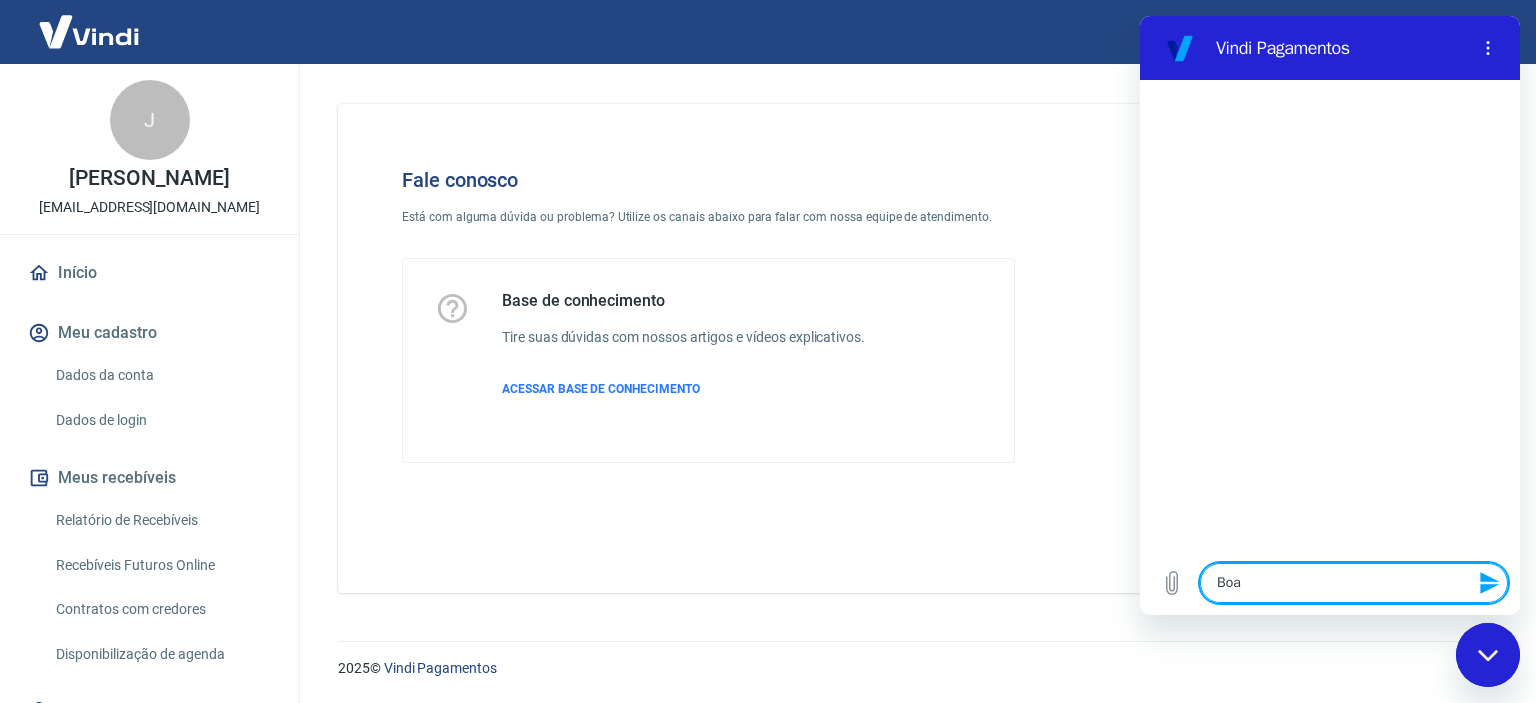type on "Boa" 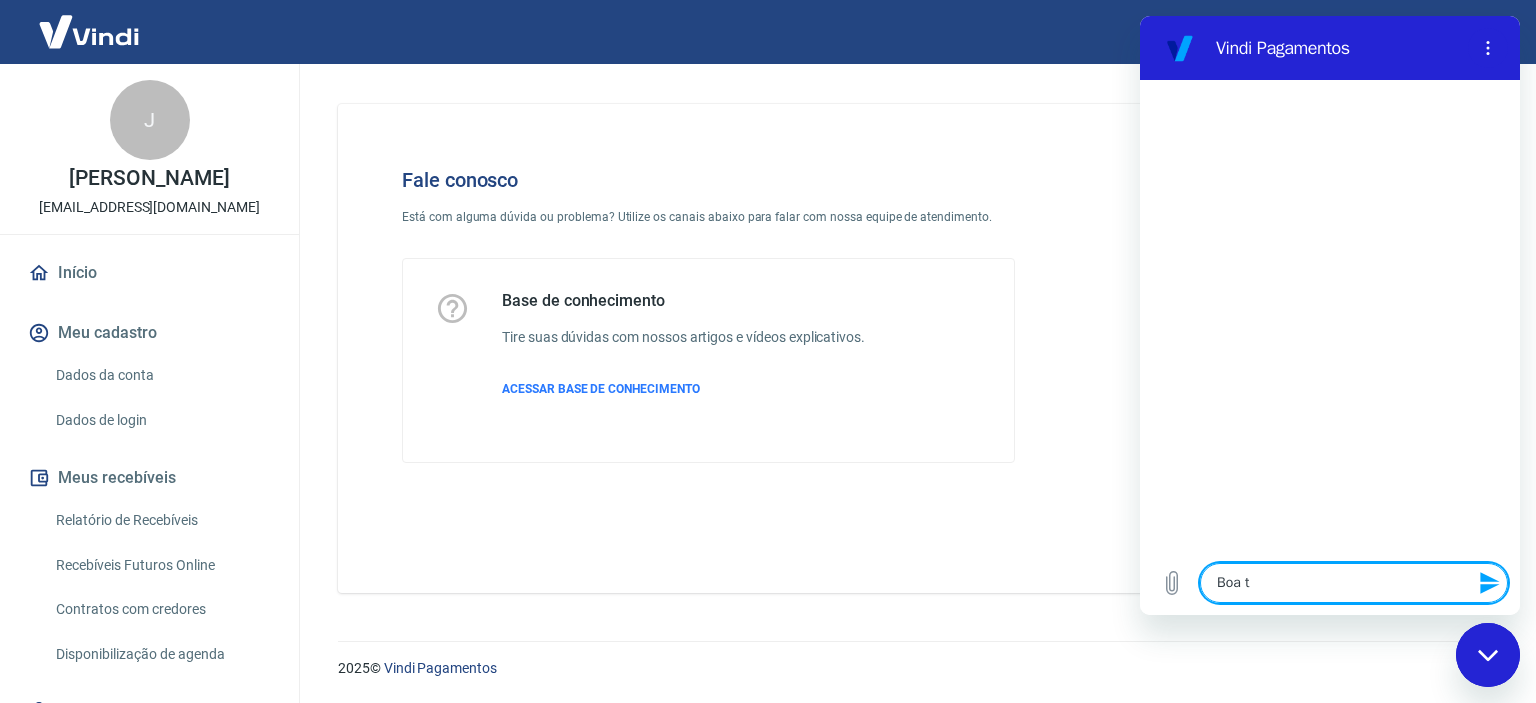 type on "Boa ta" 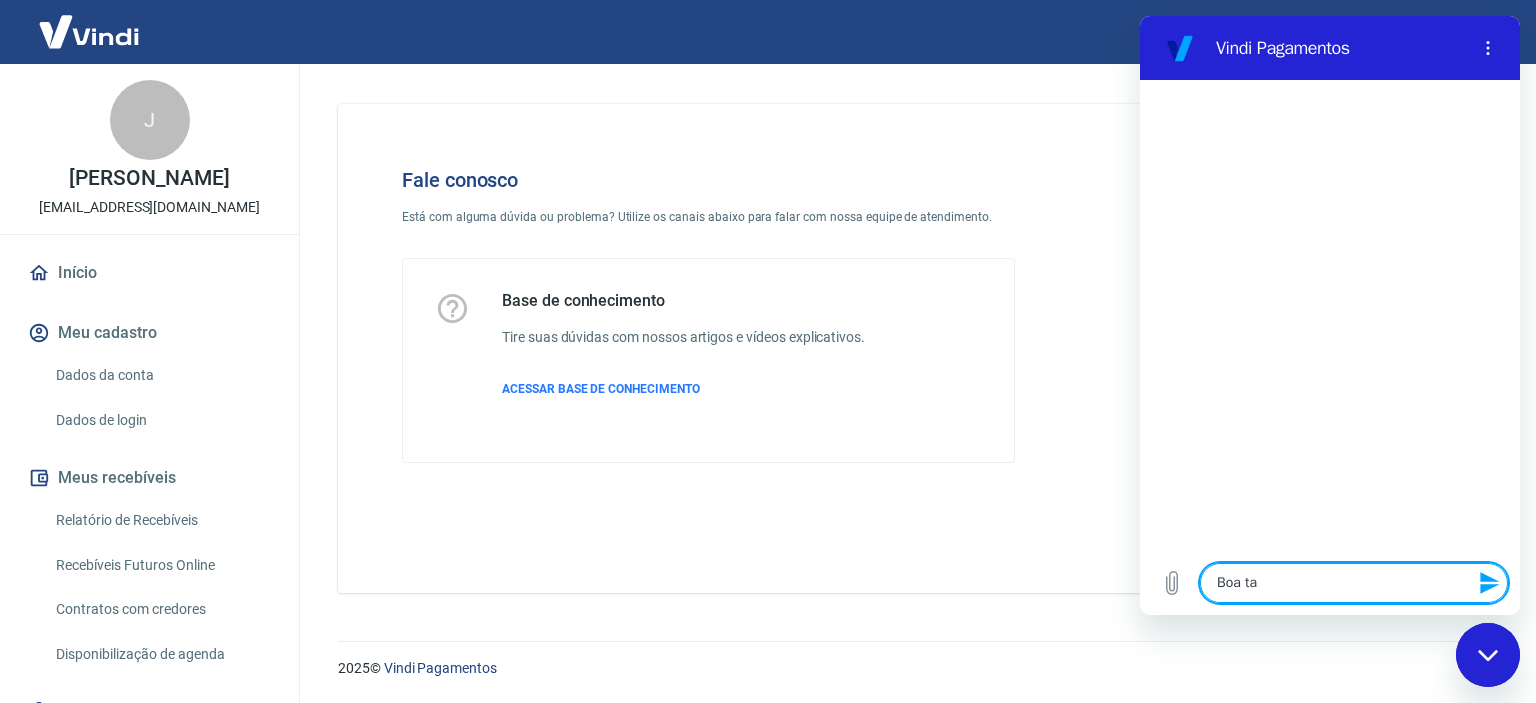 type on "Boa tar" 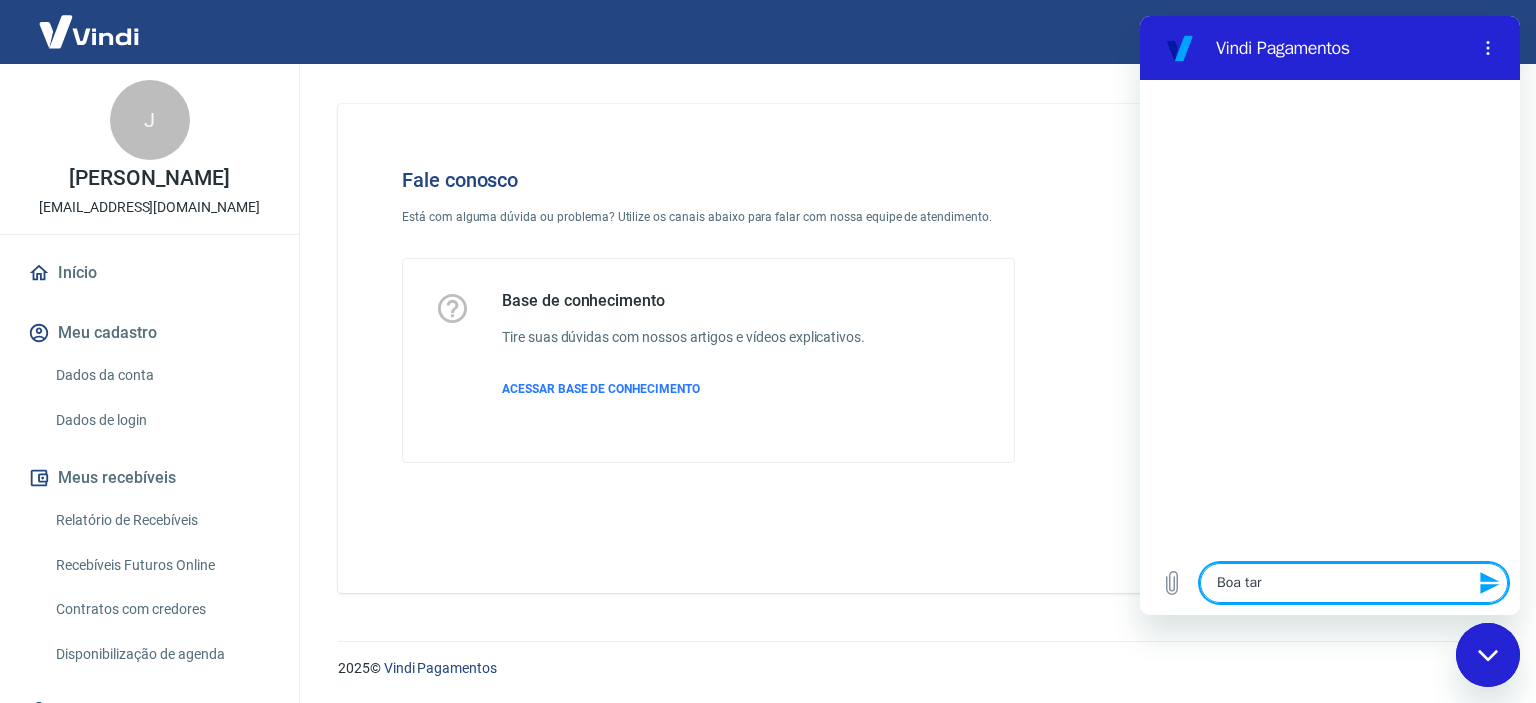 type on "Boa tard" 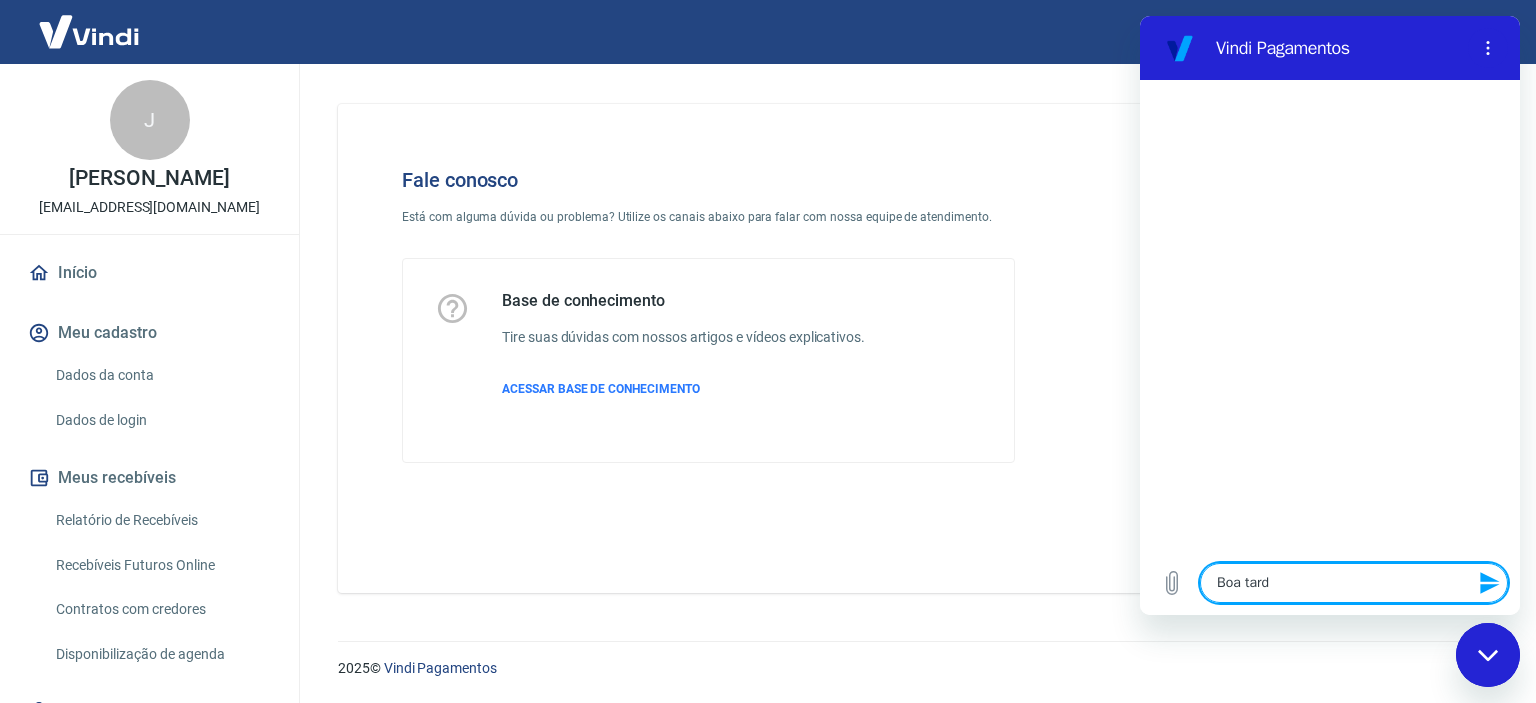 type on "Boa tarde" 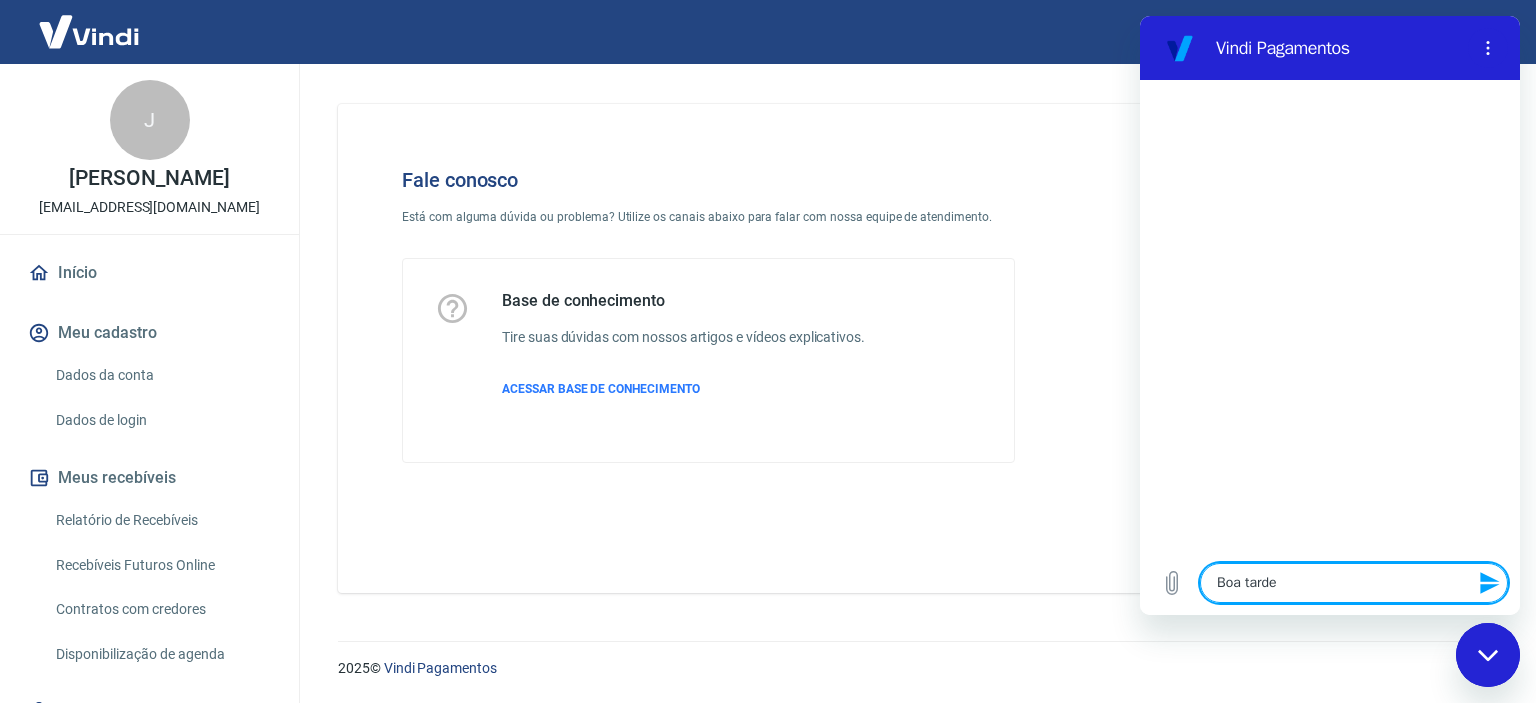 type 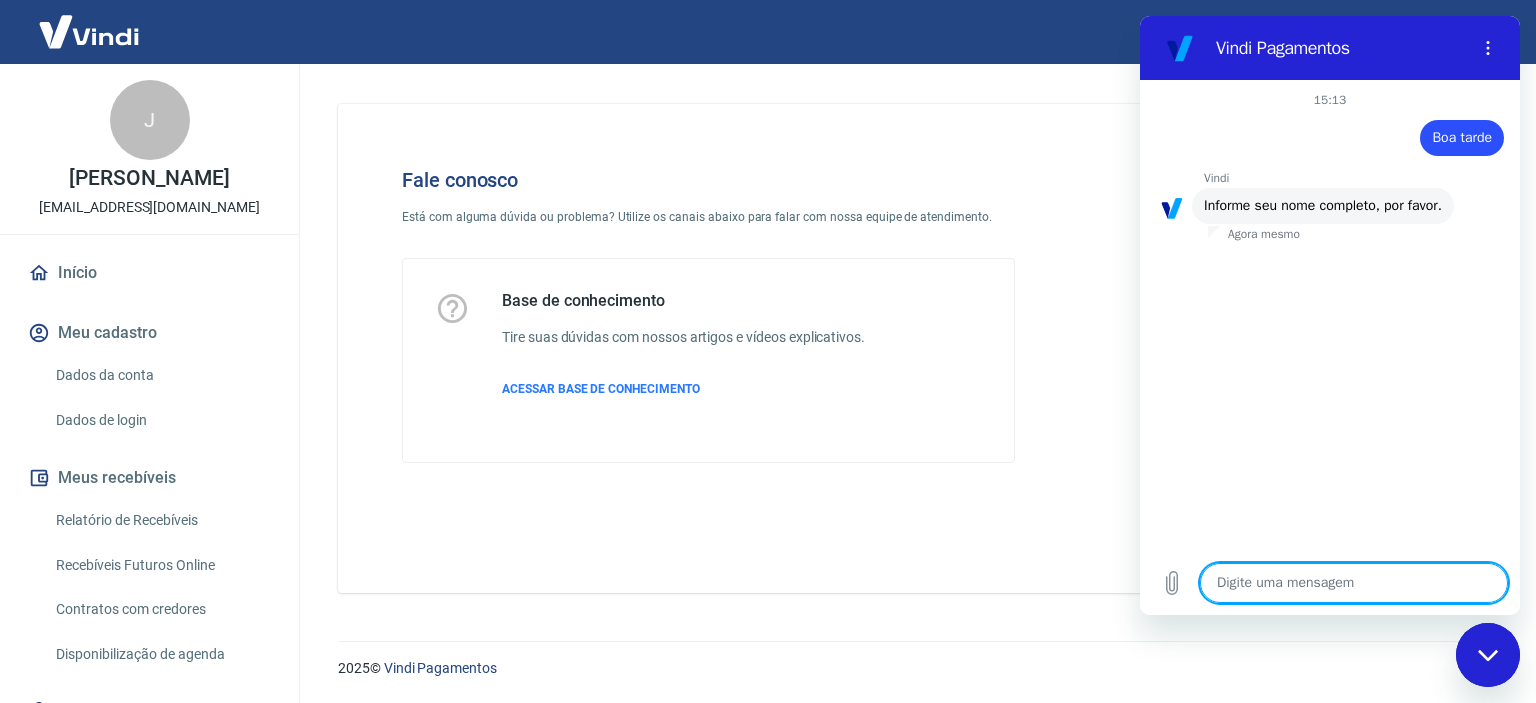 type on "x" 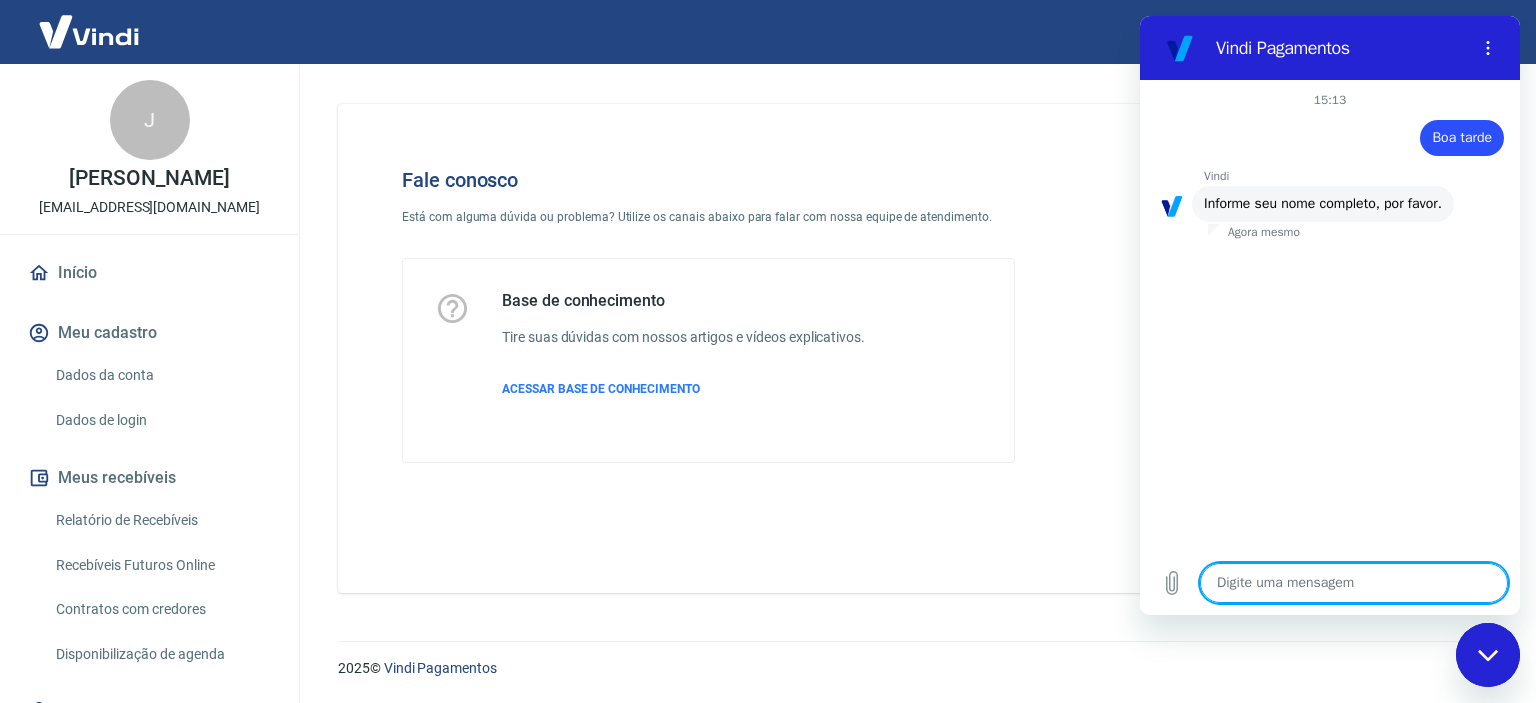 type on "T" 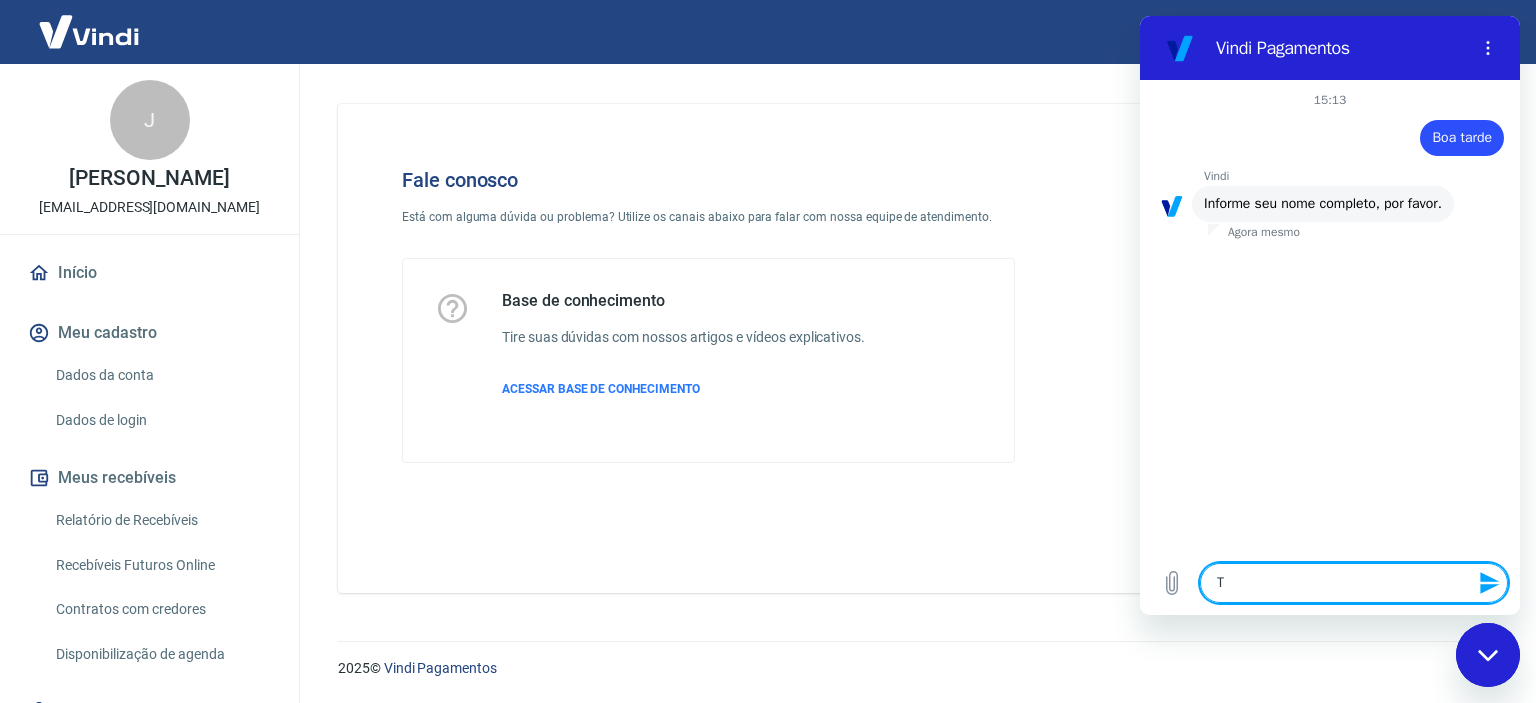 type on "Ti" 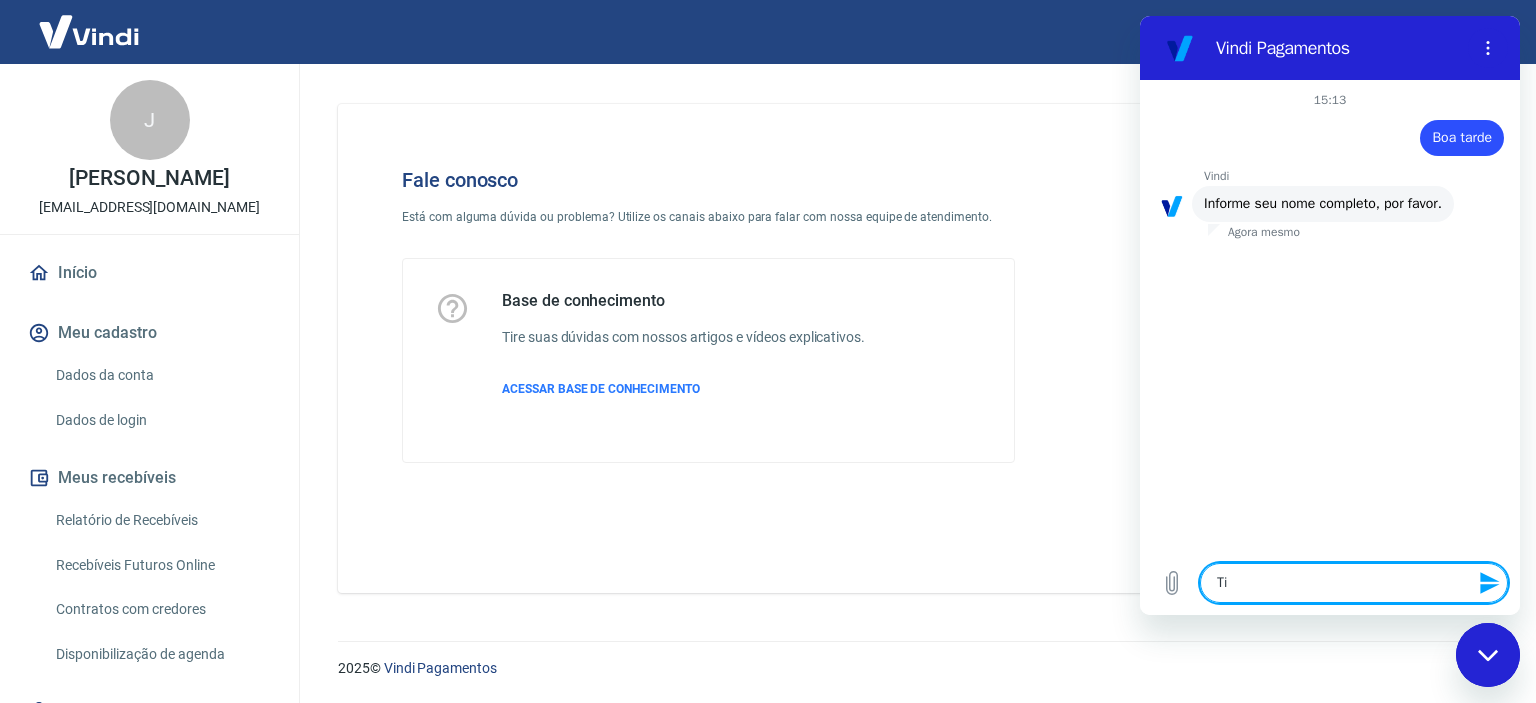 type on "Tie" 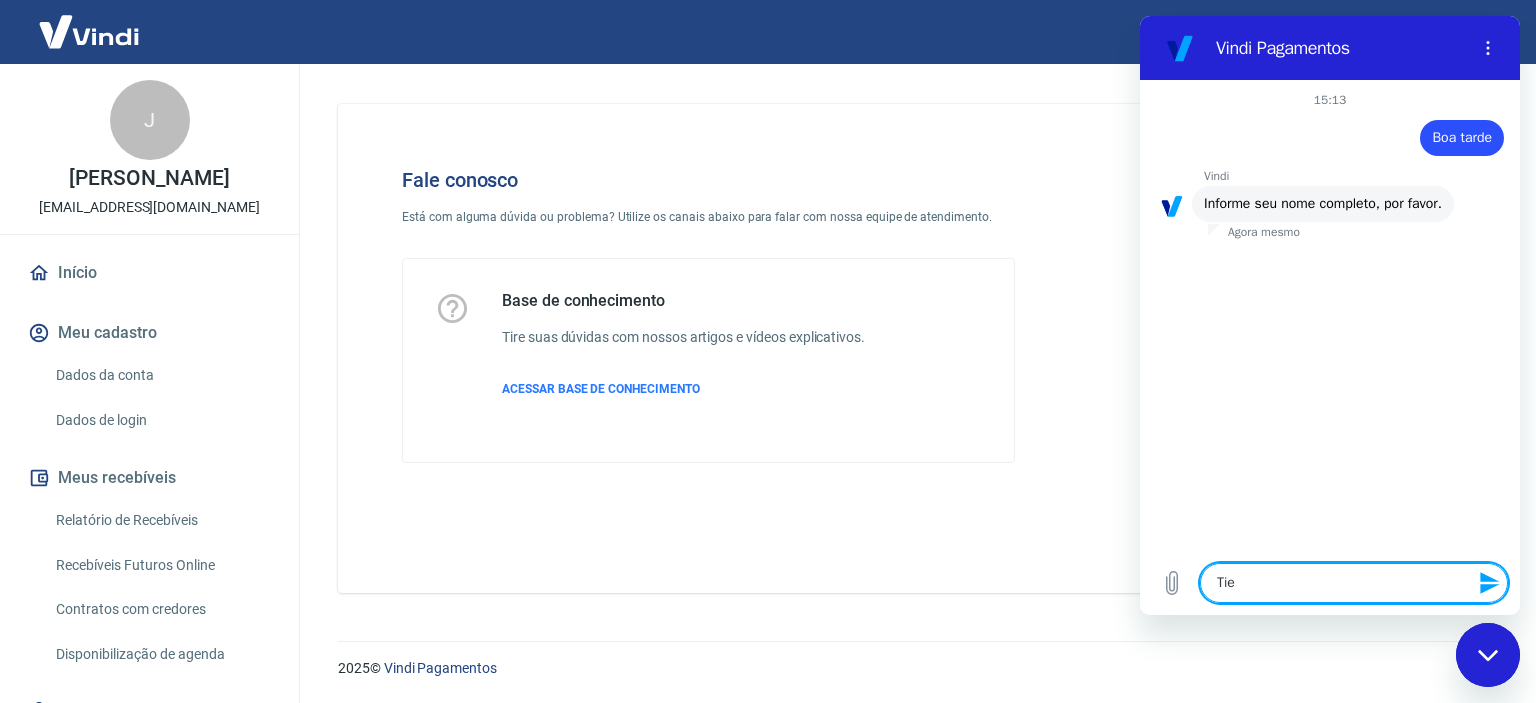 type on "Tieç" 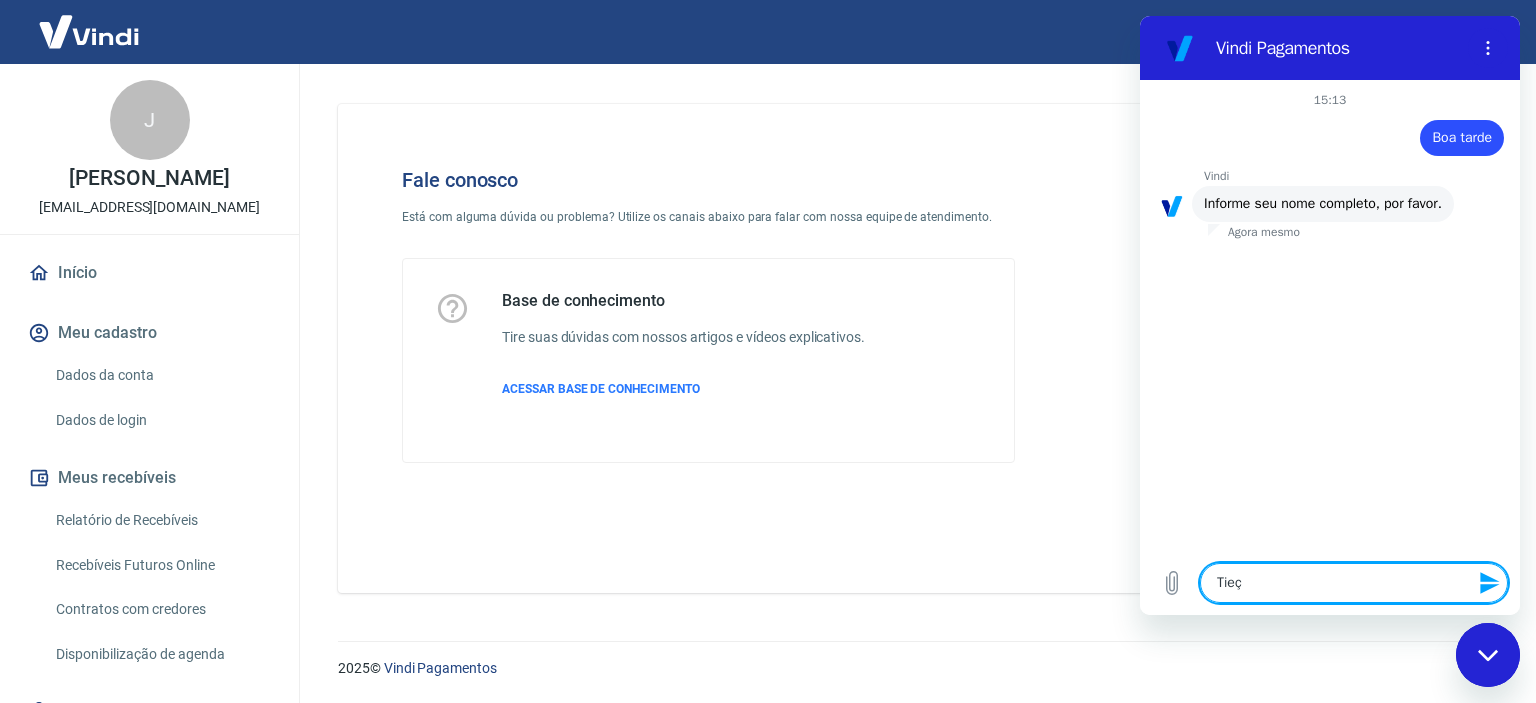 type on "Tie" 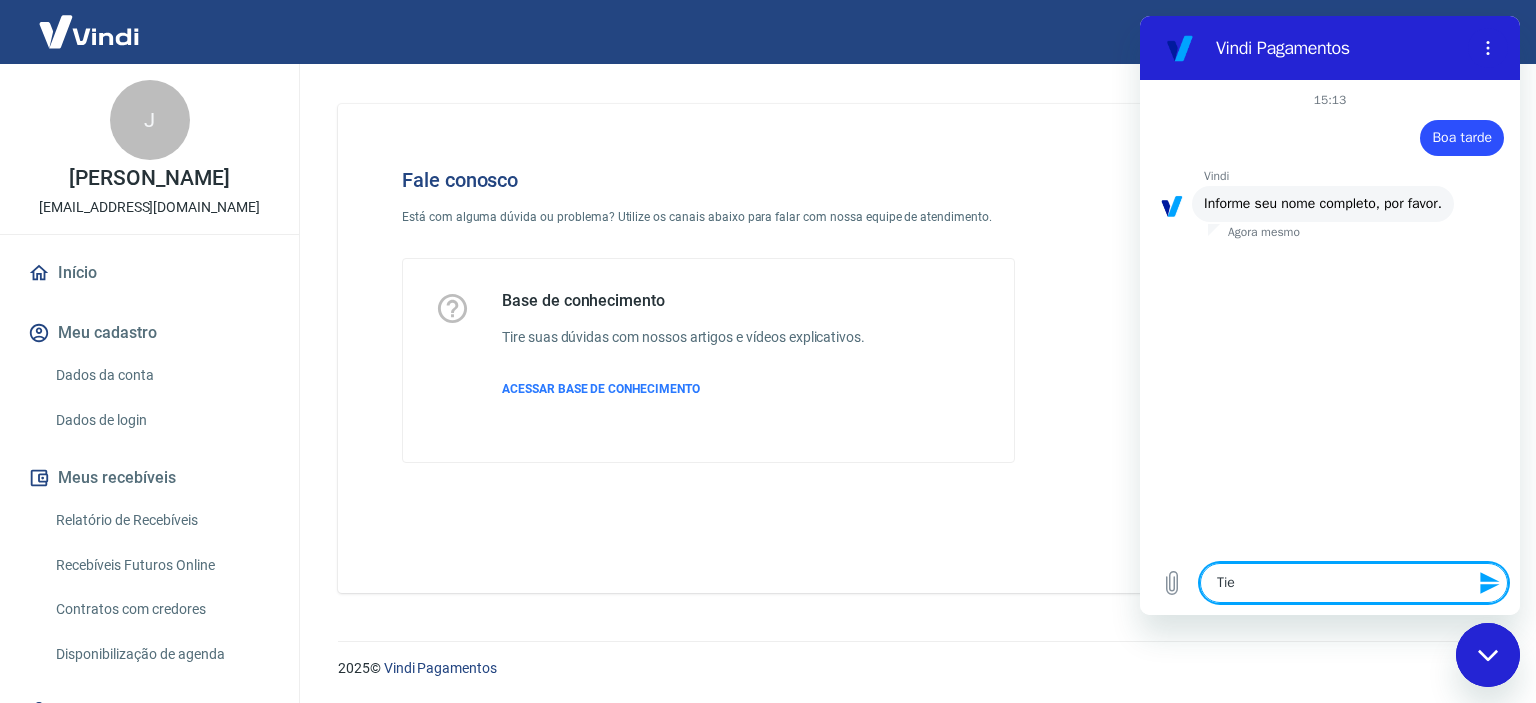 type on "Tiel" 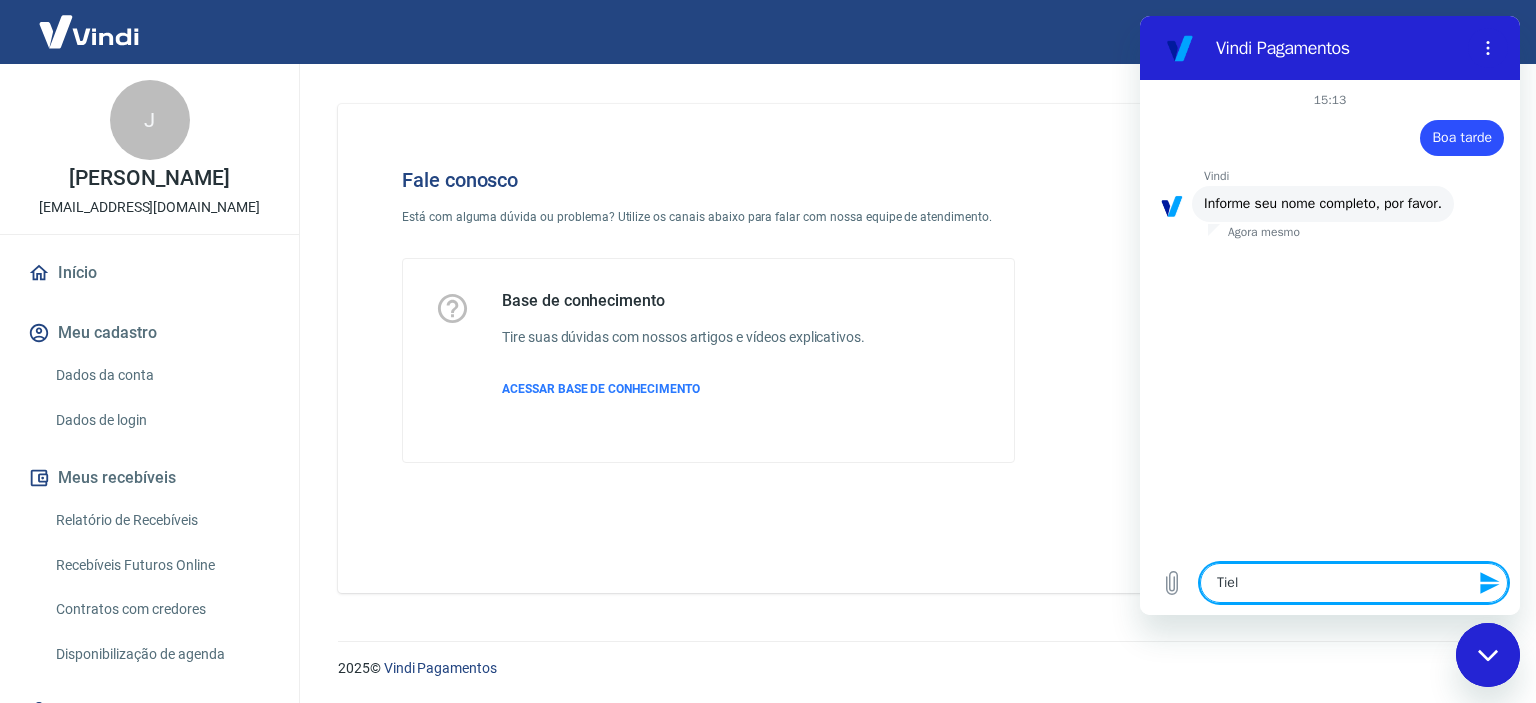 type on "Tiell" 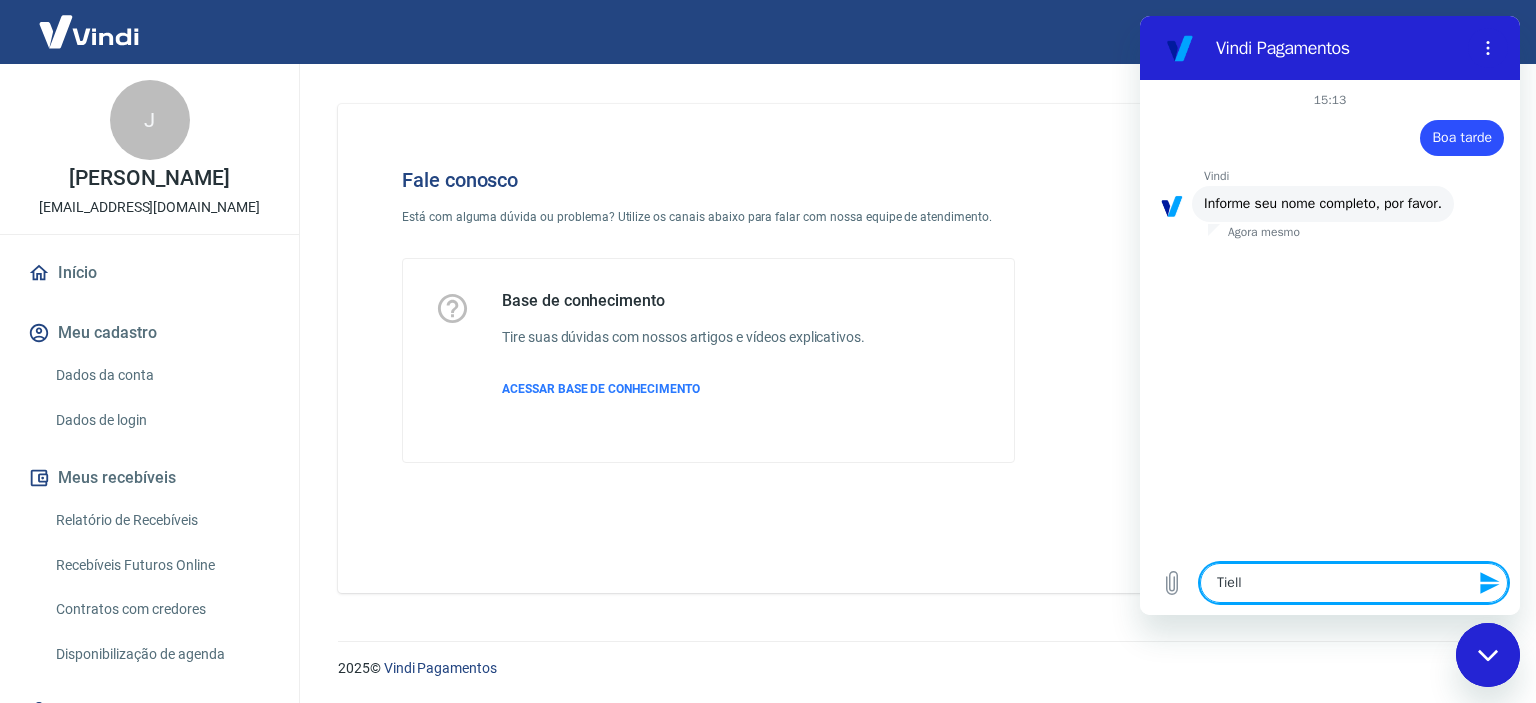 type on "Tielle" 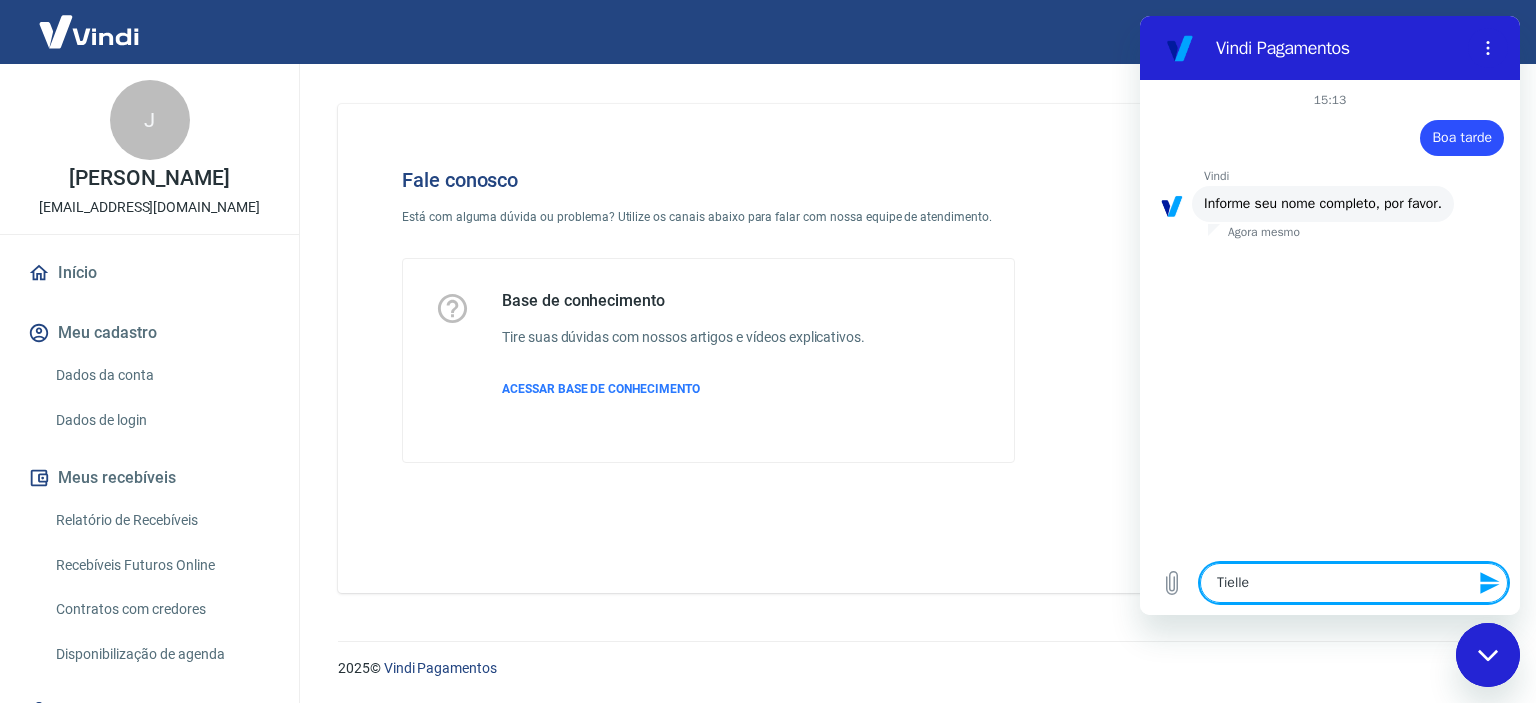 type on "Tielle" 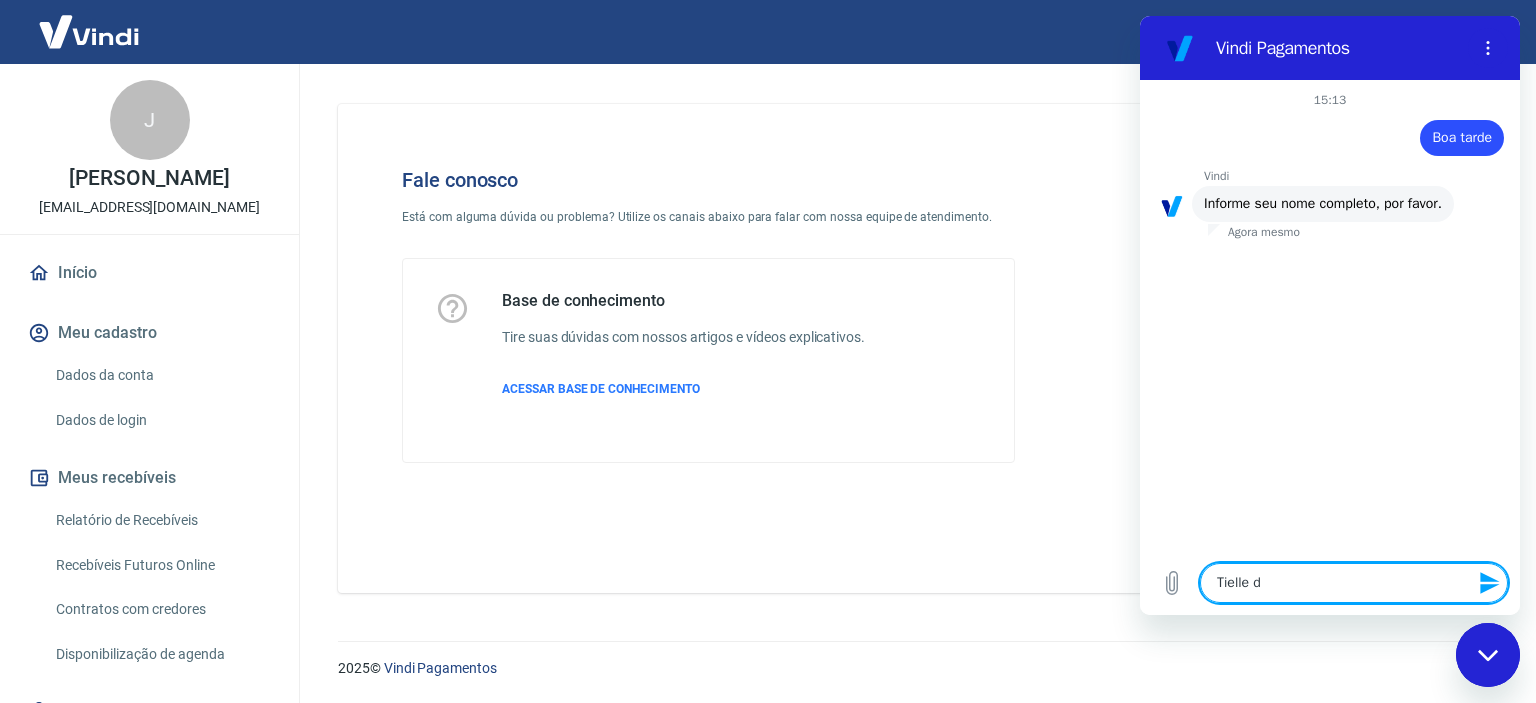 type on "Tielle" 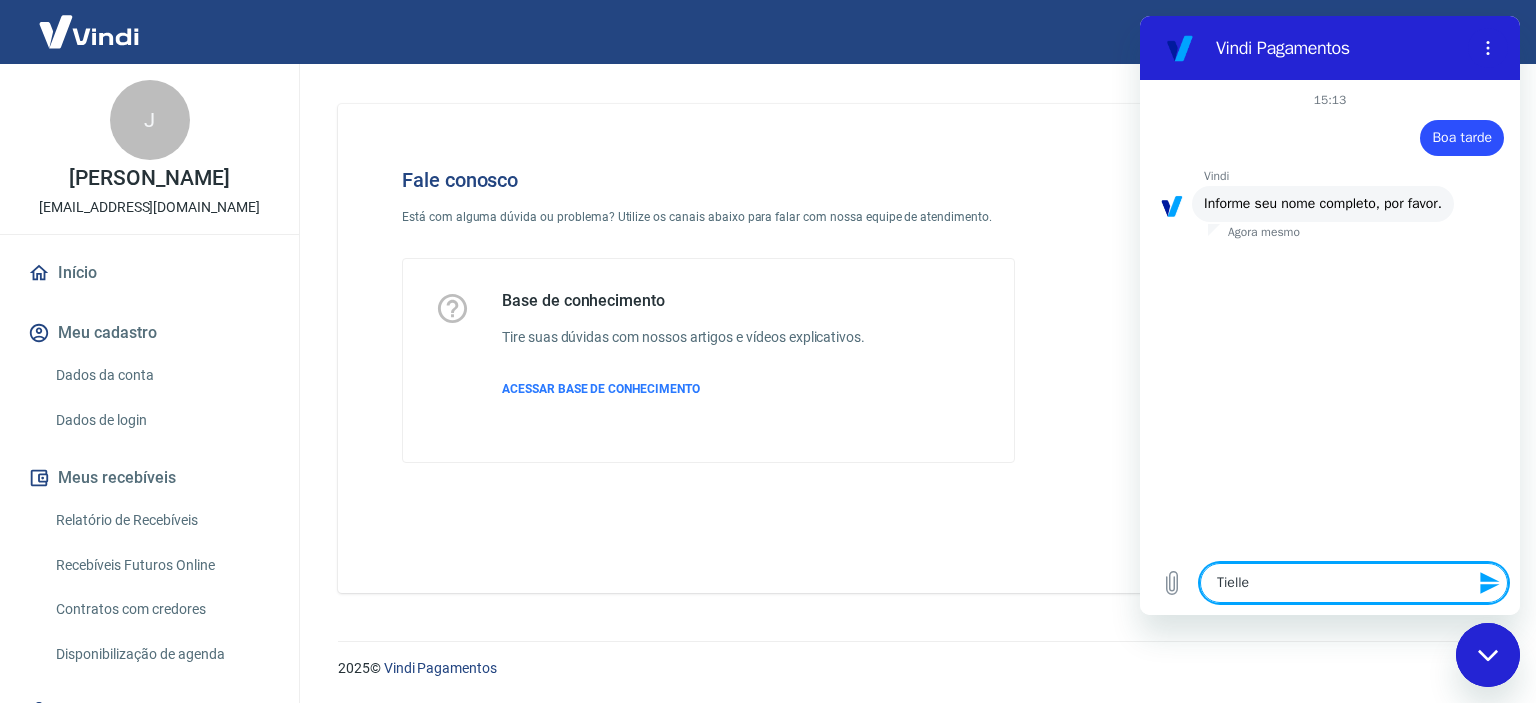 type on "Tielle D" 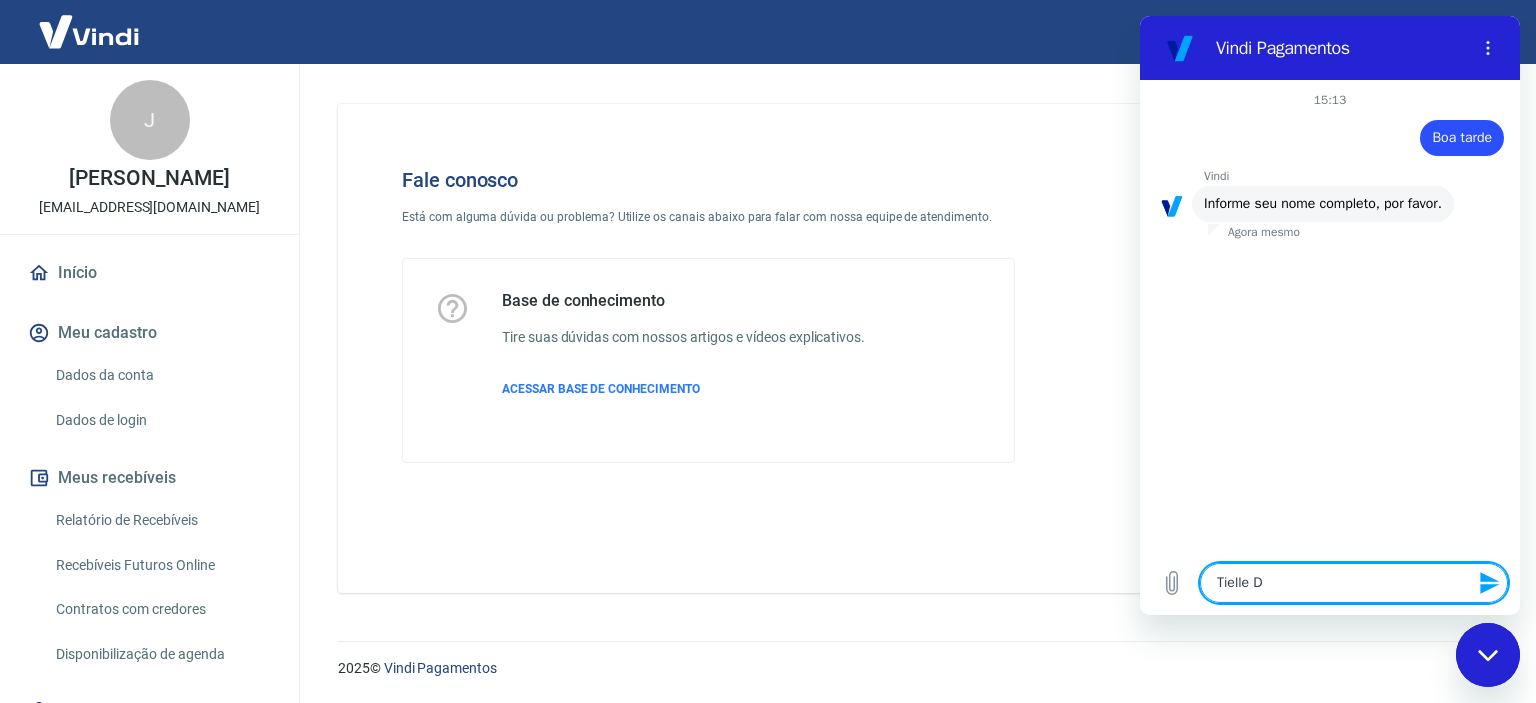 type on "Tielle Do" 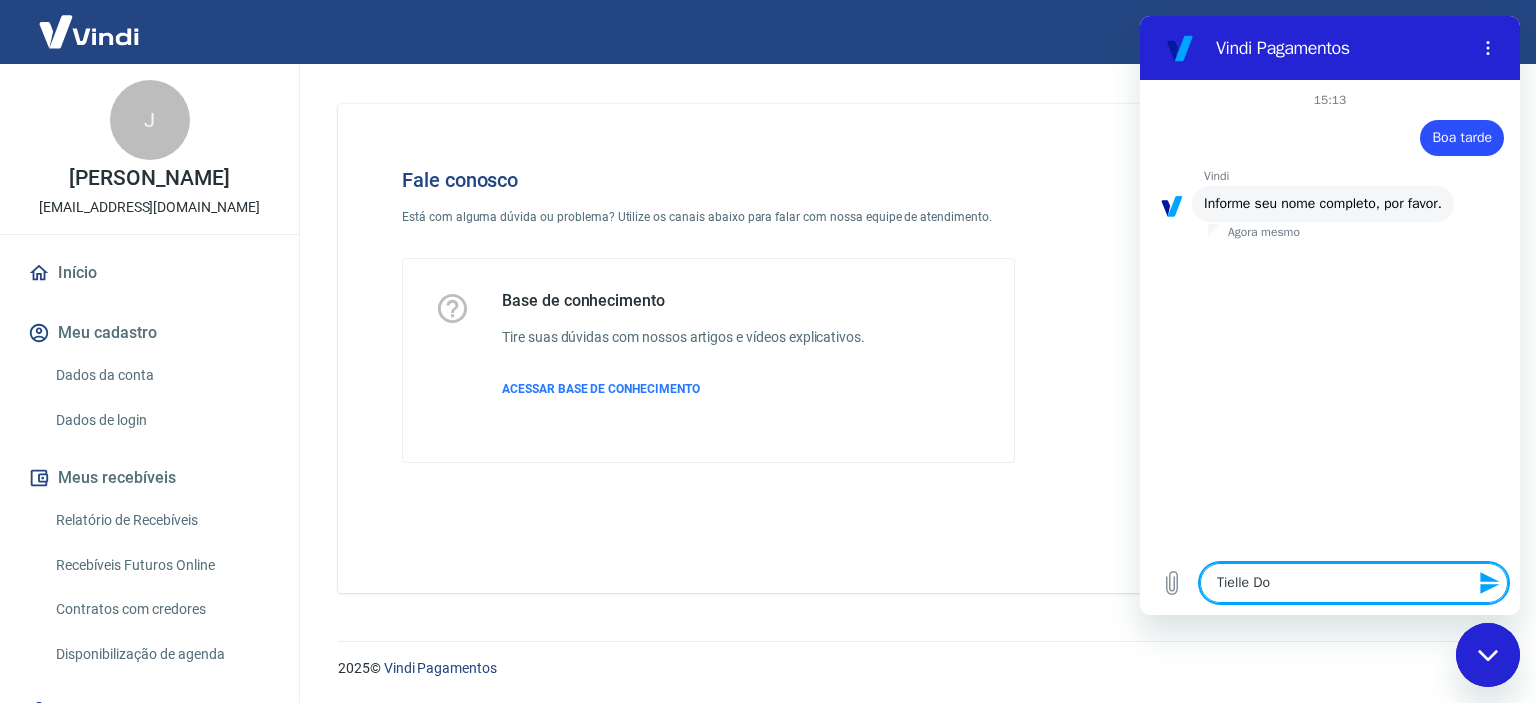 type on "Tielle Dom" 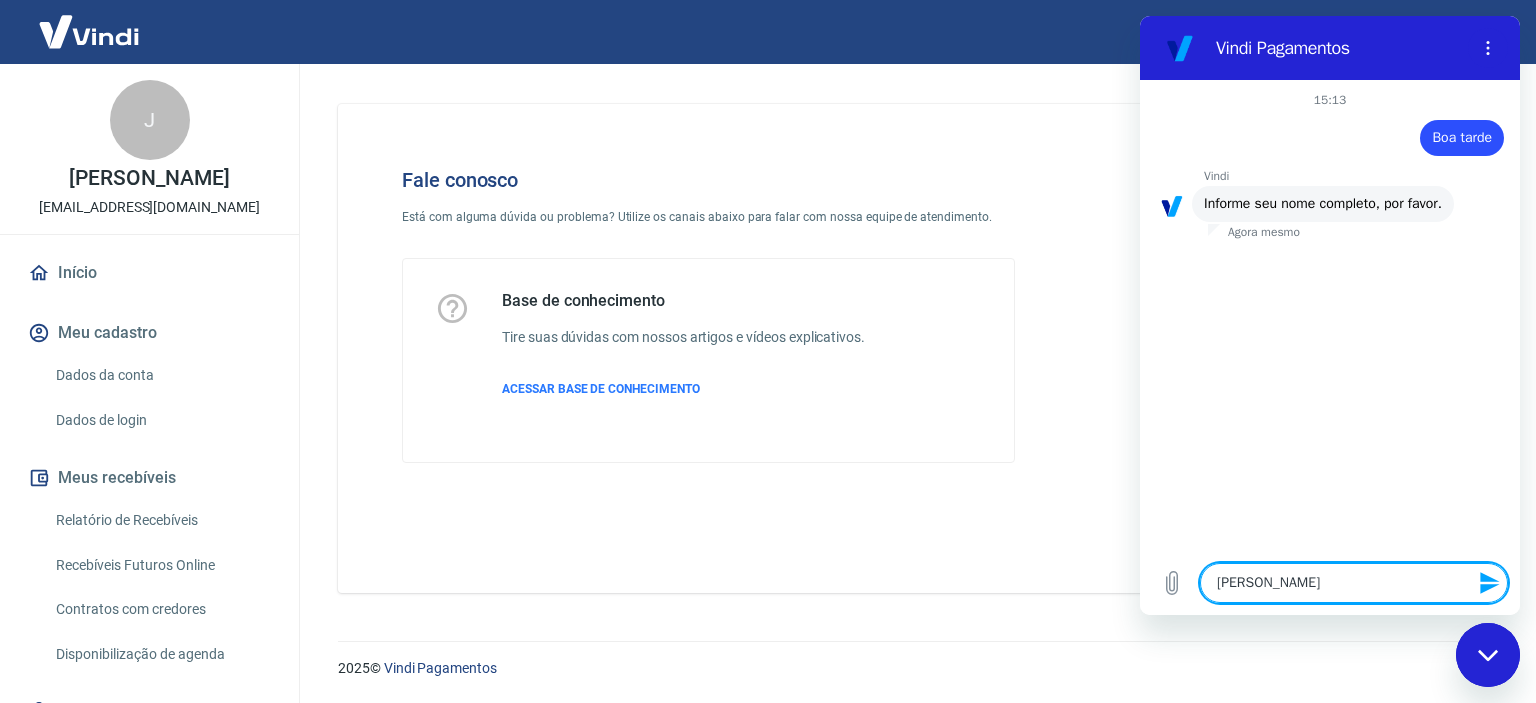 type on "Tielle Domi" 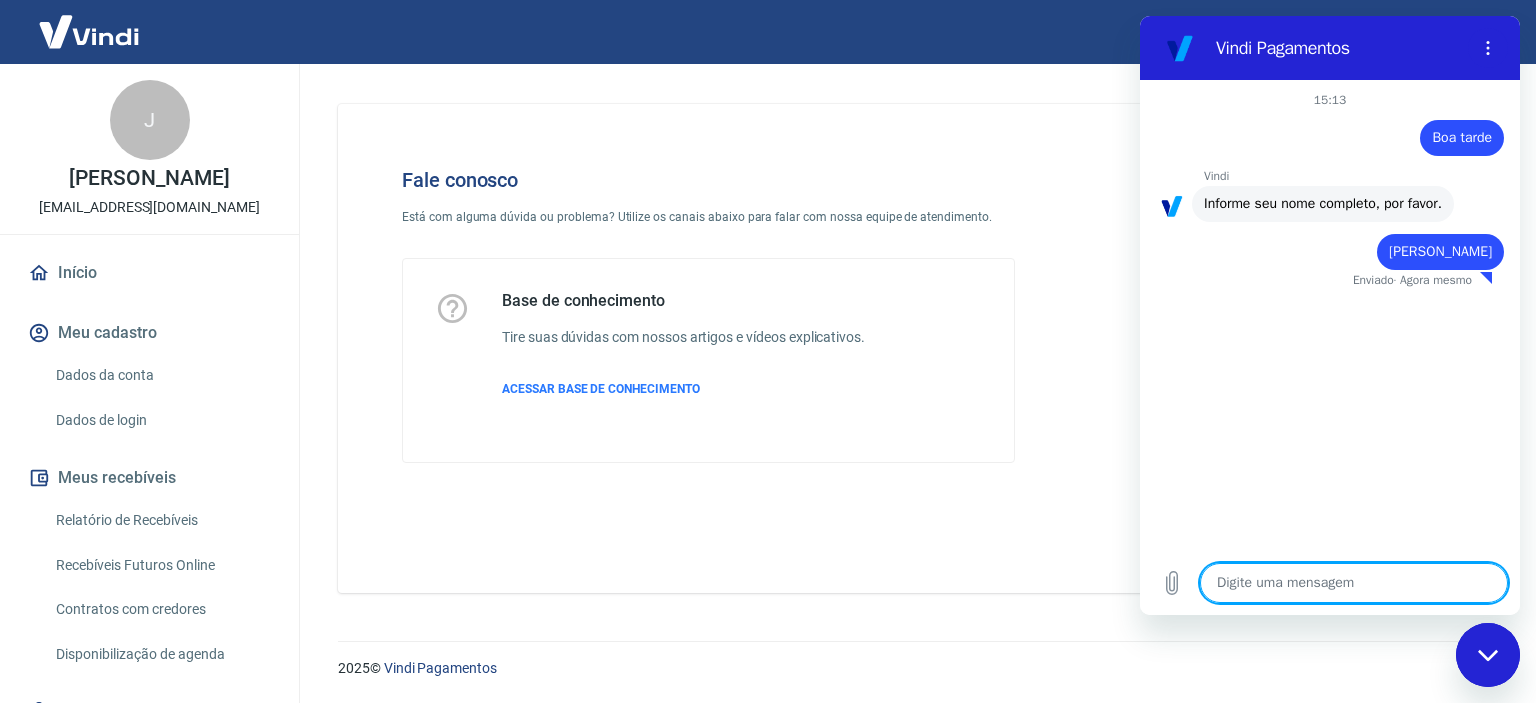 type on "x" 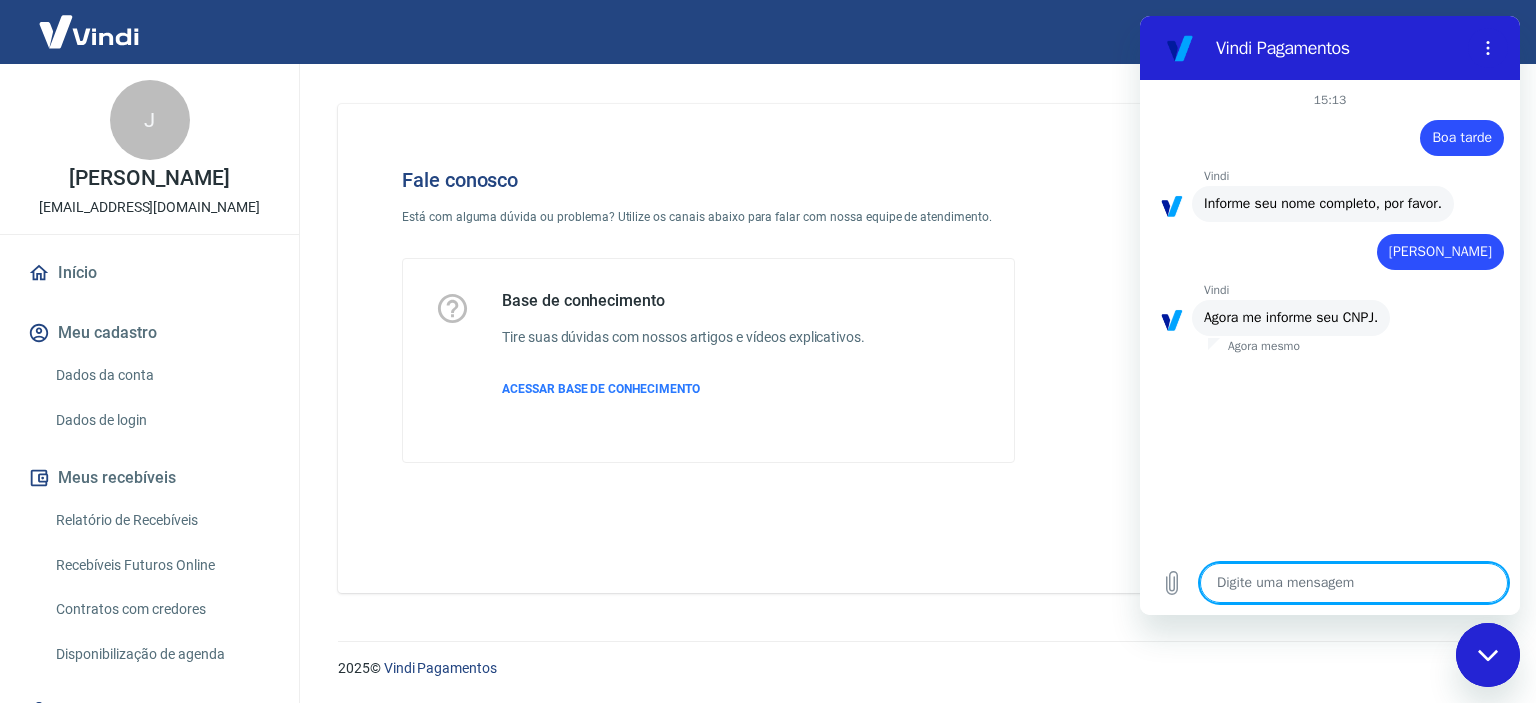 type on "1" 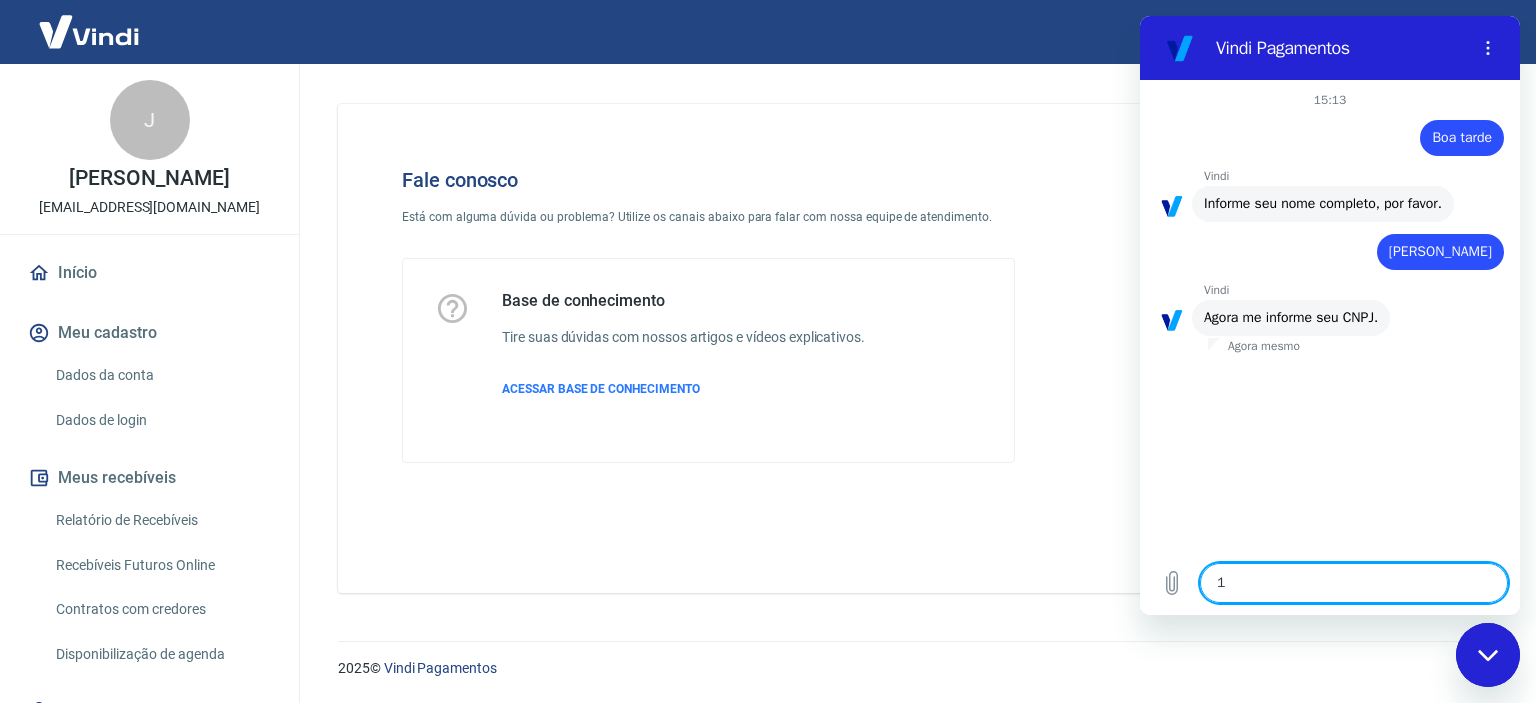 type on "12" 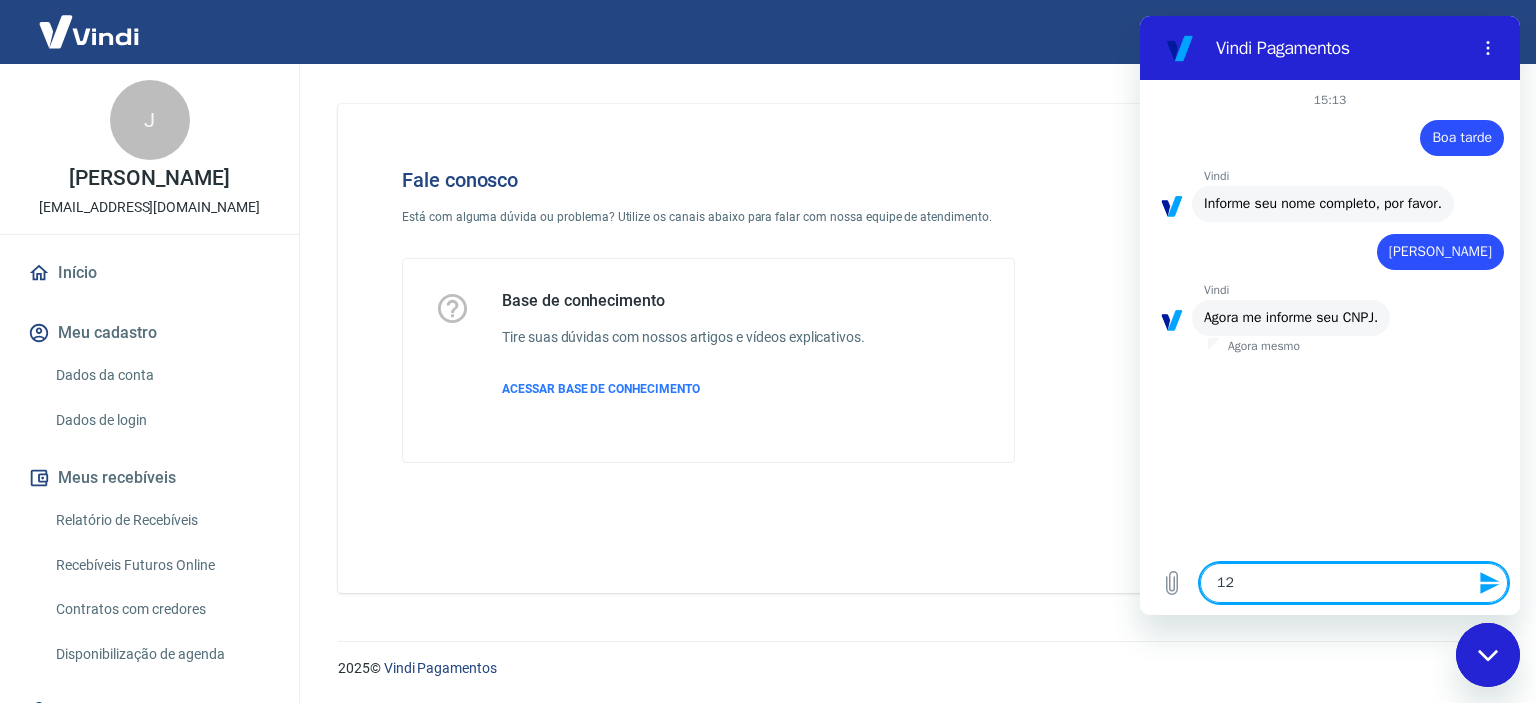 type on "121" 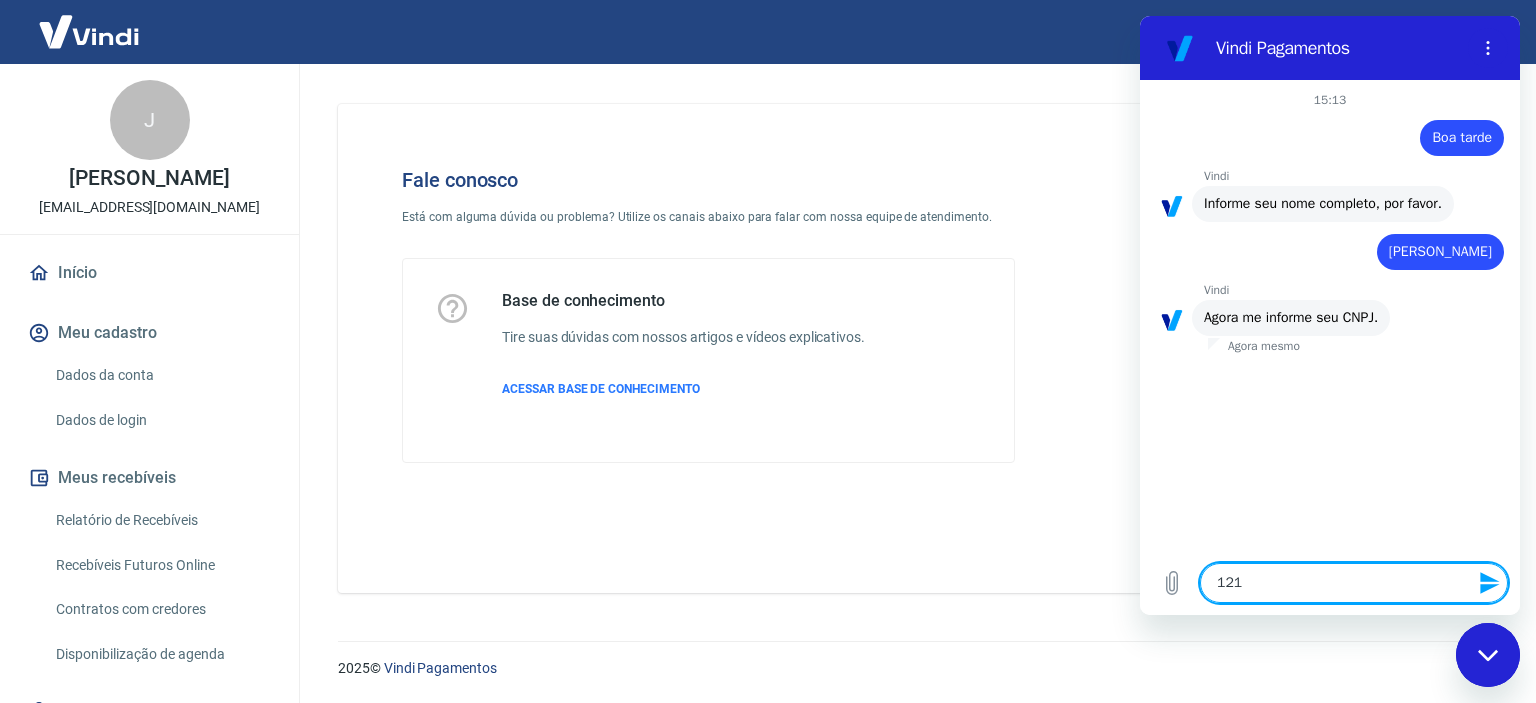 type on "1211" 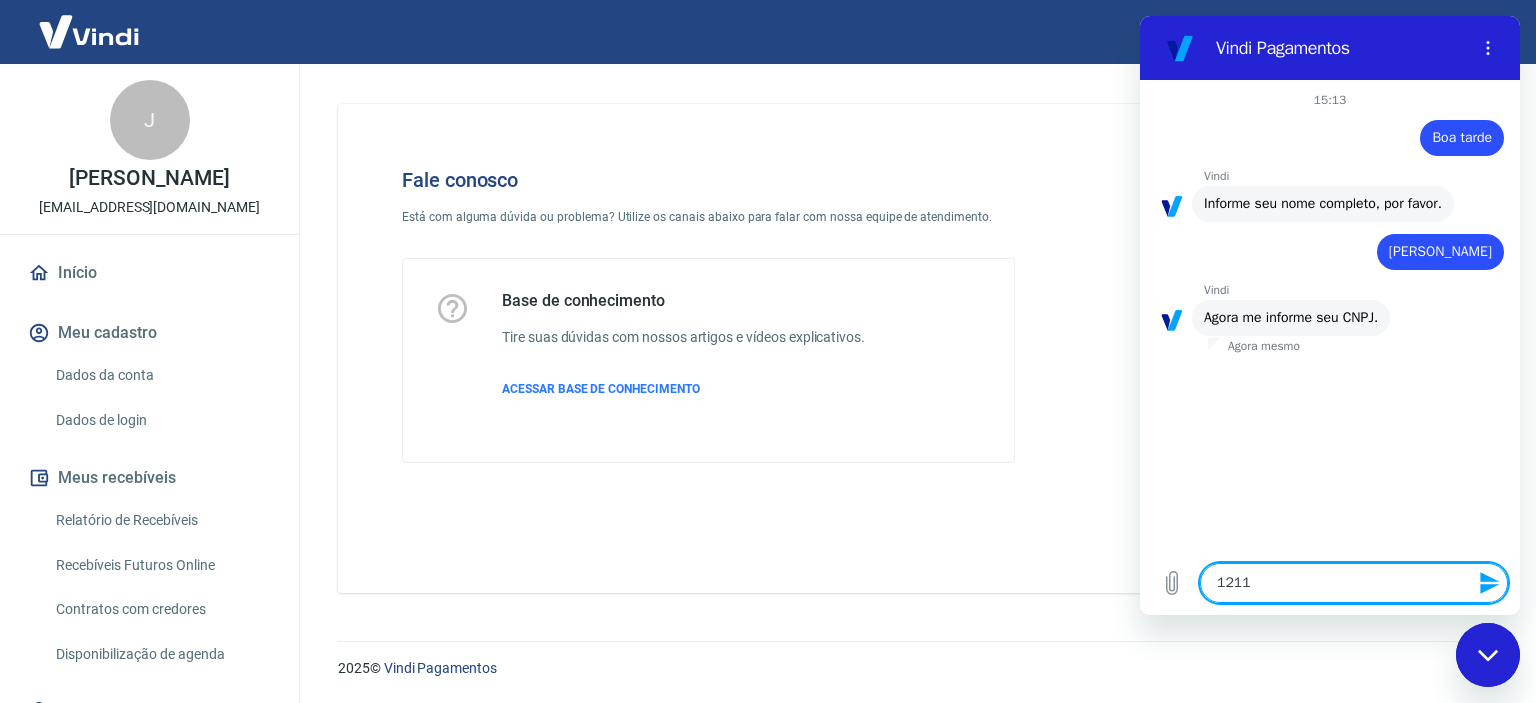 type on "12119" 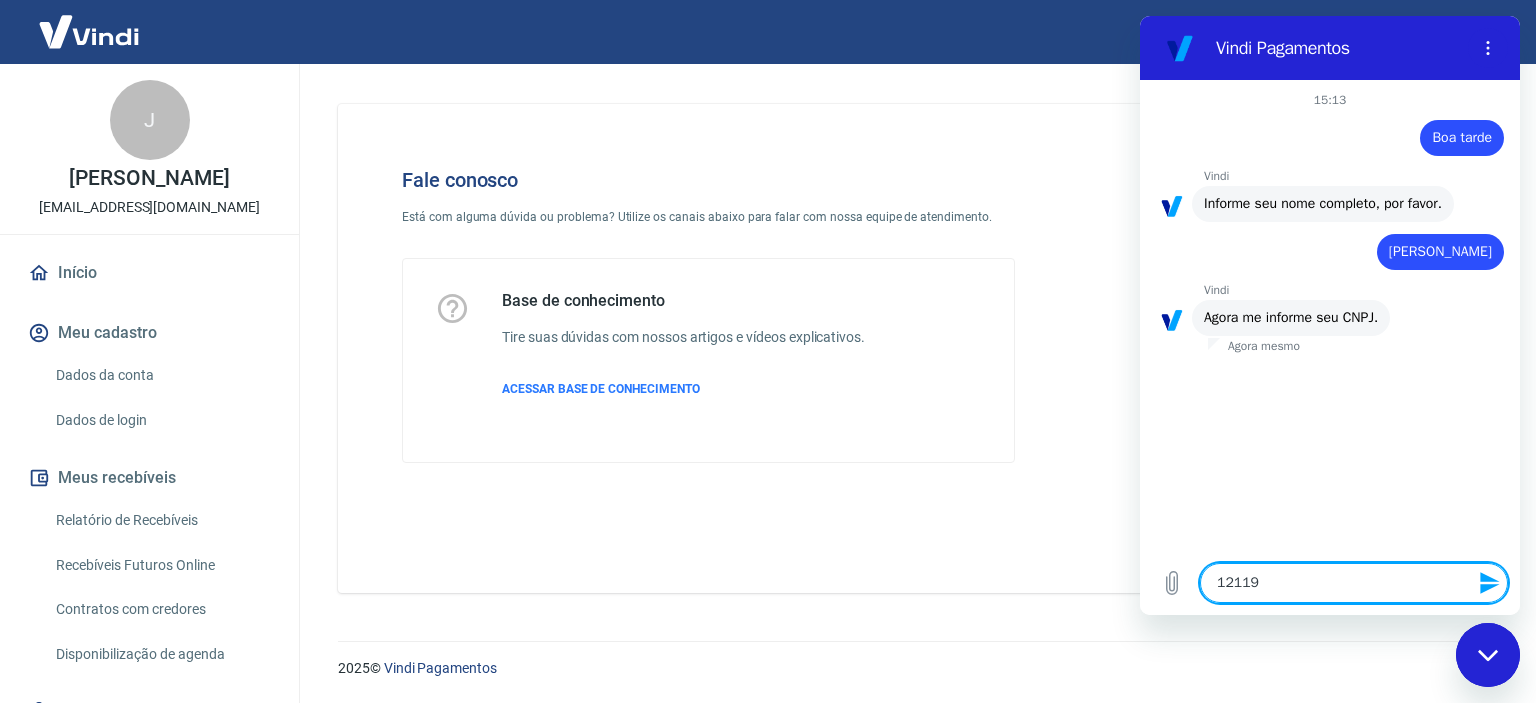 type on "121191" 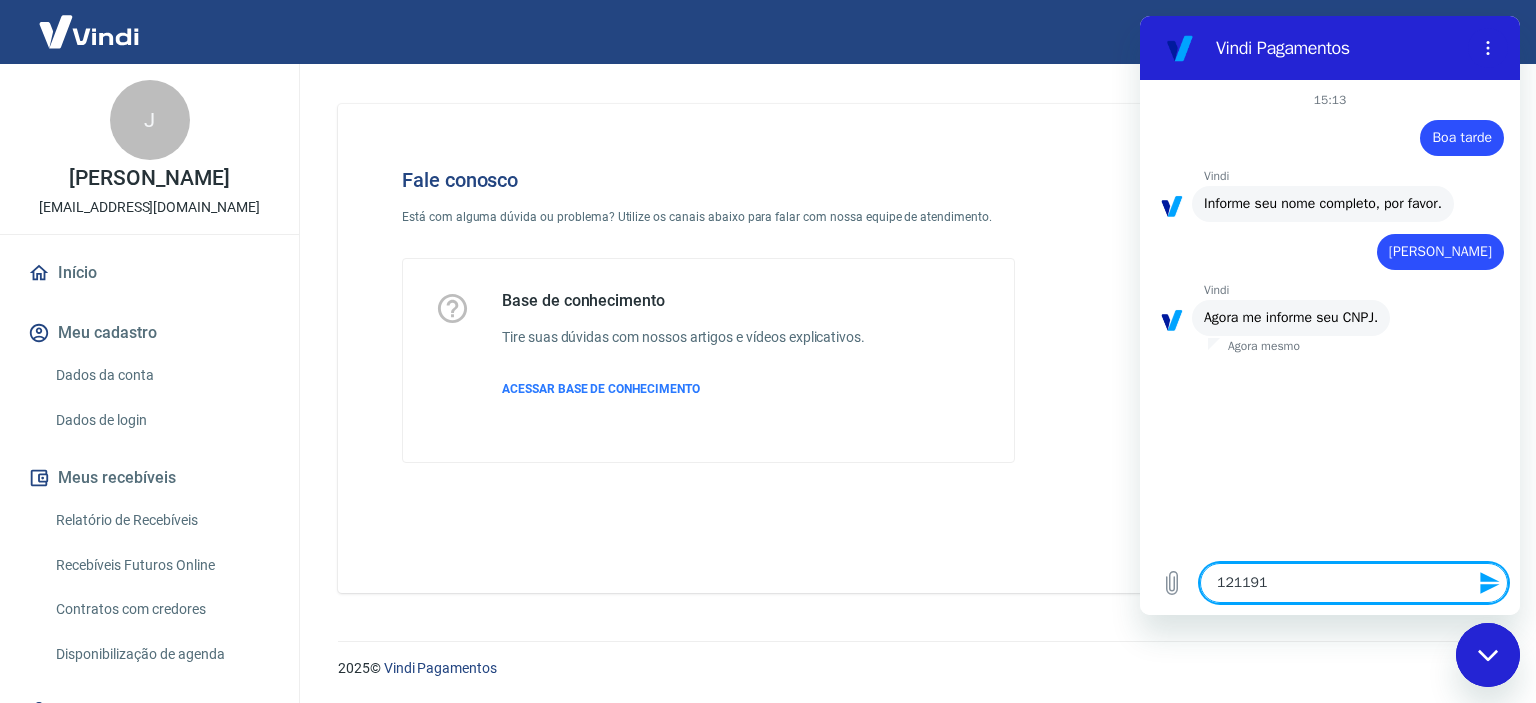 type on "1211917" 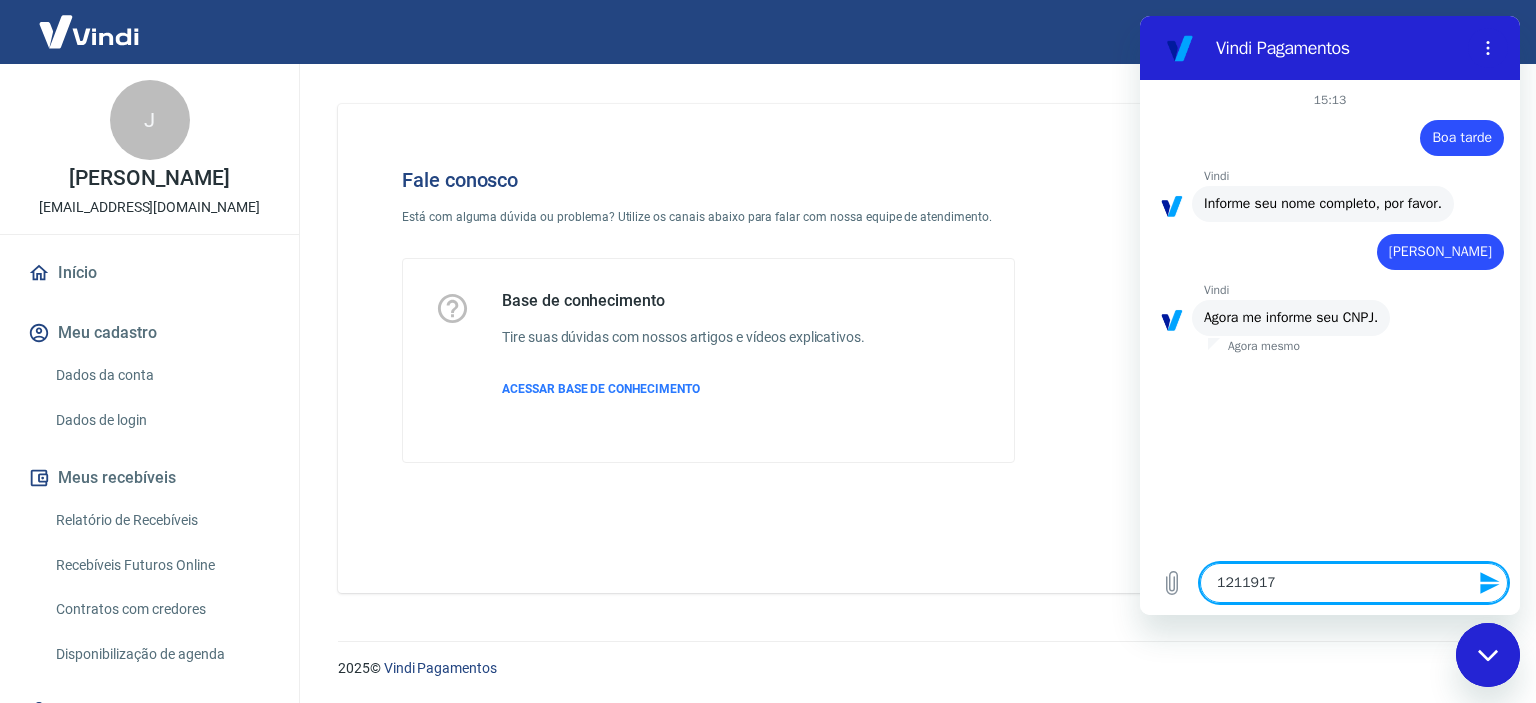 type on "12119177" 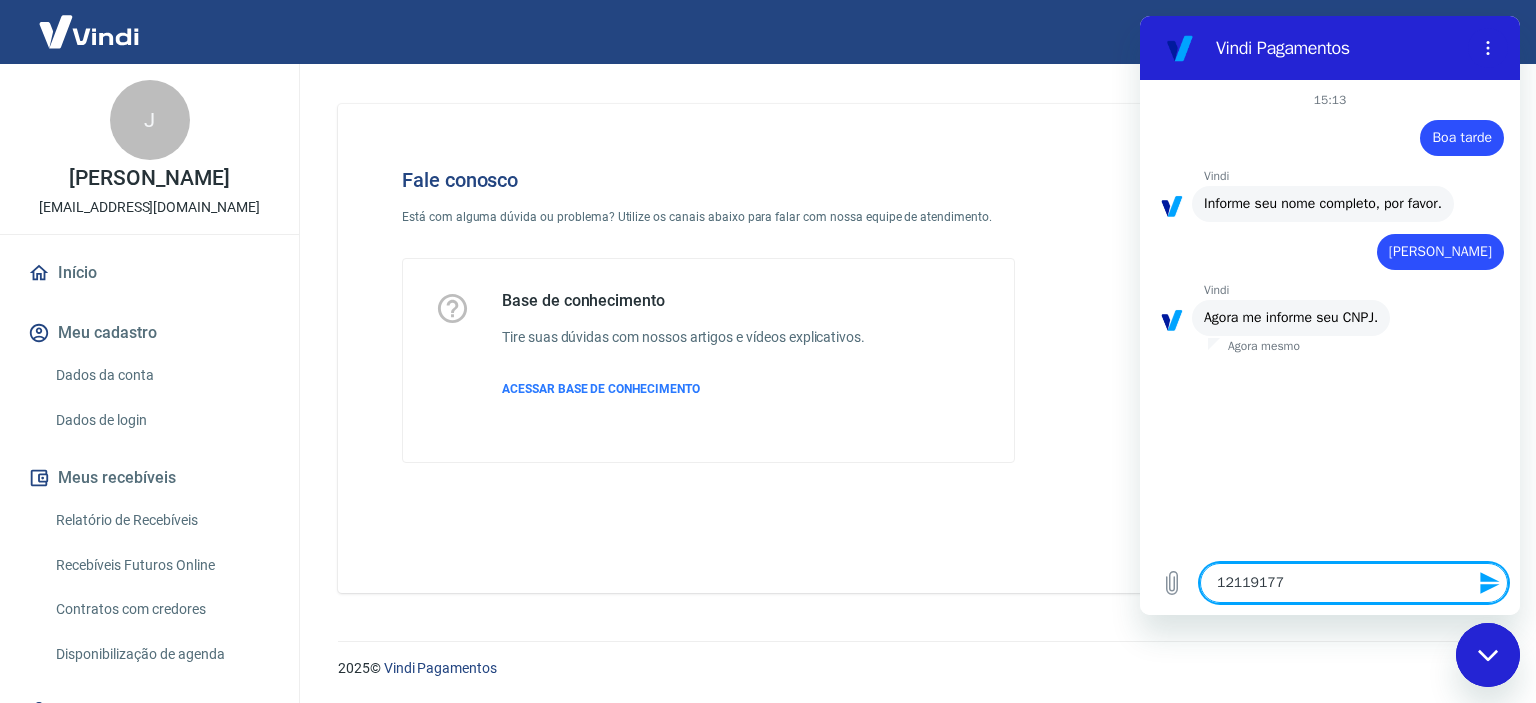 type on "121191770" 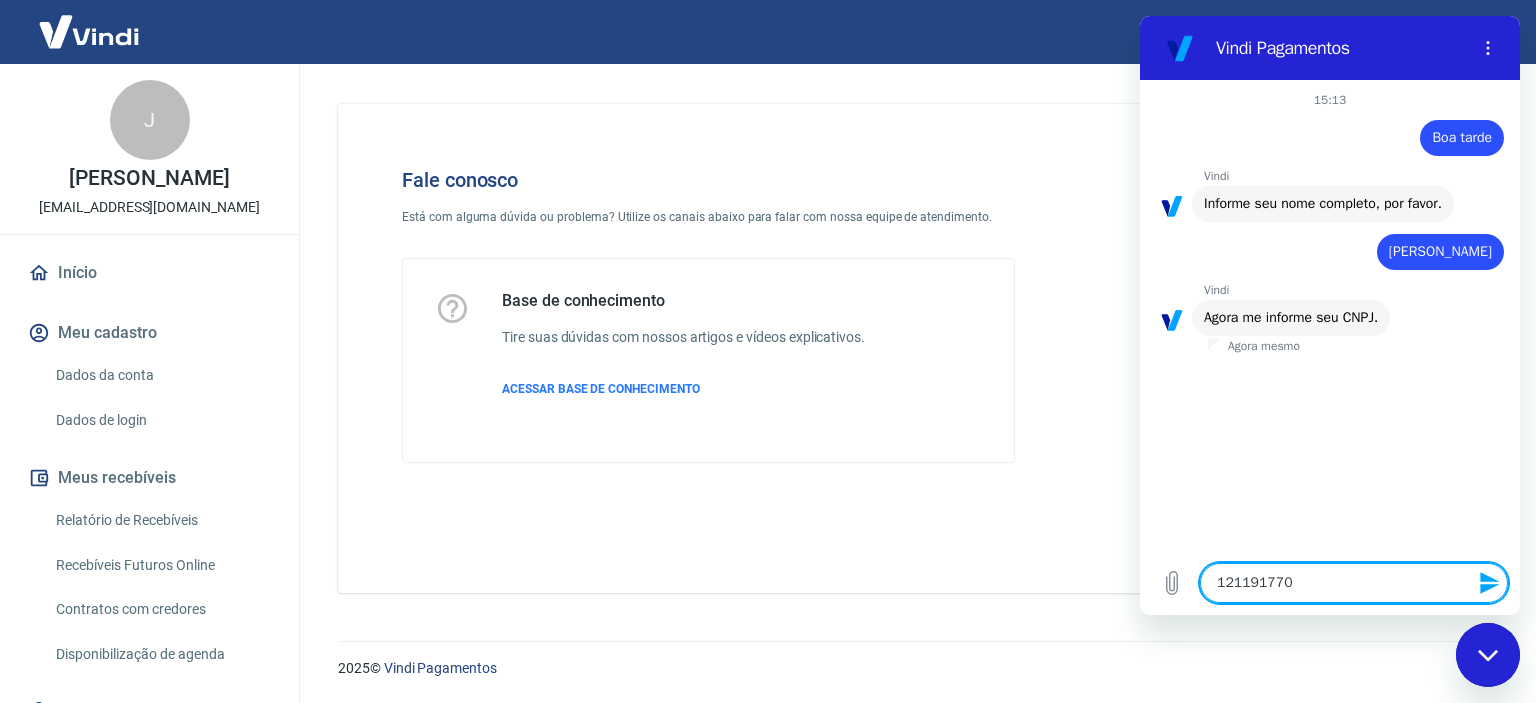 type on "1211917700" 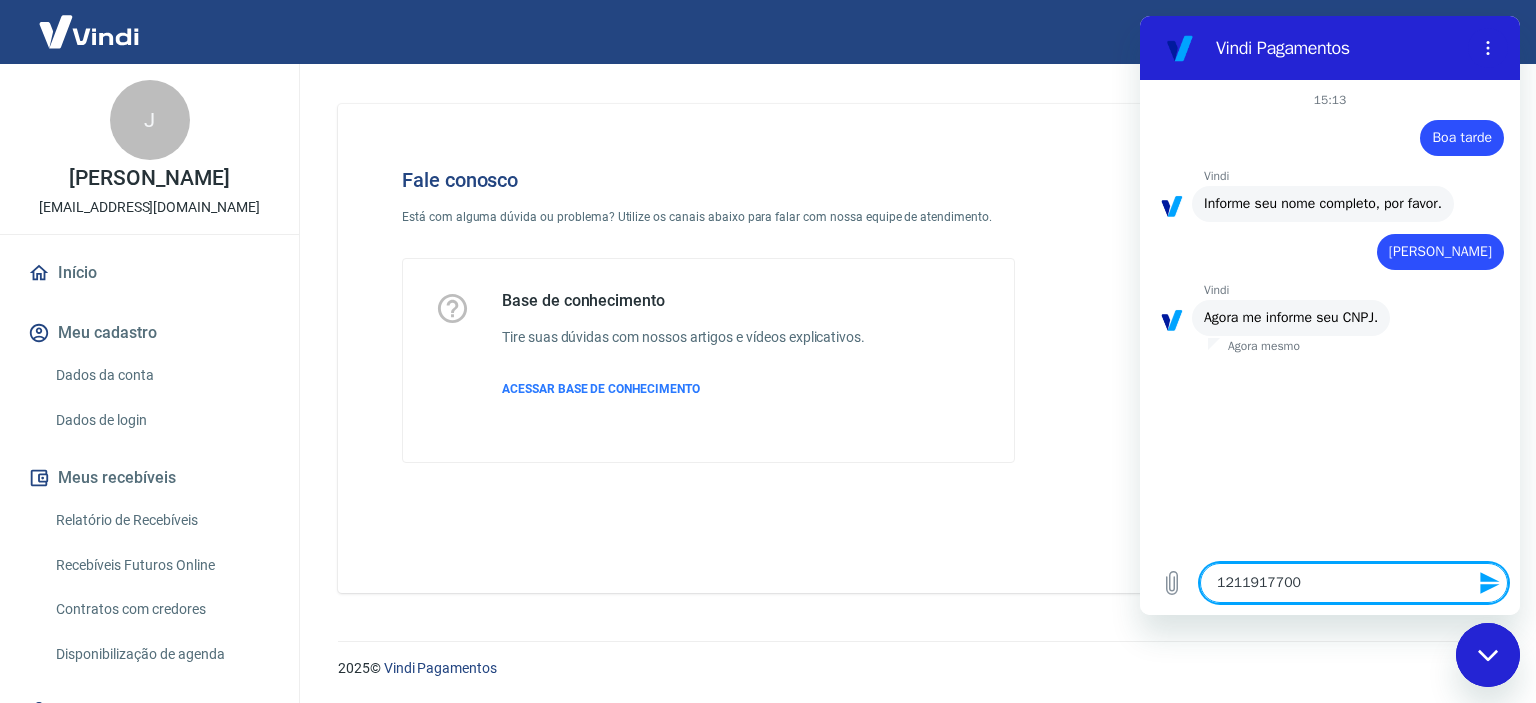 type on "12119177000" 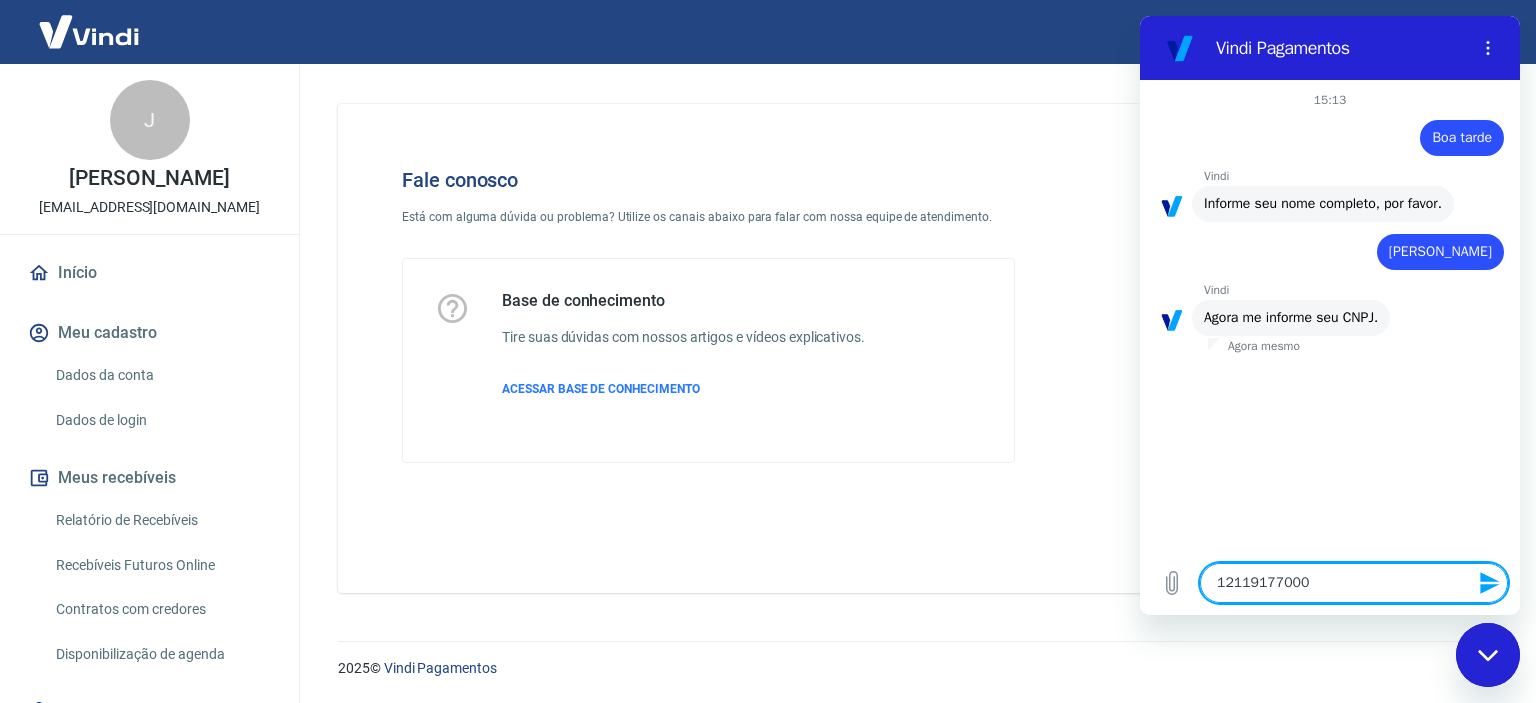 type on "121191770001" 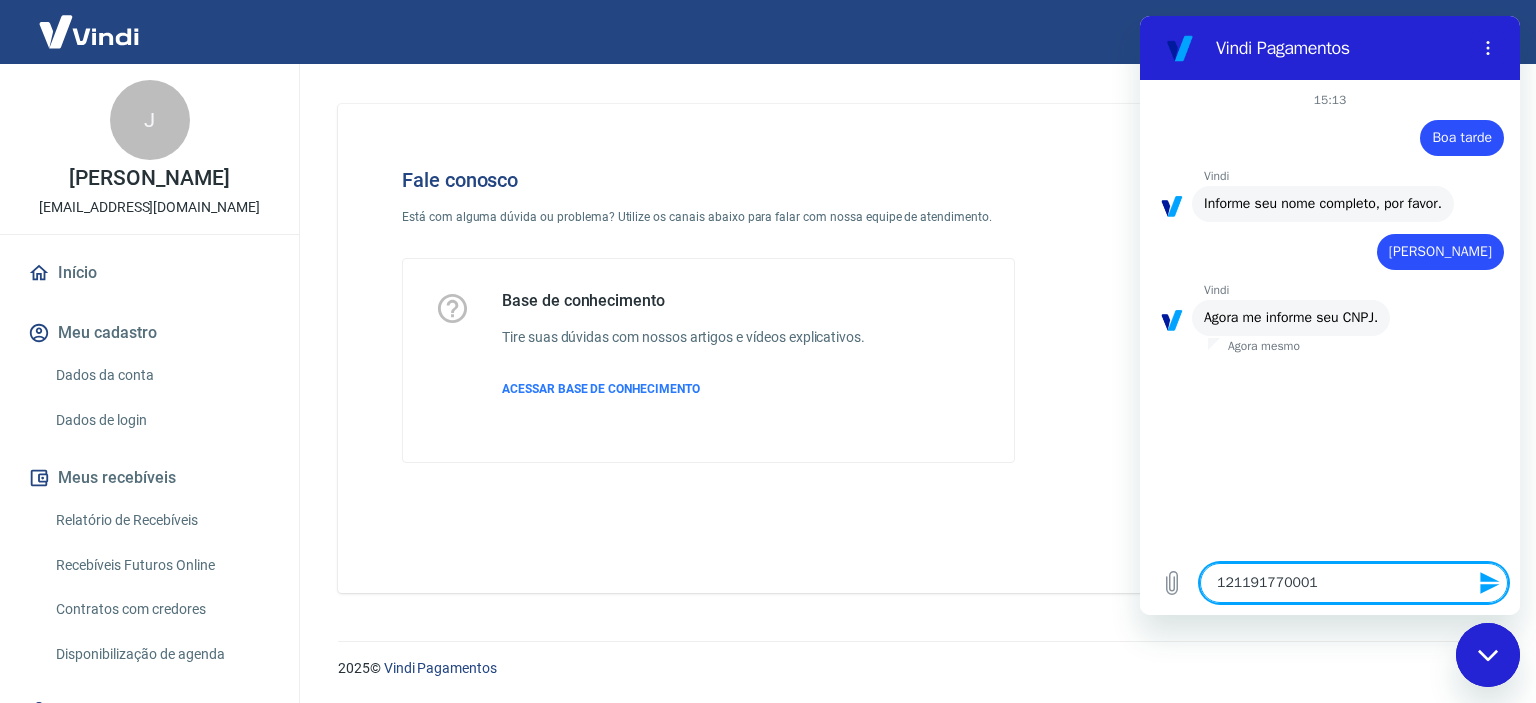 type on "1211917700019" 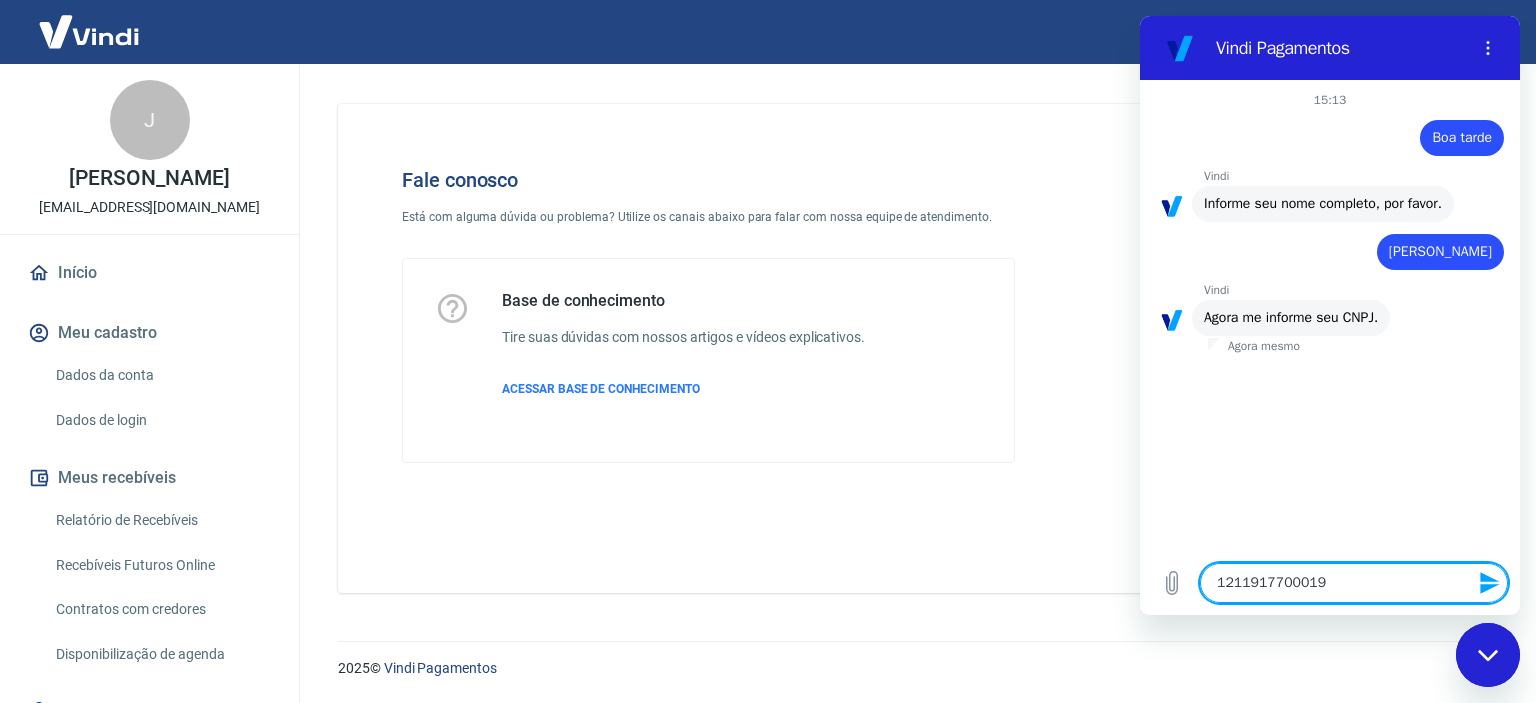 type on "12119177000190" 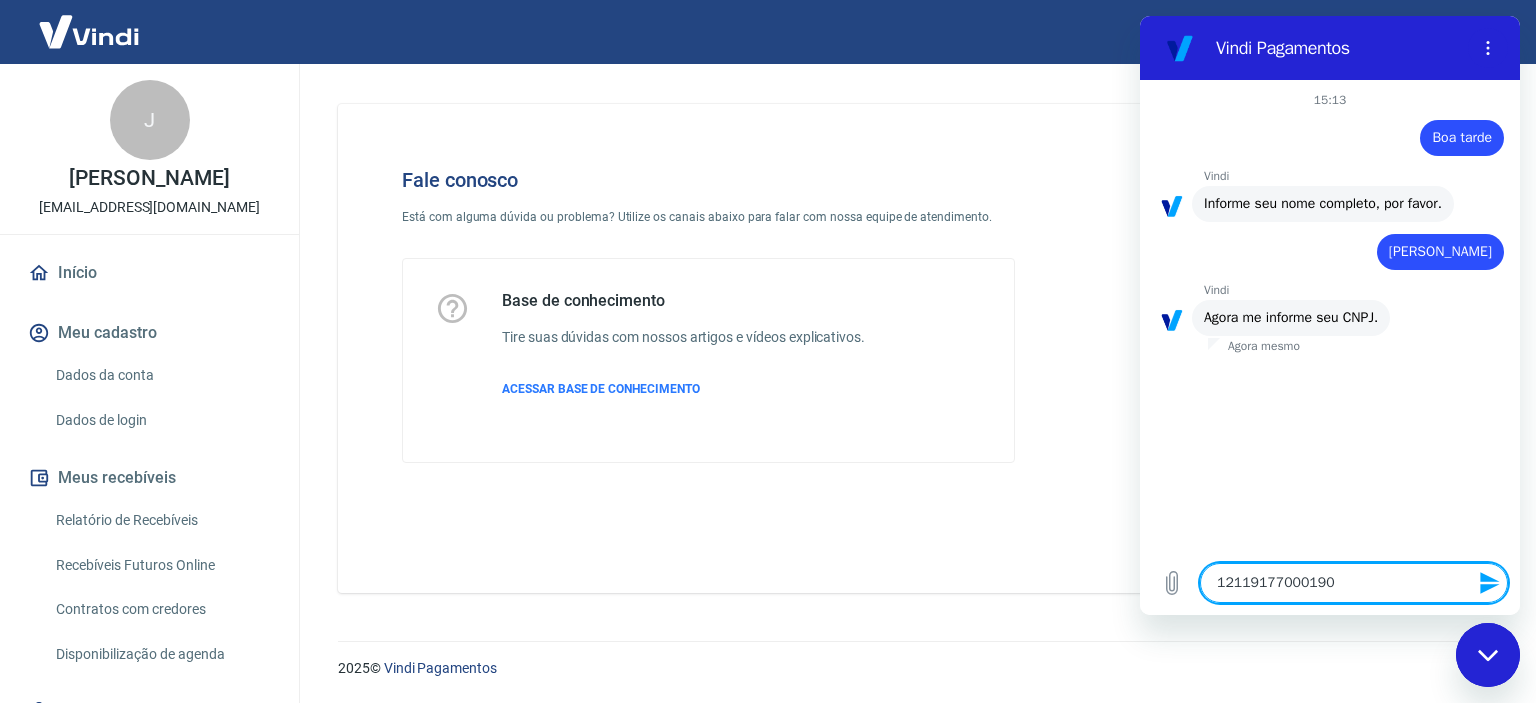 type 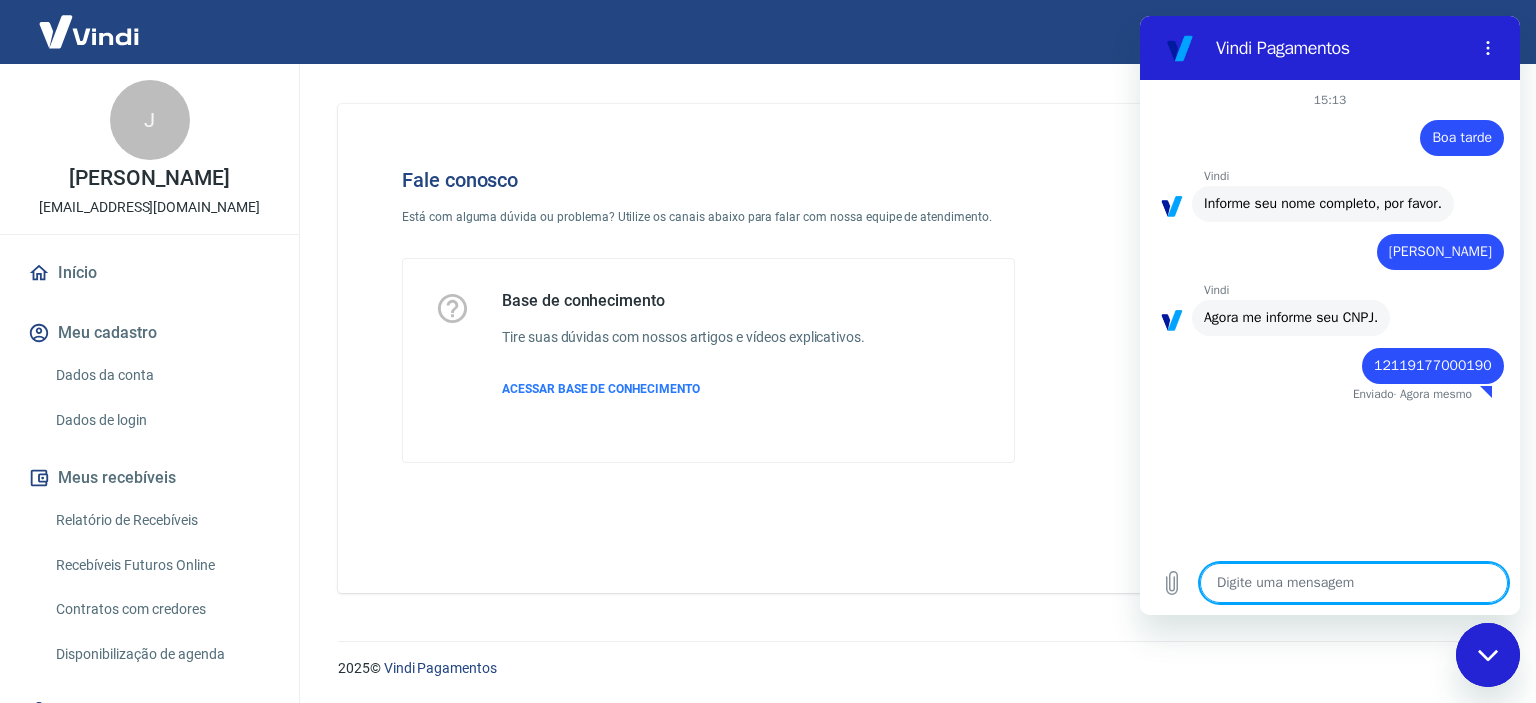 type on "x" 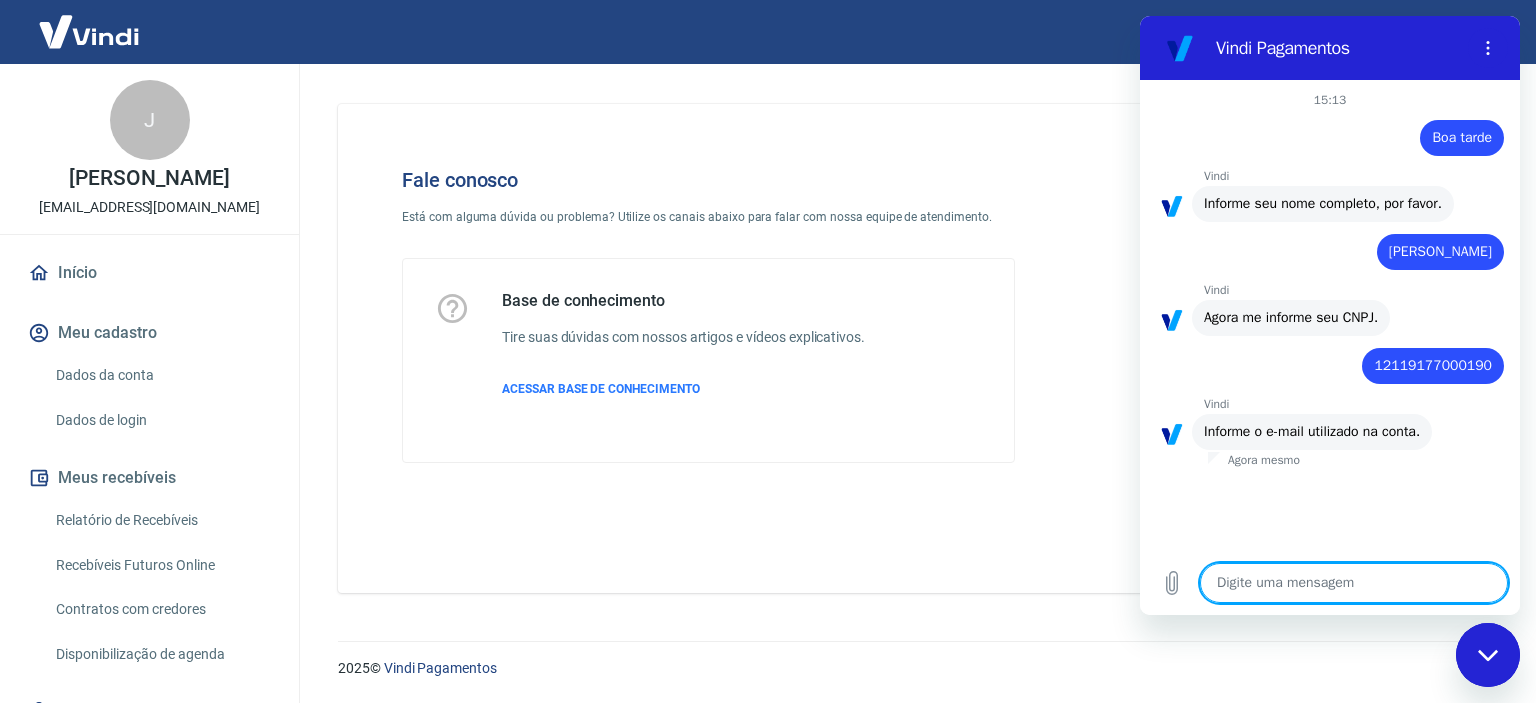 type on "c" 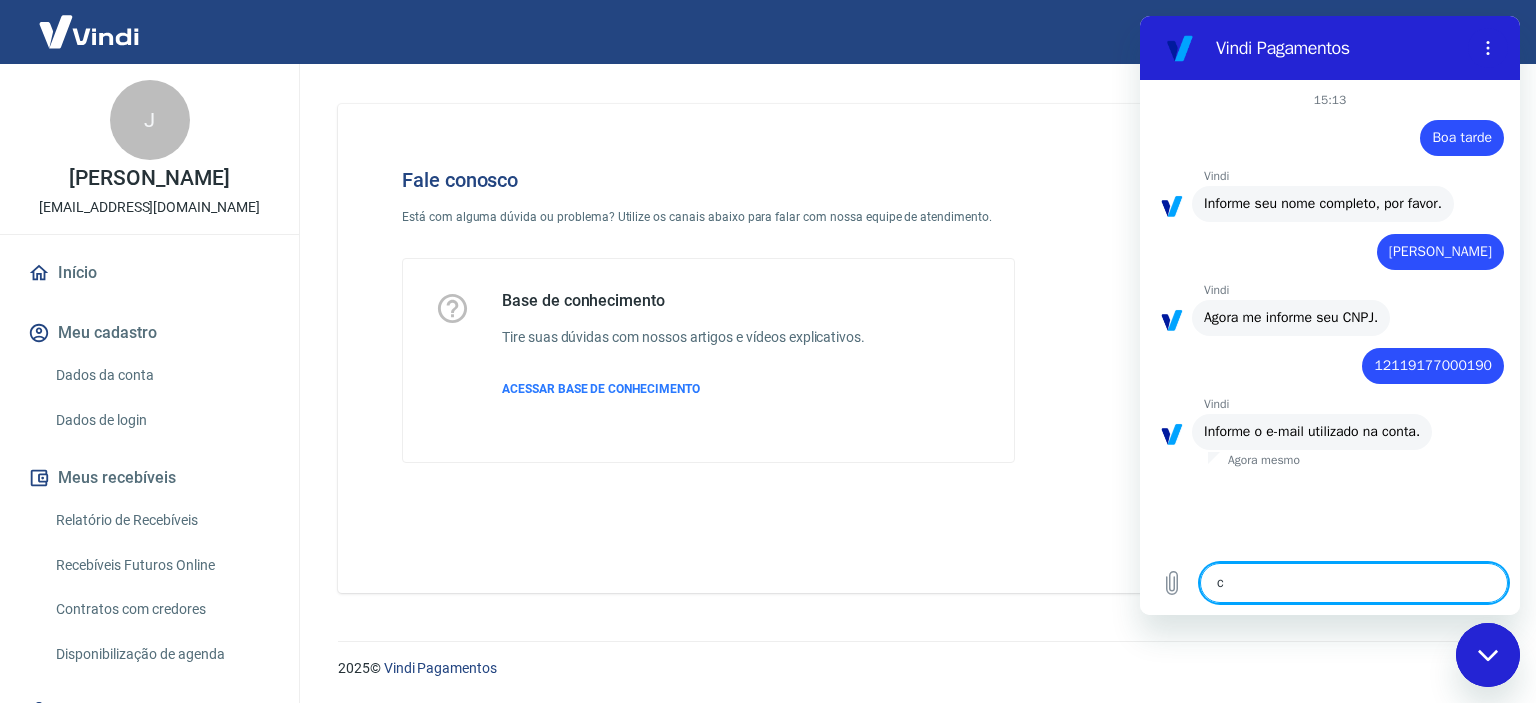 type on "co" 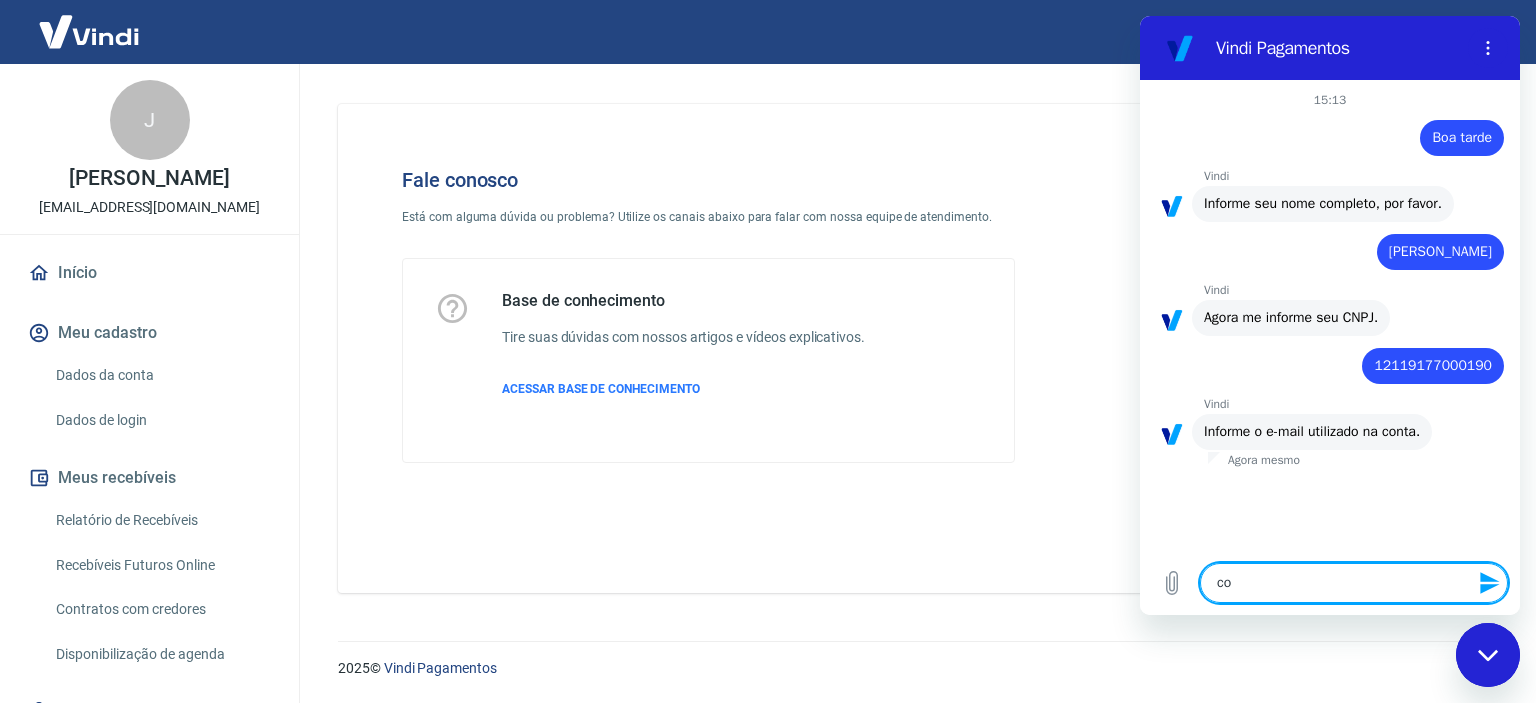 type on "con" 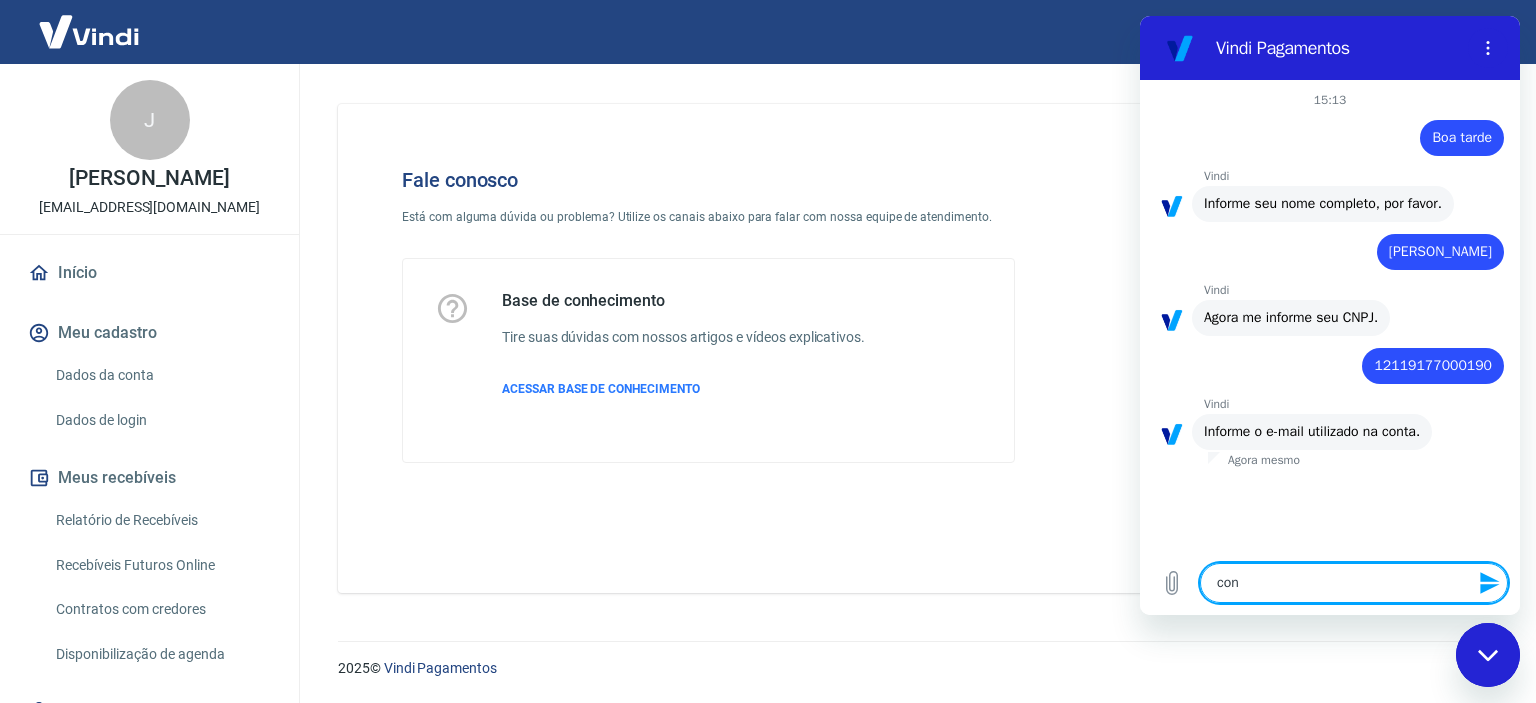 type on "cont" 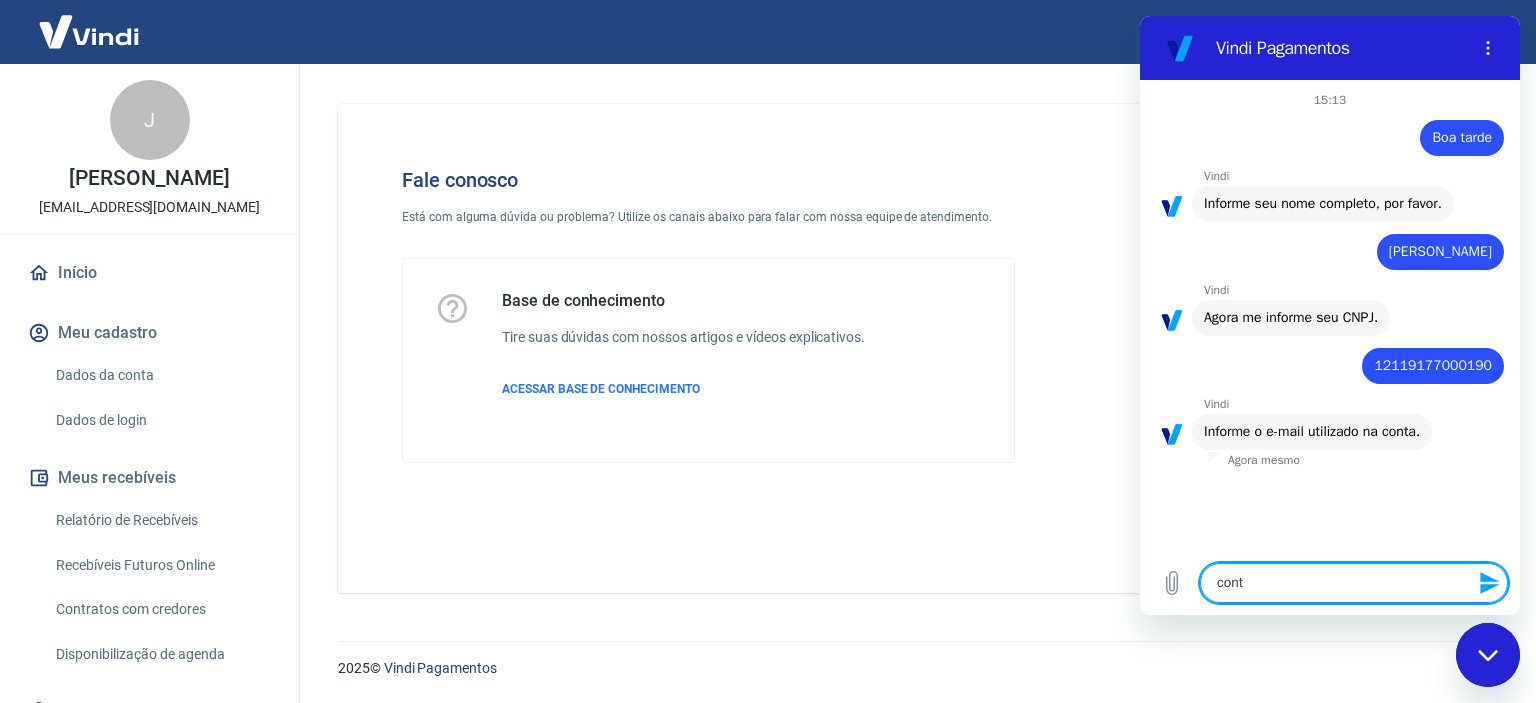 type on "x" 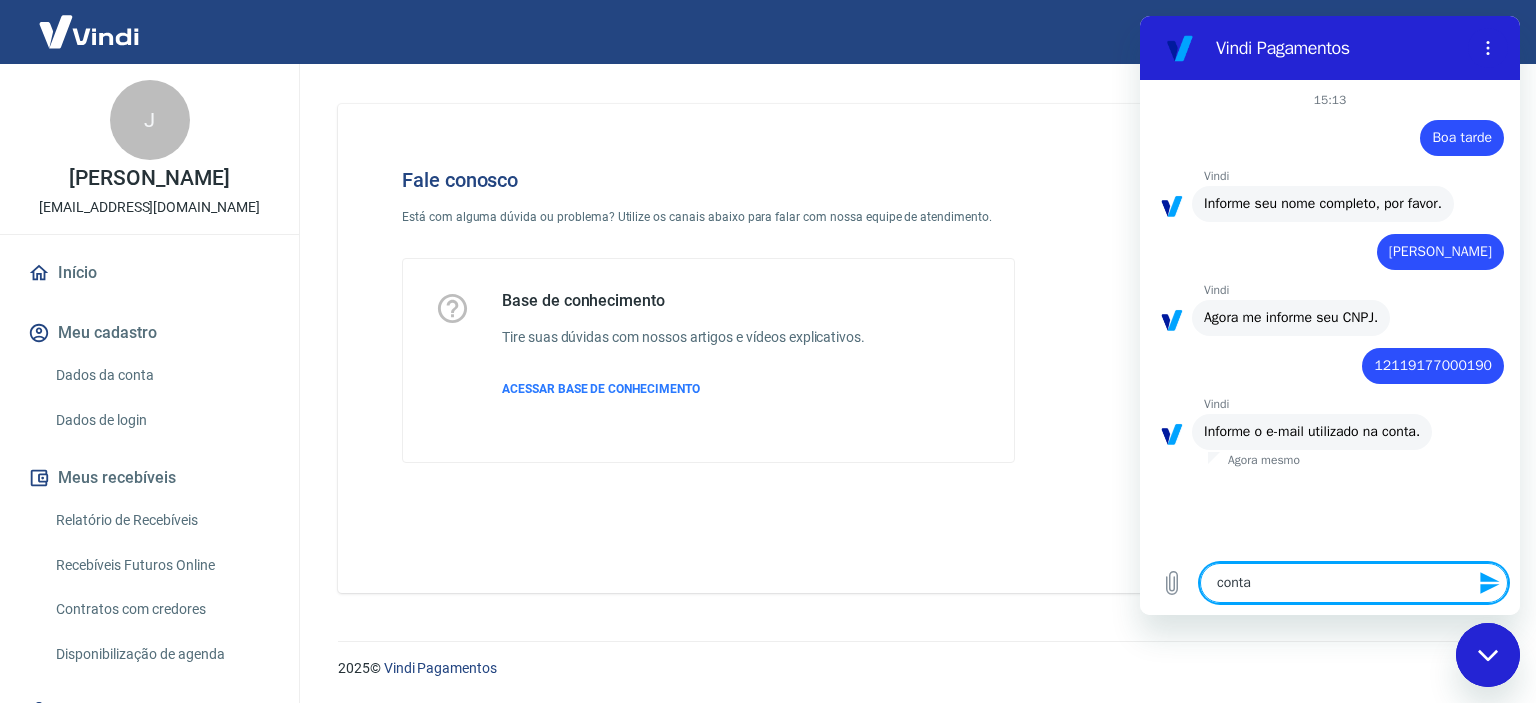 type on "contat" 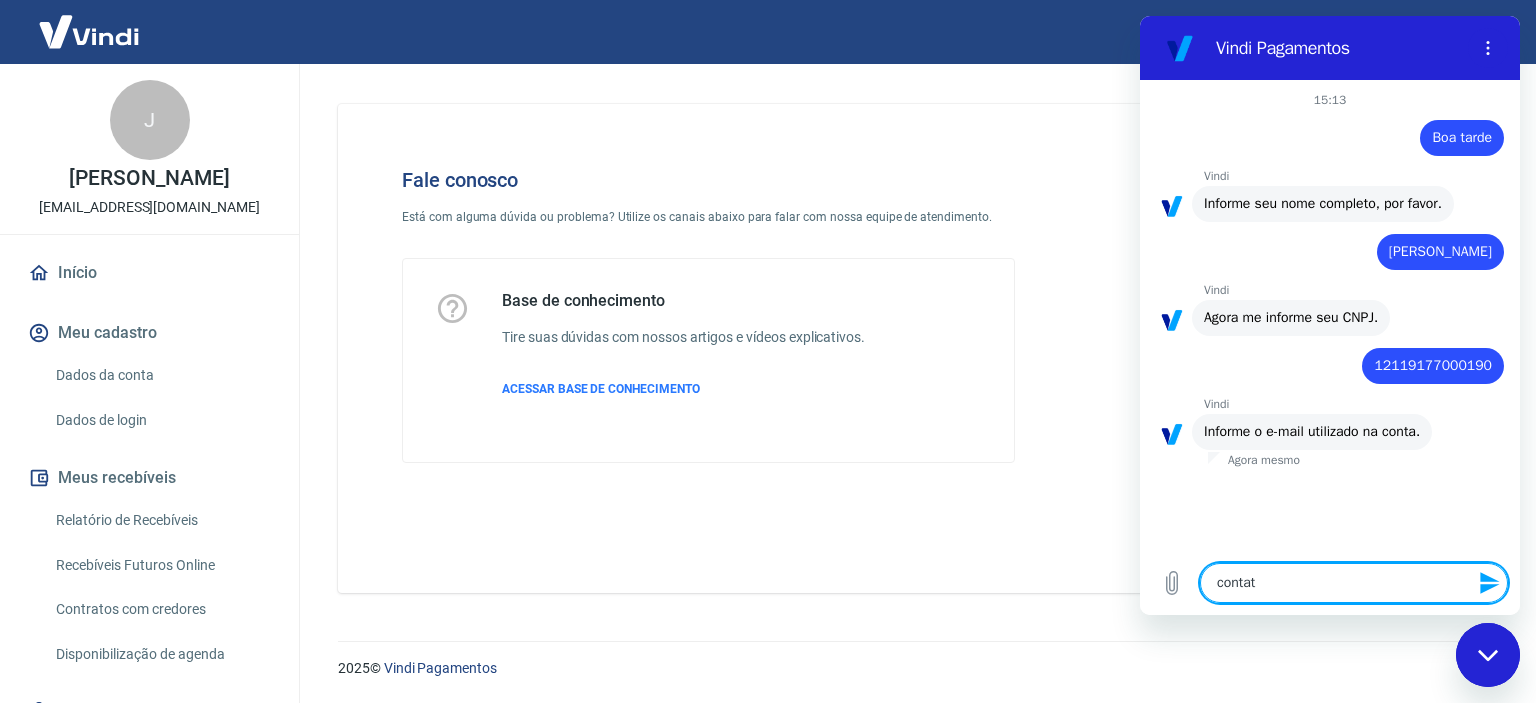 type on "contato" 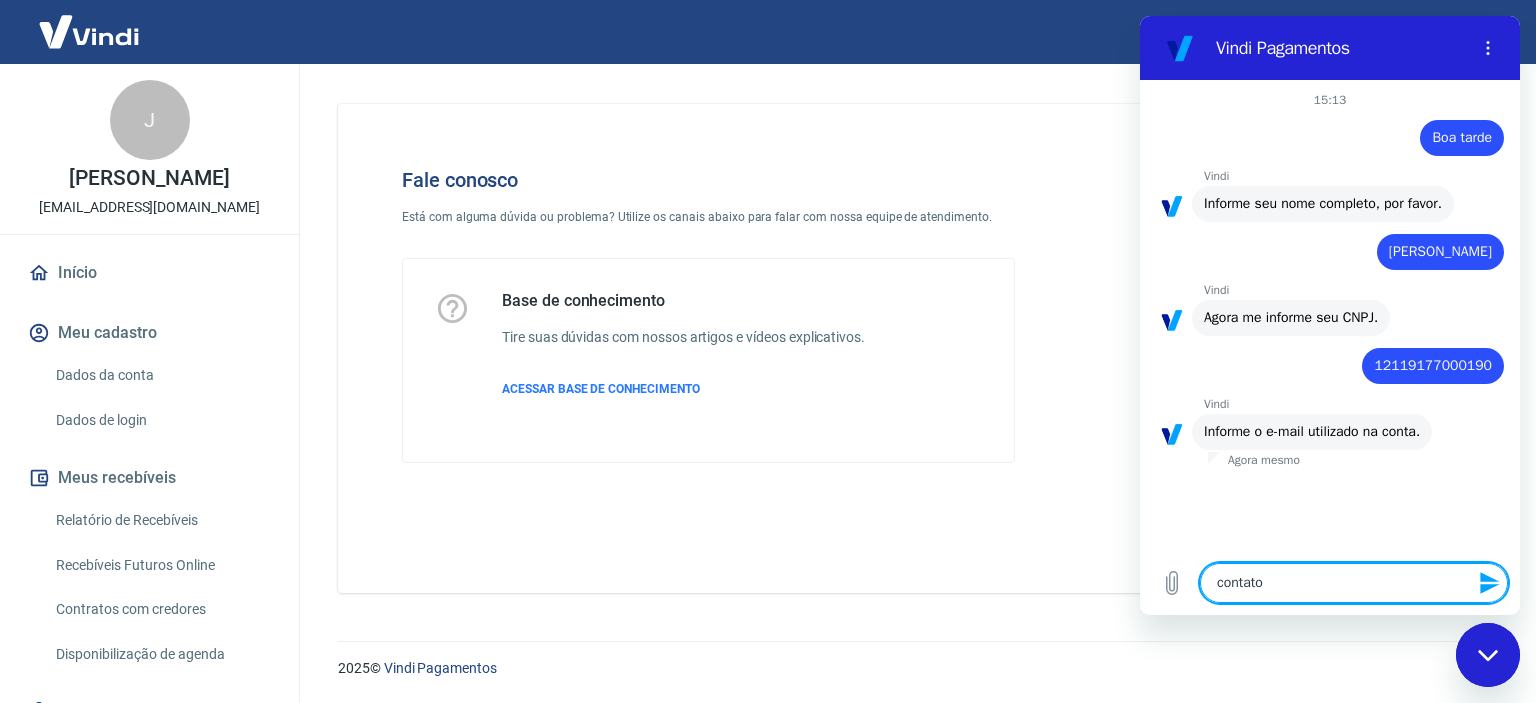 type on "contato@" 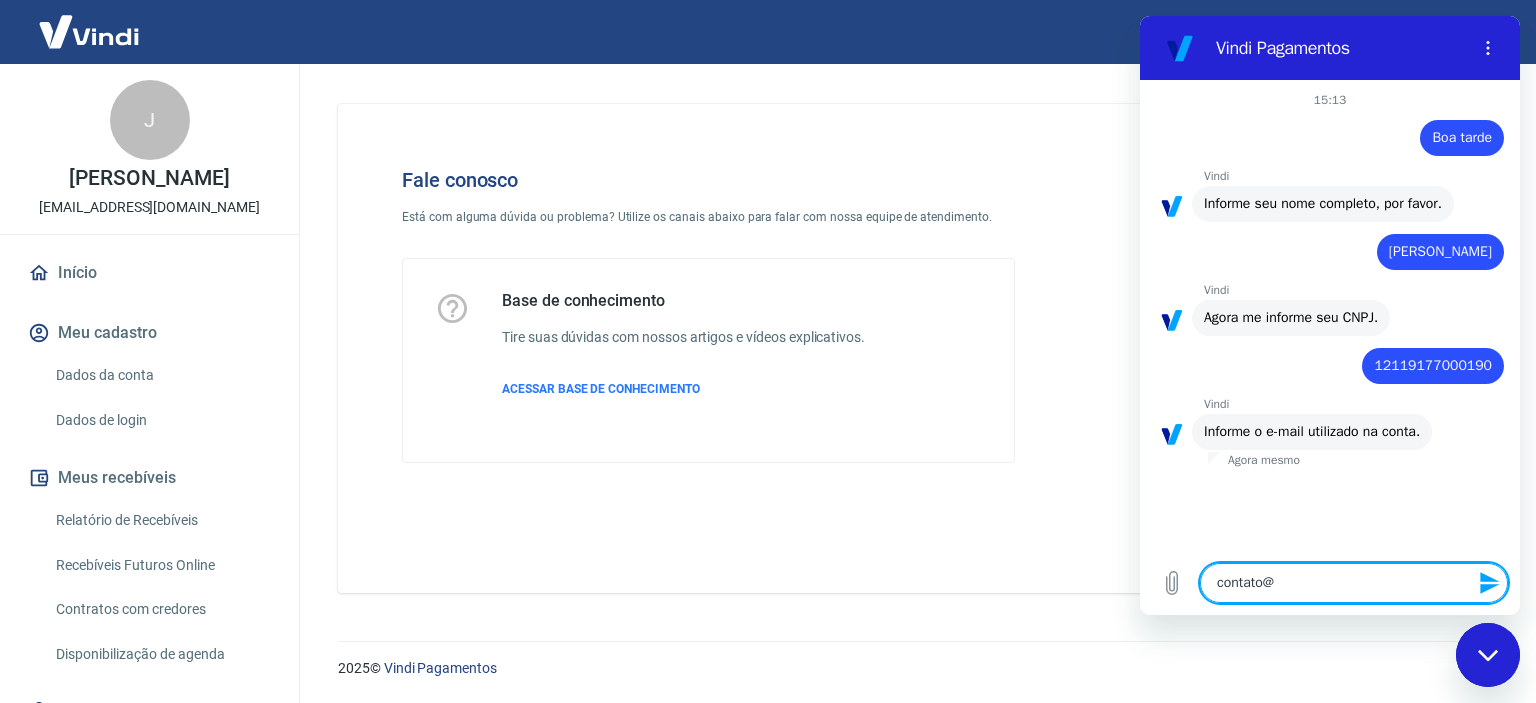 type on "contato@w" 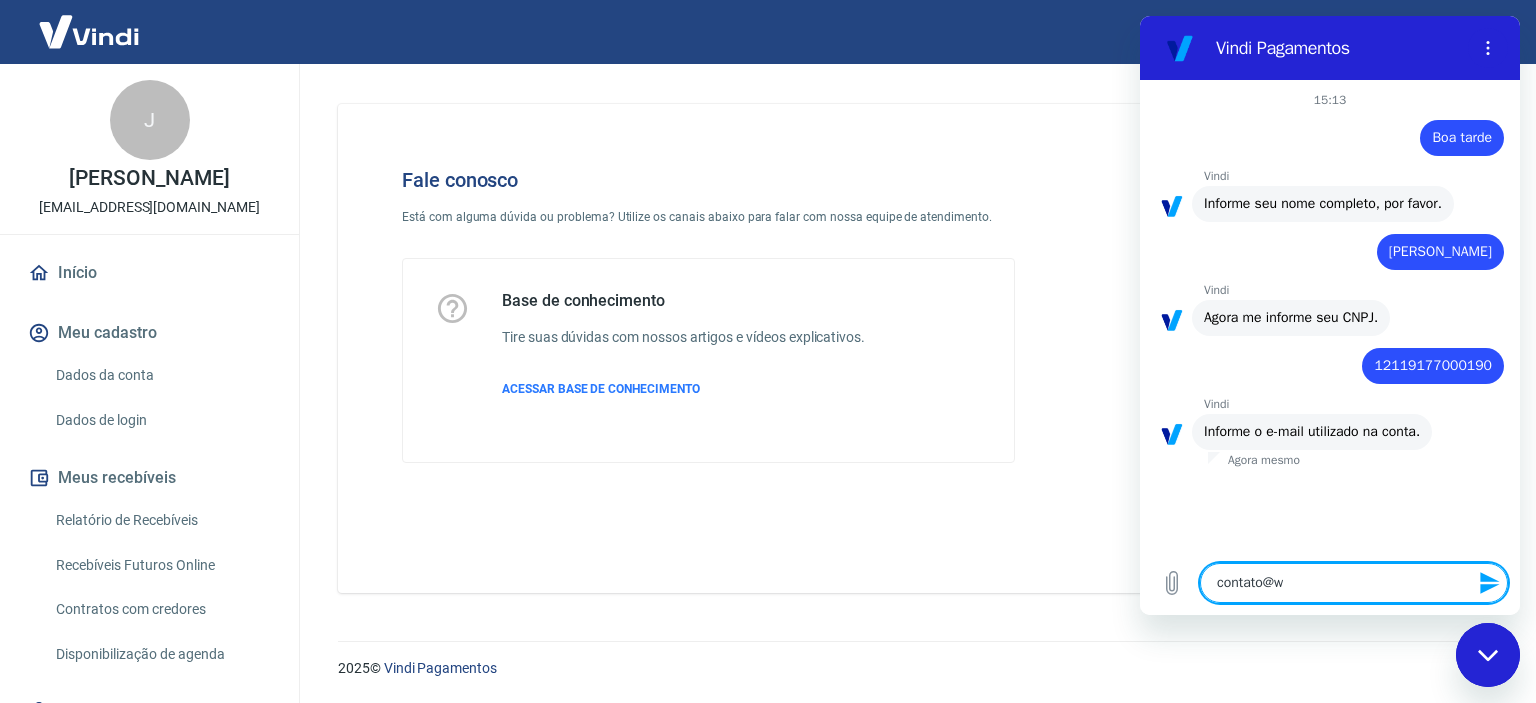 type on "contato@wi" 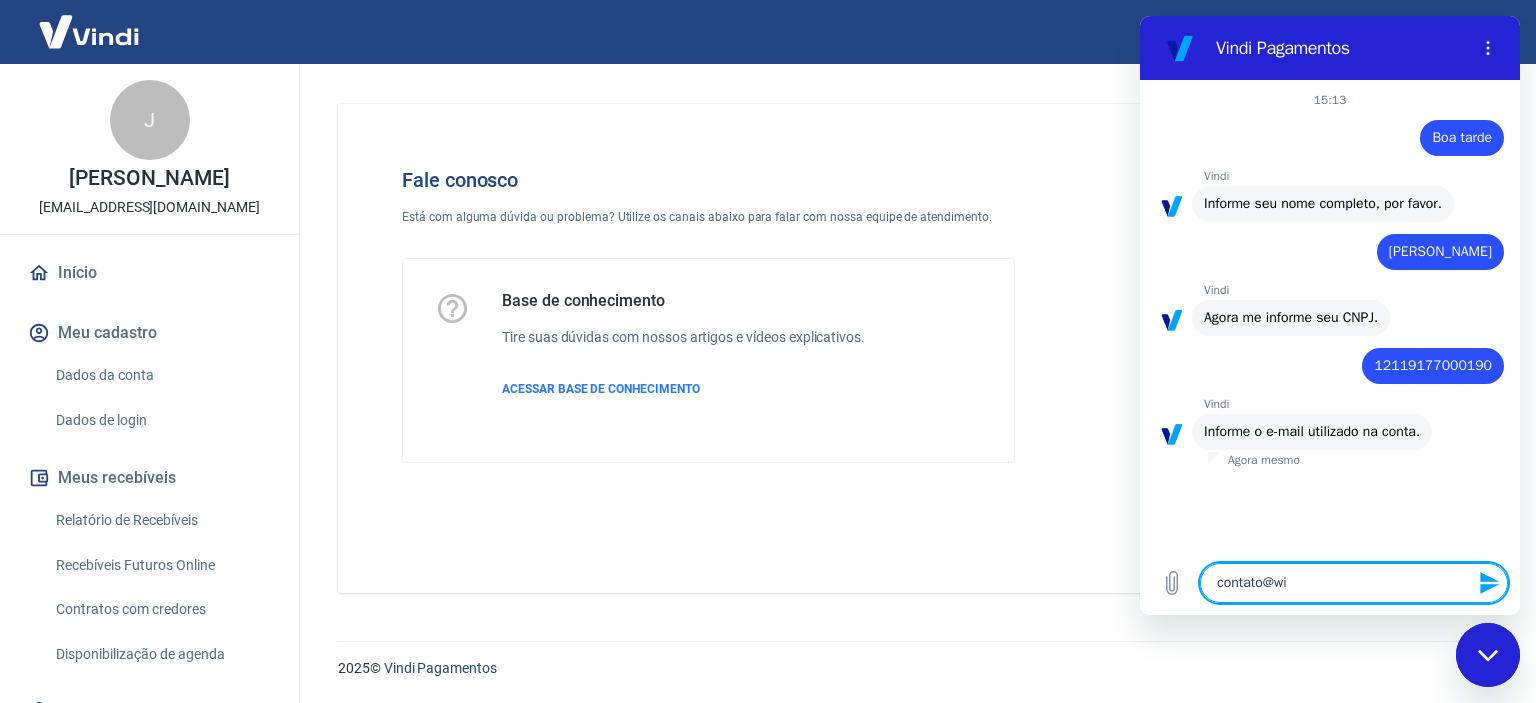 type on "contato@wil" 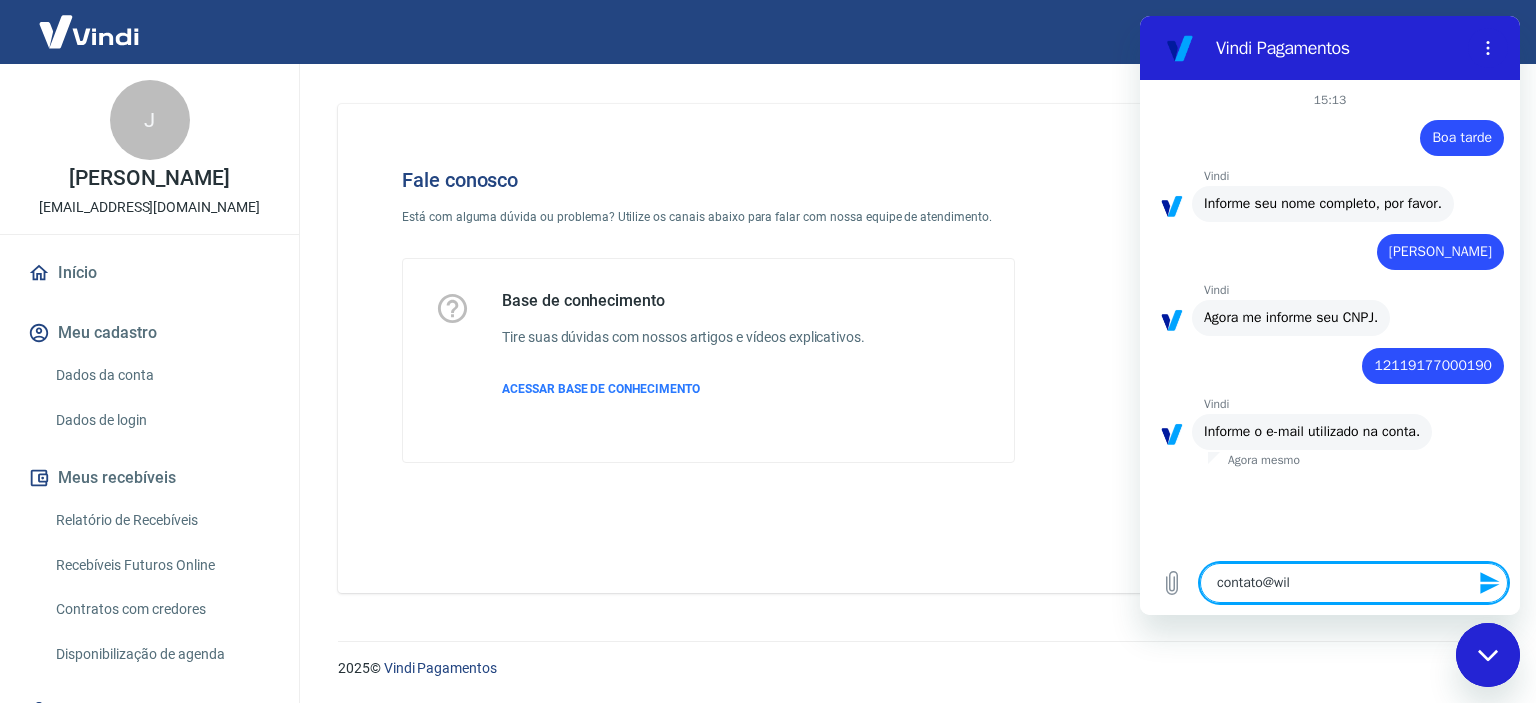 type on "contato@will" 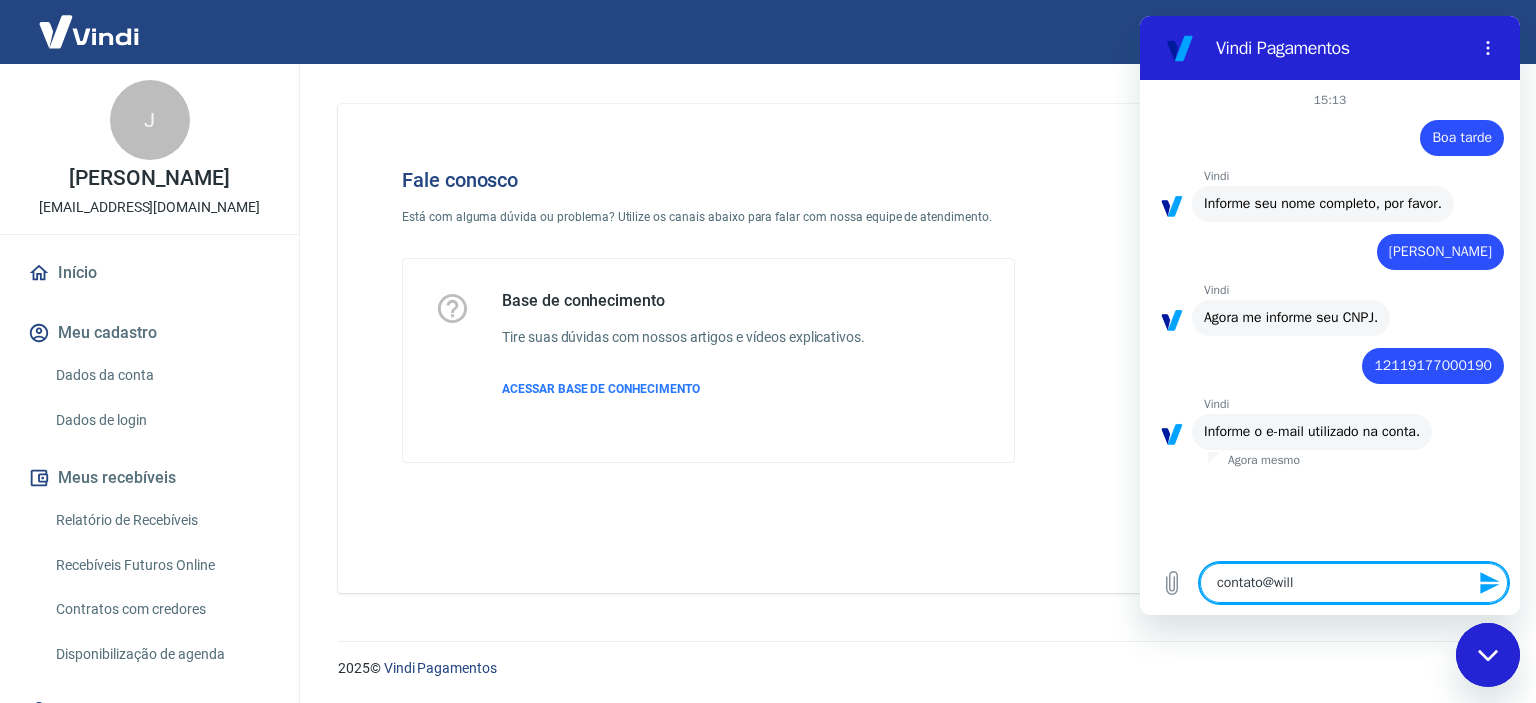 type on "contato@willi" 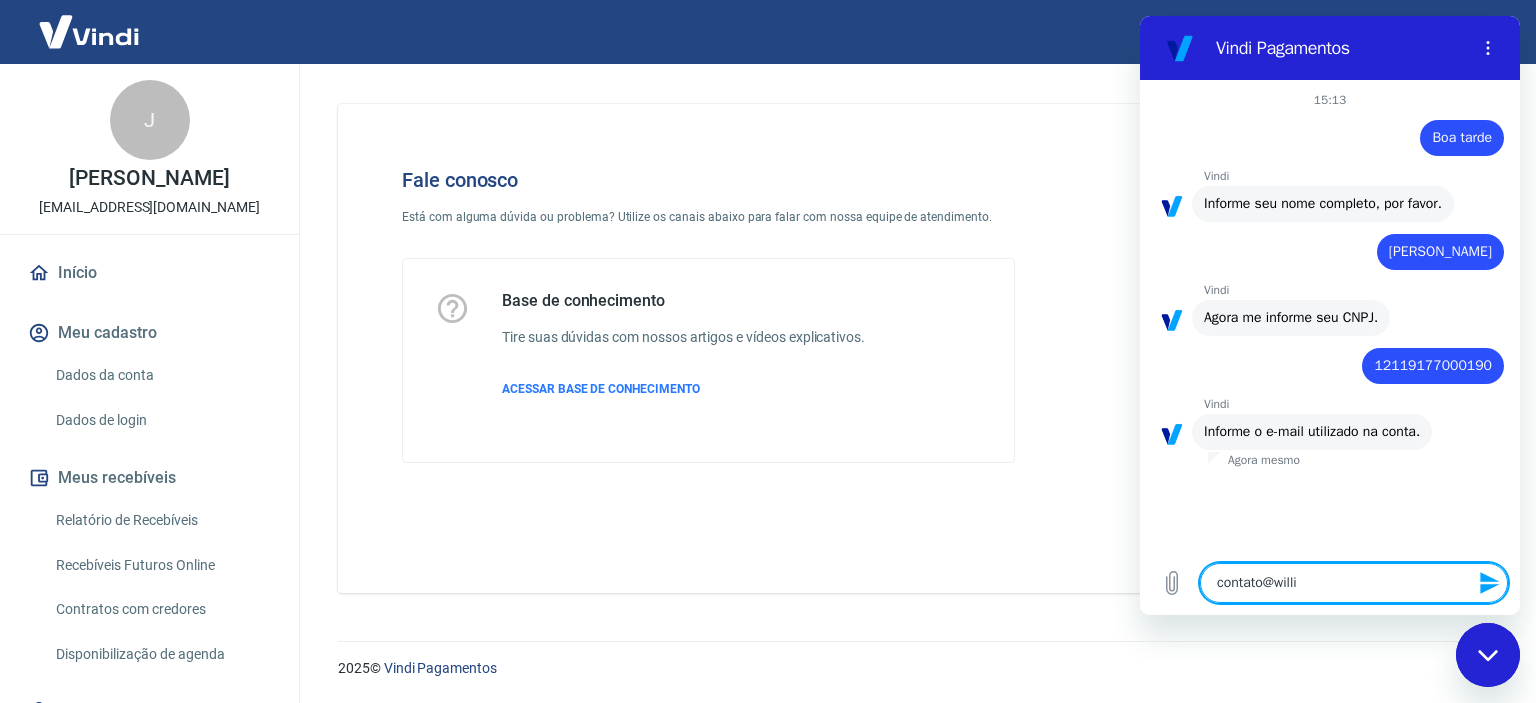 type on "contato@willia" 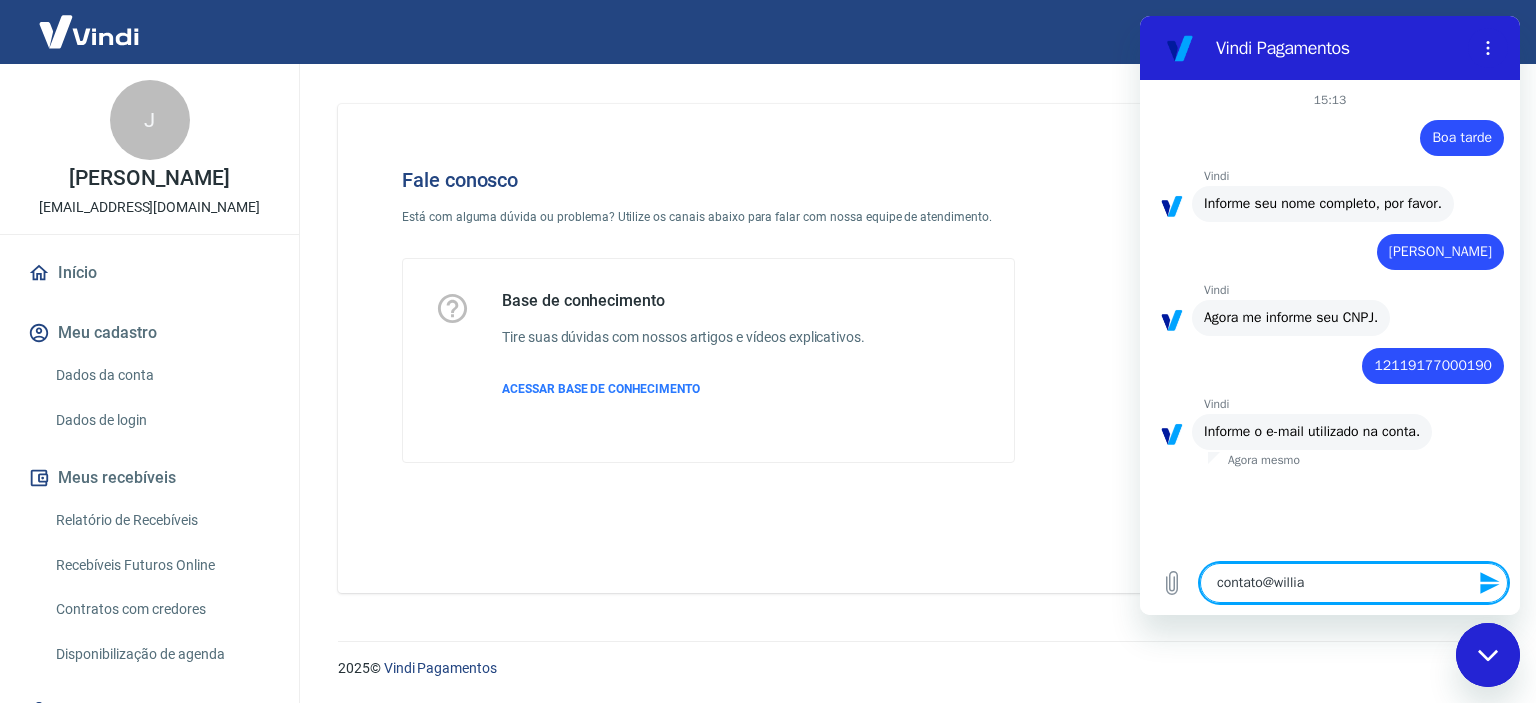 type on "contato@willian" 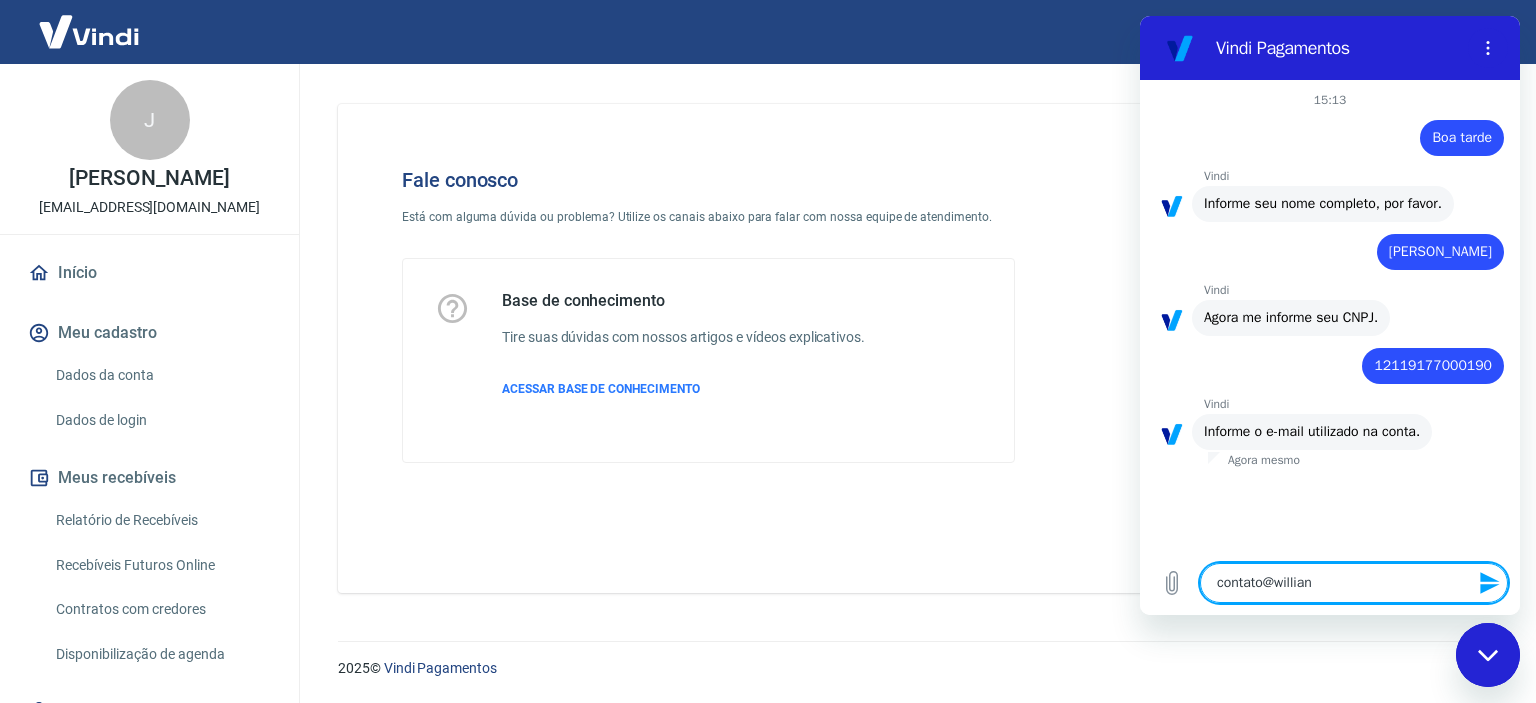 type on "contato@willianr" 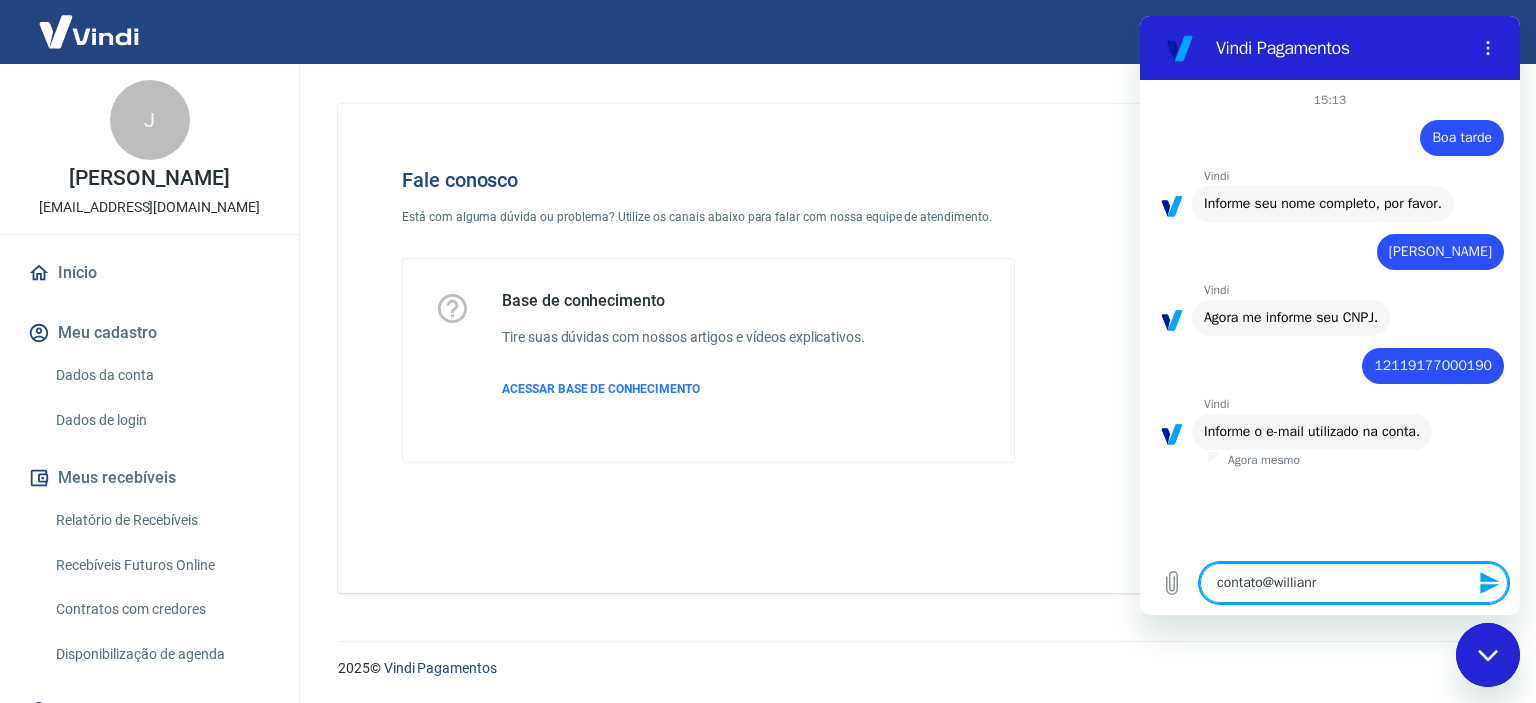 type on "contato@willianra" 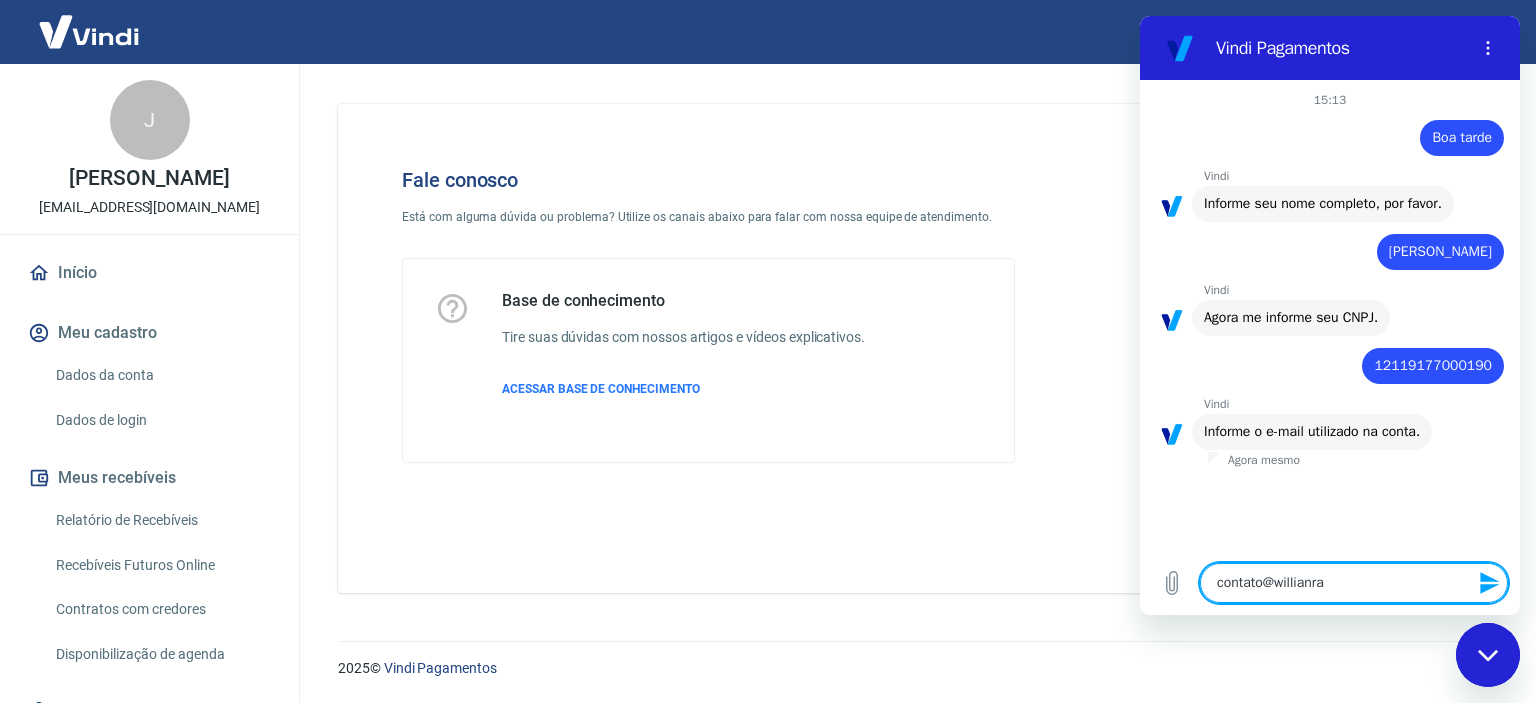 type on "contato@willianrad" 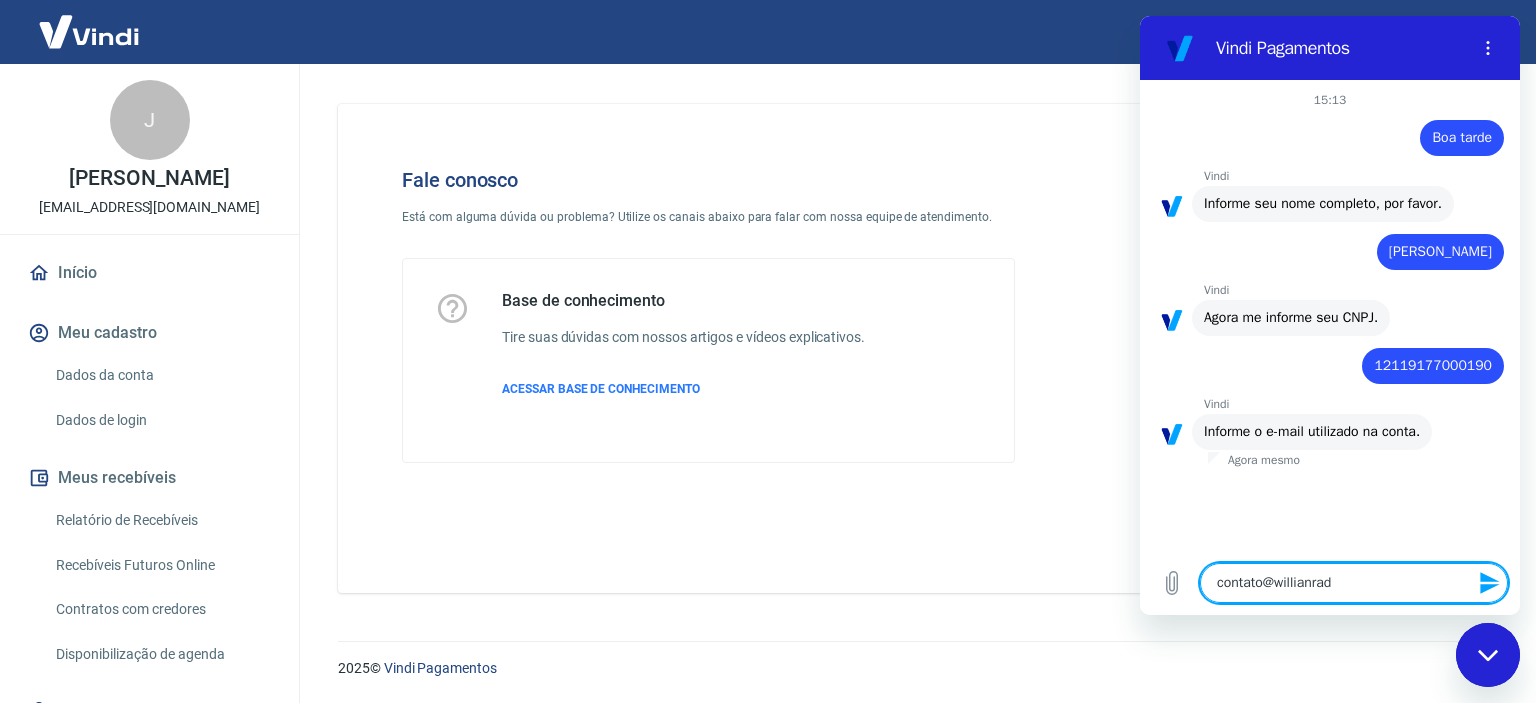 type on "contato@willianradi" 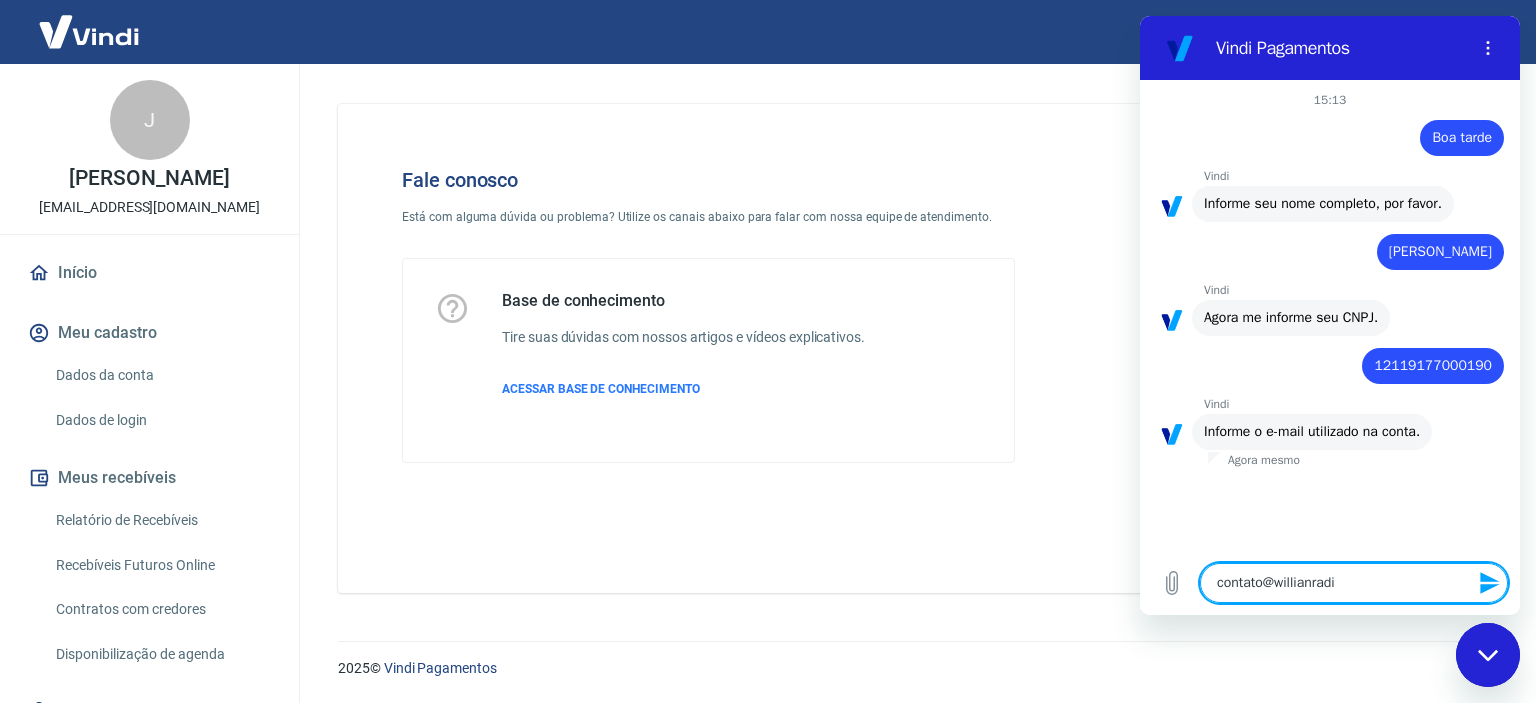type on "contato@willianradic" 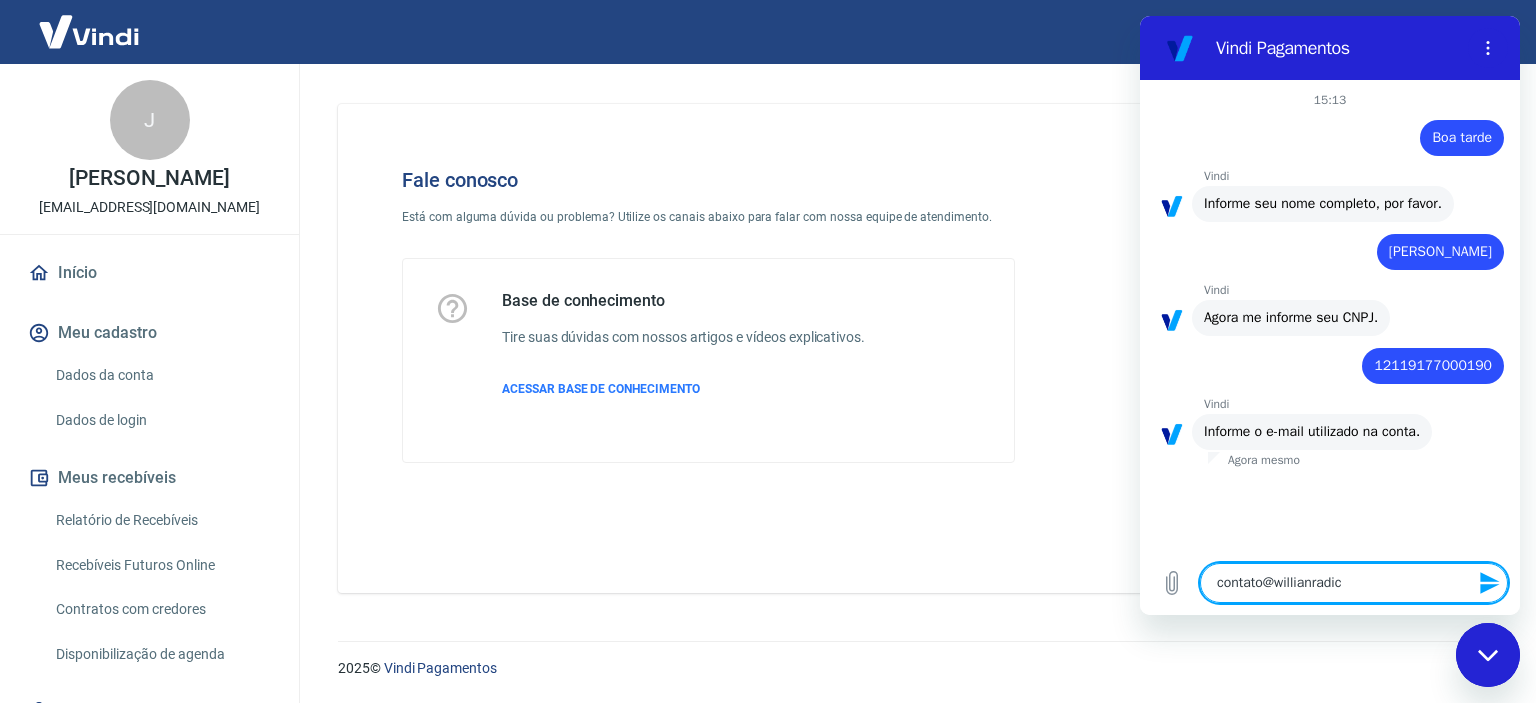 type on "contato@willianradica" 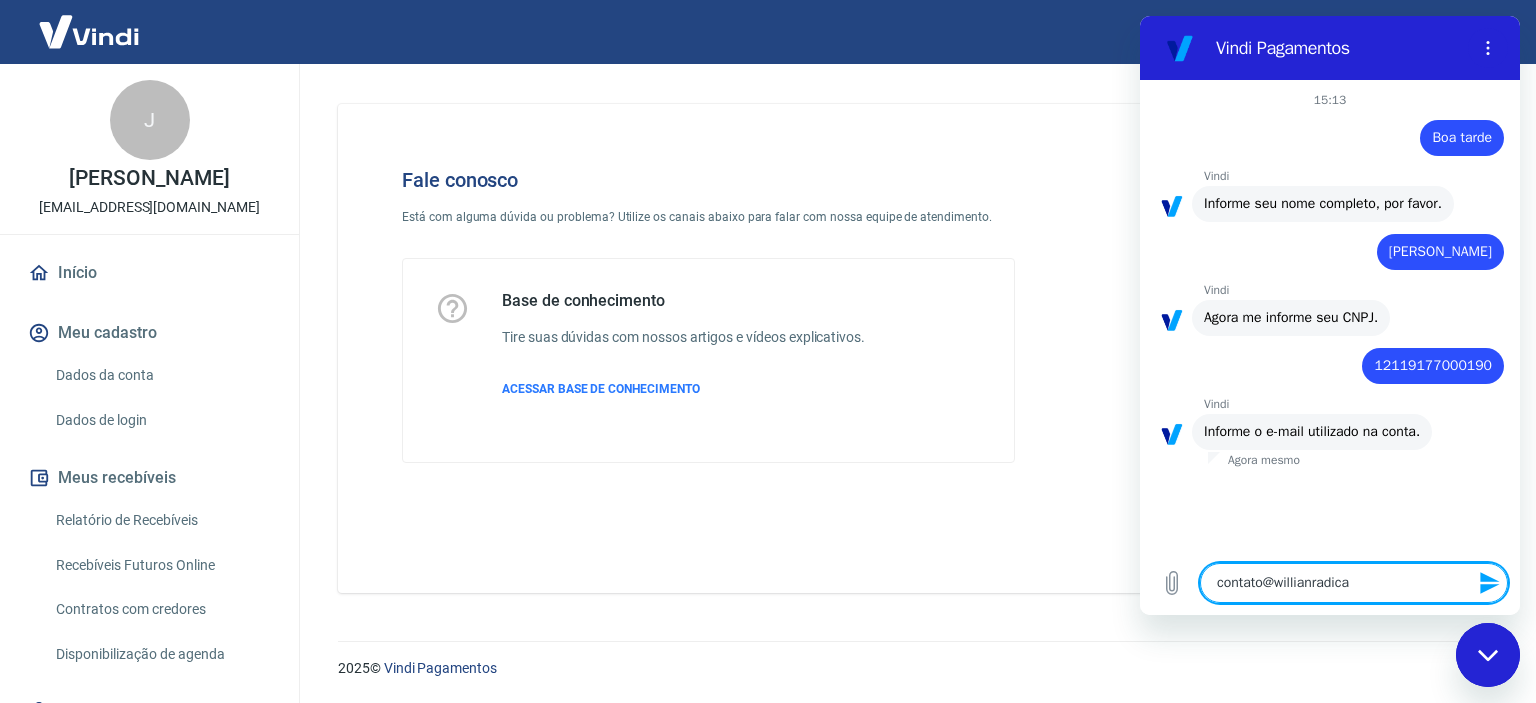 type on "contato@willianradical" 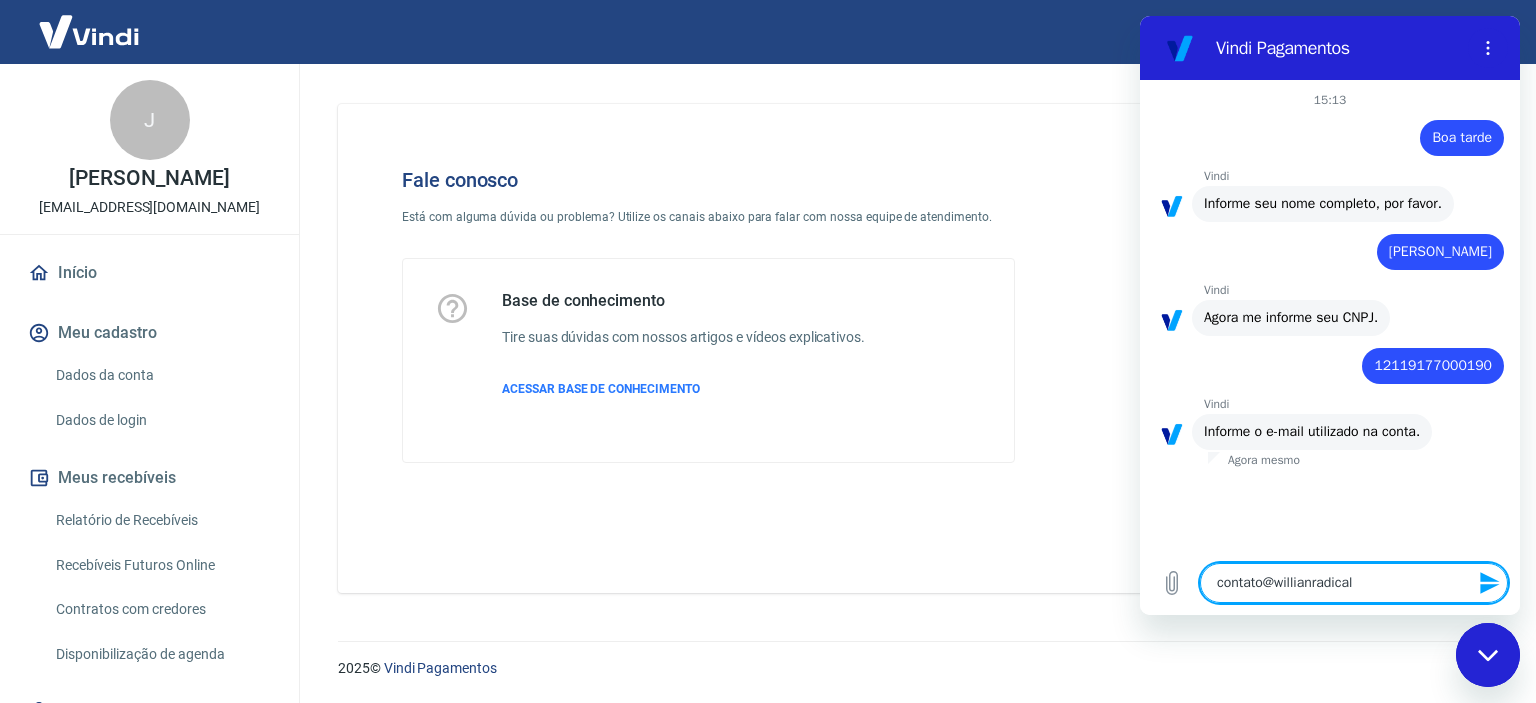 type on "contato@willianradical." 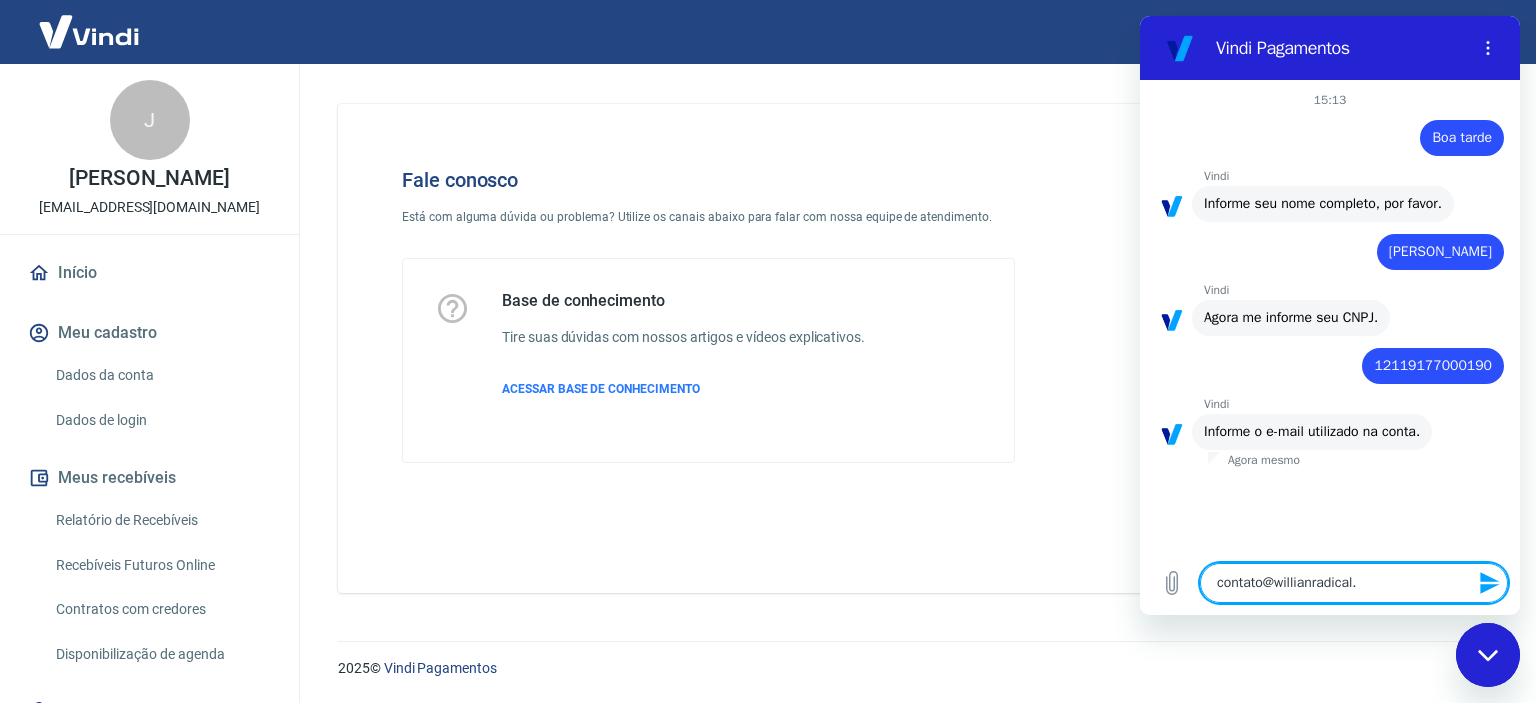 type on "contato@willianradical.c" 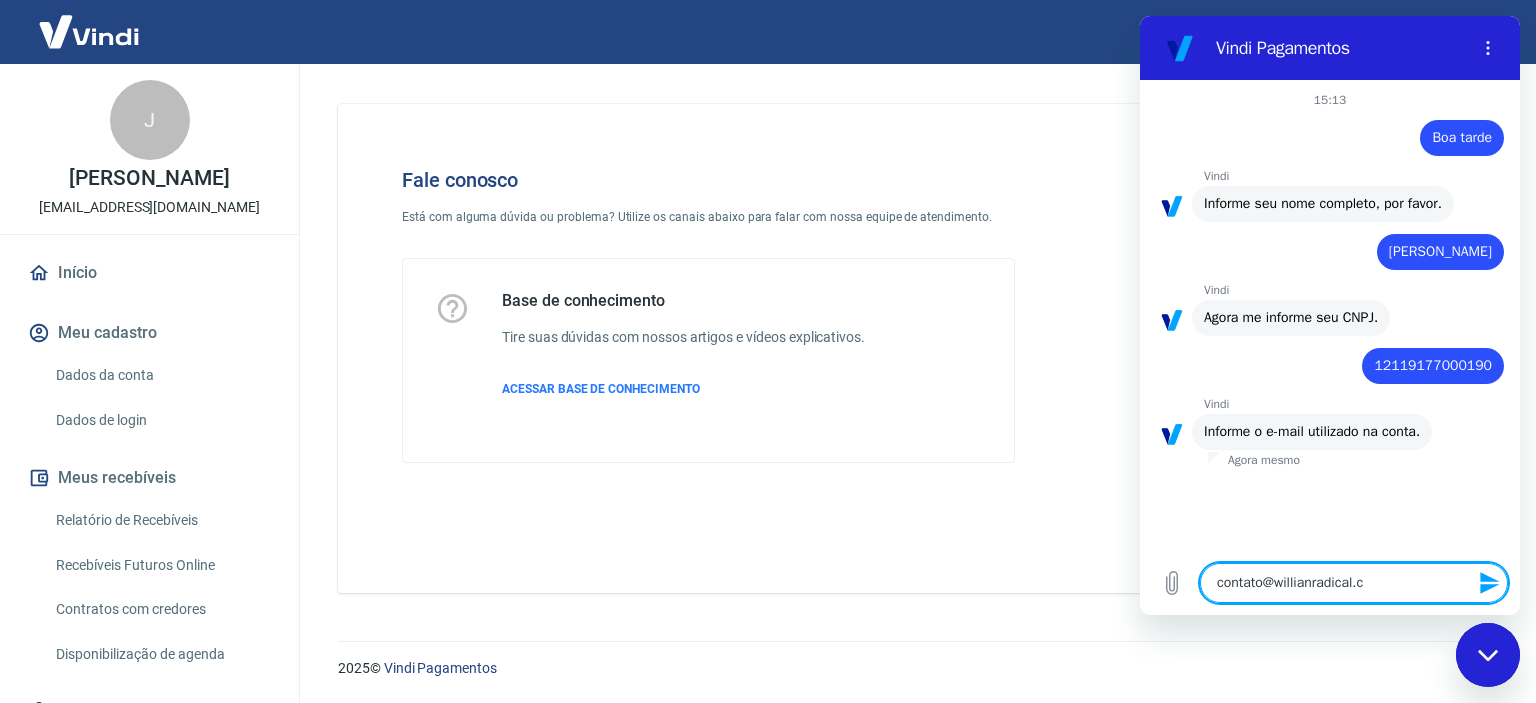 type on "contato@willianradical.co" 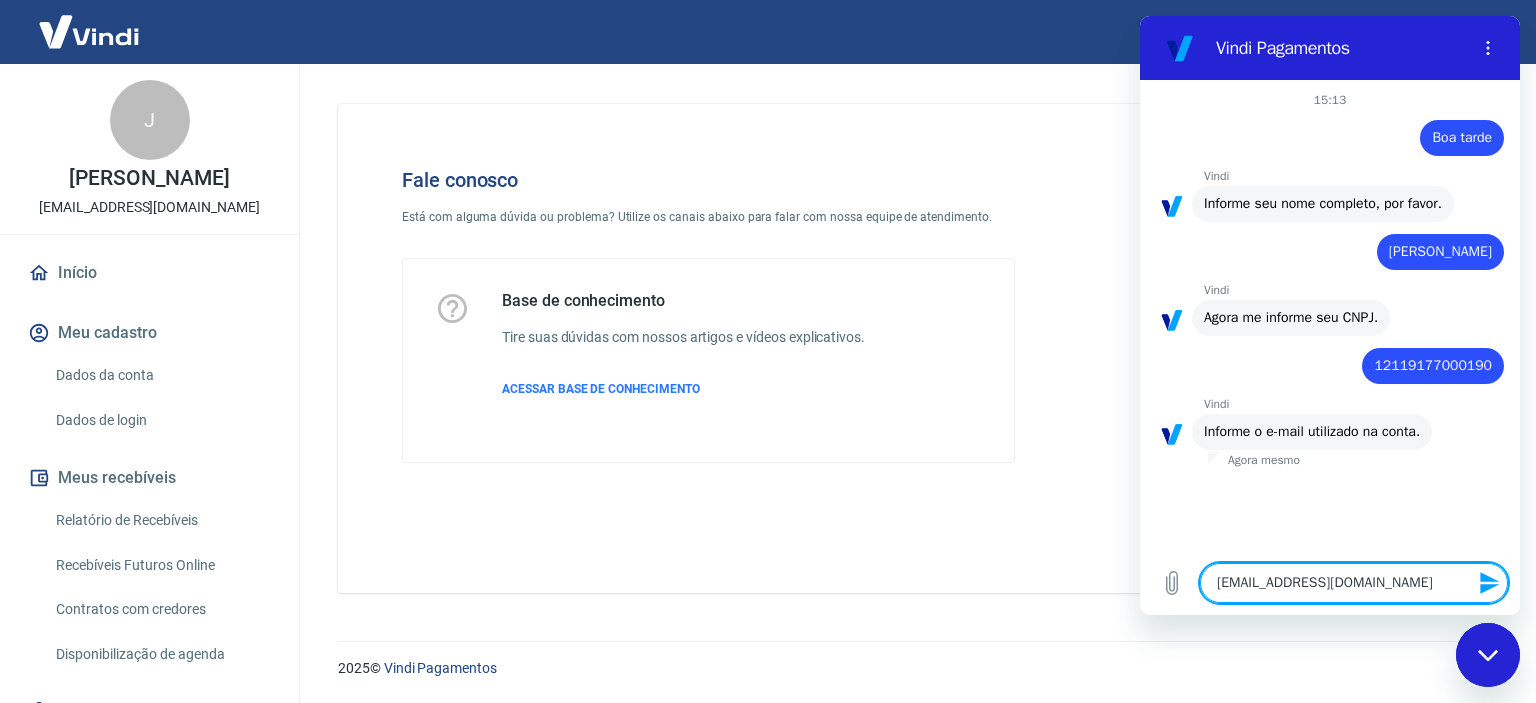 type on "x" 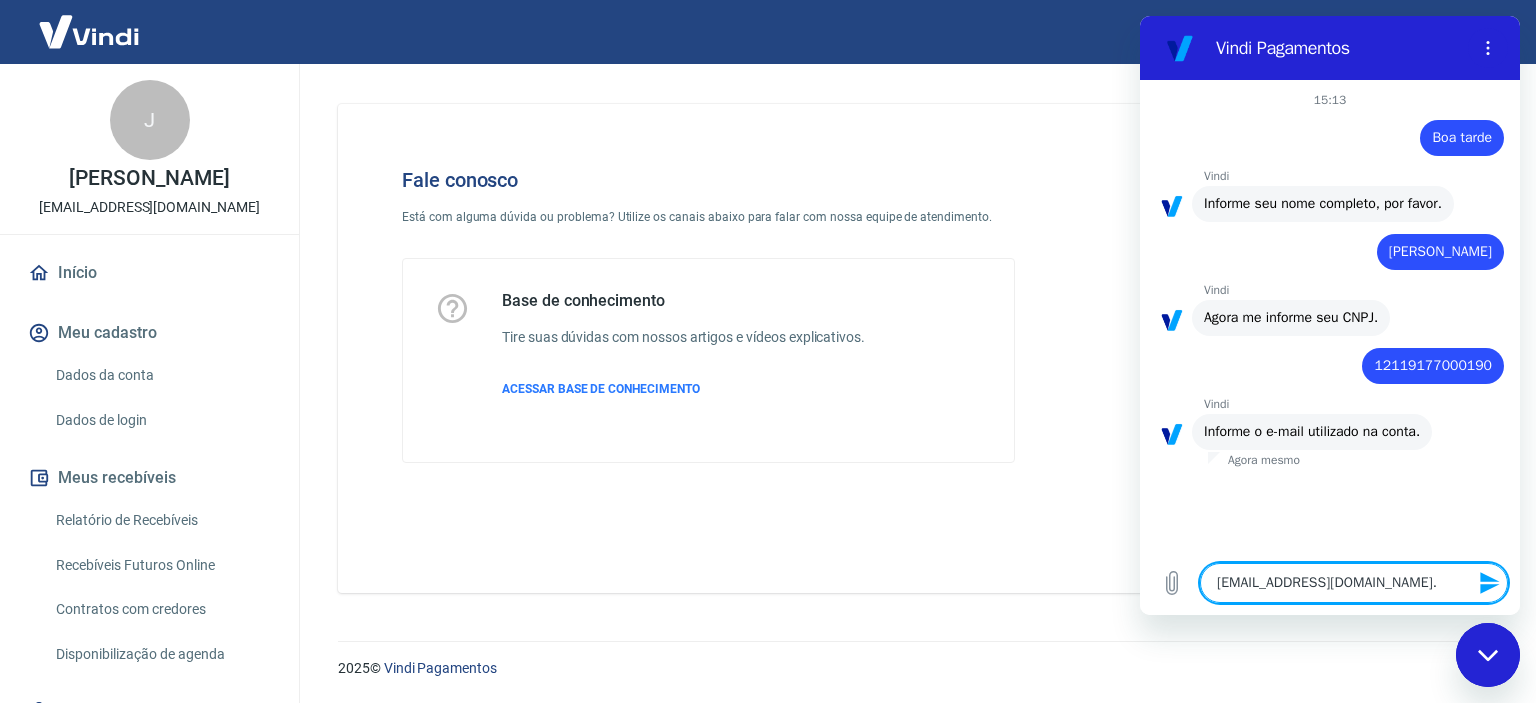 type on "x" 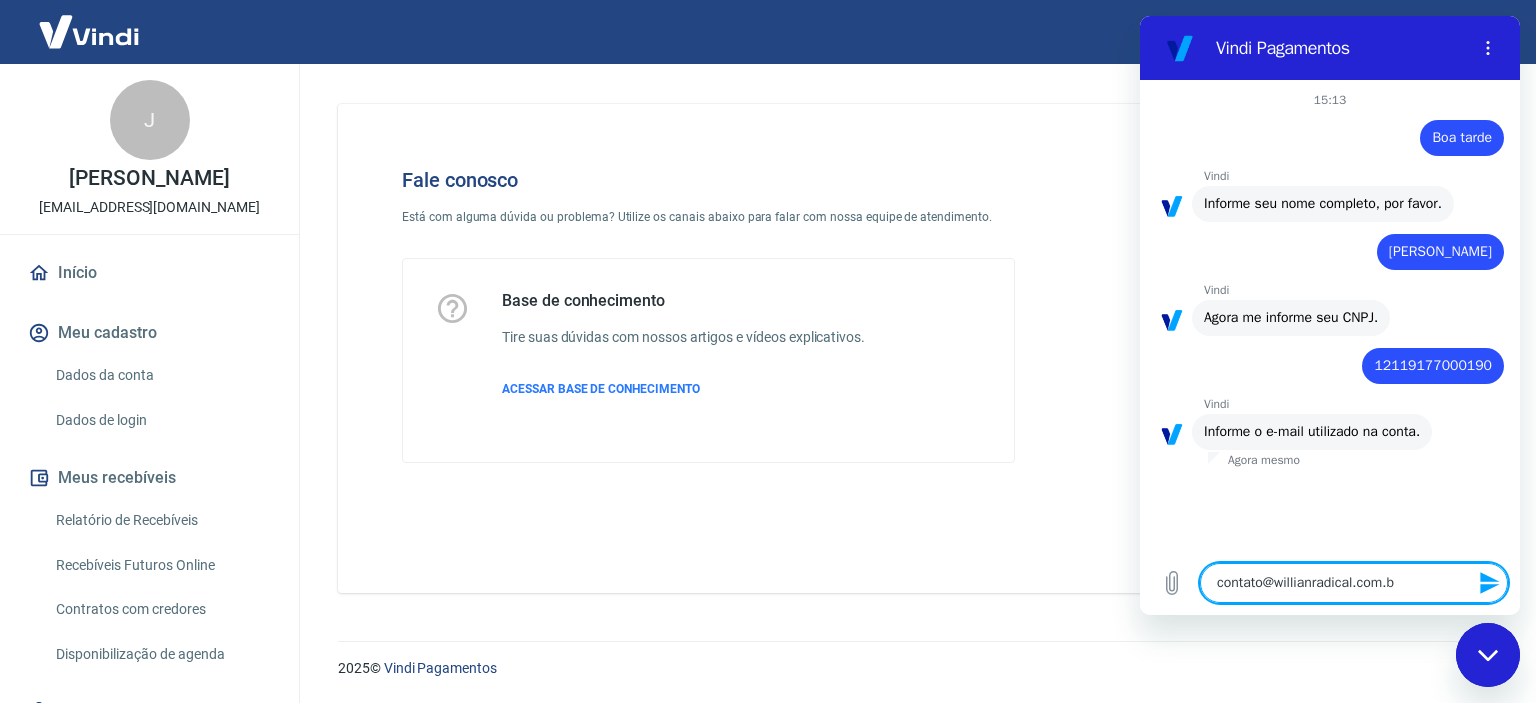 type on "[EMAIL_ADDRESS][DOMAIN_NAME]" 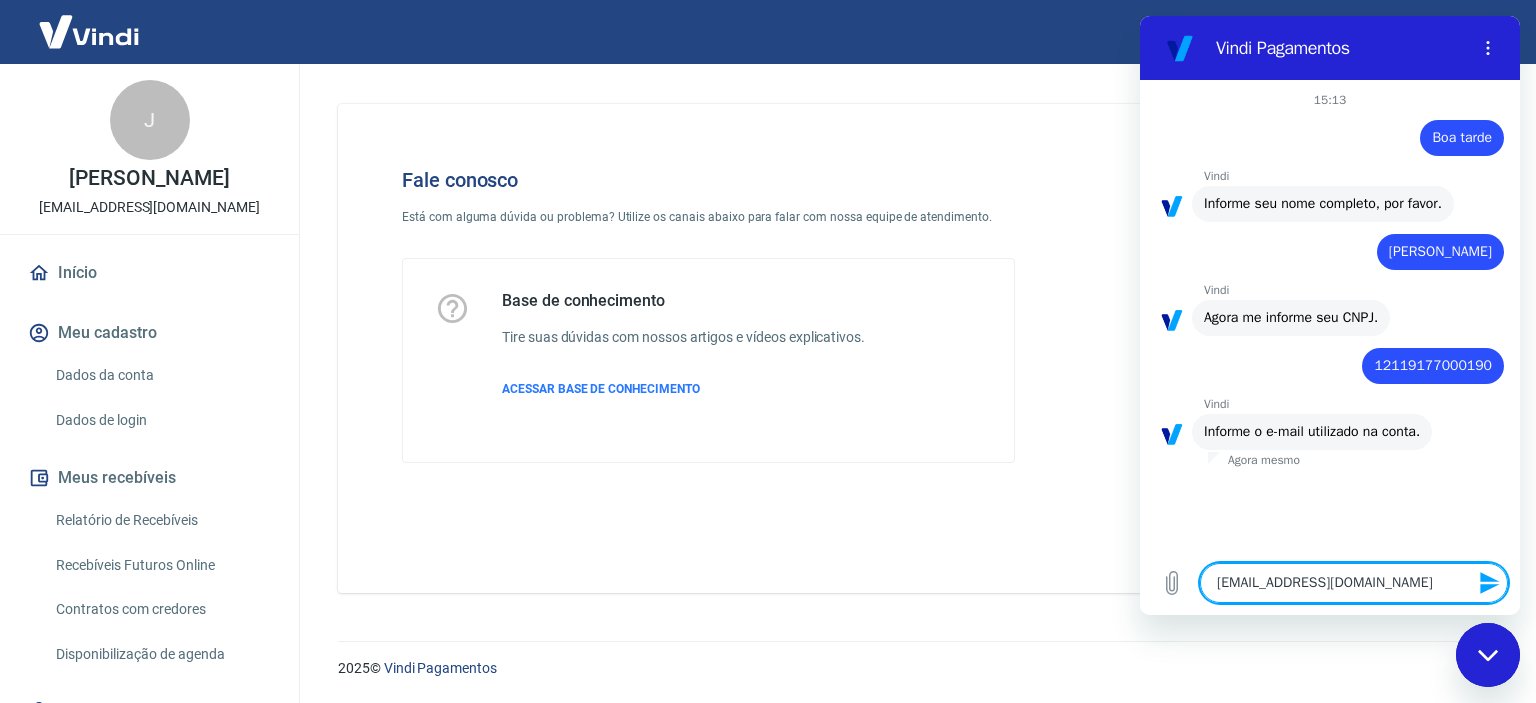 type on "[EMAIL_ADDRESS][DOMAIN_NAME]" 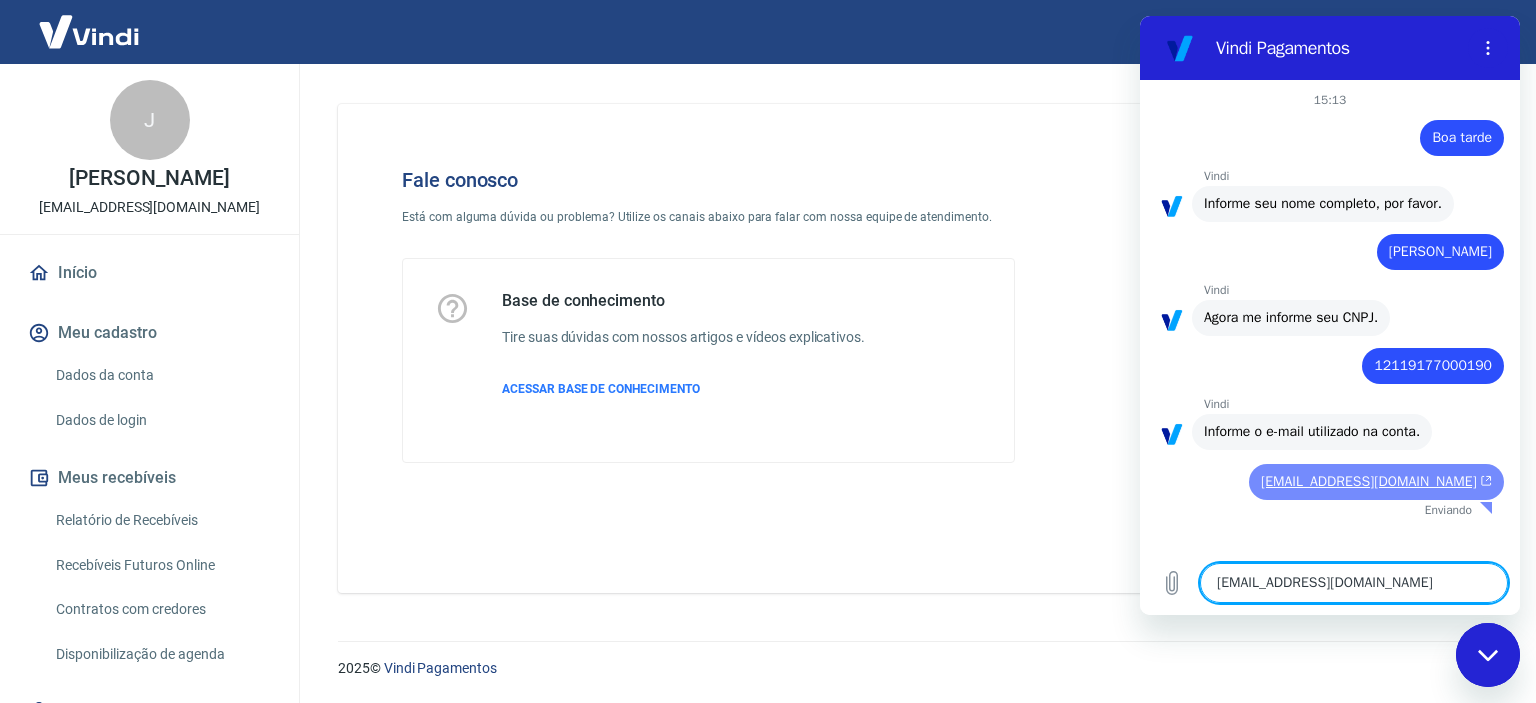 type 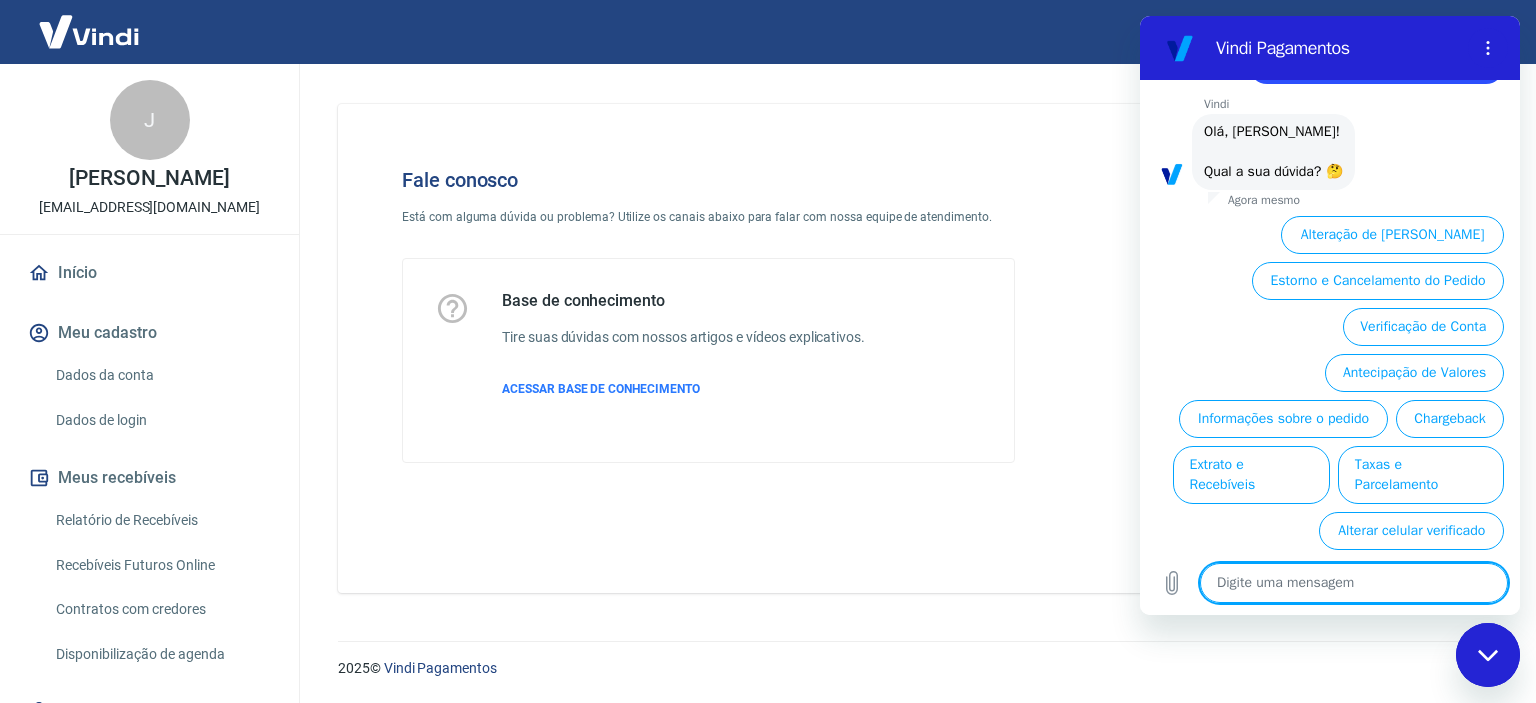 scroll, scrollTop: 415, scrollLeft: 0, axis: vertical 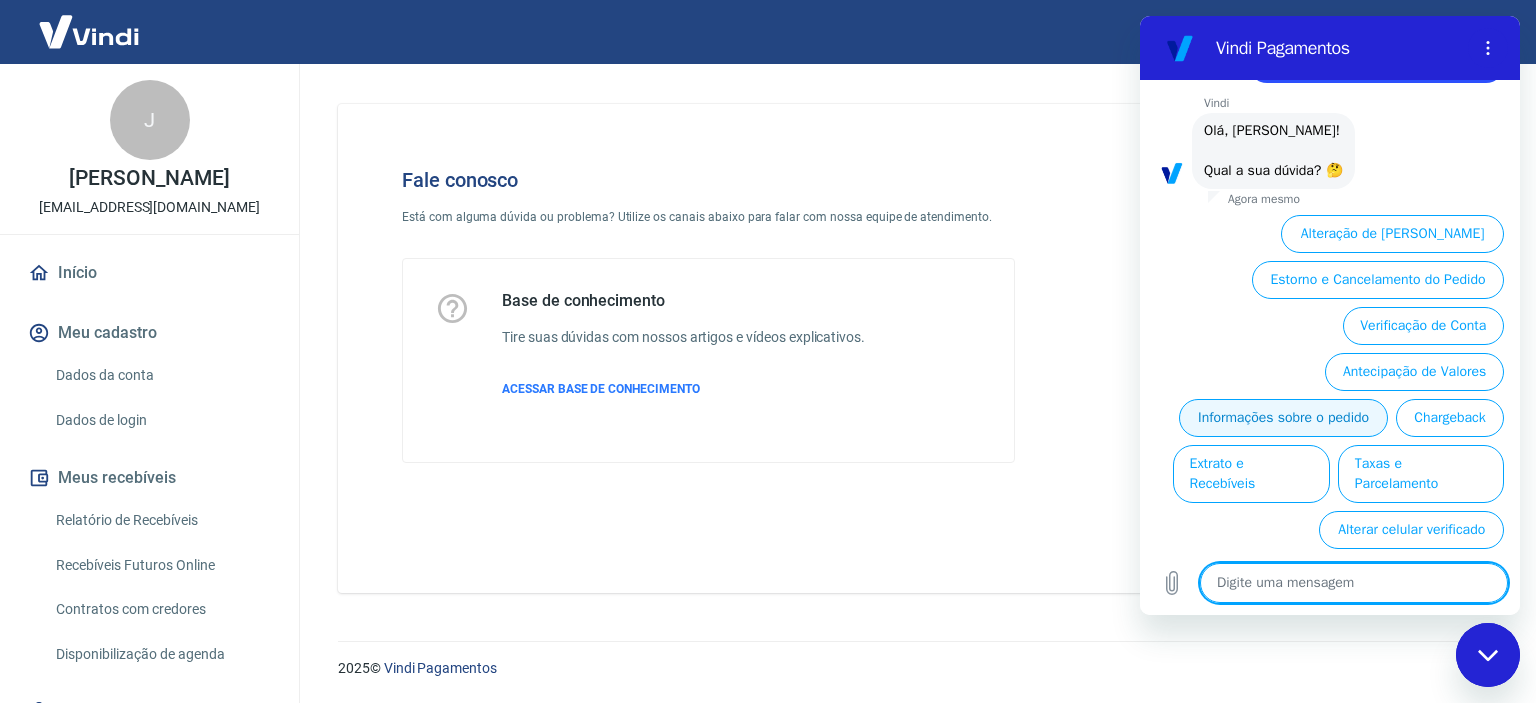 click on "Informações sobre o pedido" at bounding box center [1283, 418] 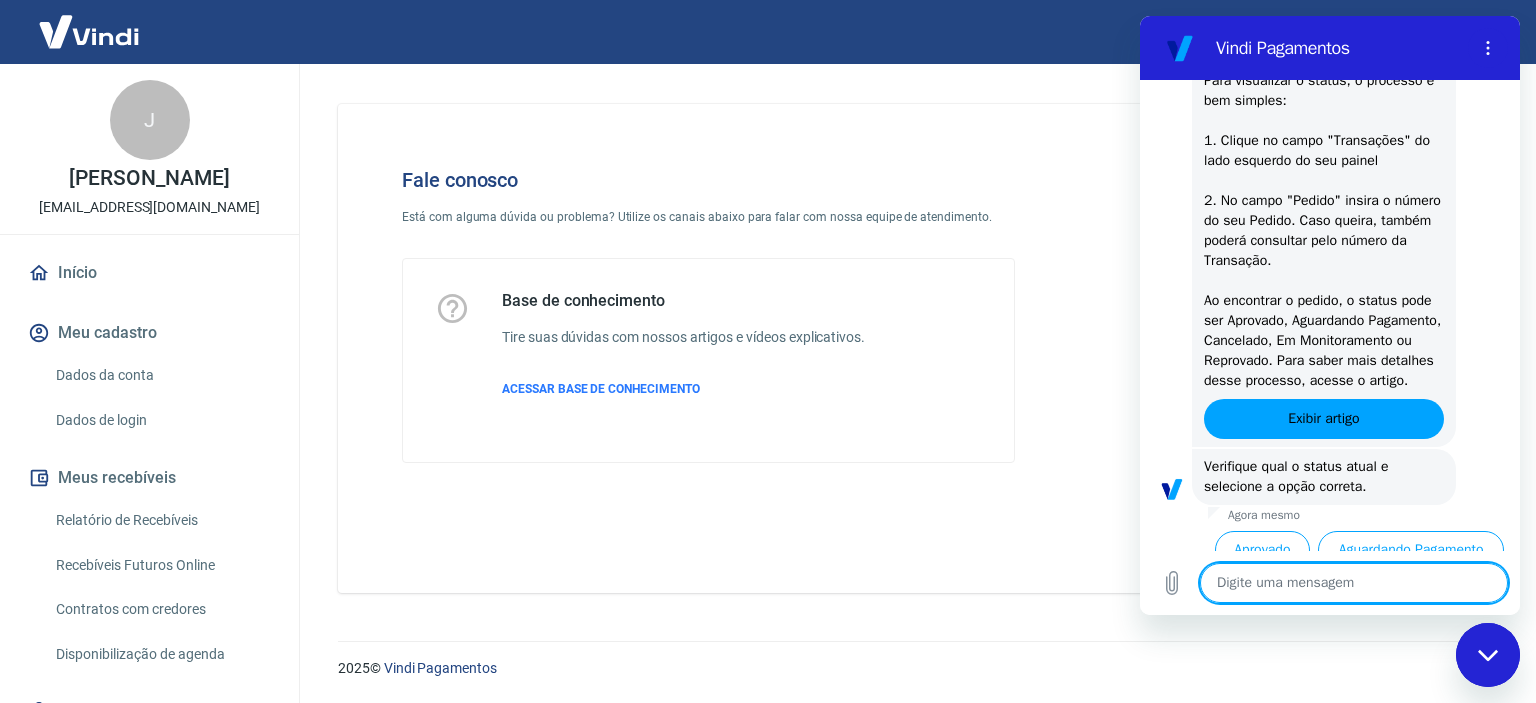 scroll, scrollTop: 773, scrollLeft: 0, axis: vertical 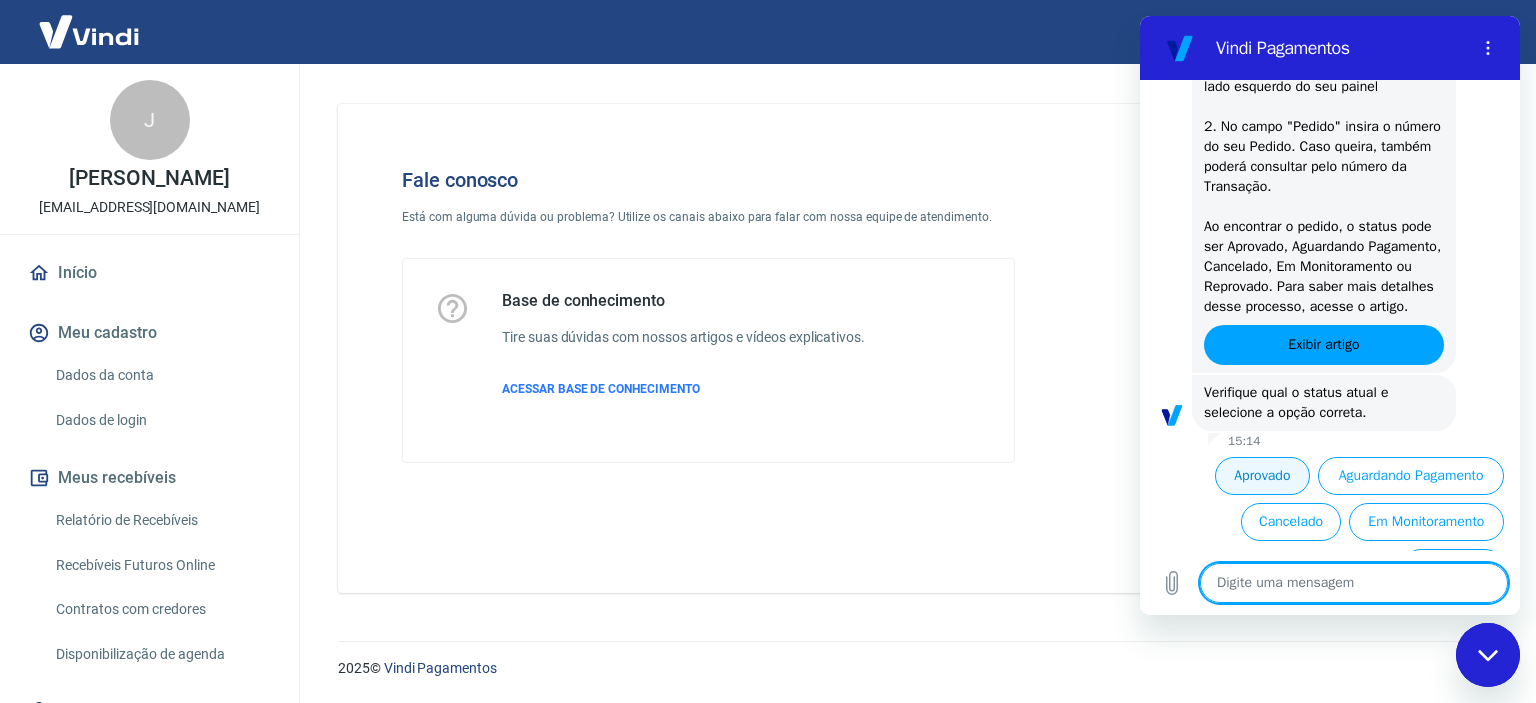 click on "Aprovado" at bounding box center [1263, 476] 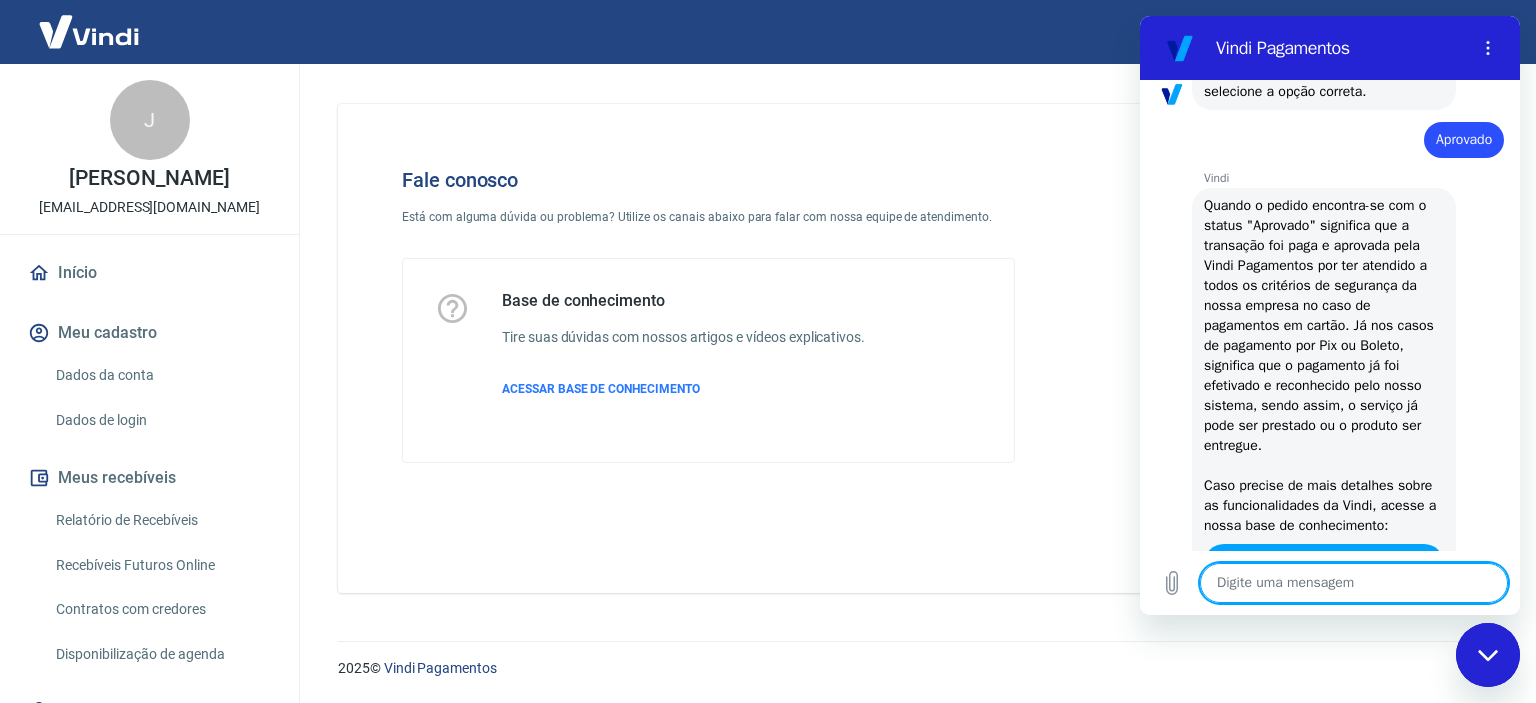 type on "x" 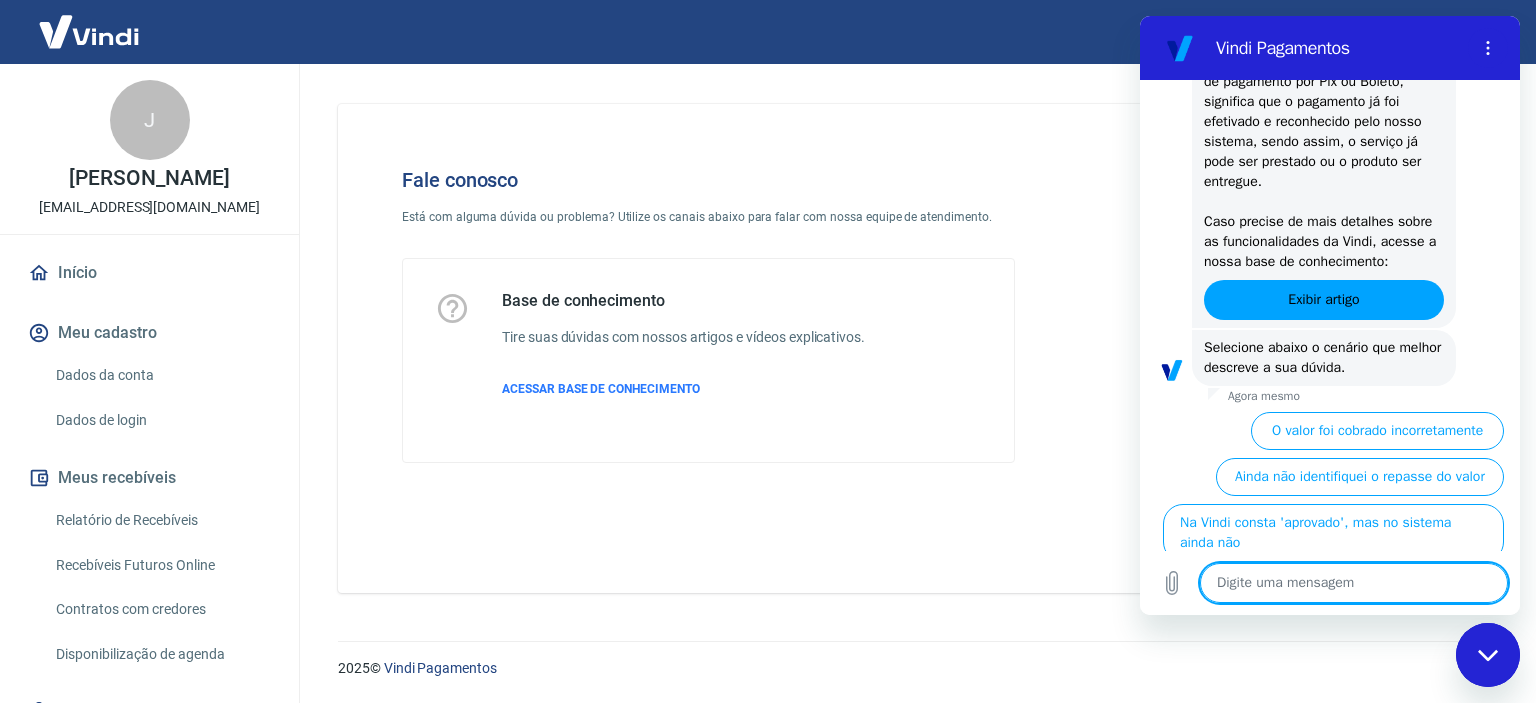 scroll, scrollTop: 1358, scrollLeft: 0, axis: vertical 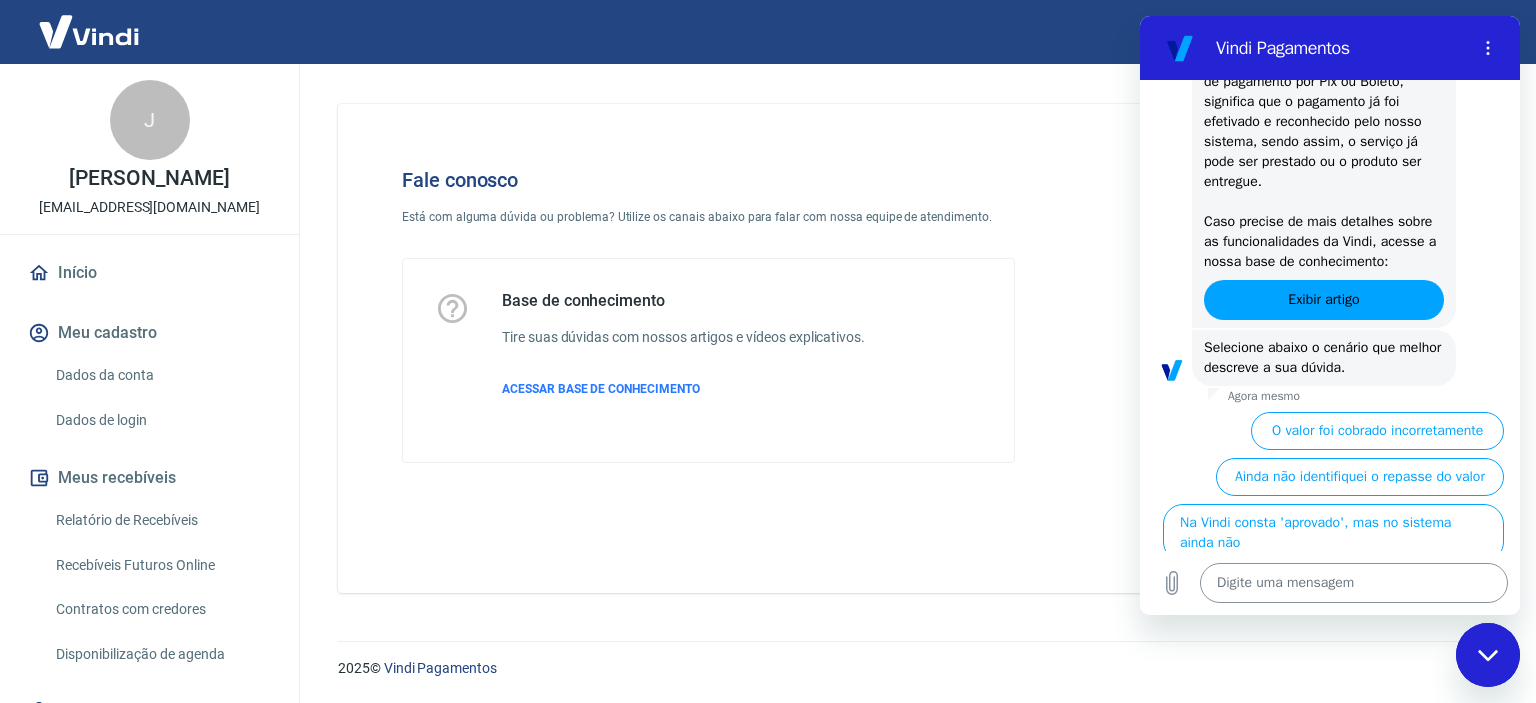 click at bounding box center [1354, 583] 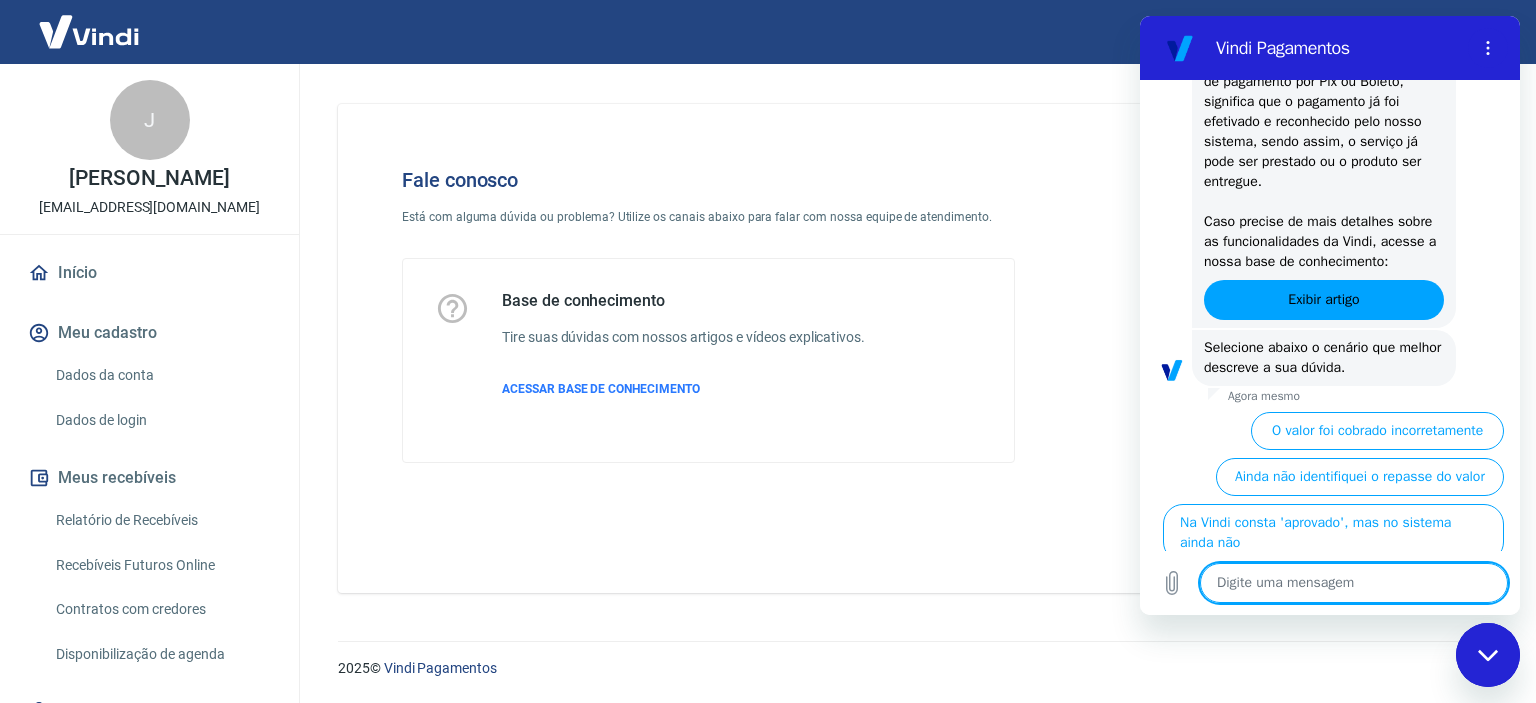 type on "F" 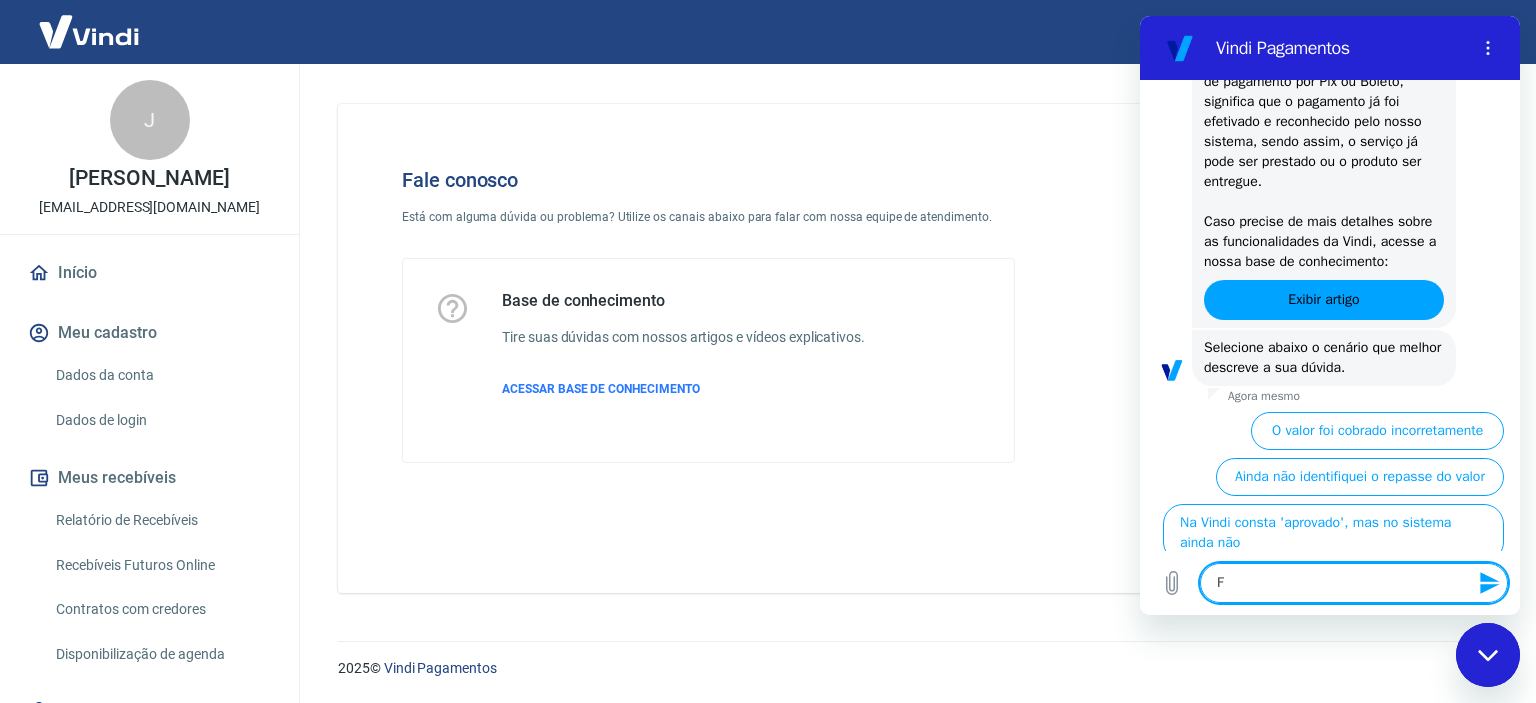 type on "Fa" 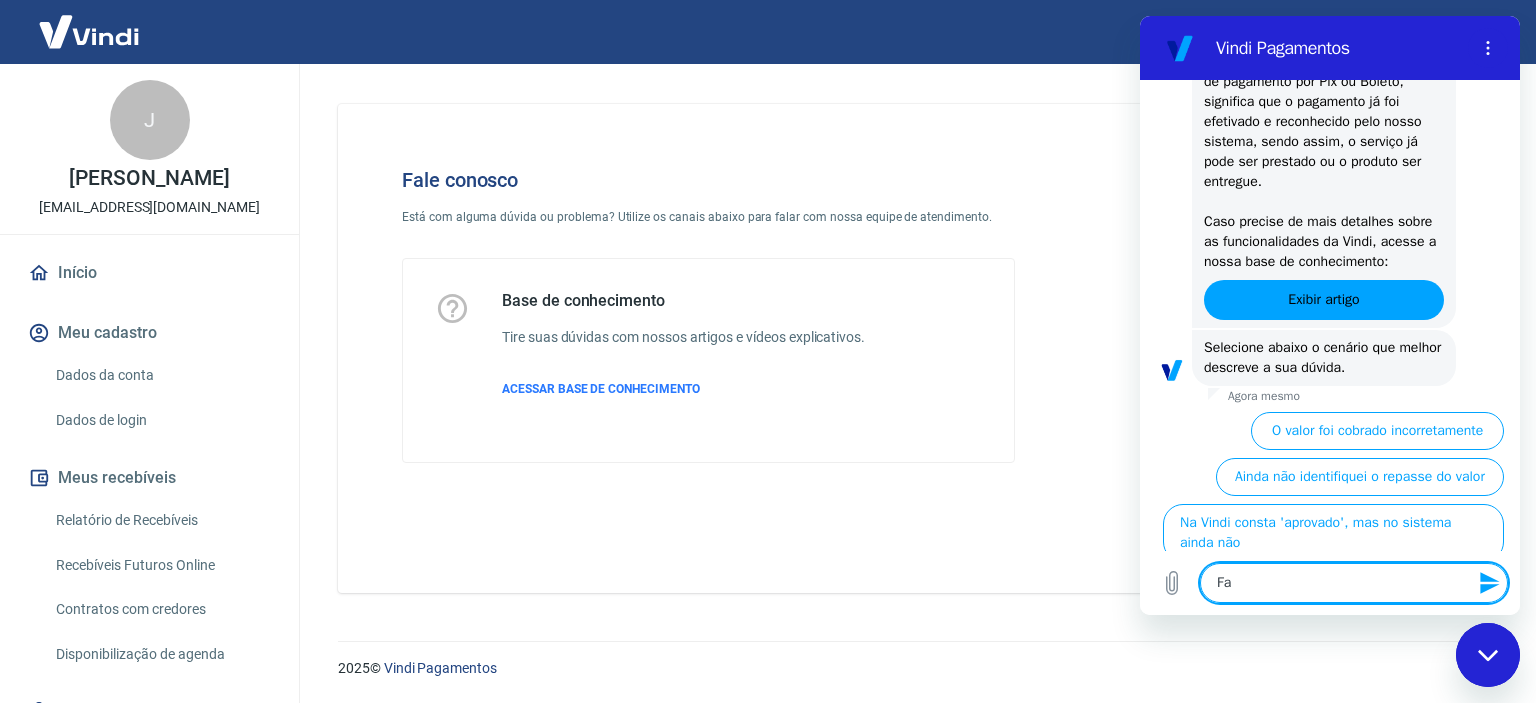 type on "Fal" 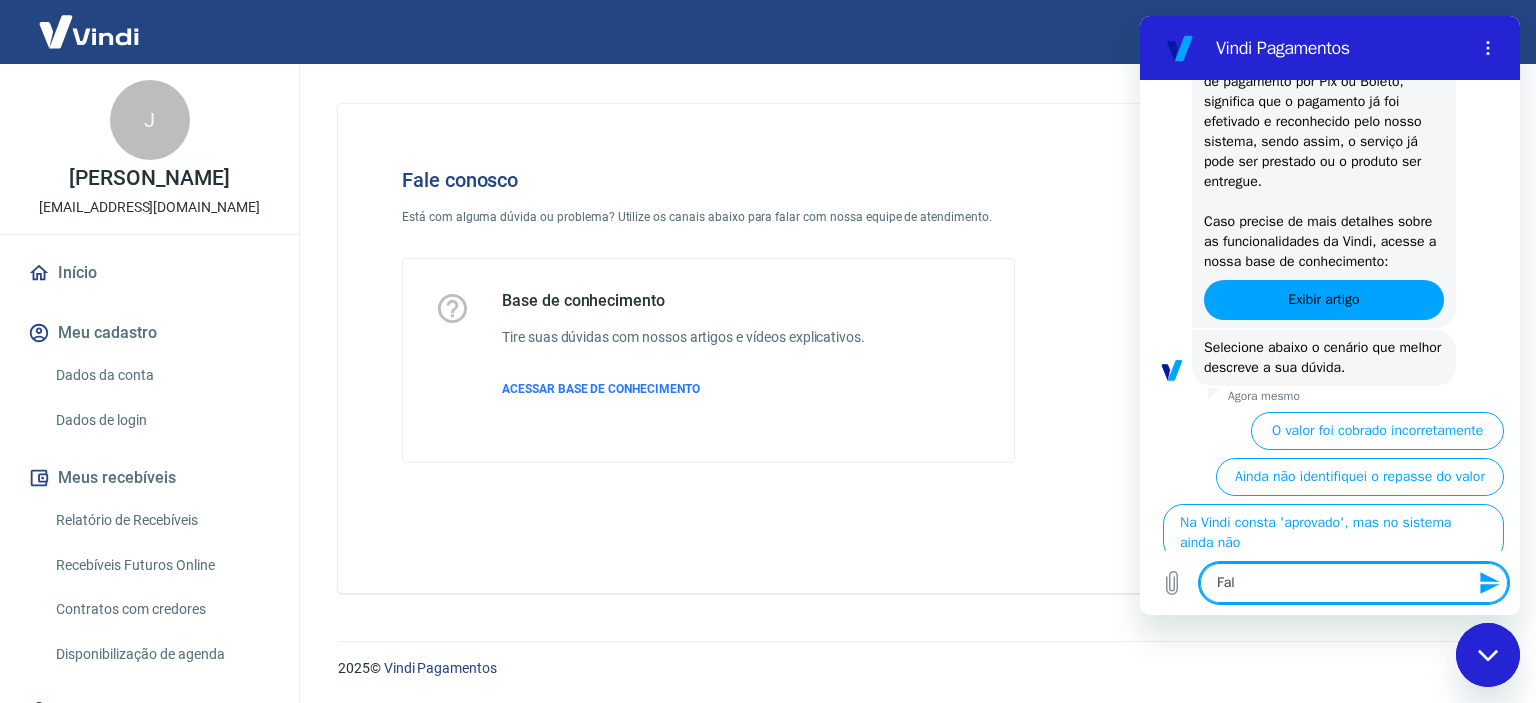 type on "Fala" 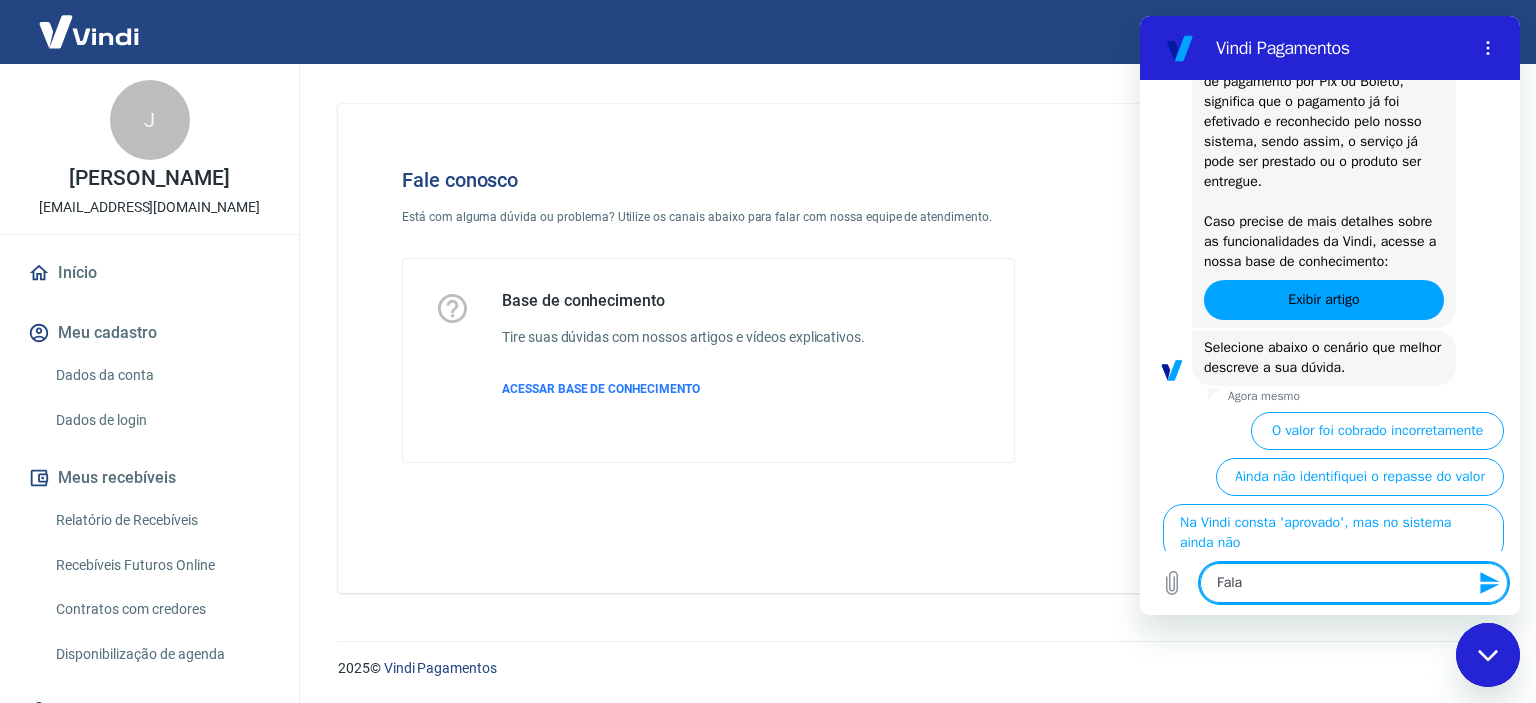 type on "Falar" 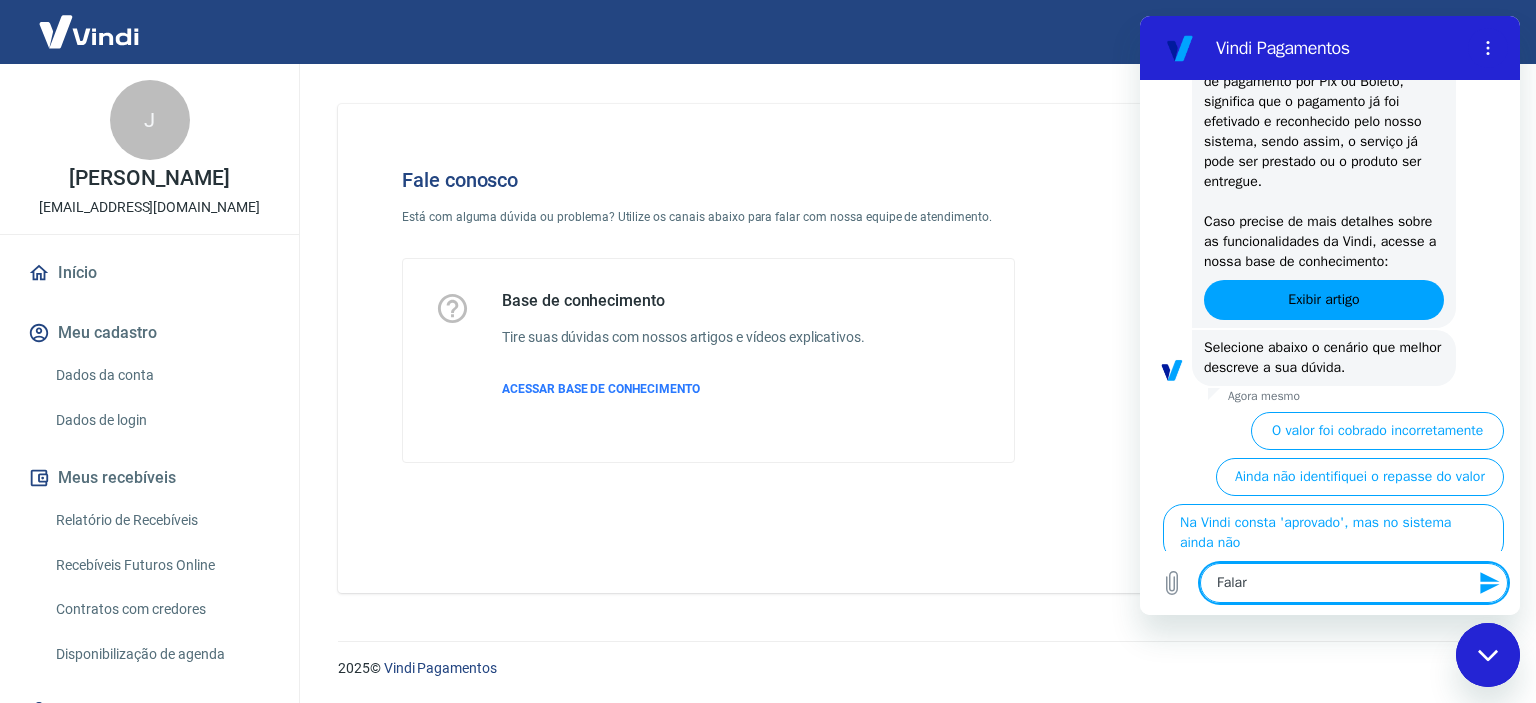 type on "Falar" 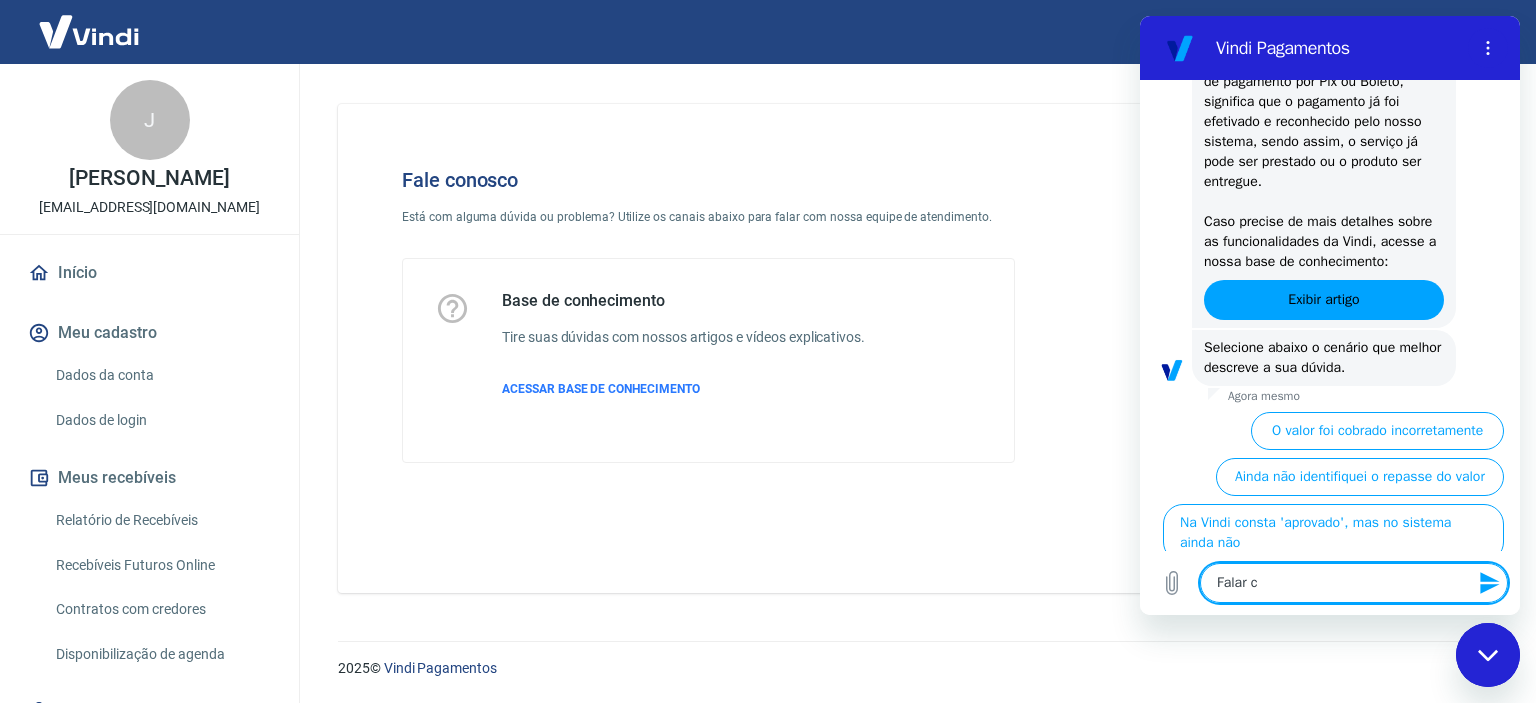 type on "Falar co" 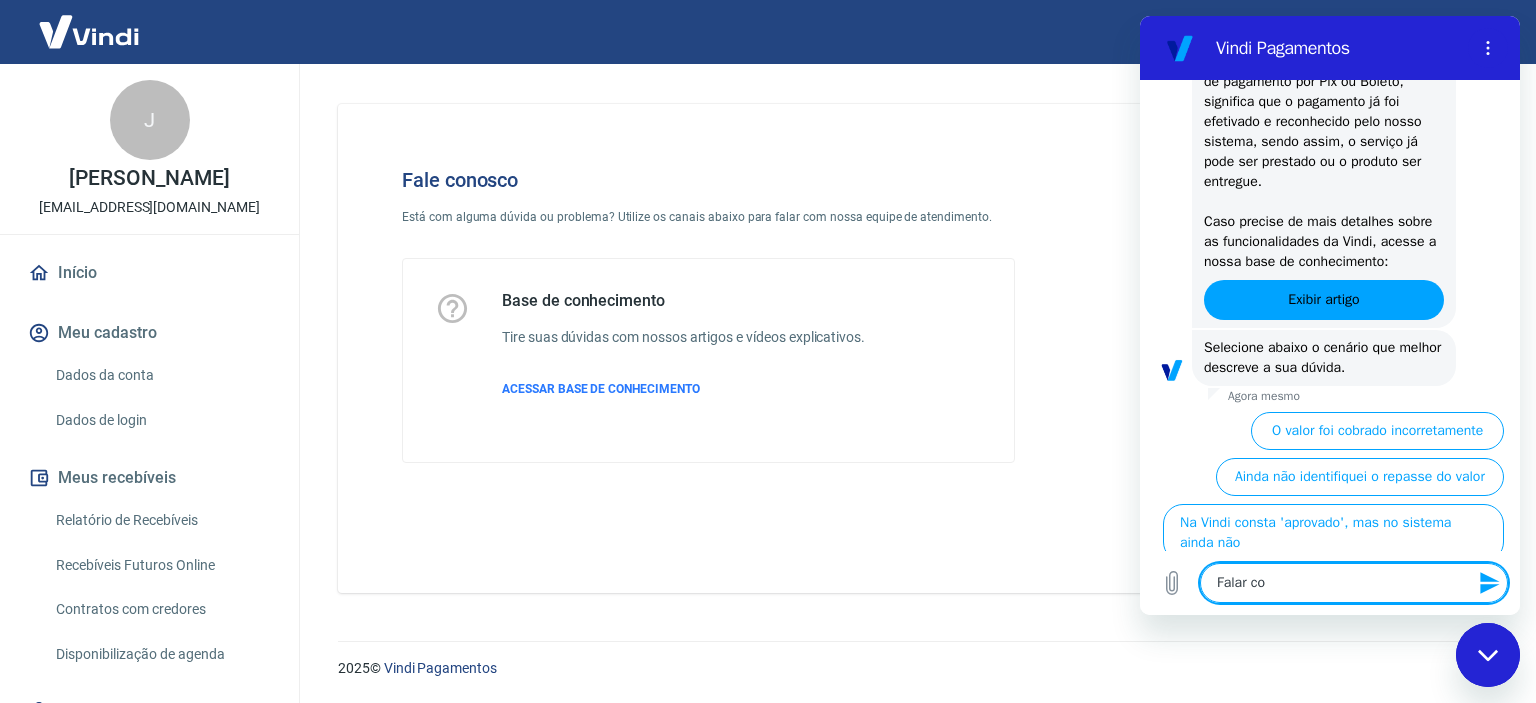 type on "Falar com" 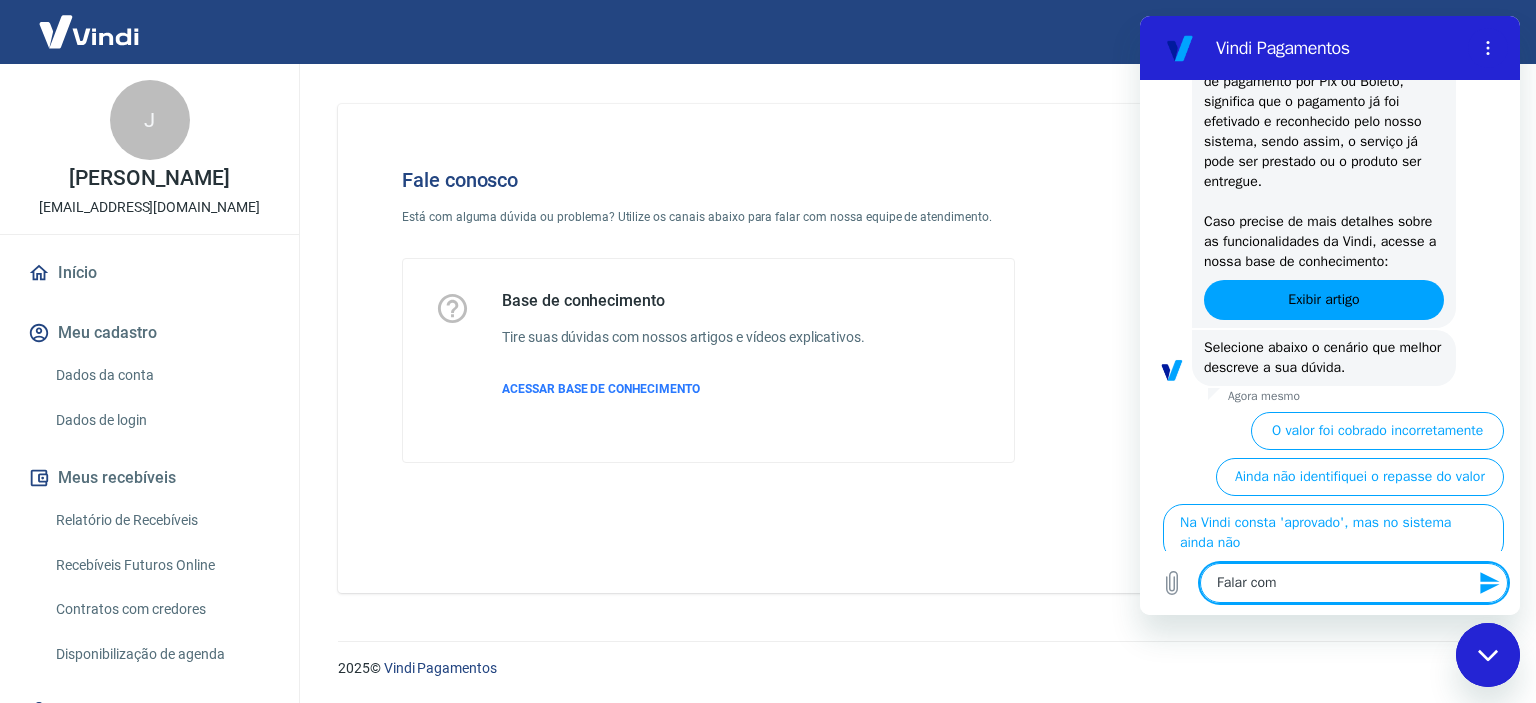 type on "Falar com" 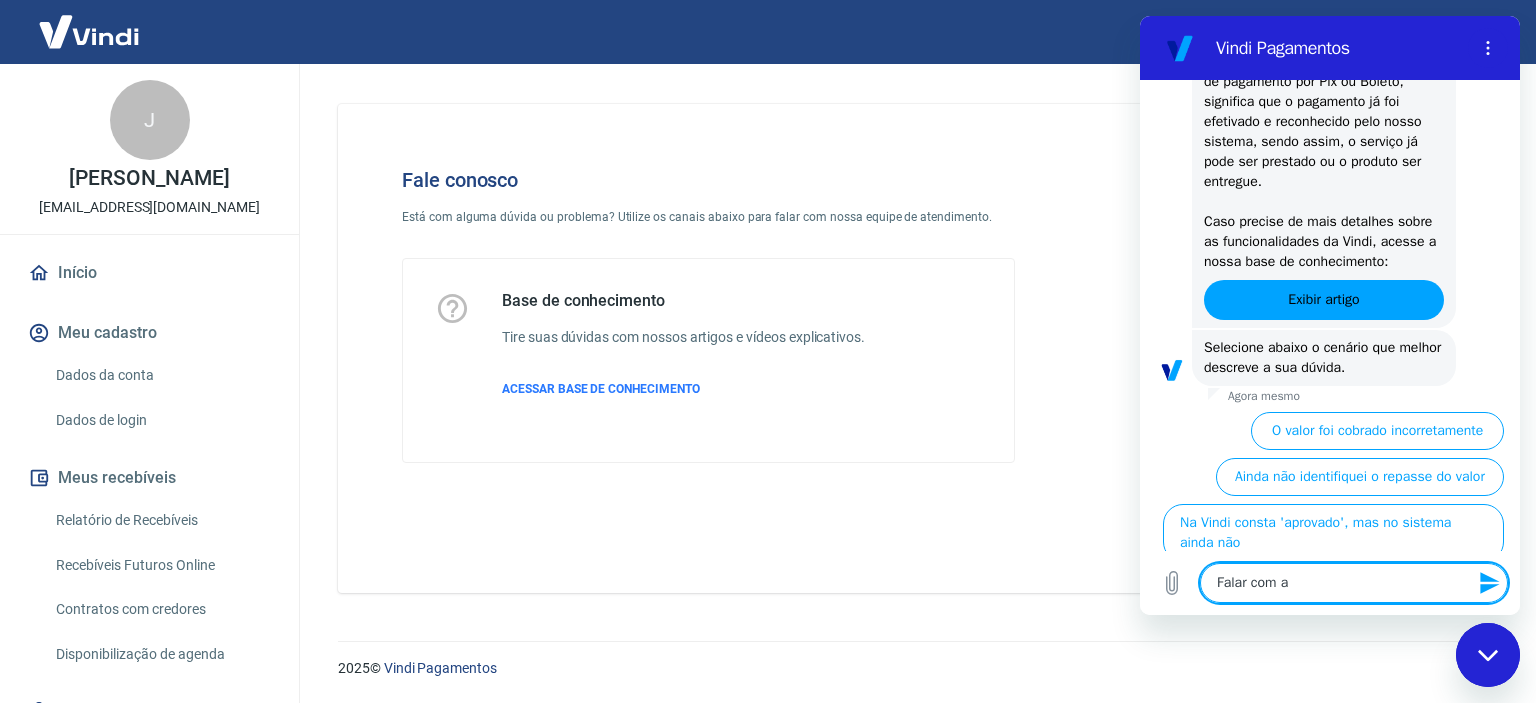 type on "Falar com at" 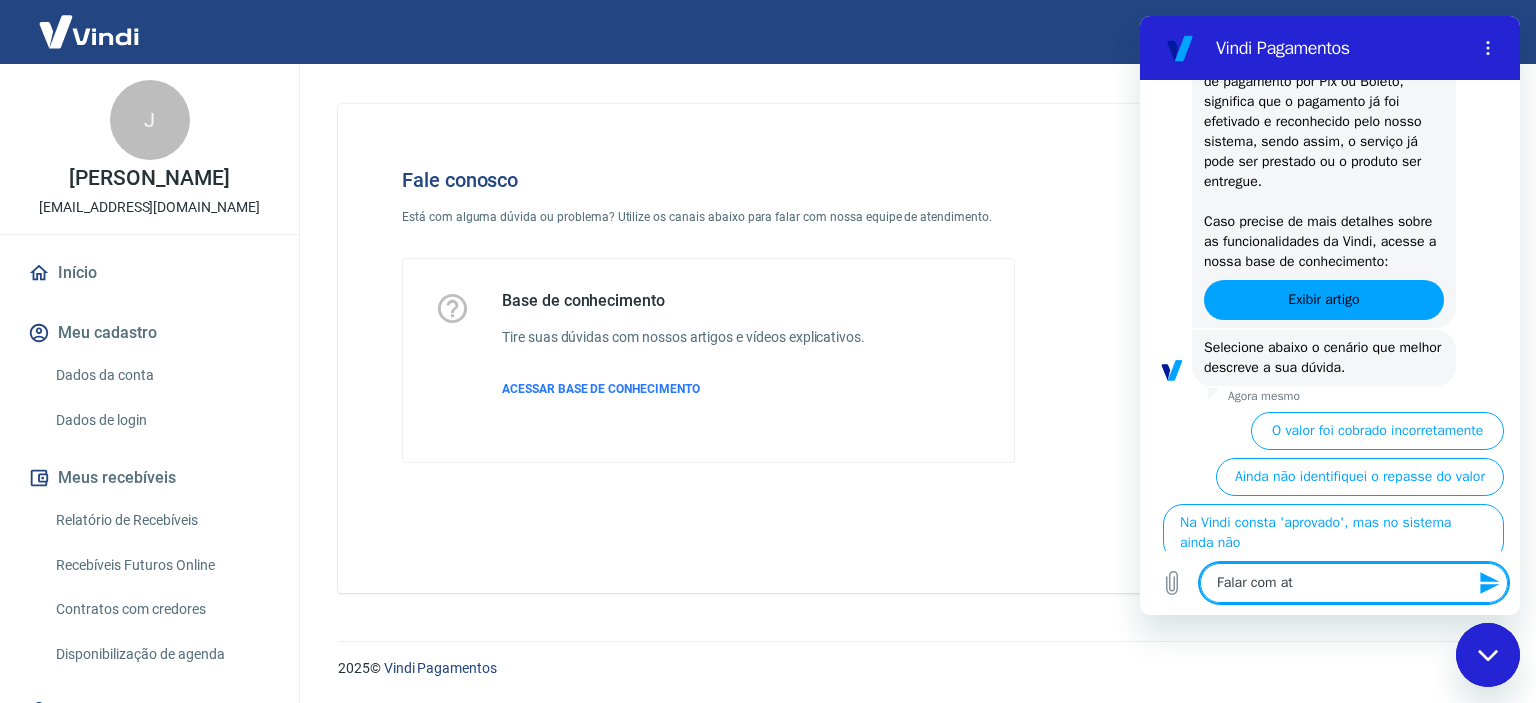 type on "Falar com ate" 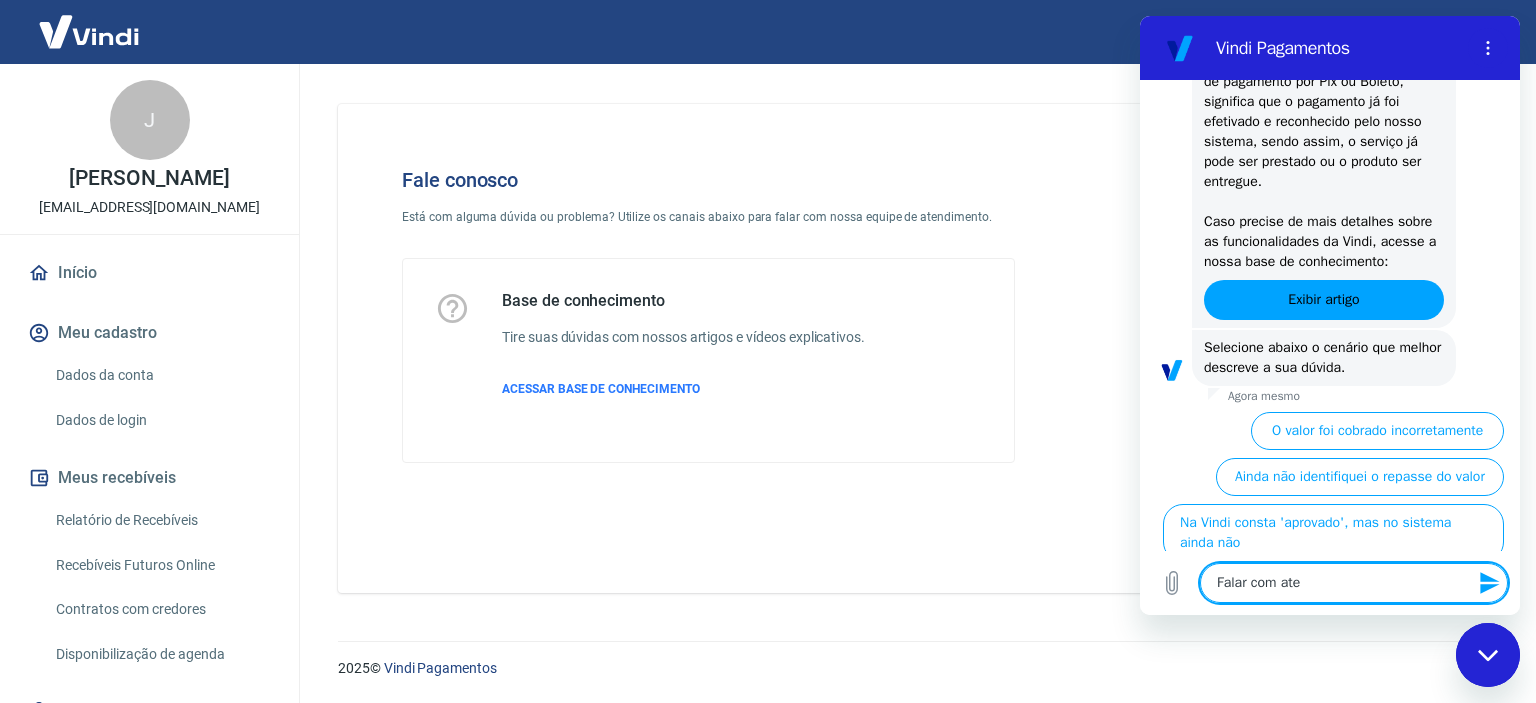 type on "Falar com aten" 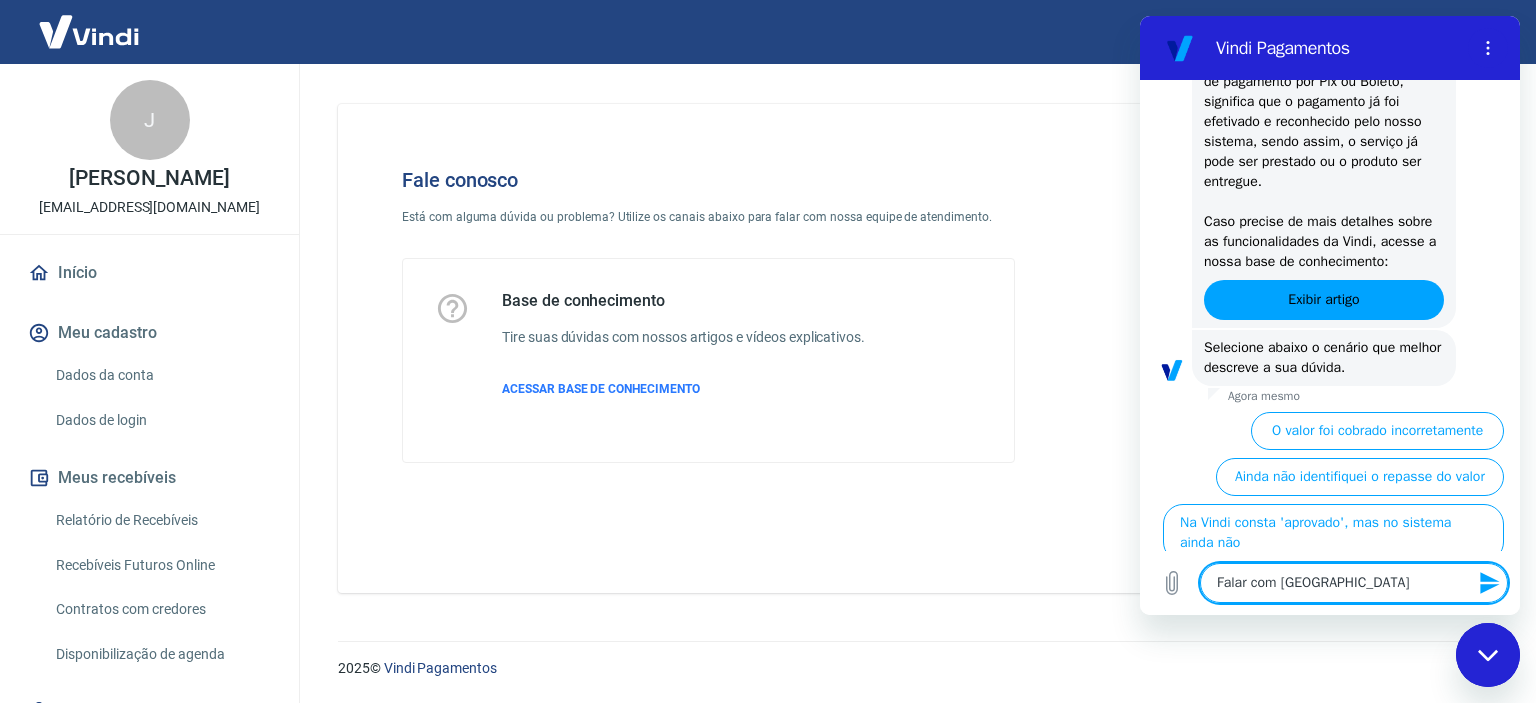 type on "Falar com atenn" 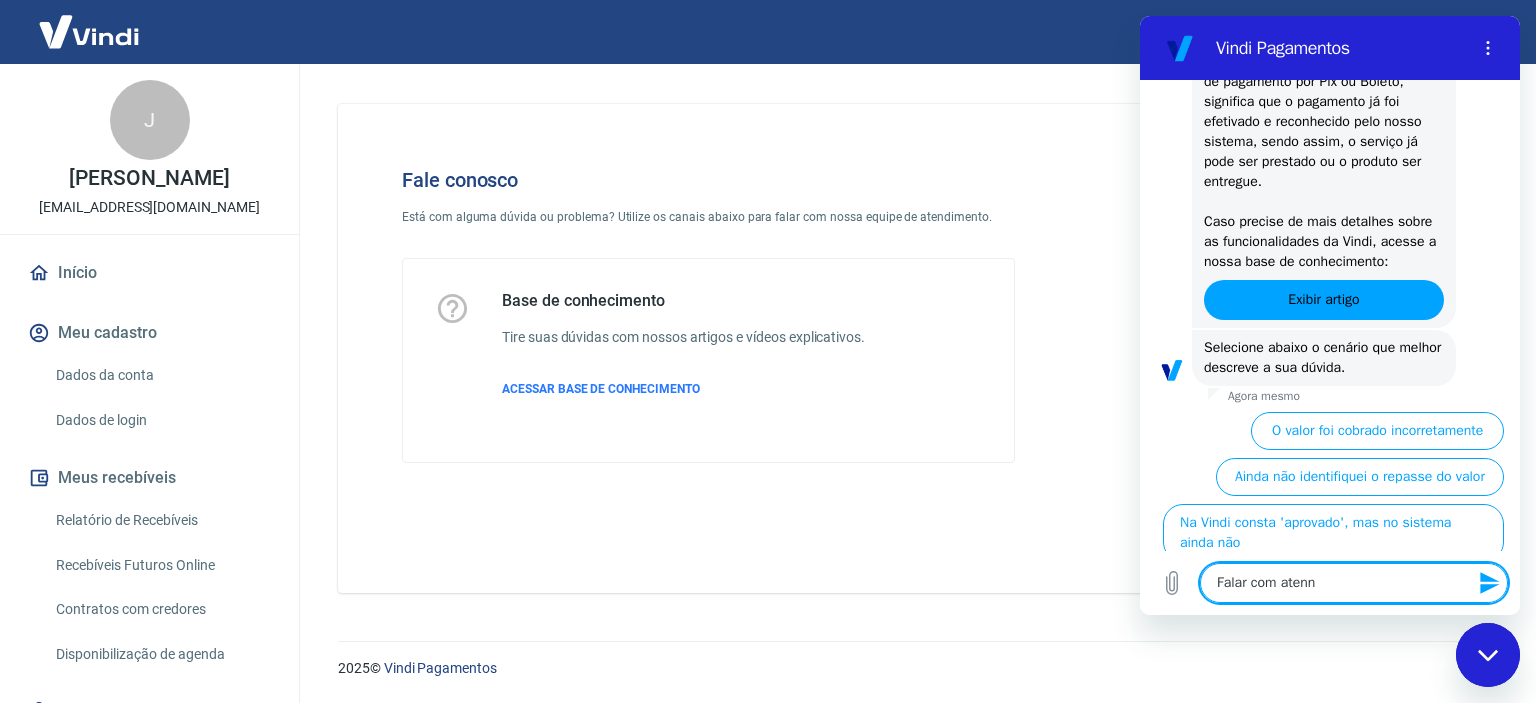 type on "Falar com aten" 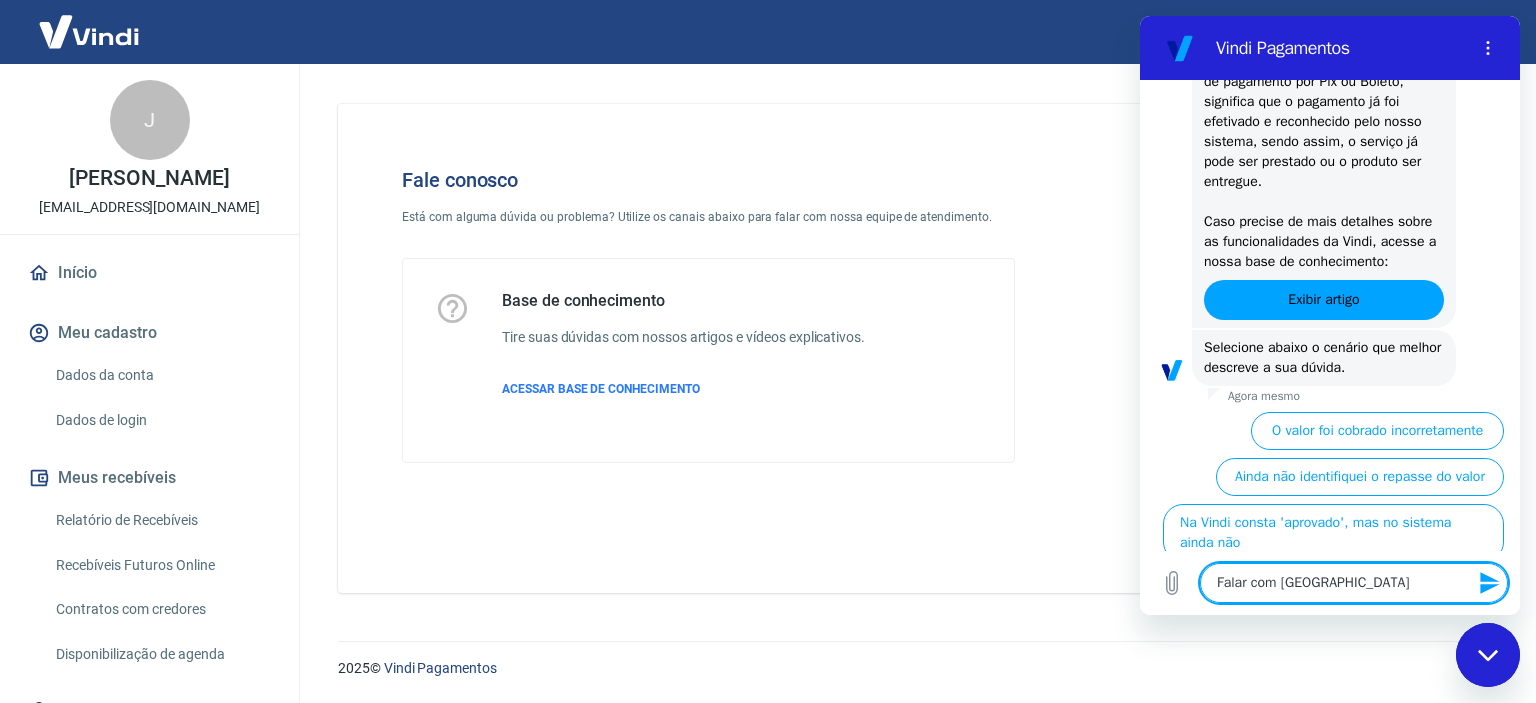 type on "Falar com atene" 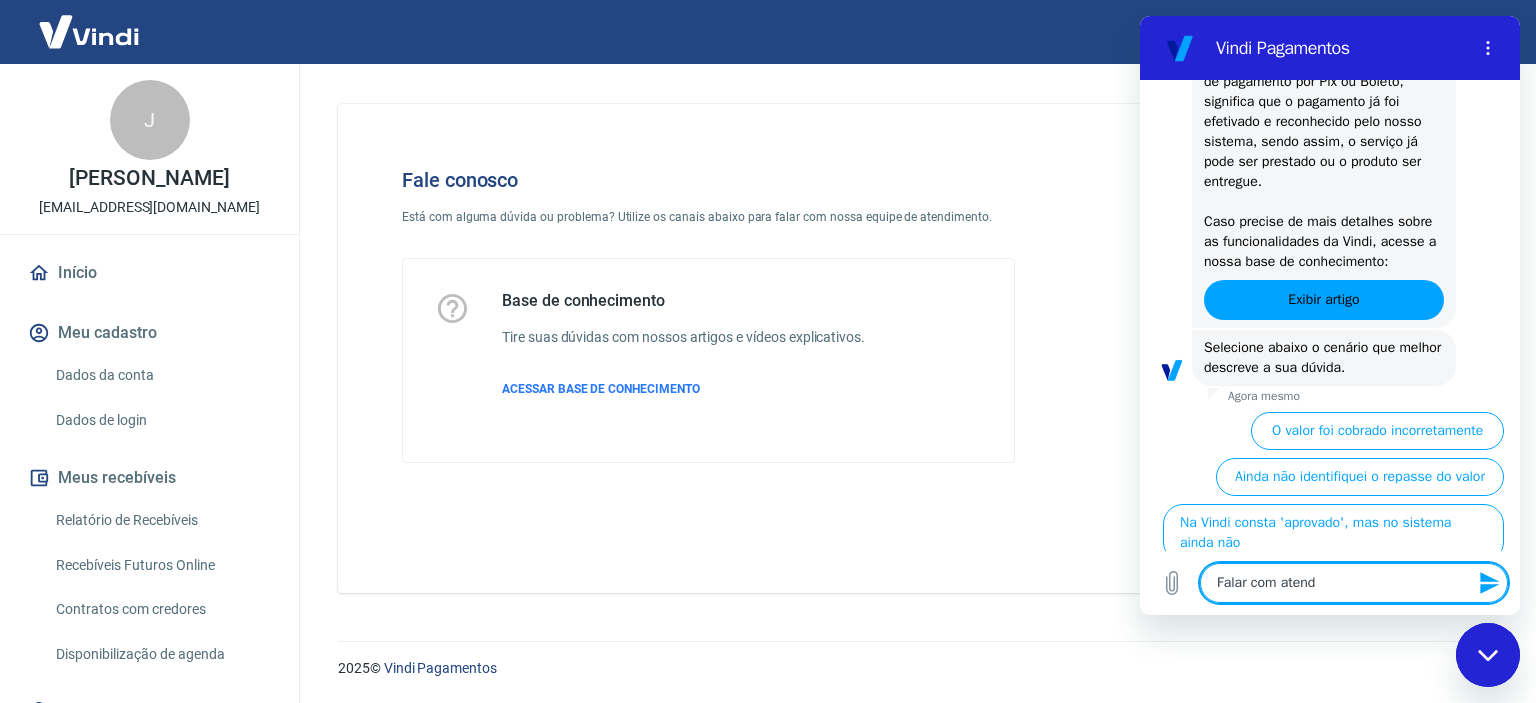 type on "Falar com atende" 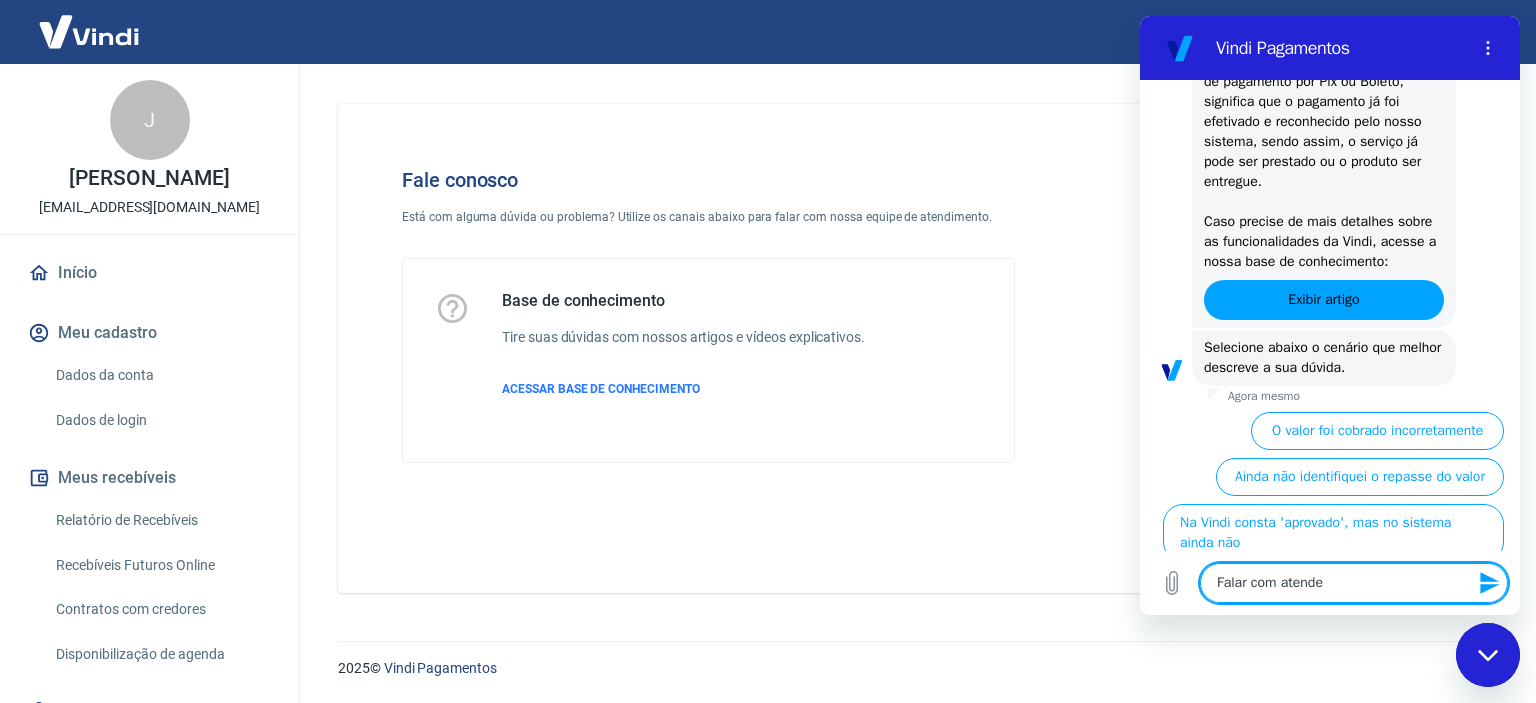 type on "Falar com atenden" 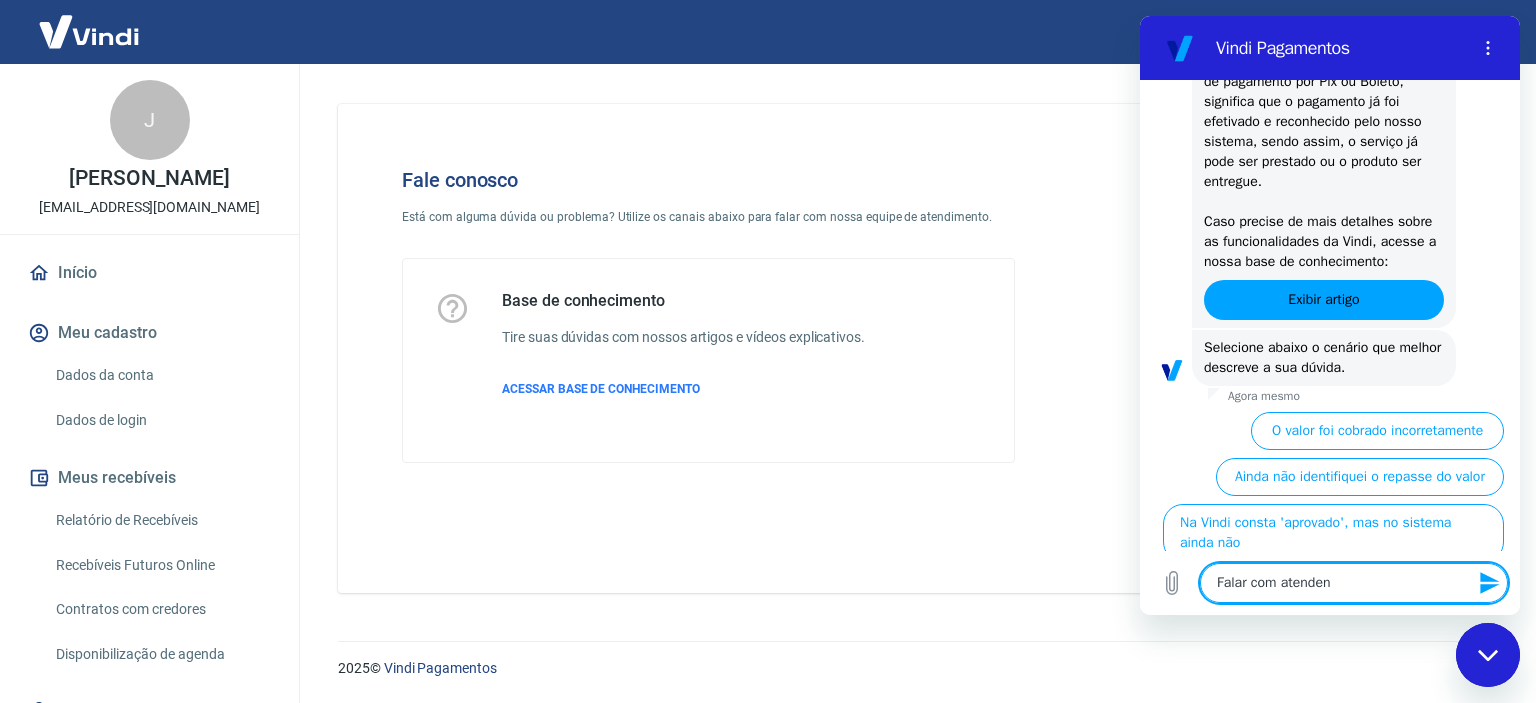 type on "Falar com atendent" 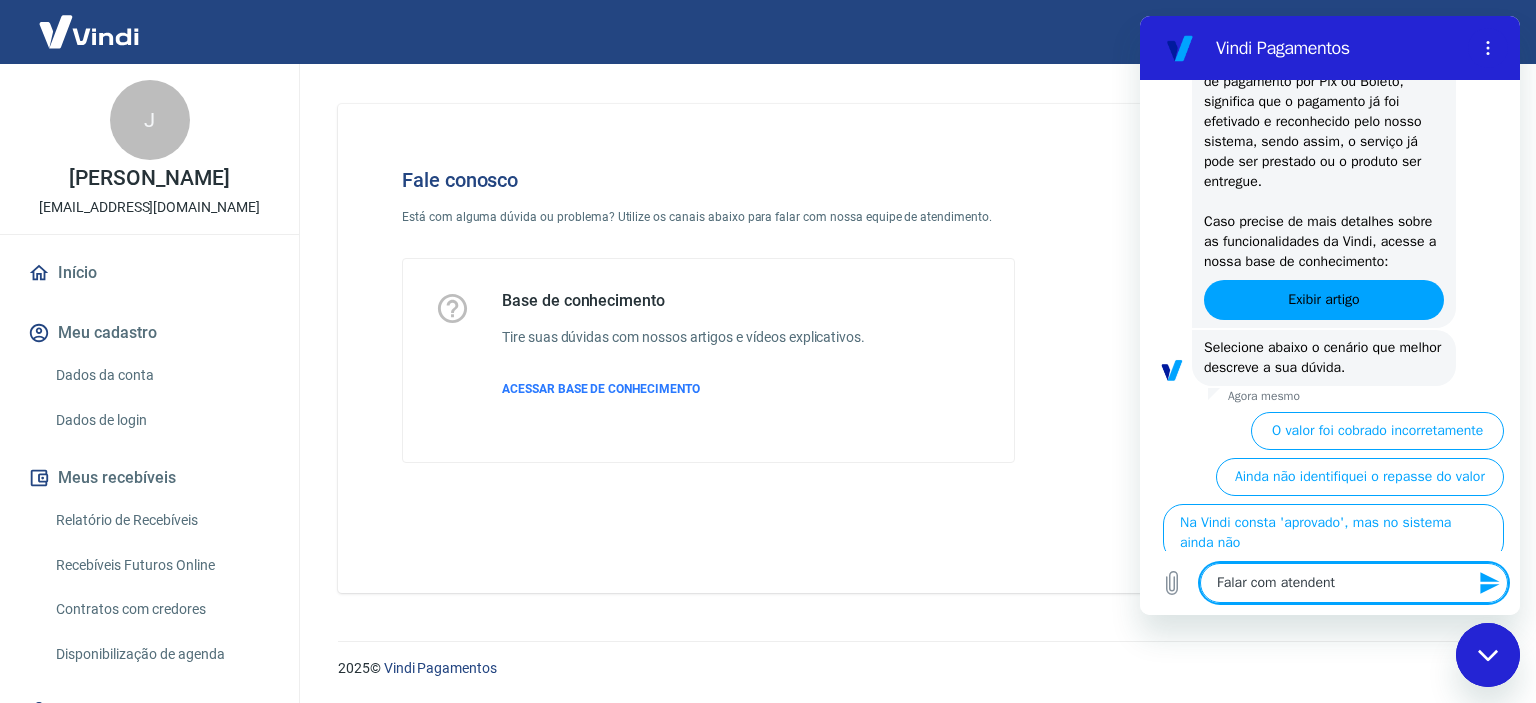 type on "Falar com atendentt" 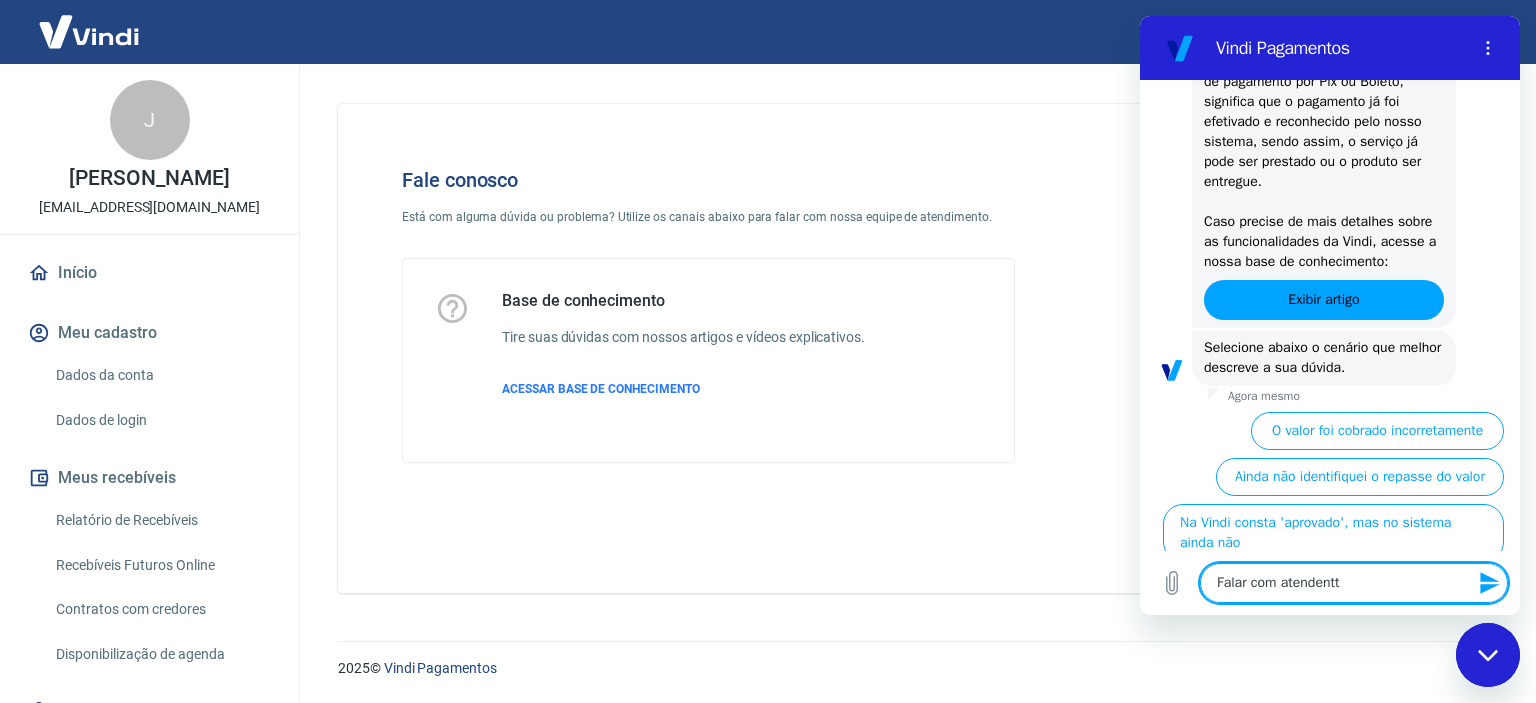 type on "Falar com atendentte" 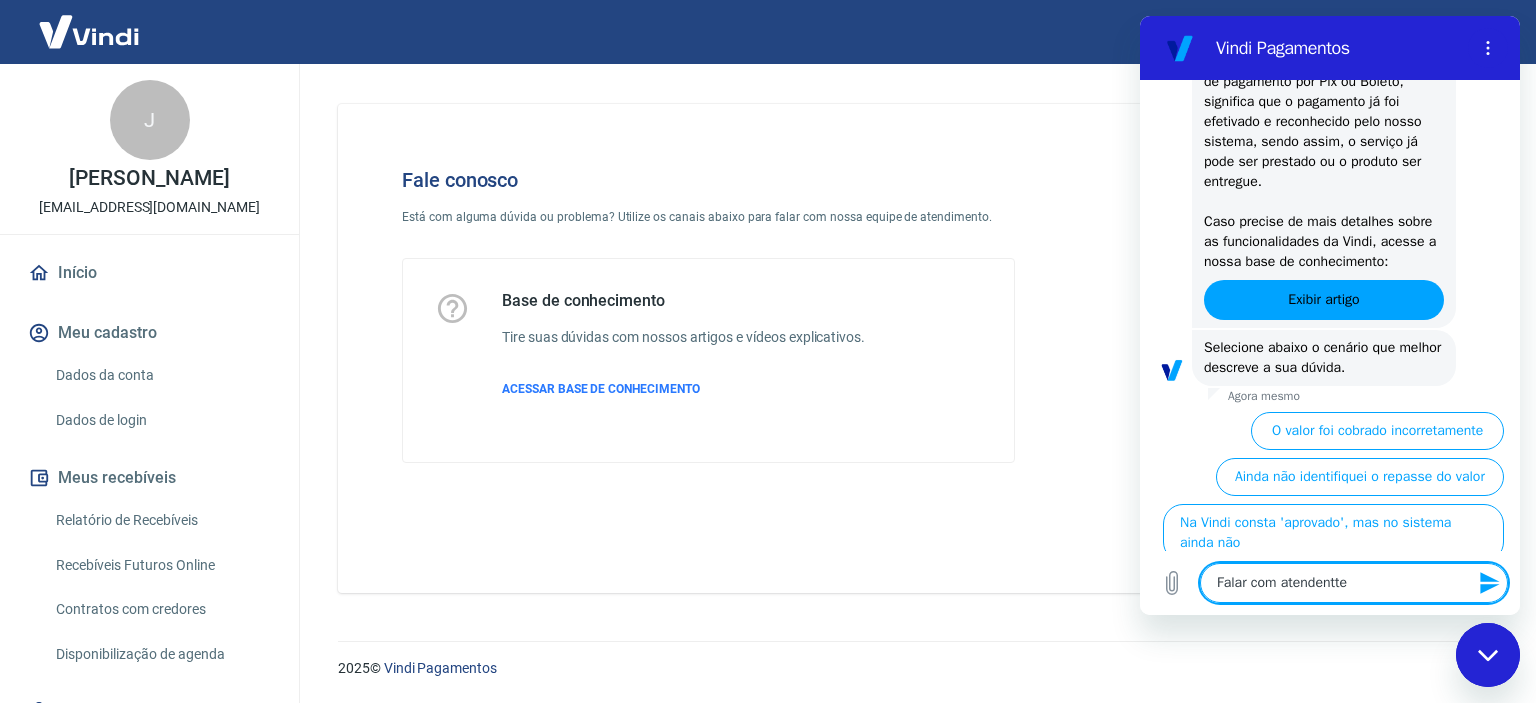 type 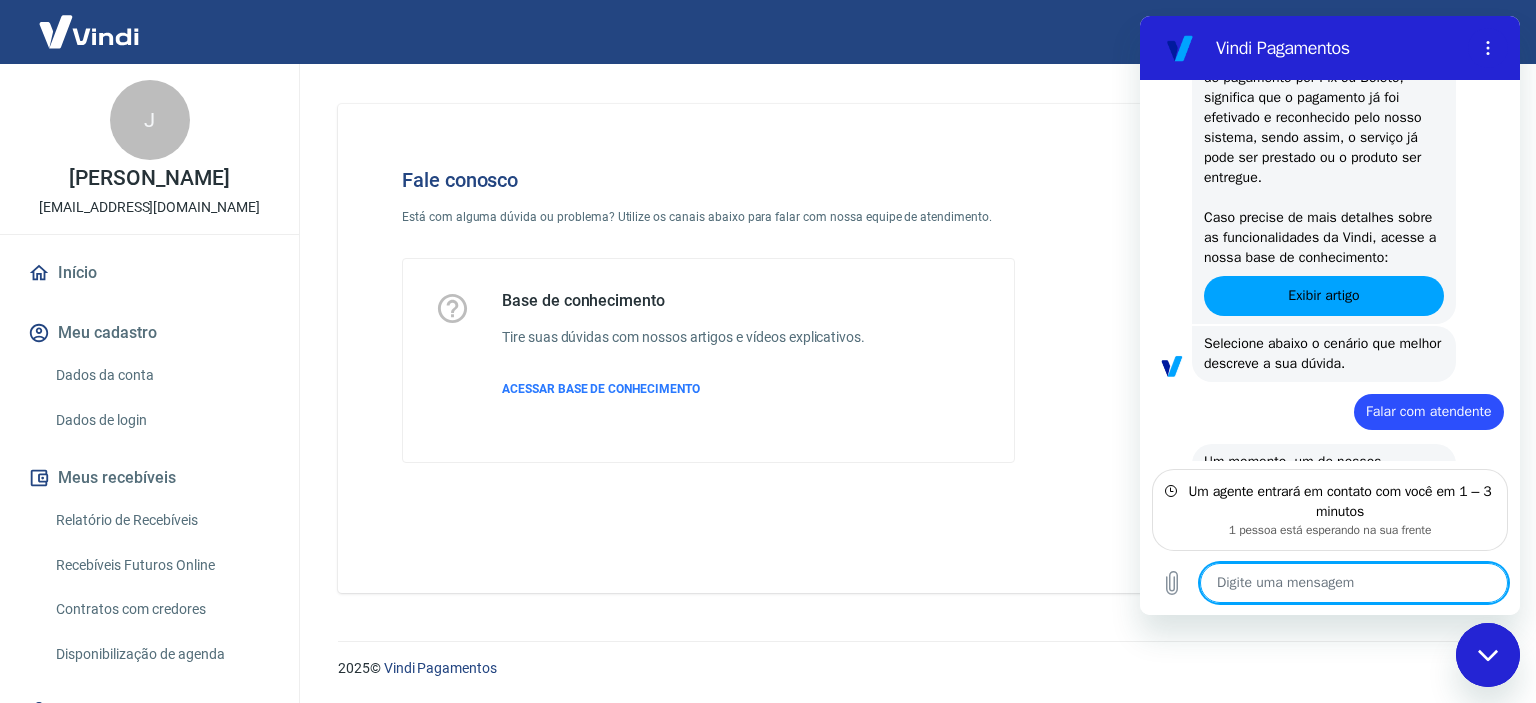 scroll, scrollTop: 1363, scrollLeft: 0, axis: vertical 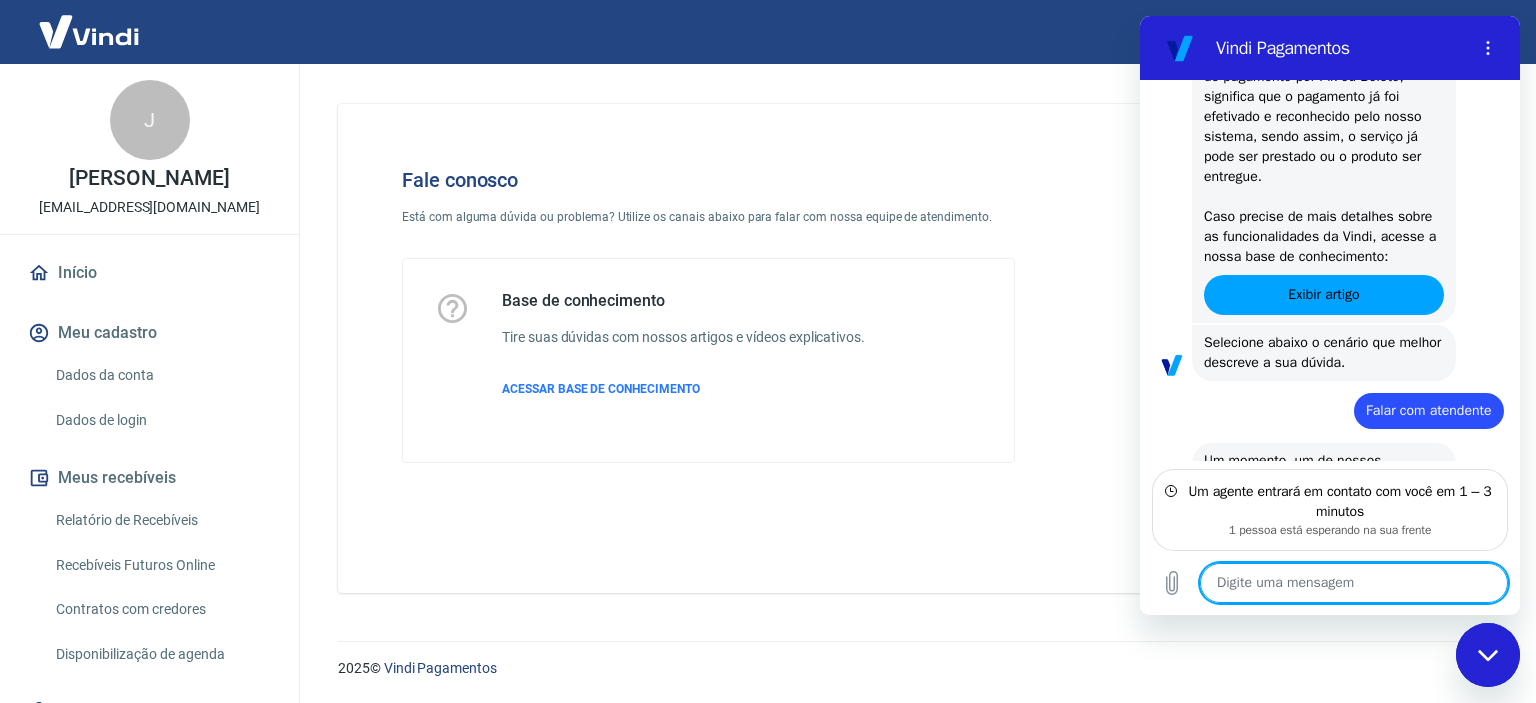 click at bounding box center [1354, 583] 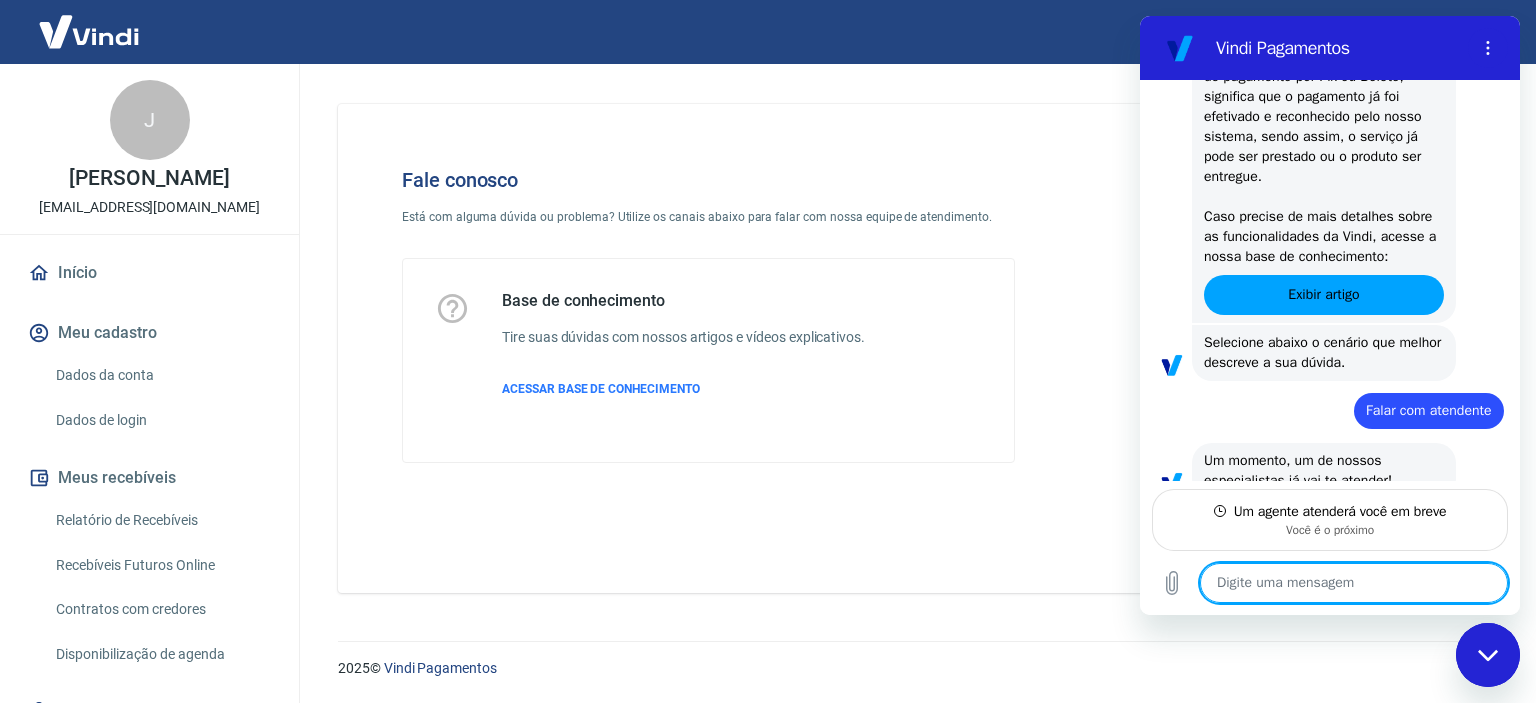 scroll, scrollTop: 1343, scrollLeft: 0, axis: vertical 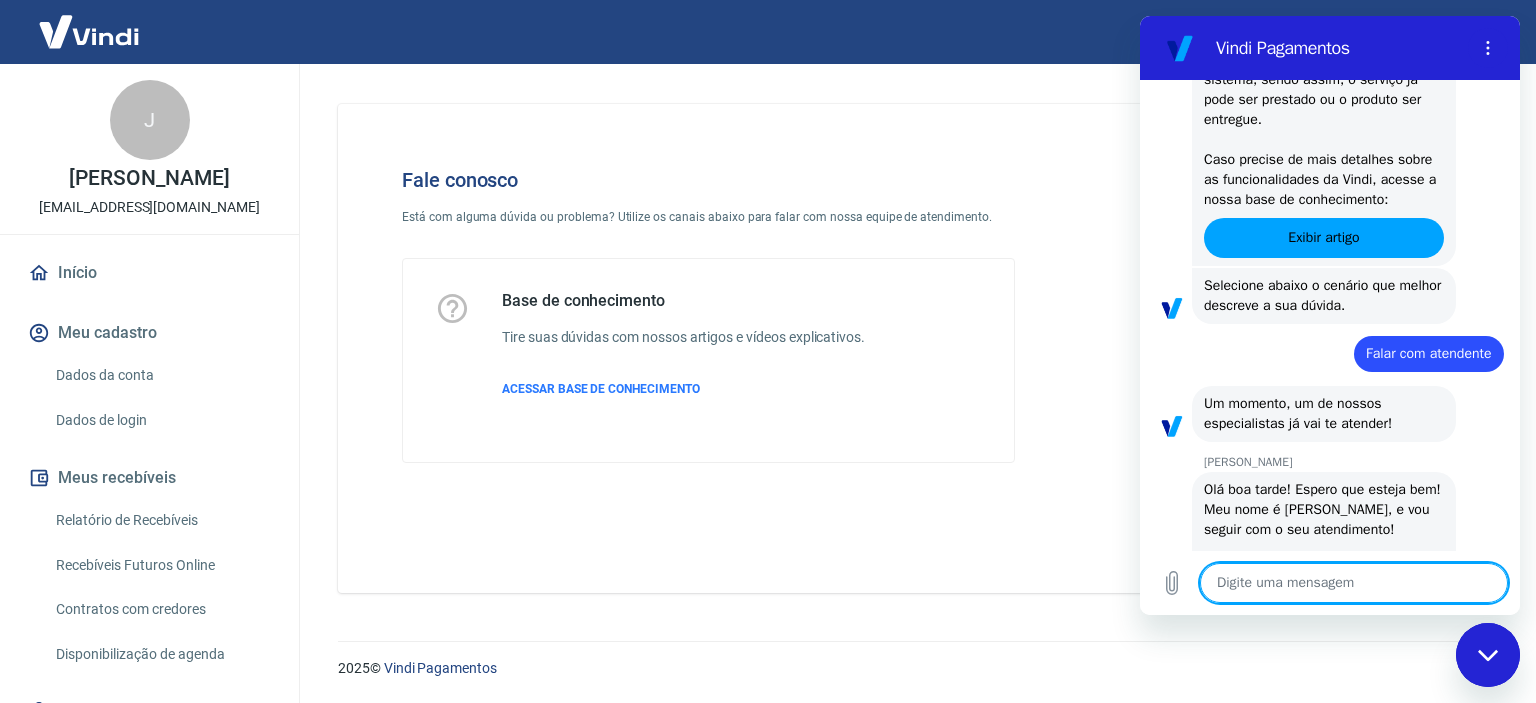 click at bounding box center (1354, 583) 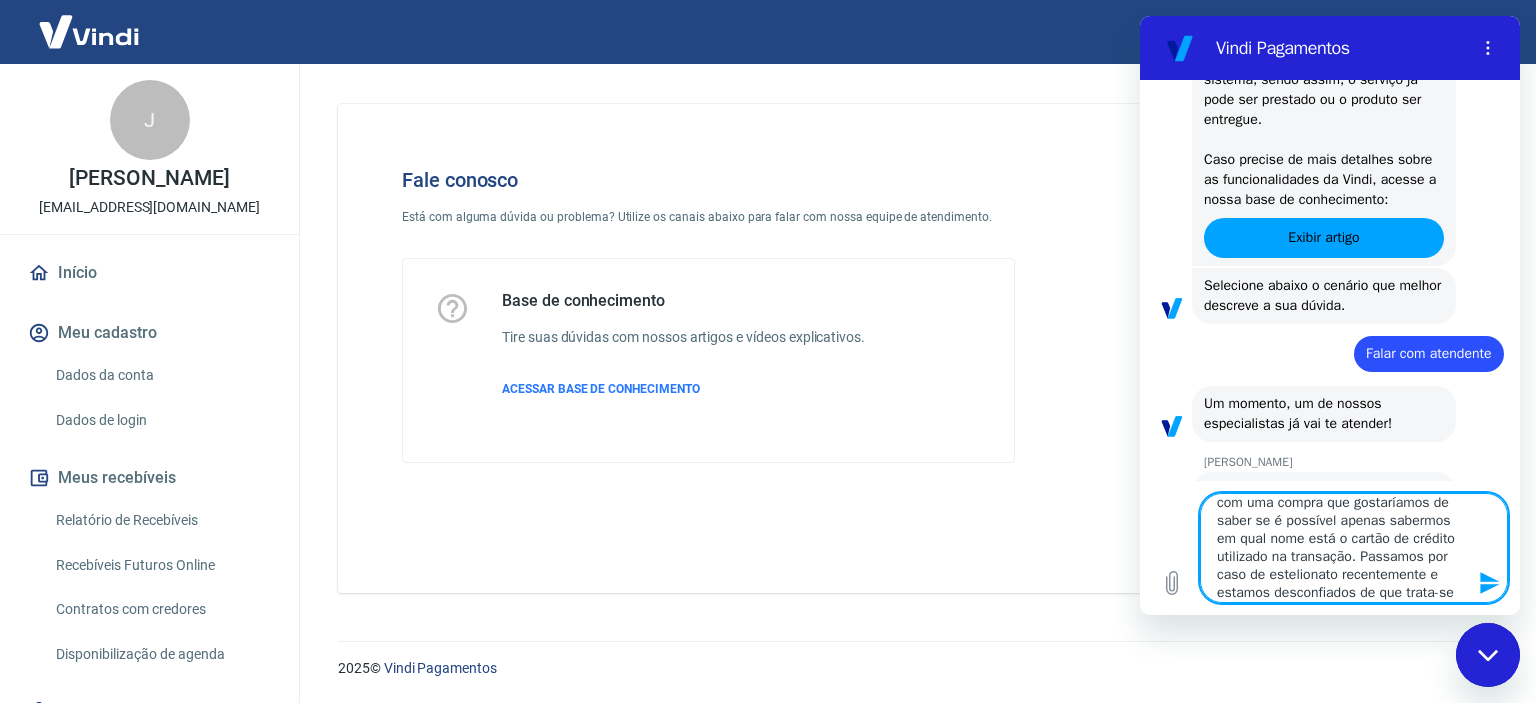 scroll, scrollTop: 46, scrollLeft: 0, axis: vertical 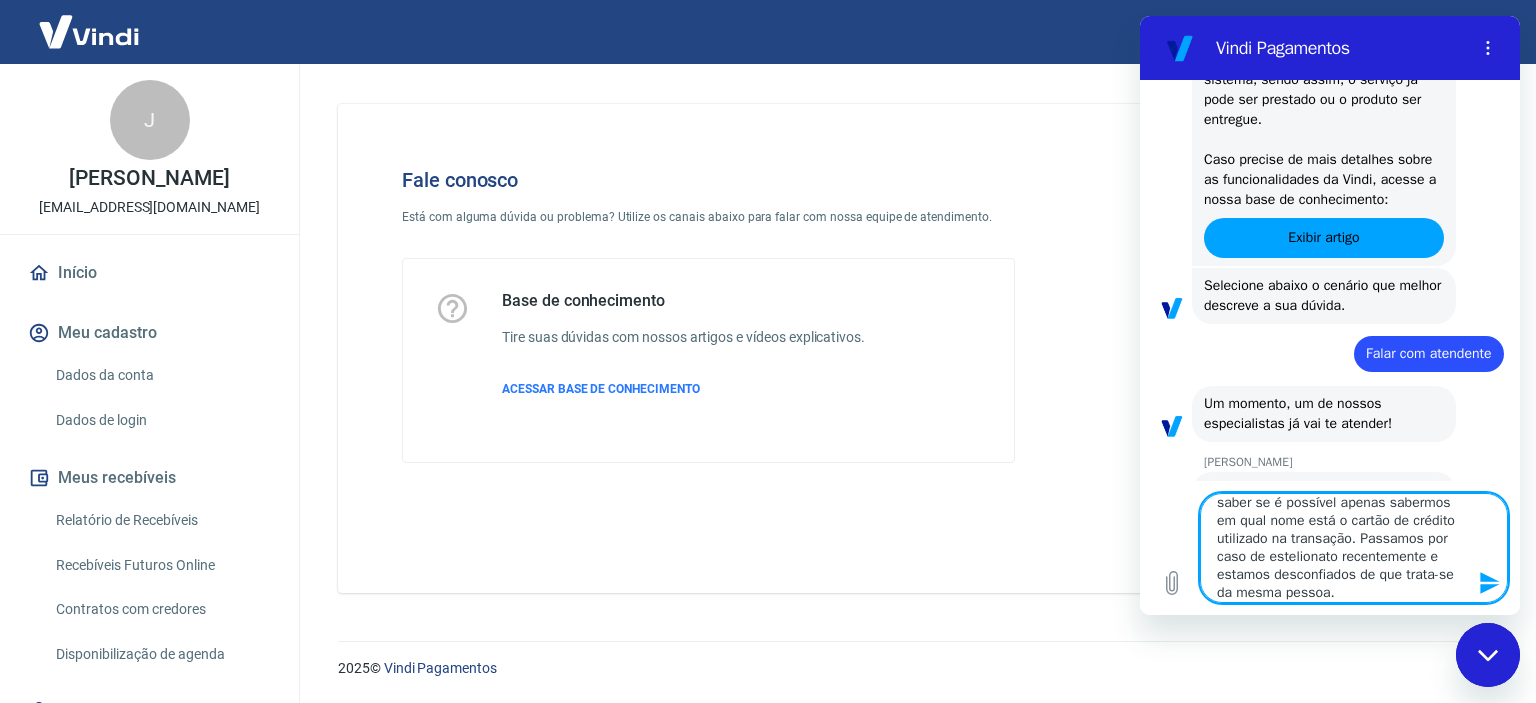 click on "Boa tarde Nani, aqui é a Tielle. Estamos com uma compra que gostaríamos de saber se é possível apenas sabermos em qual nome está o cartão de crédito utilizado na transação. Passamos por caso de estelionato recentemente e estamos desconfiados de que trata-se da mesma pessoa." at bounding box center [1354, 548] 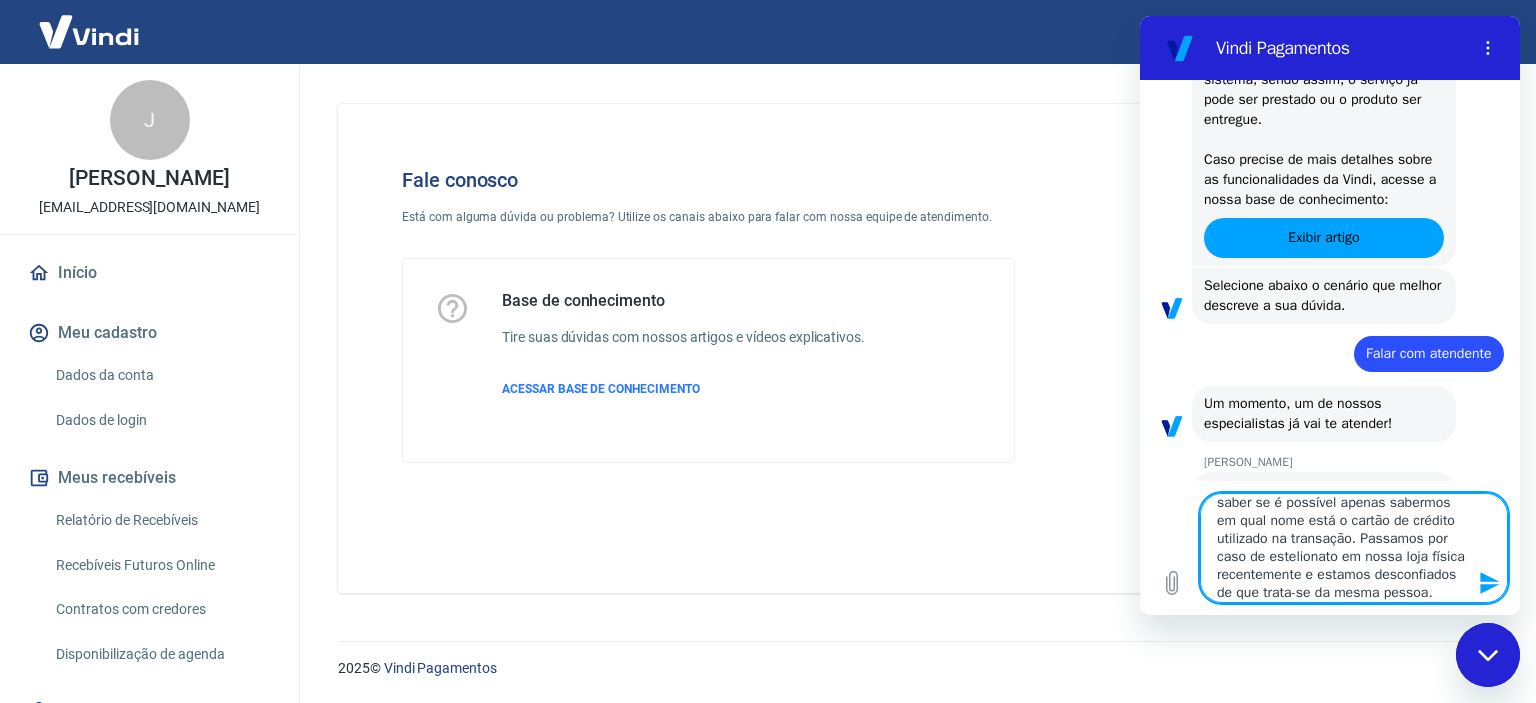 click on "Boa tarde Nani, aqui é a Tielle. Estamos com uma compra que gostaríamos de saber se é possível apenas sabermos em qual nome está o cartão de crédito utilizado na transação. Passamos por caso de estelionato em nossa loja física recentemente e estamos desconfiados de que trata-se da mesma pessoa." at bounding box center [1354, 548] 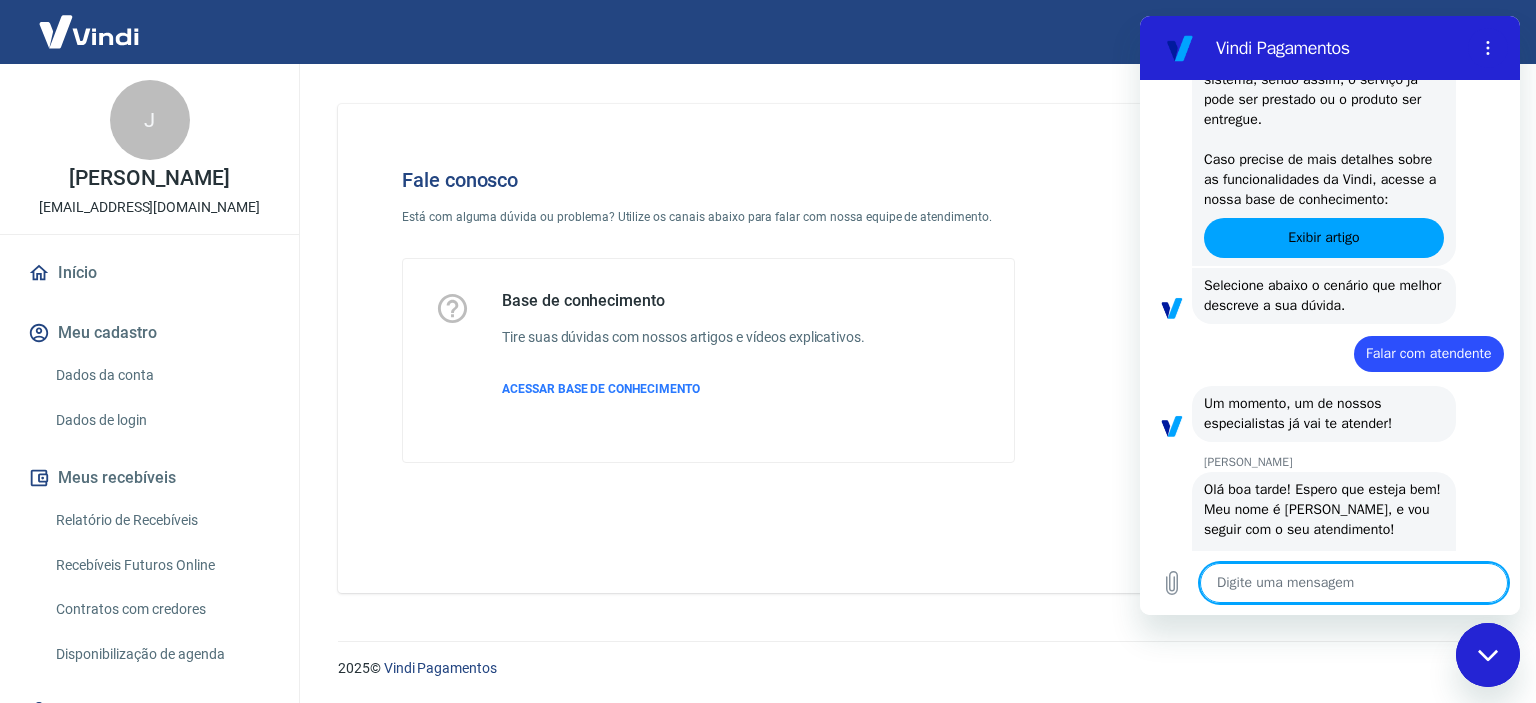 scroll, scrollTop: 0, scrollLeft: 0, axis: both 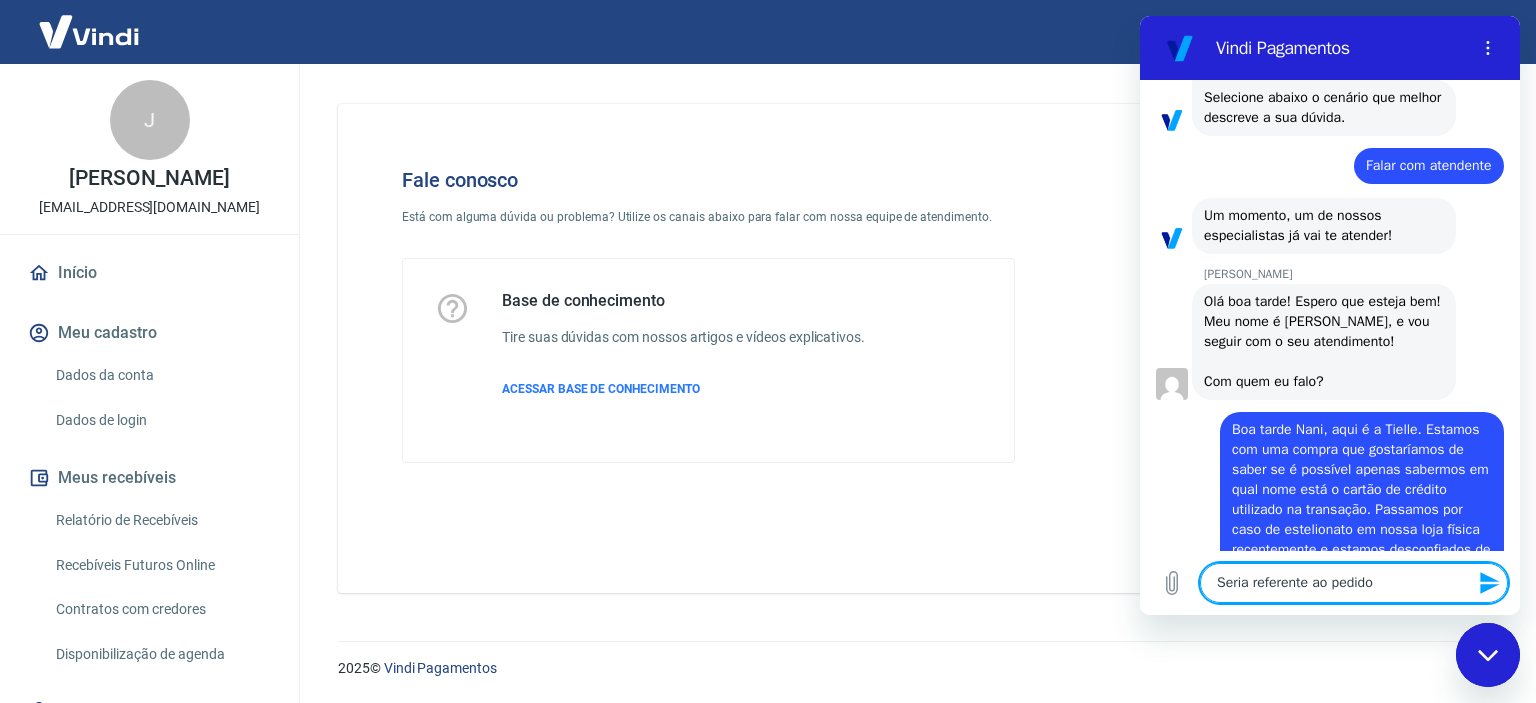 paste on "144580" 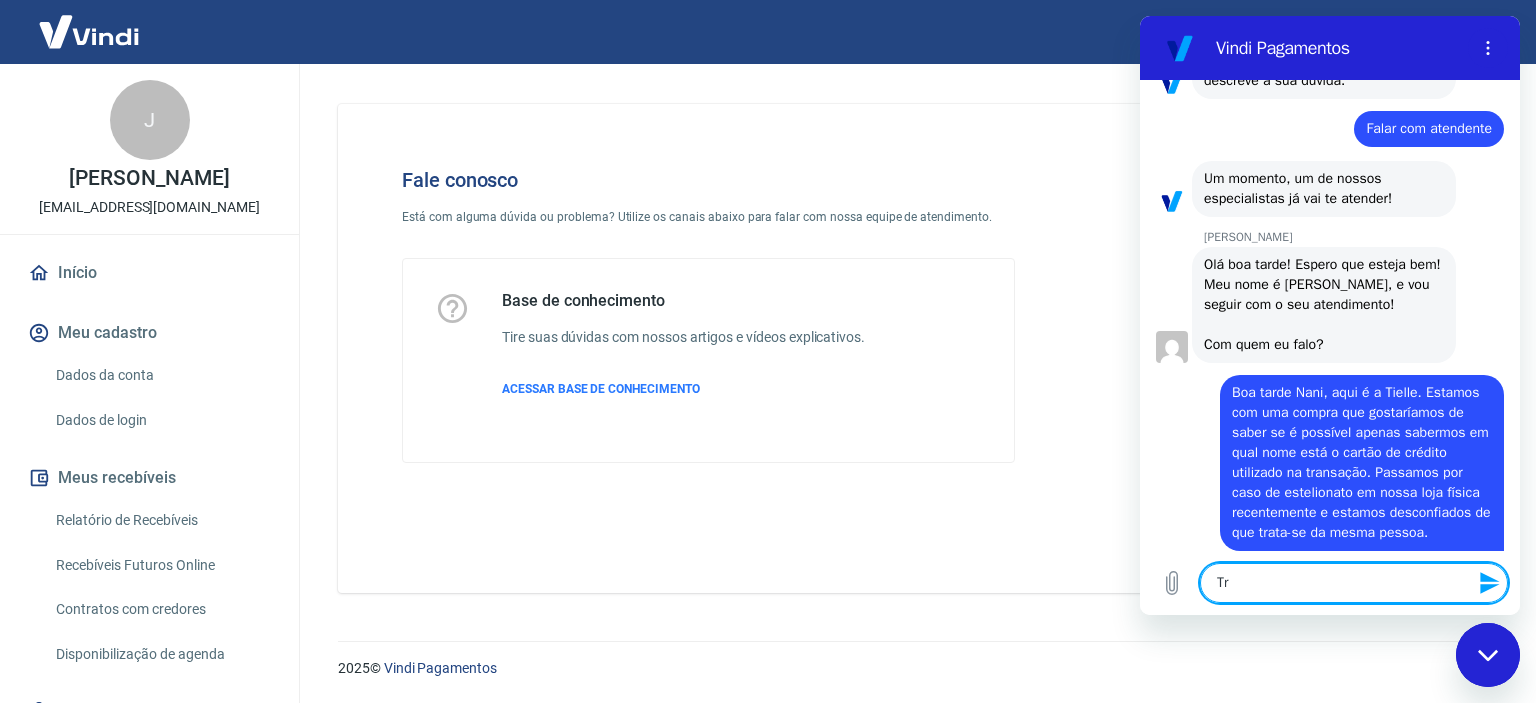 scroll, scrollTop: 1646, scrollLeft: 0, axis: vertical 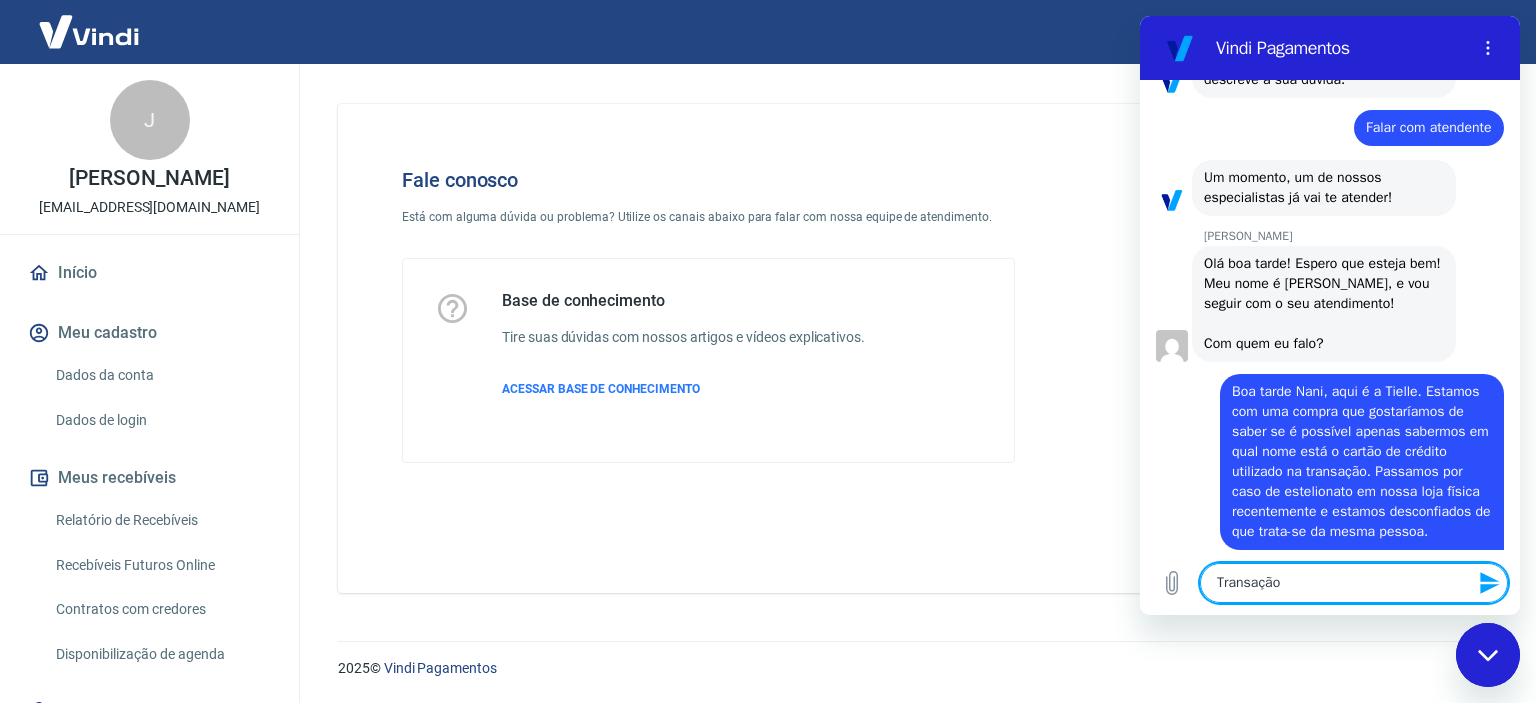 paste on "218547503" 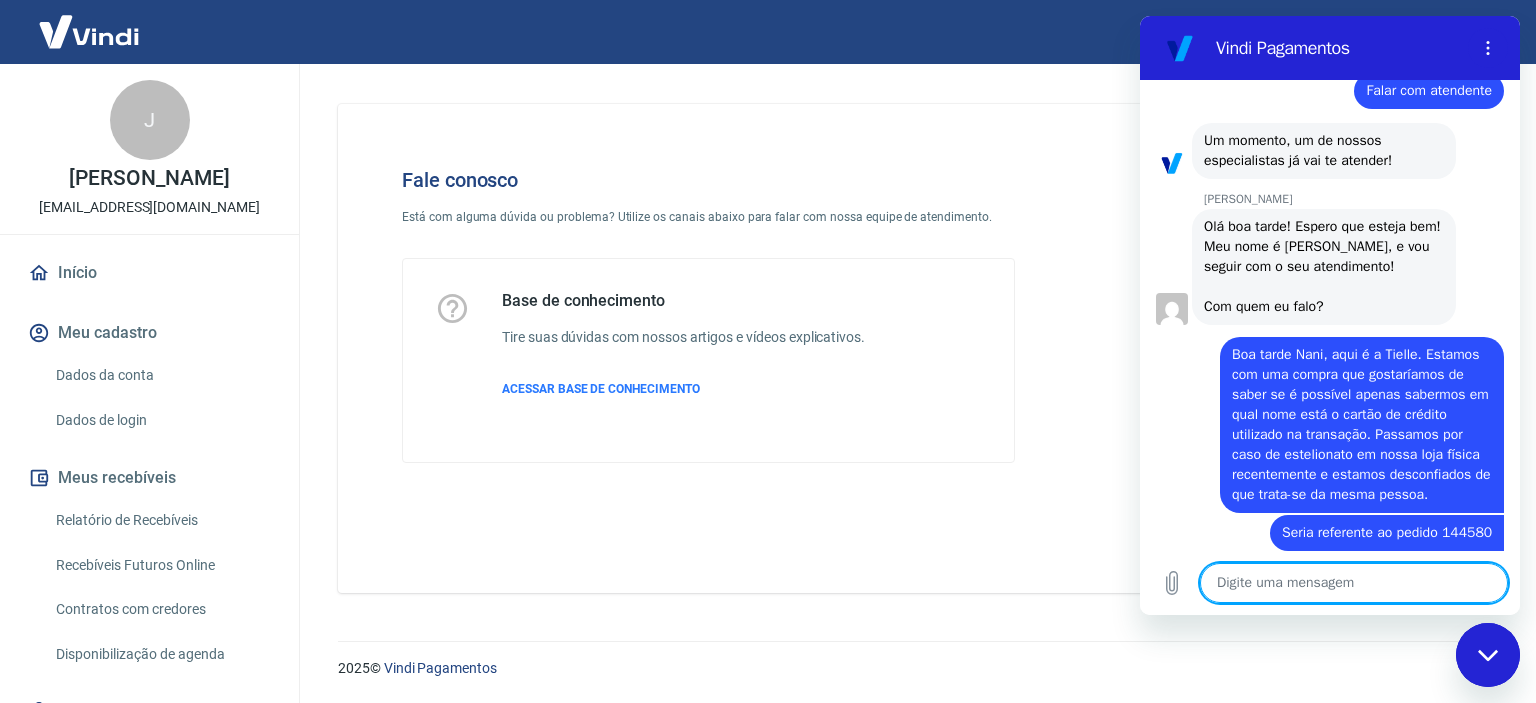 scroll, scrollTop: 1684, scrollLeft: 0, axis: vertical 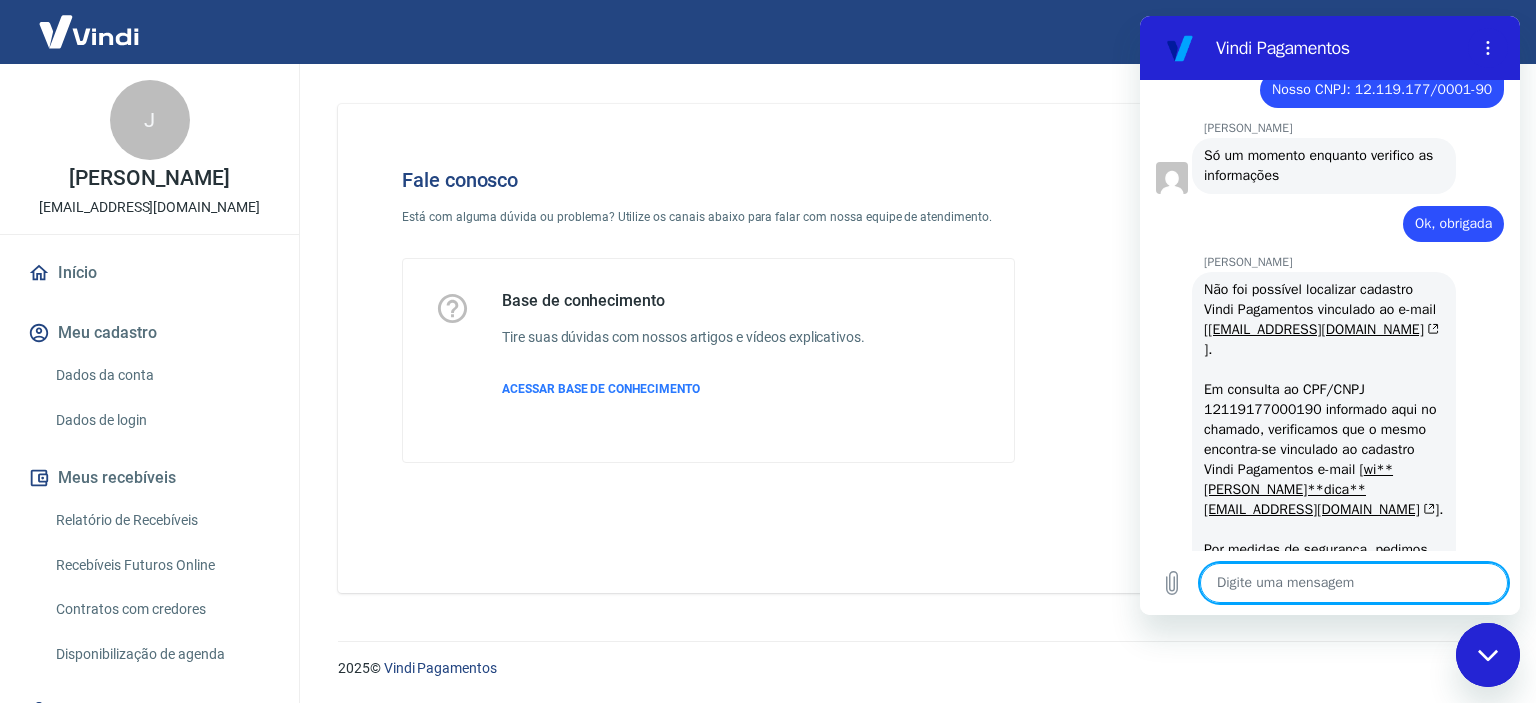 click at bounding box center (1354, 583) 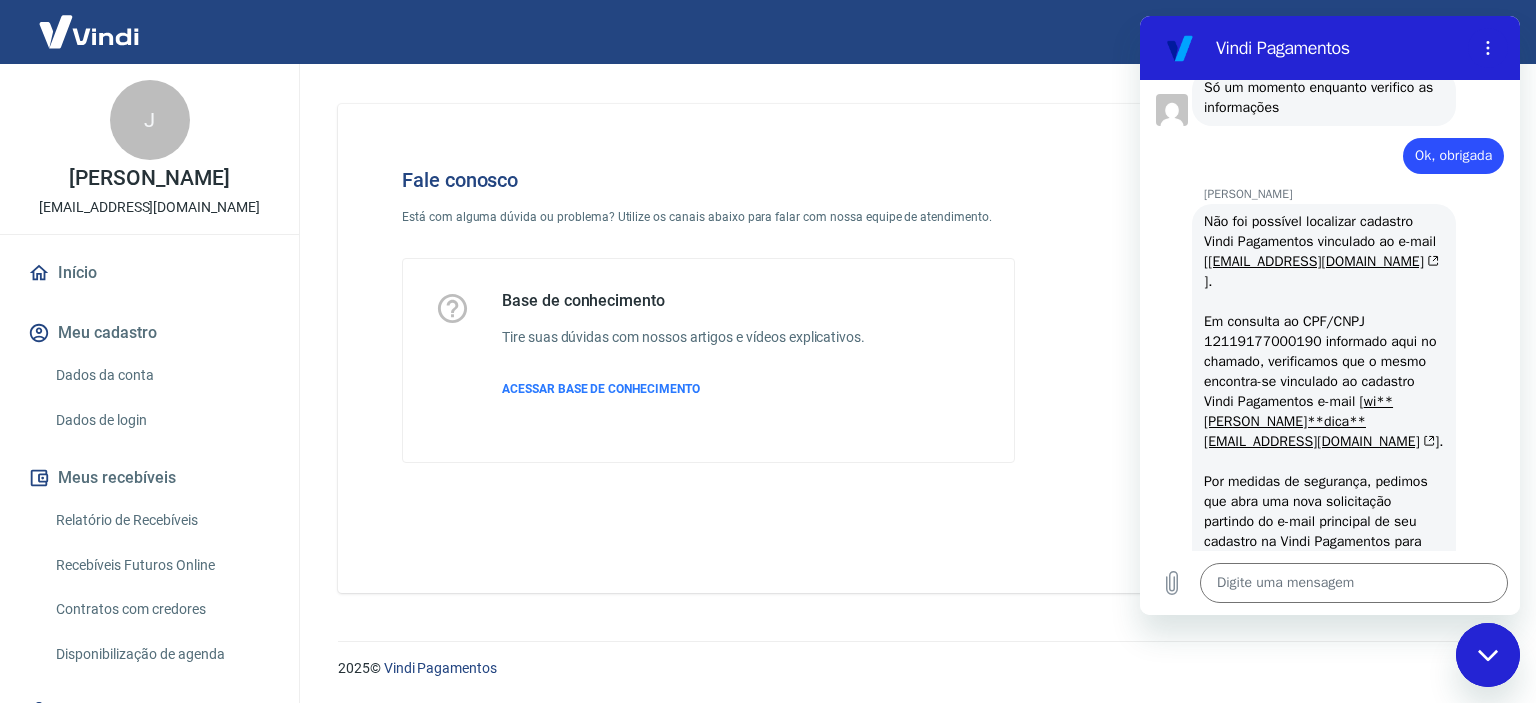 scroll, scrollTop: 2290, scrollLeft: 0, axis: vertical 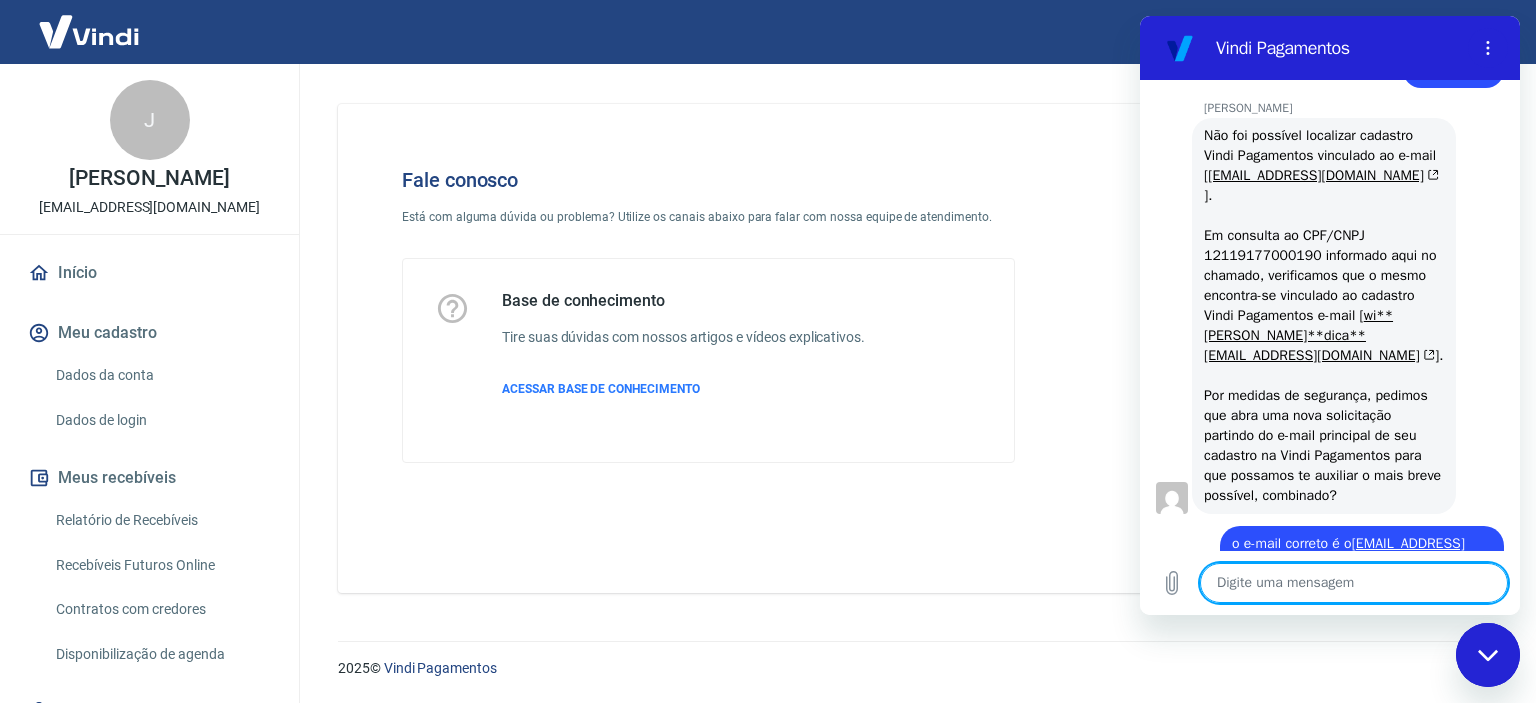 click at bounding box center [1354, 583] 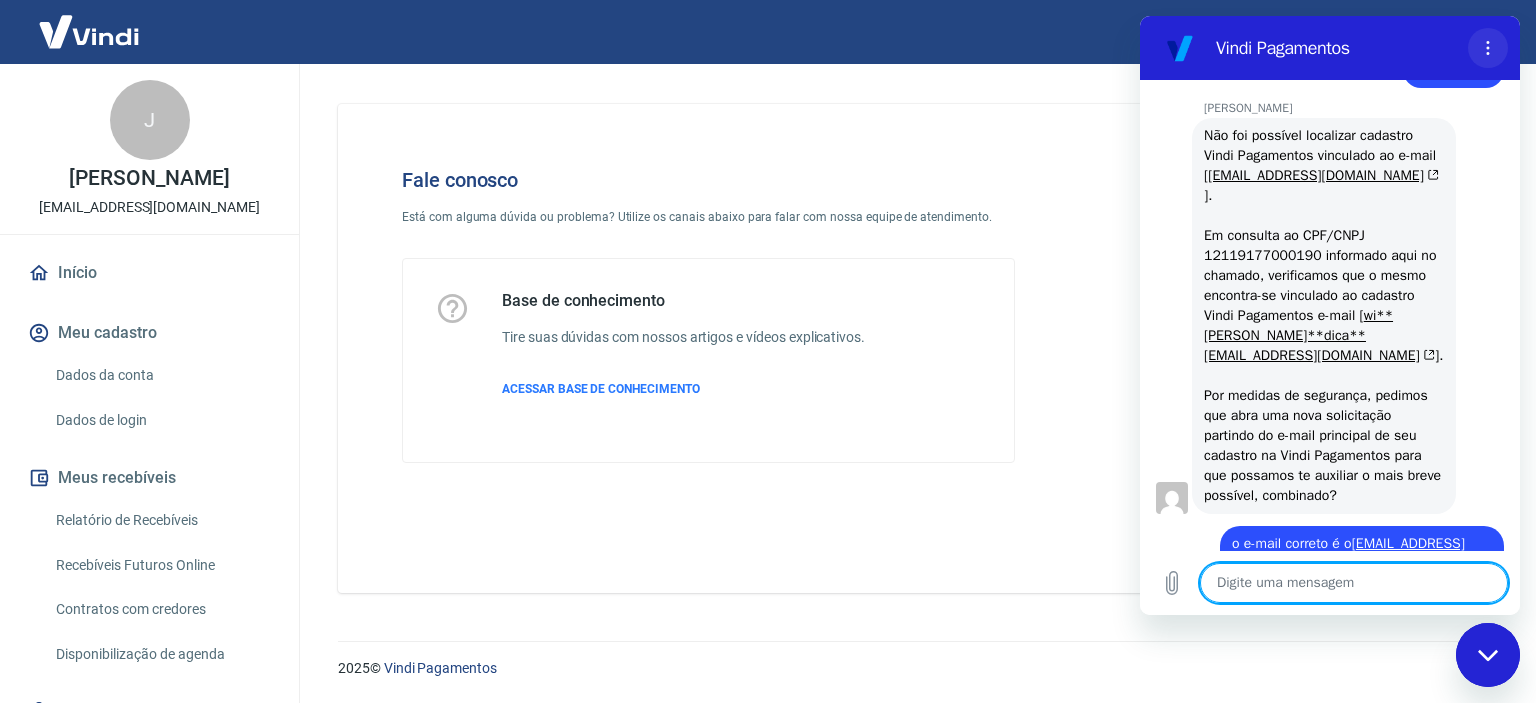 click 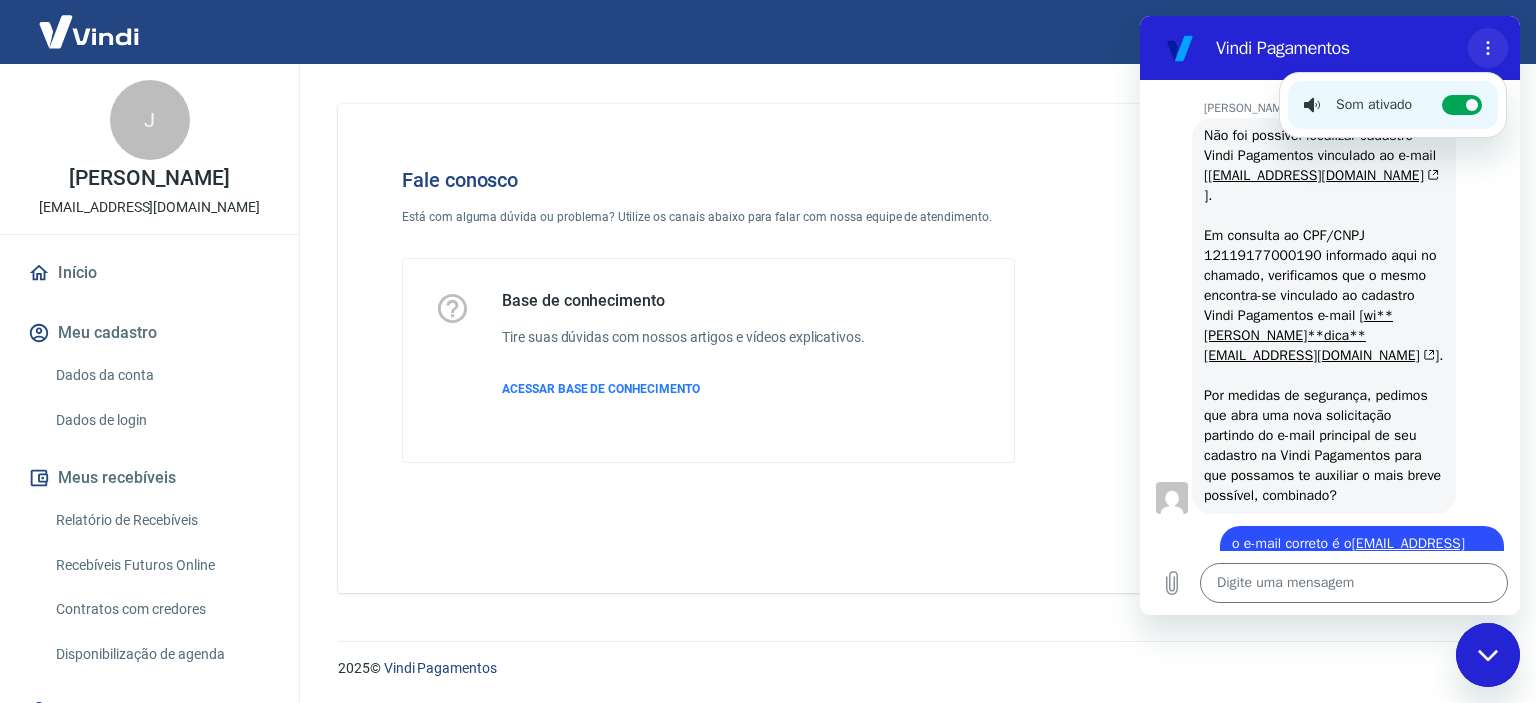 click 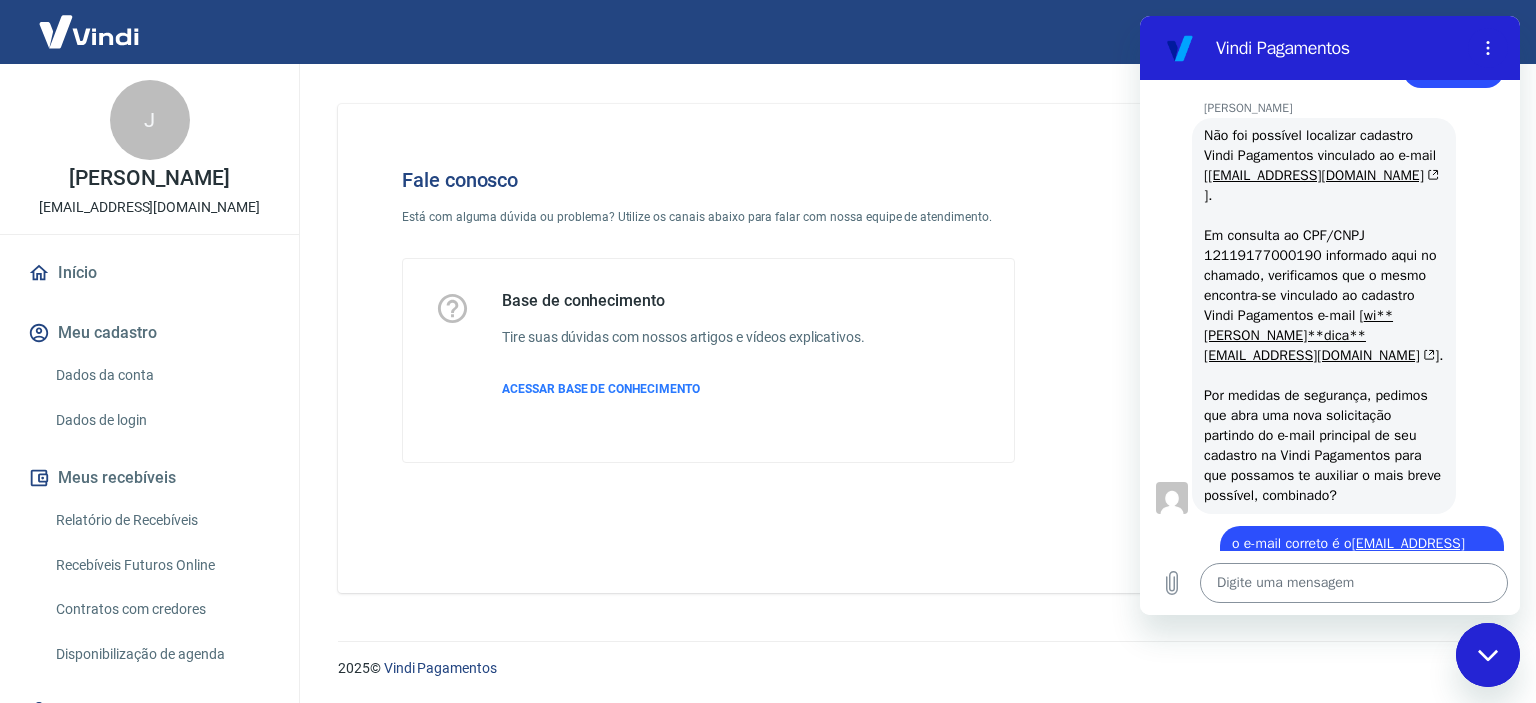 click at bounding box center (1354, 583) 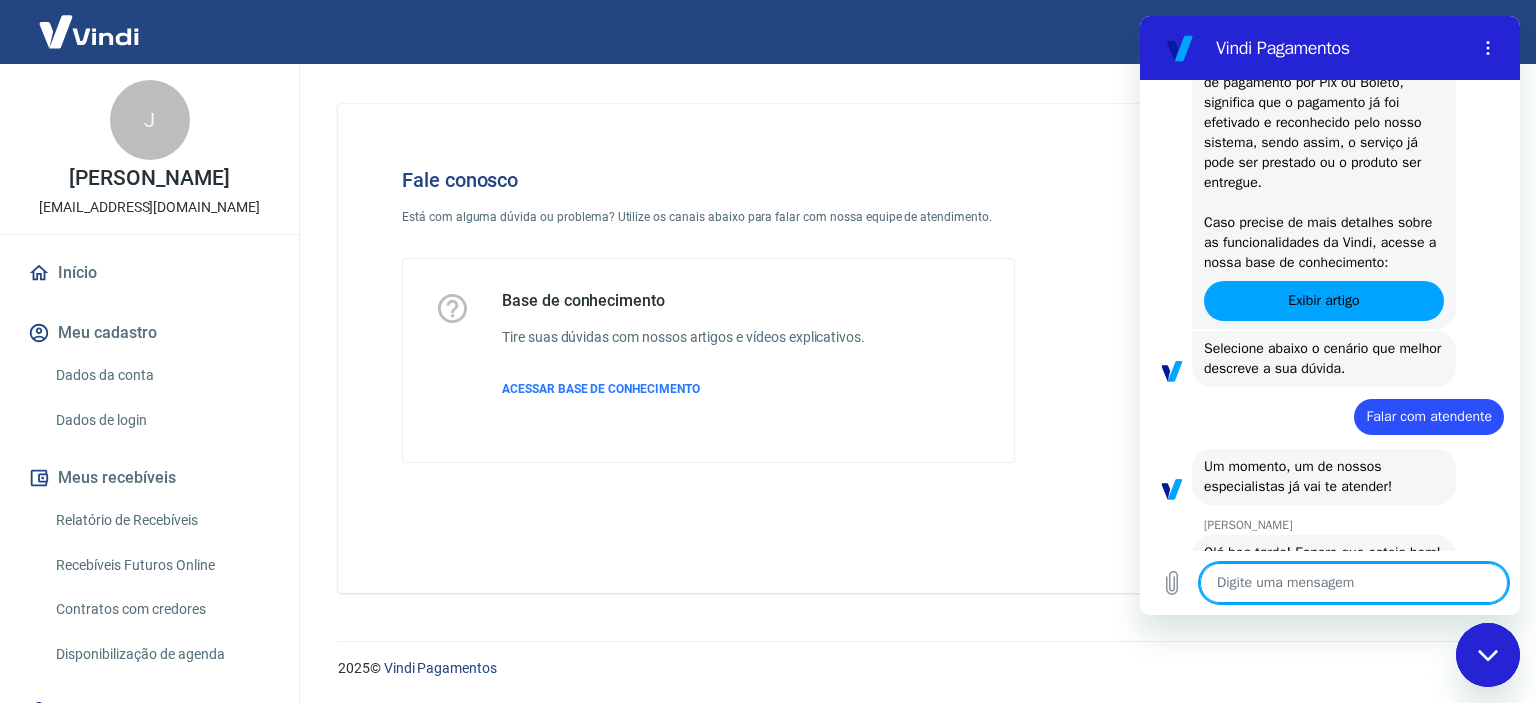 scroll, scrollTop: 2394, scrollLeft: 0, axis: vertical 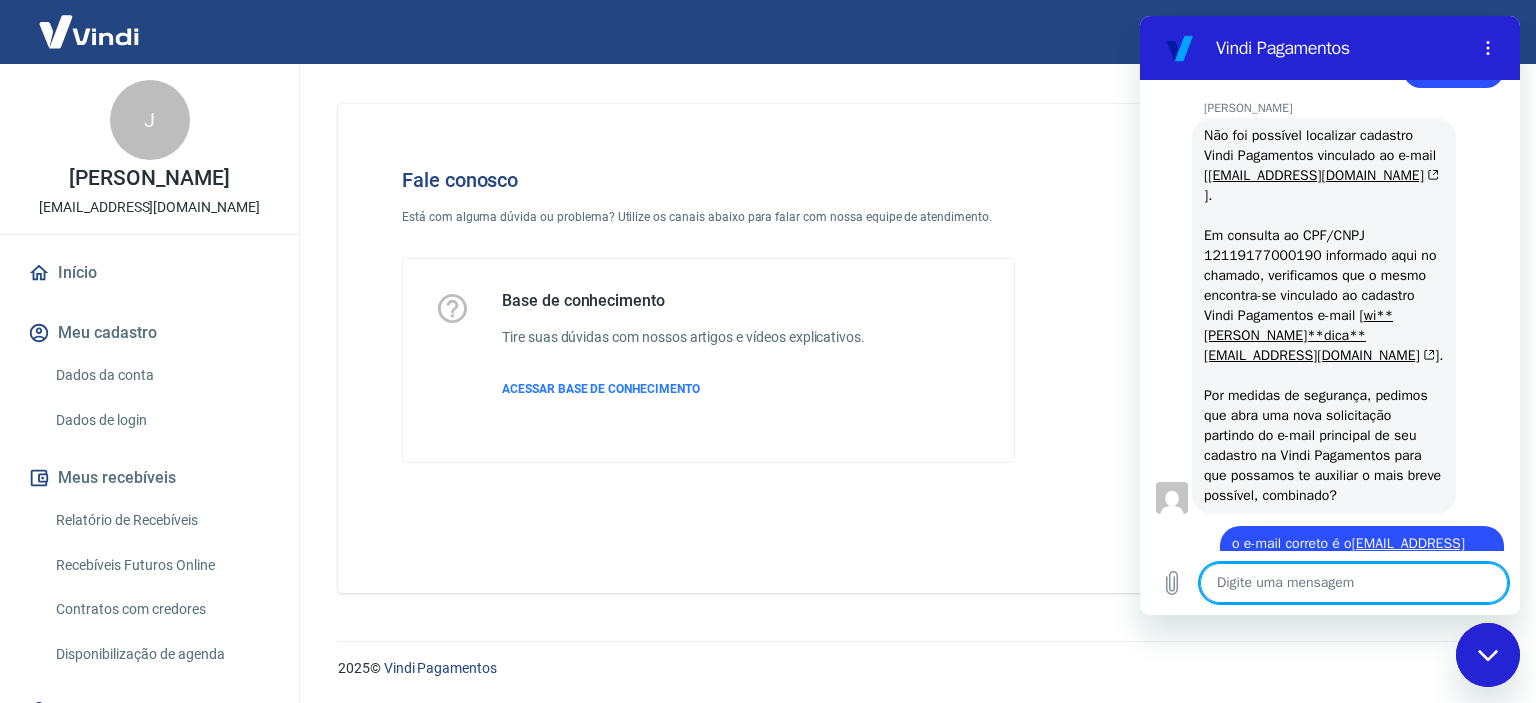 click at bounding box center [1354, 583] 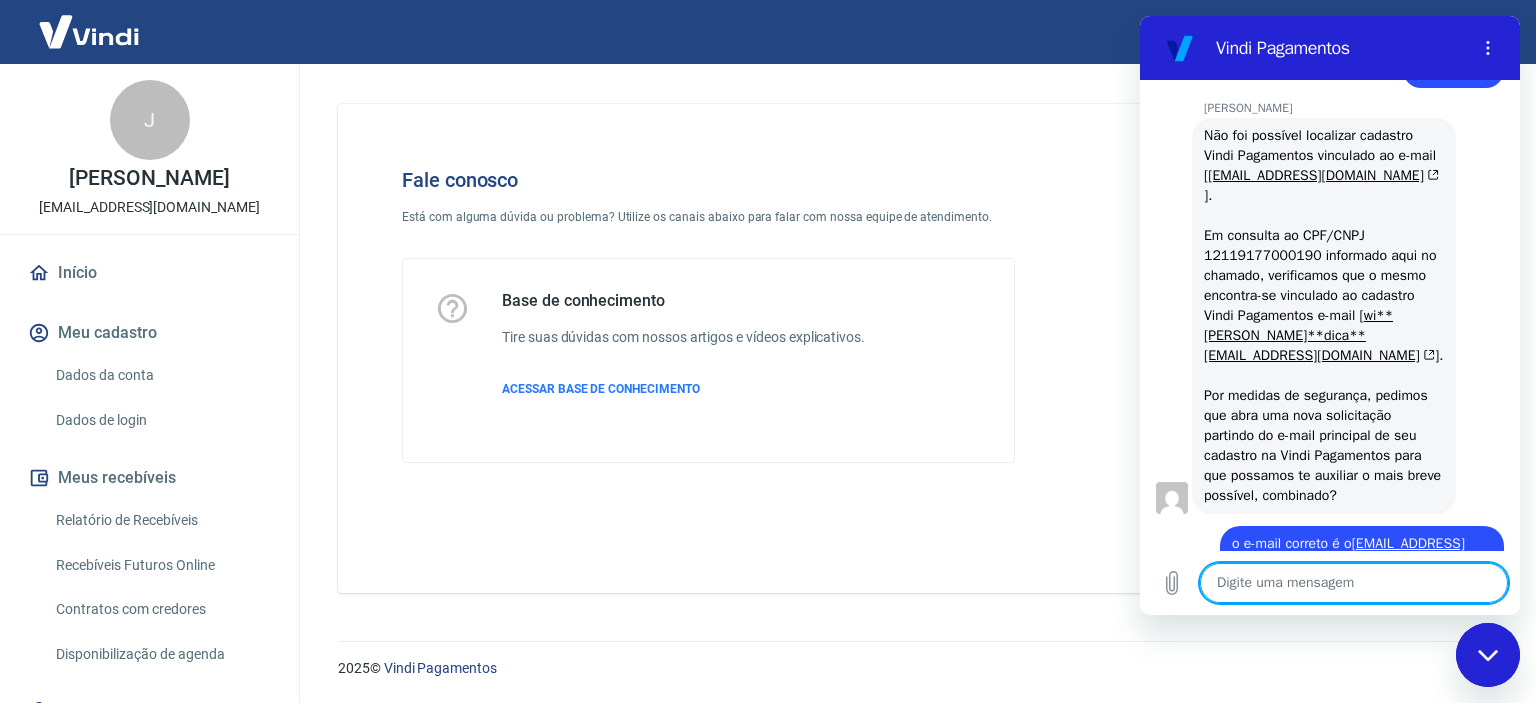 click at bounding box center (1488, 655) 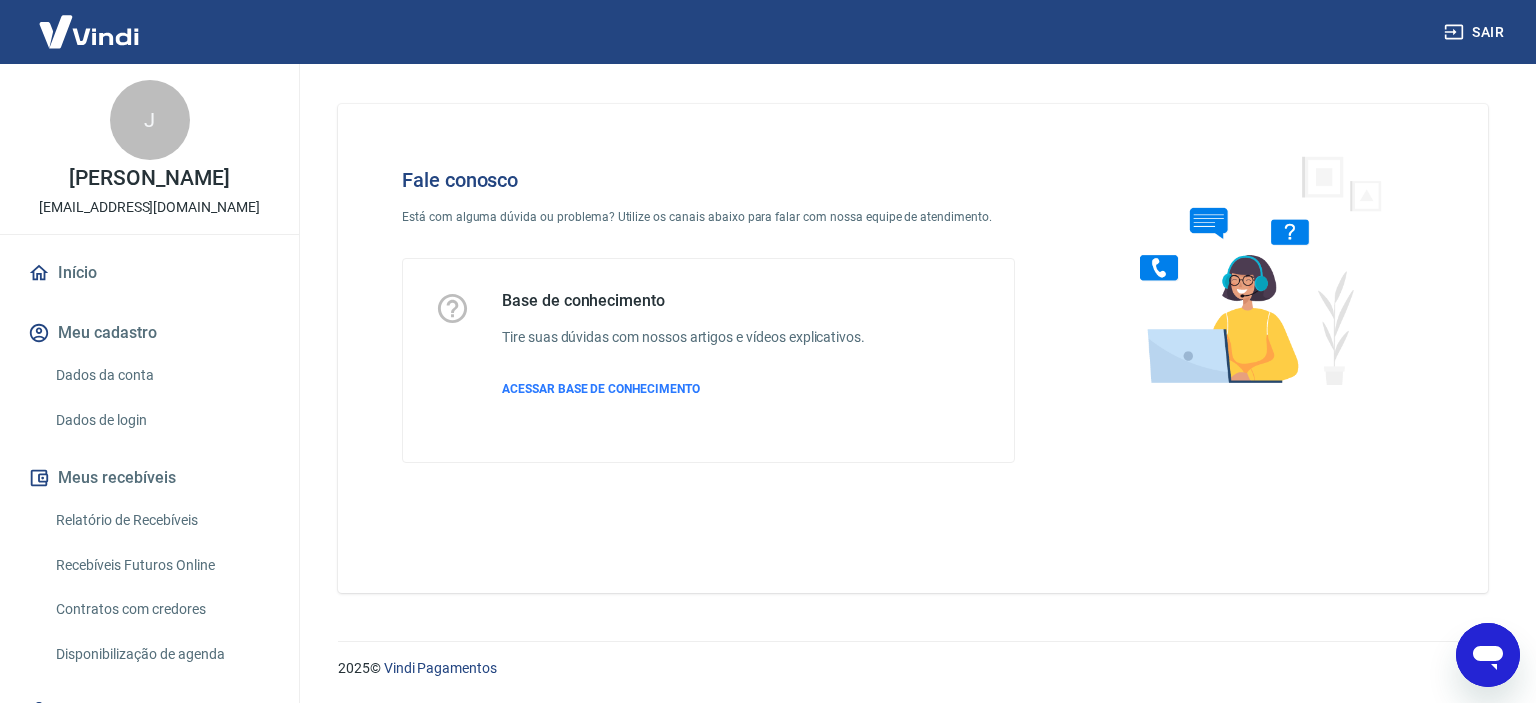 click 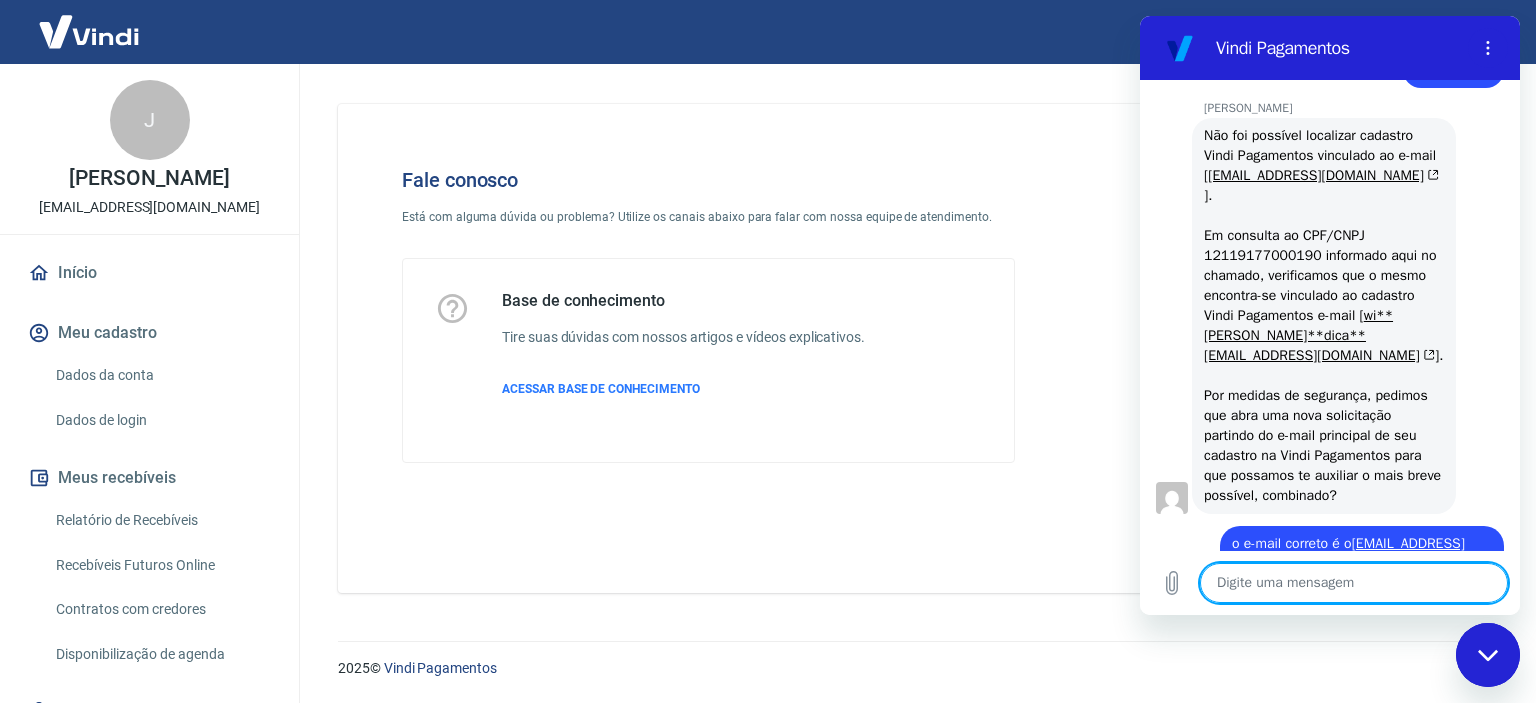 scroll, scrollTop: 0, scrollLeft: 0, axis: both 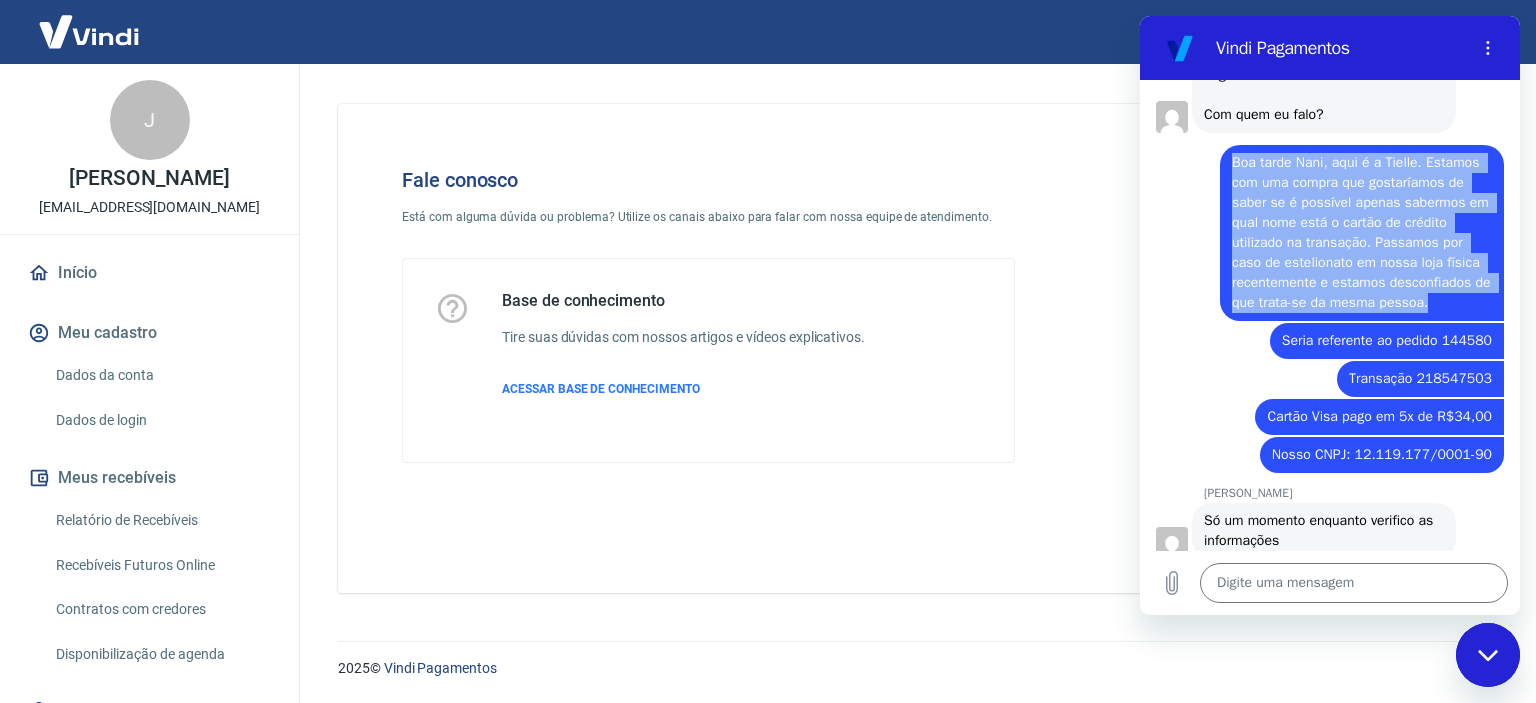drag, startPoint x: 1233, startPoint y: 101, endPoint x: 1461, endPoint y: 238, distance: 265.99435 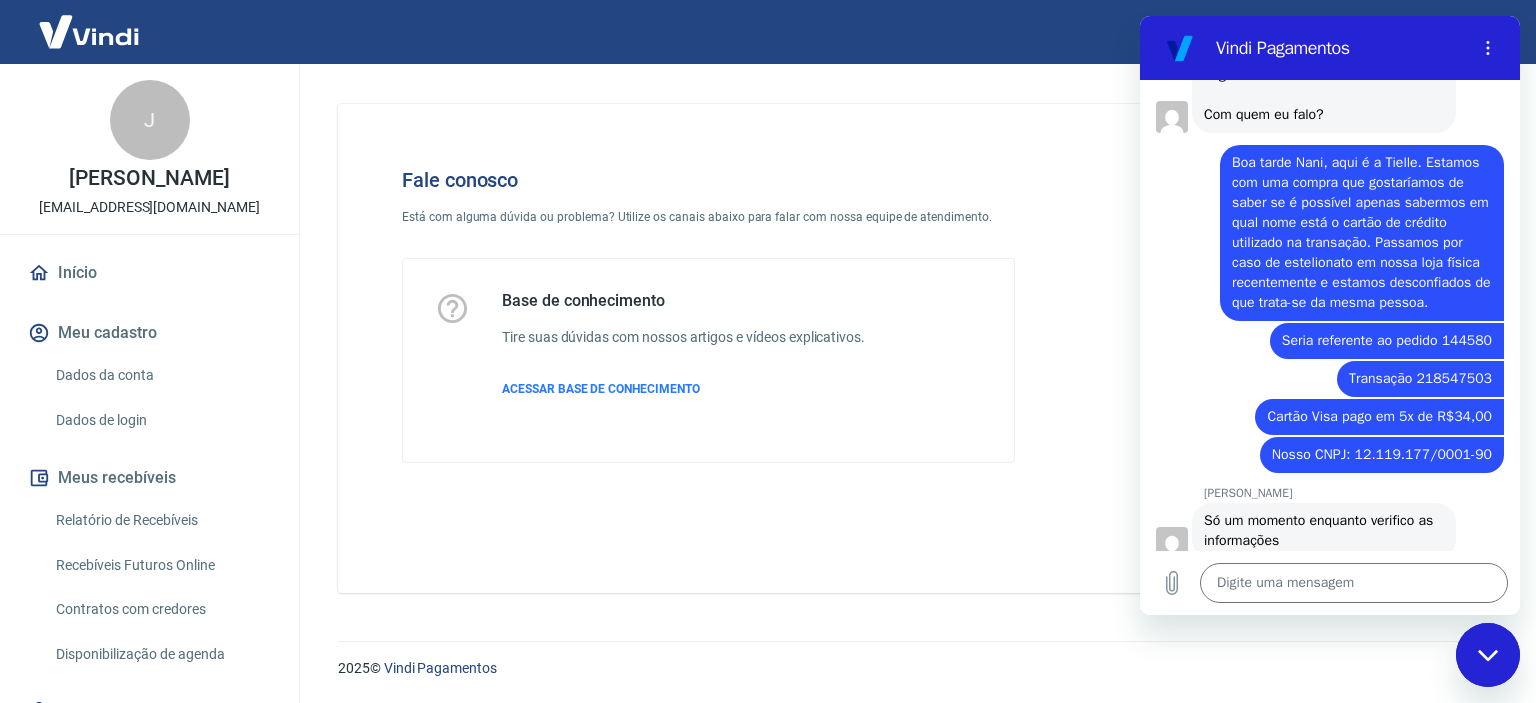 click on "Seria referente ao pedido 144580" at bounding box center (1387, 340) 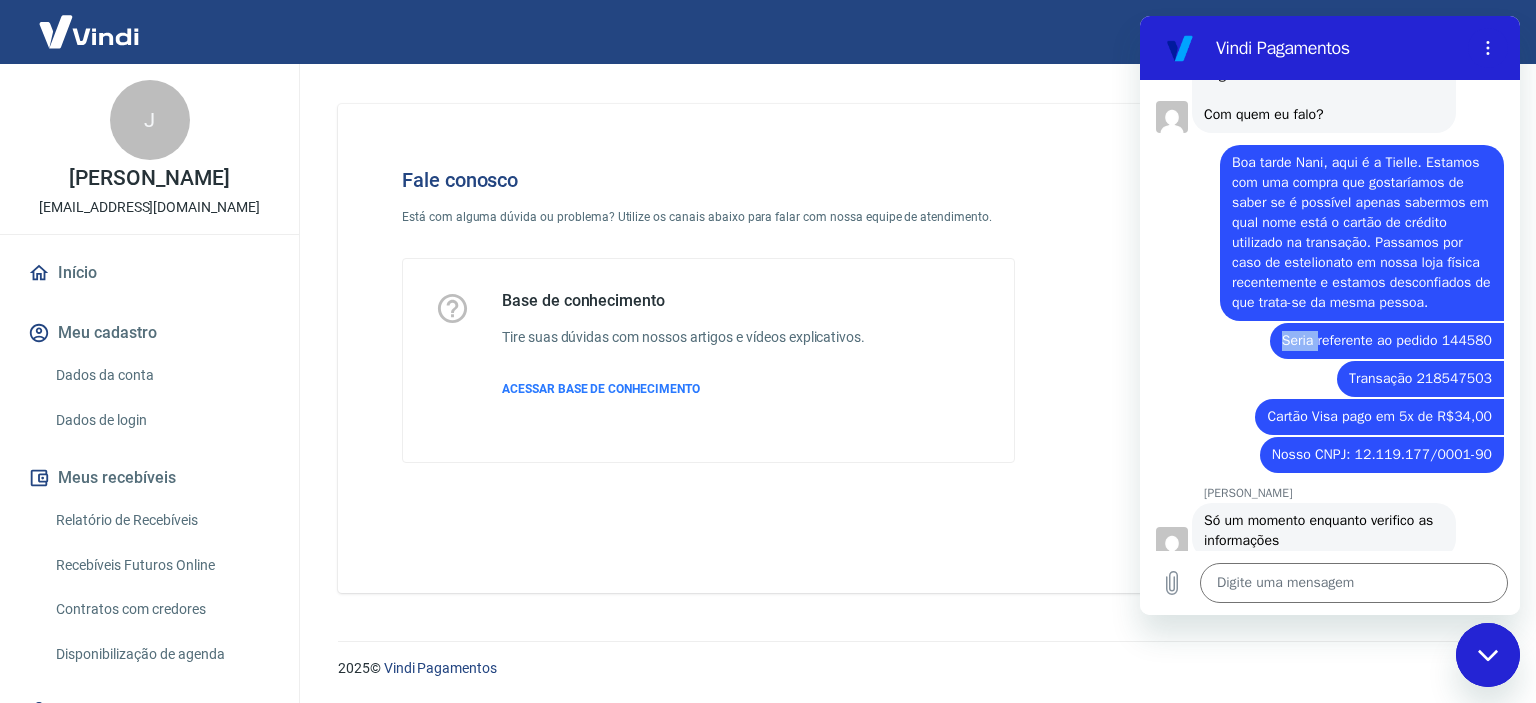 click on "Seria referente ao pedido 144580" at bounding box center [1387, 340] 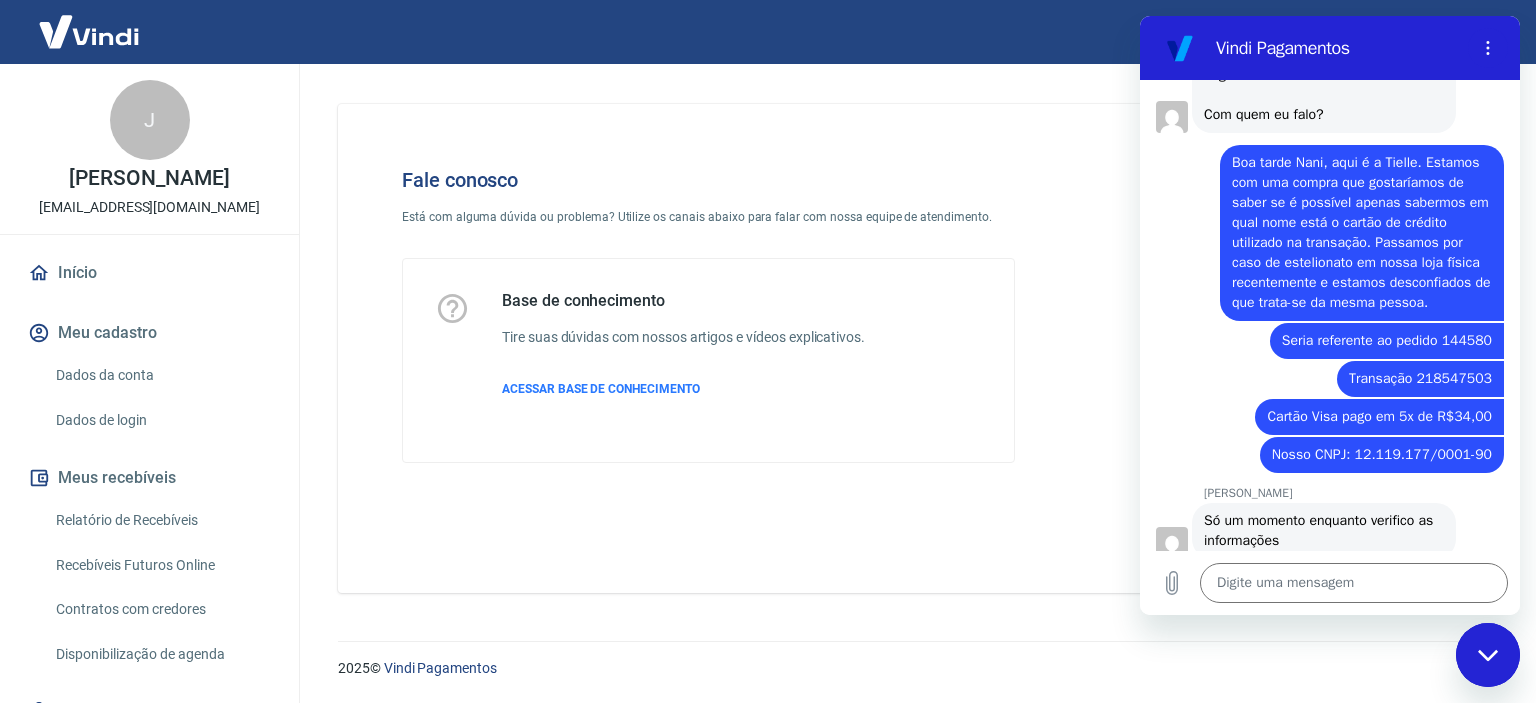 click on "Seria referente ao pedido 144580" at bounding box center (1387, 340) 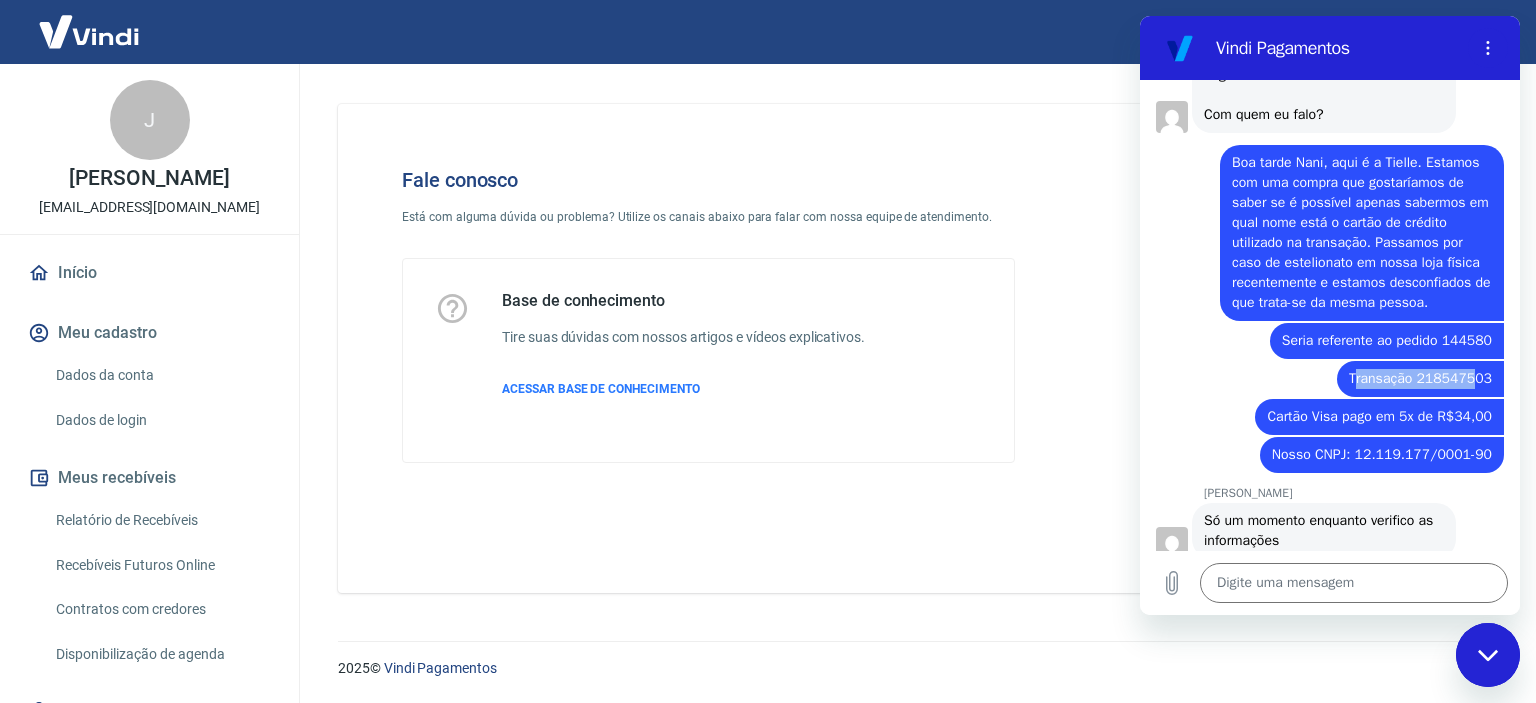 drag, startPoint x: 1363, startPoint y: 318, endPoint x: 1477, endPoint y: 322, distance: 114.07015 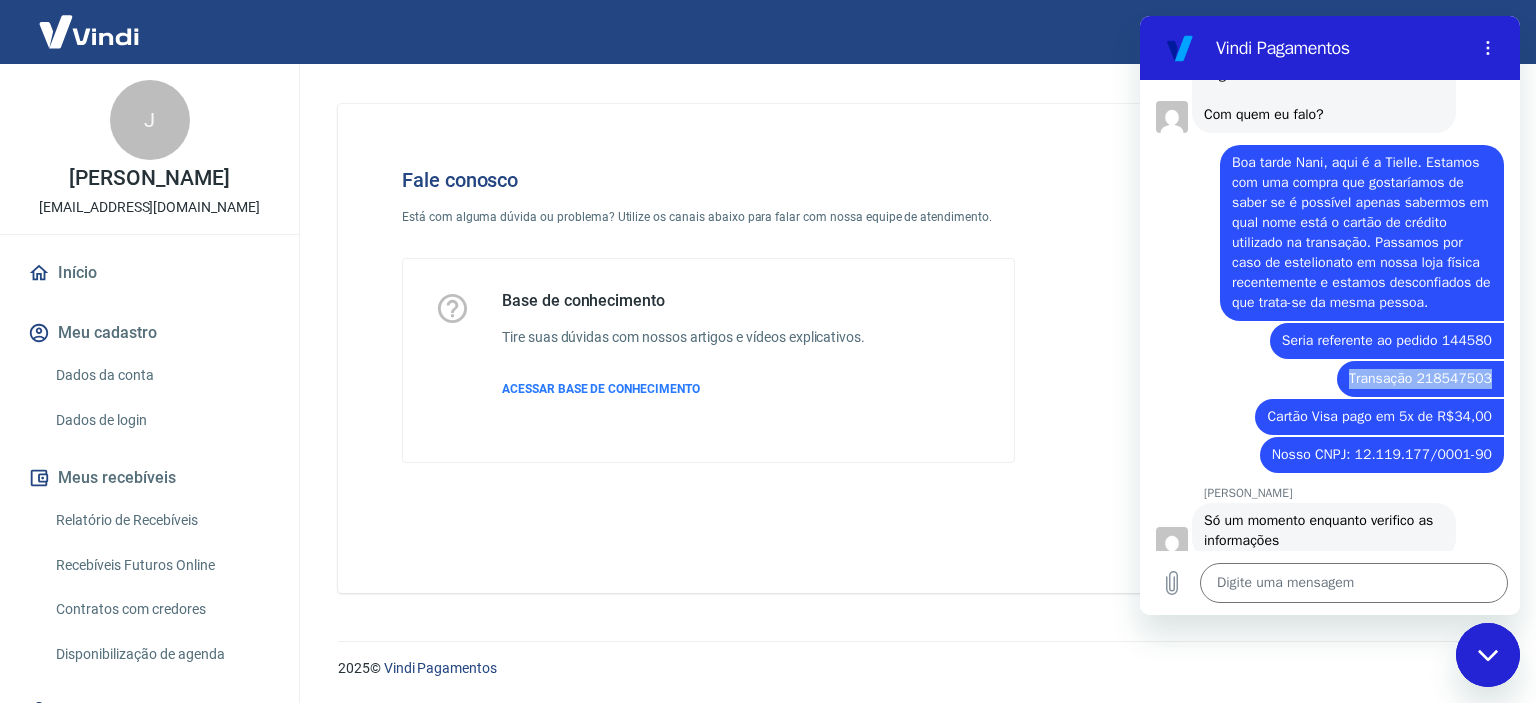 drag, startPoint x: 1359, startPoint y: 320, endPoint x: 1491, endPoint y: 318, distance: 132.01515 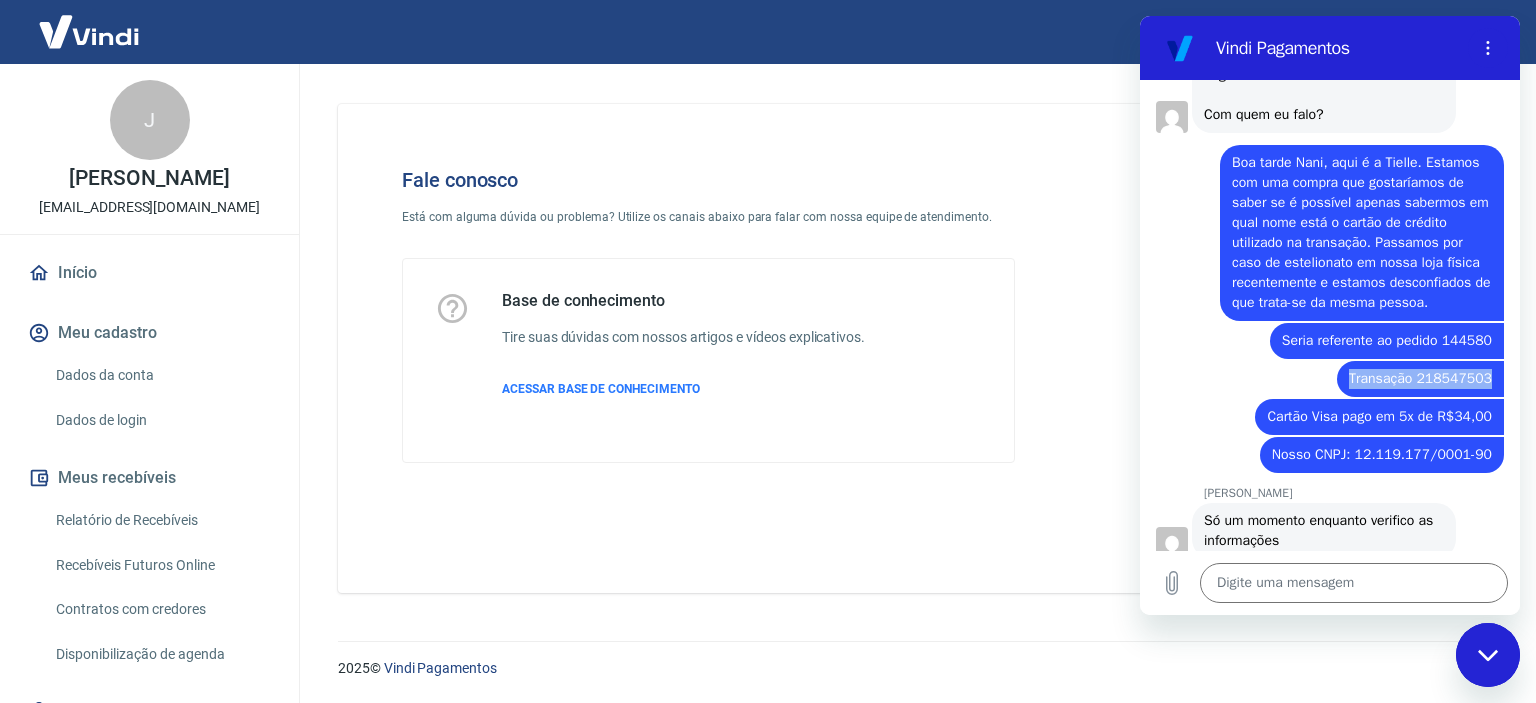 copy on "Transação 218547503" 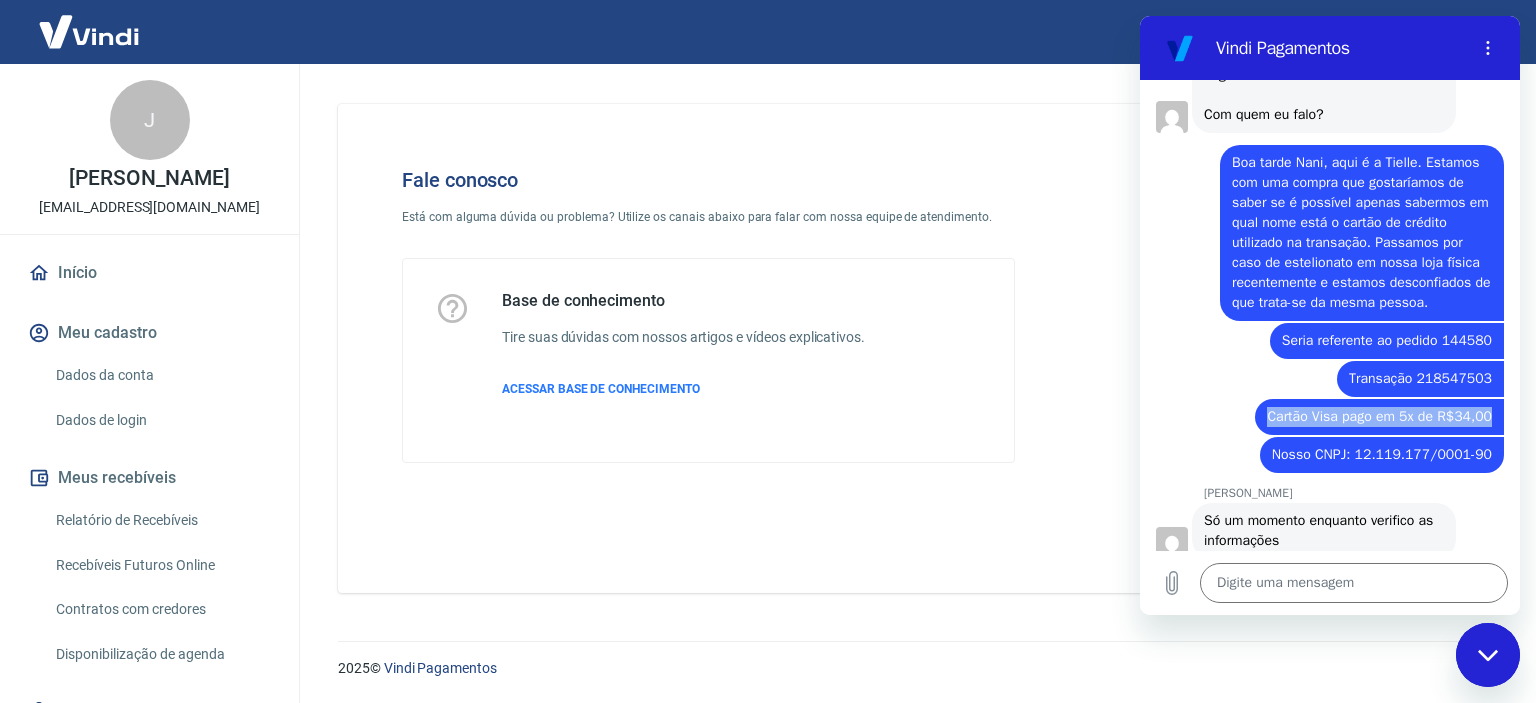 drag, startPoint x: 1274, startPoint y: 358, endPoint x: 1495, endPoint y: 358, distance: 221 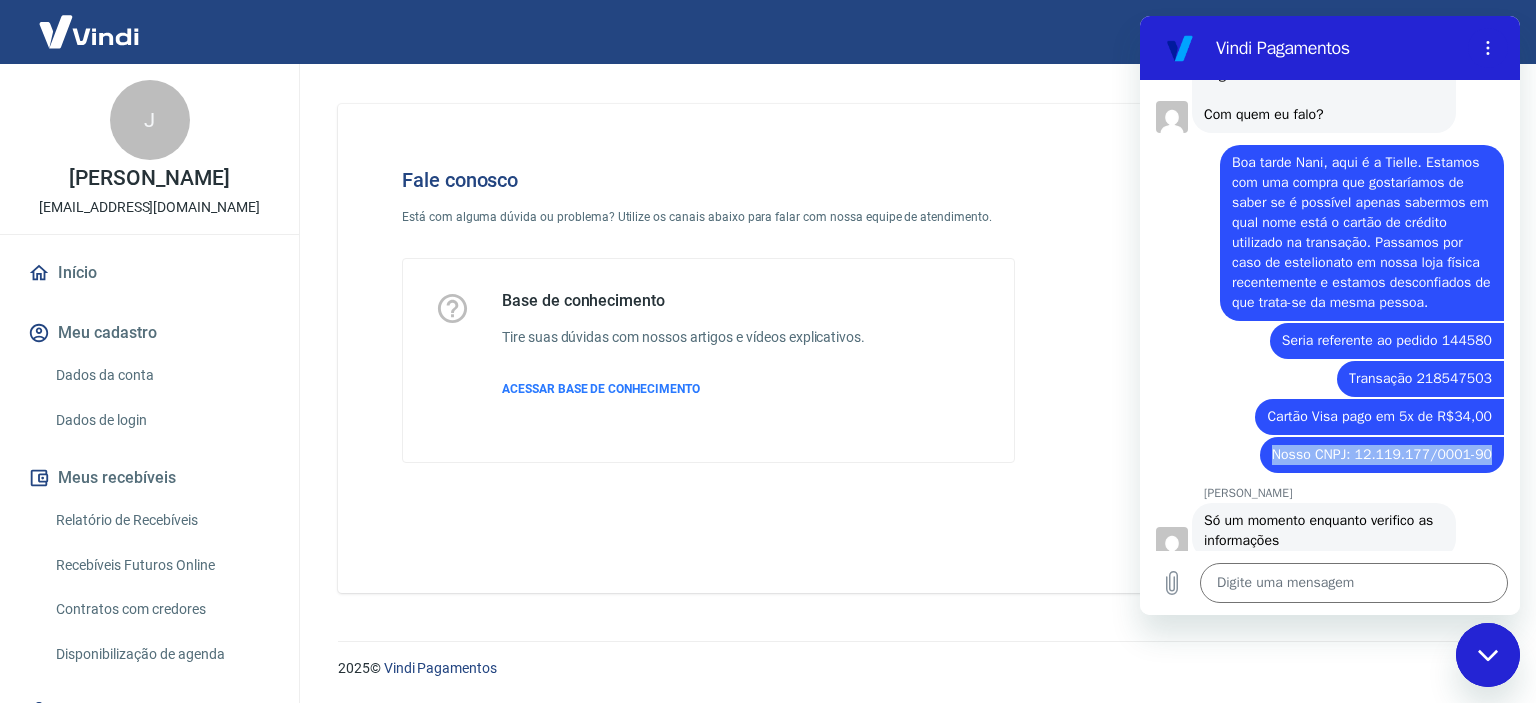 drag, startPoint x: 1290, startPoint y: 396, endPoint x: 1496, endPoint y: 396, distance: 206 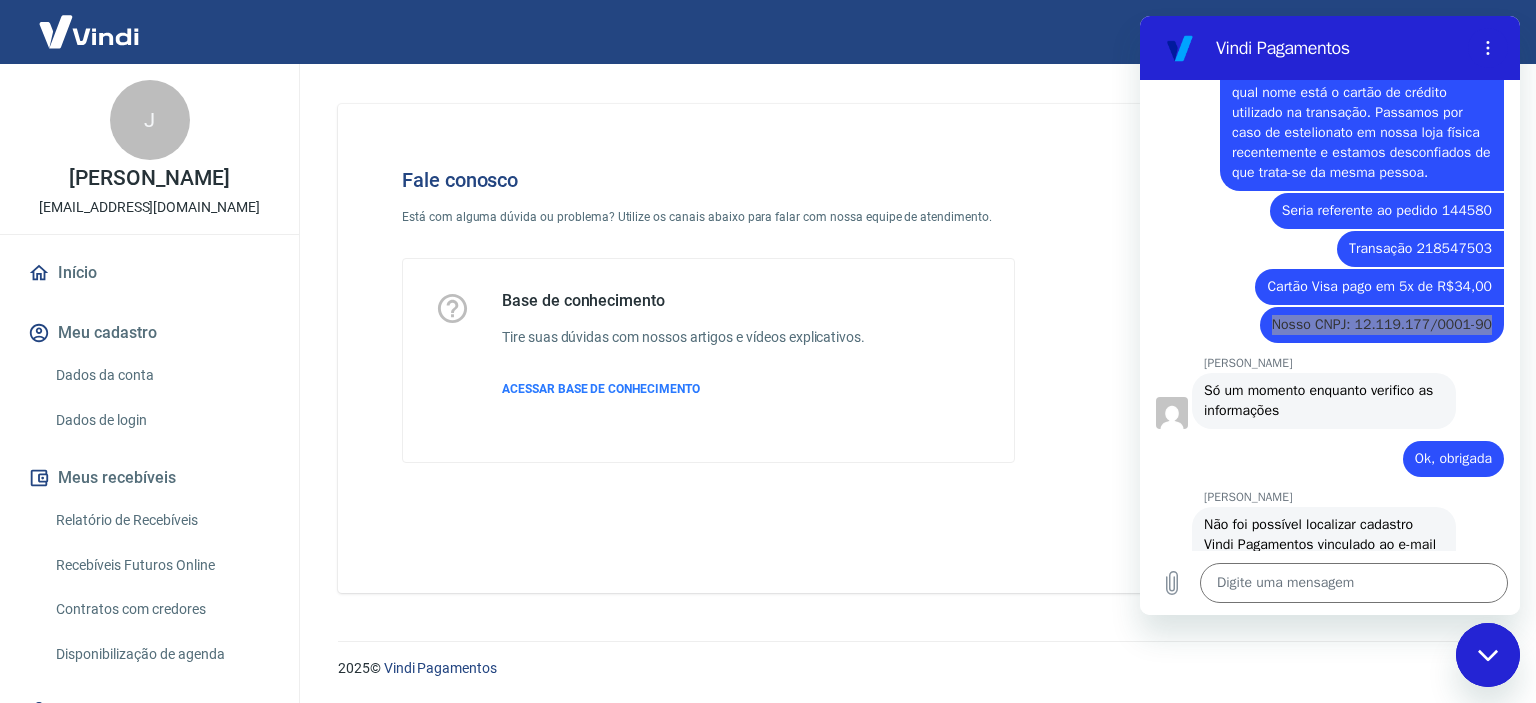 scroll, scrollTop: 2394, scrollLeft: 0, axis: vertical 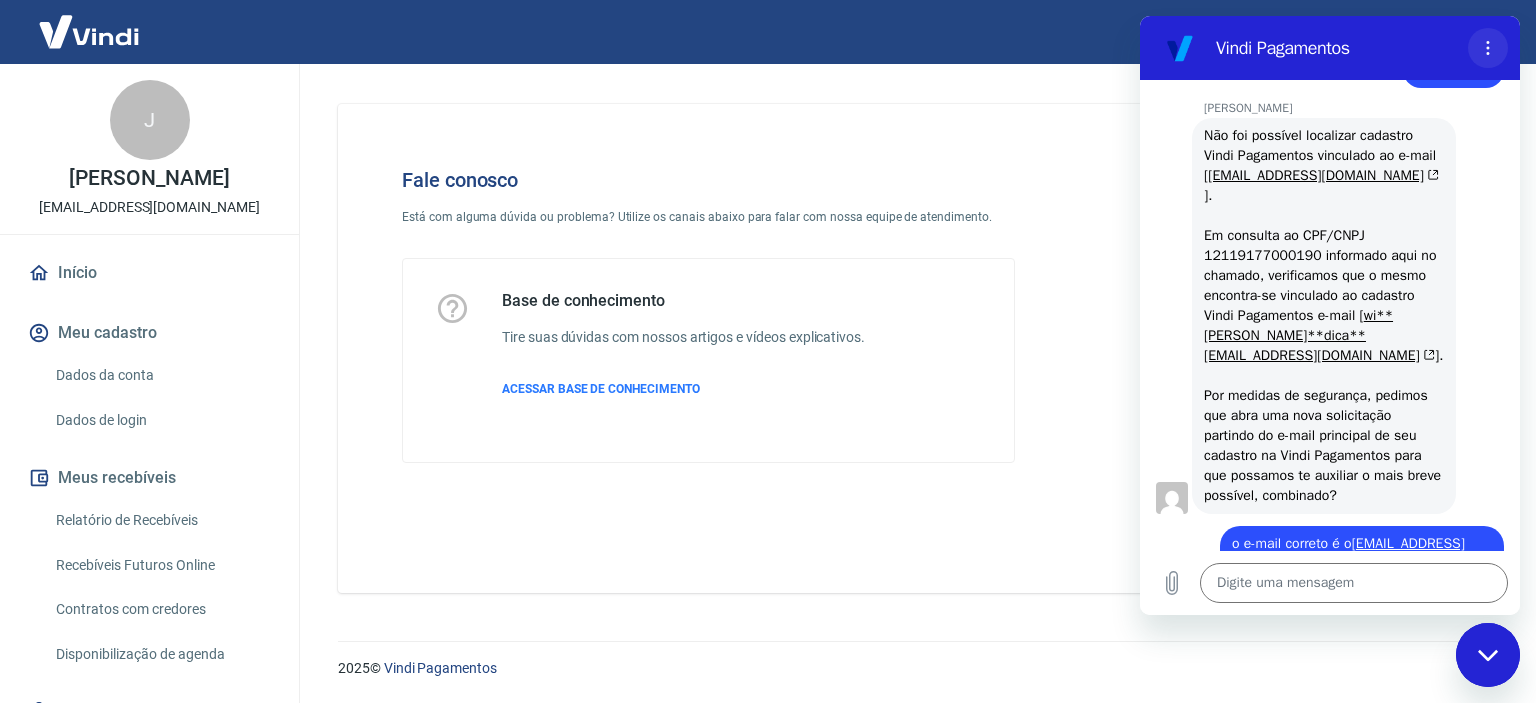 click 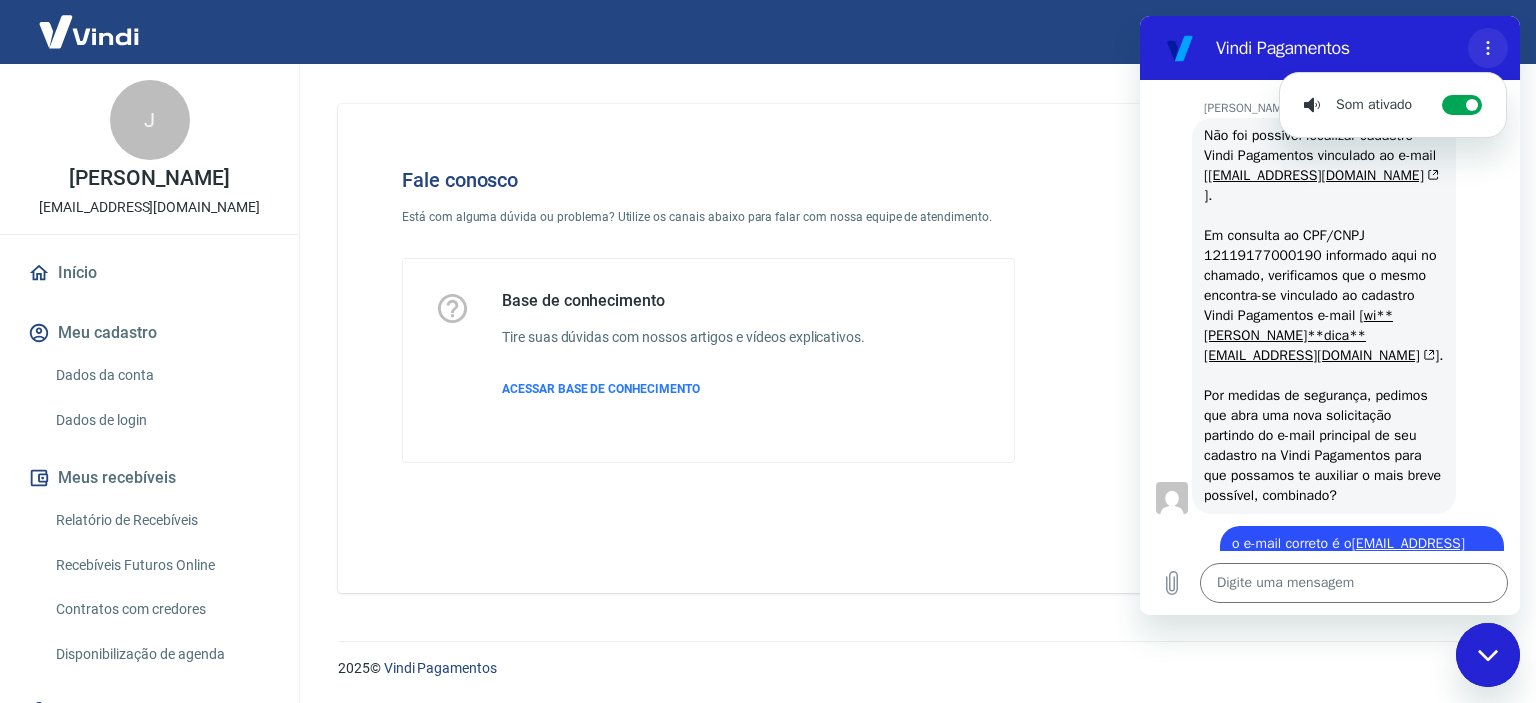 click 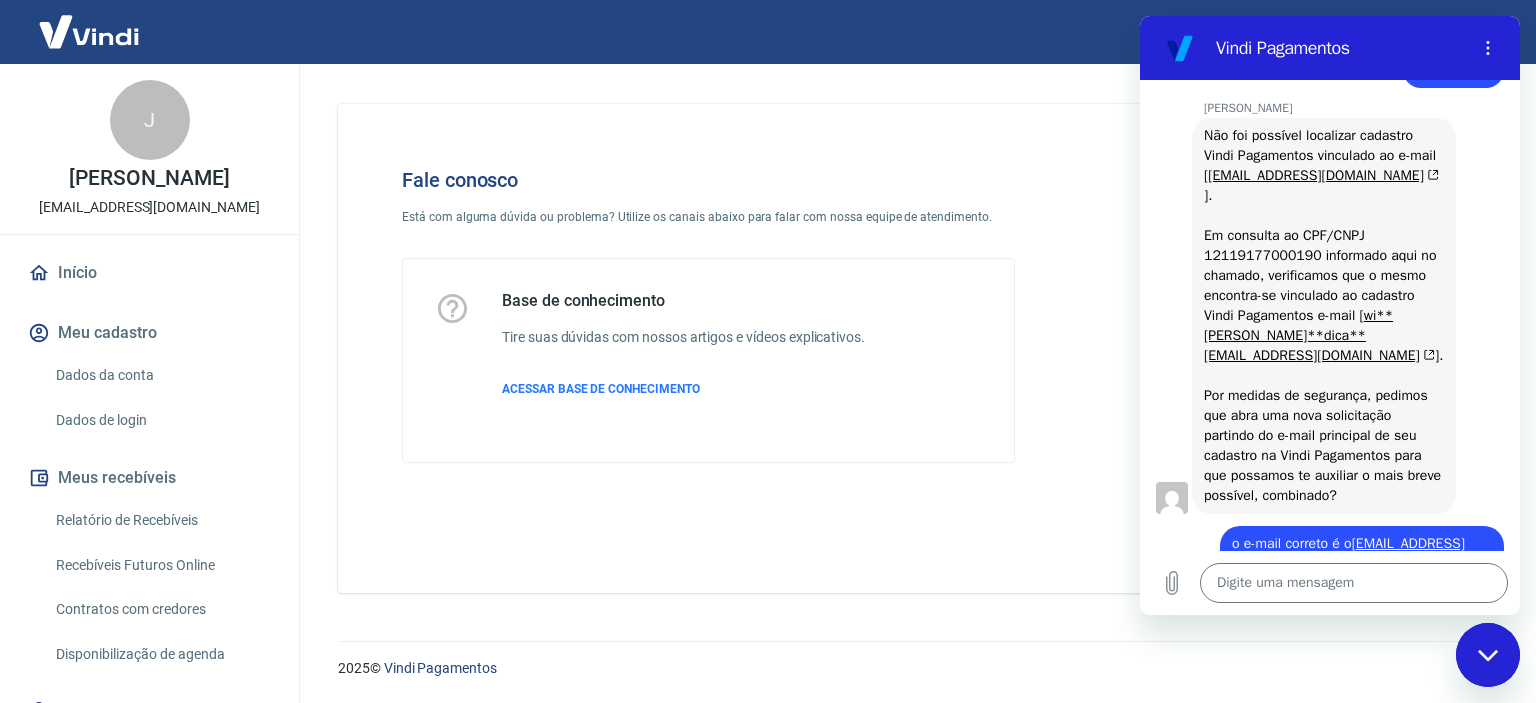 drag, startPoint x: 913, startPoint y: 453, endPoint x: 929, endPoint y: 455, distance: 16.124516 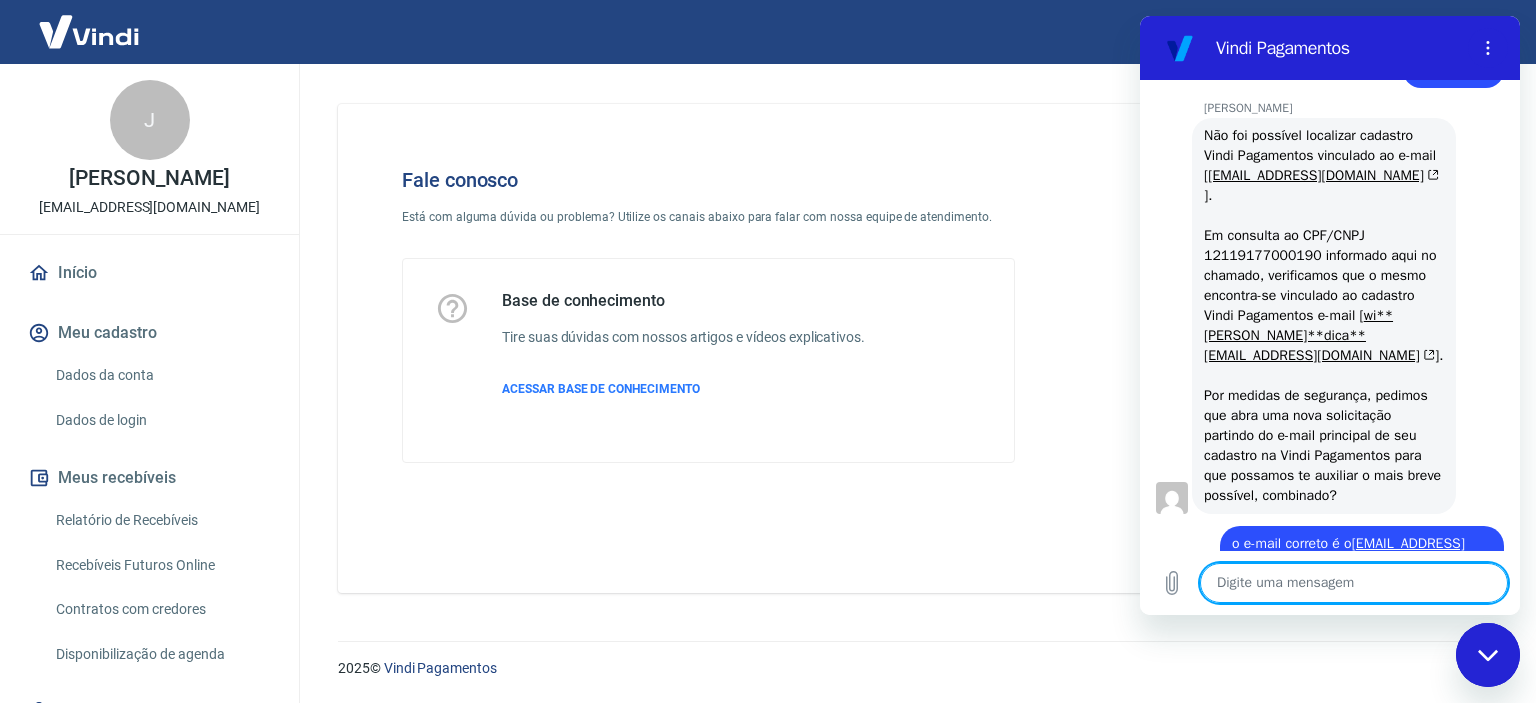 click at bounding box center [1354, 583] 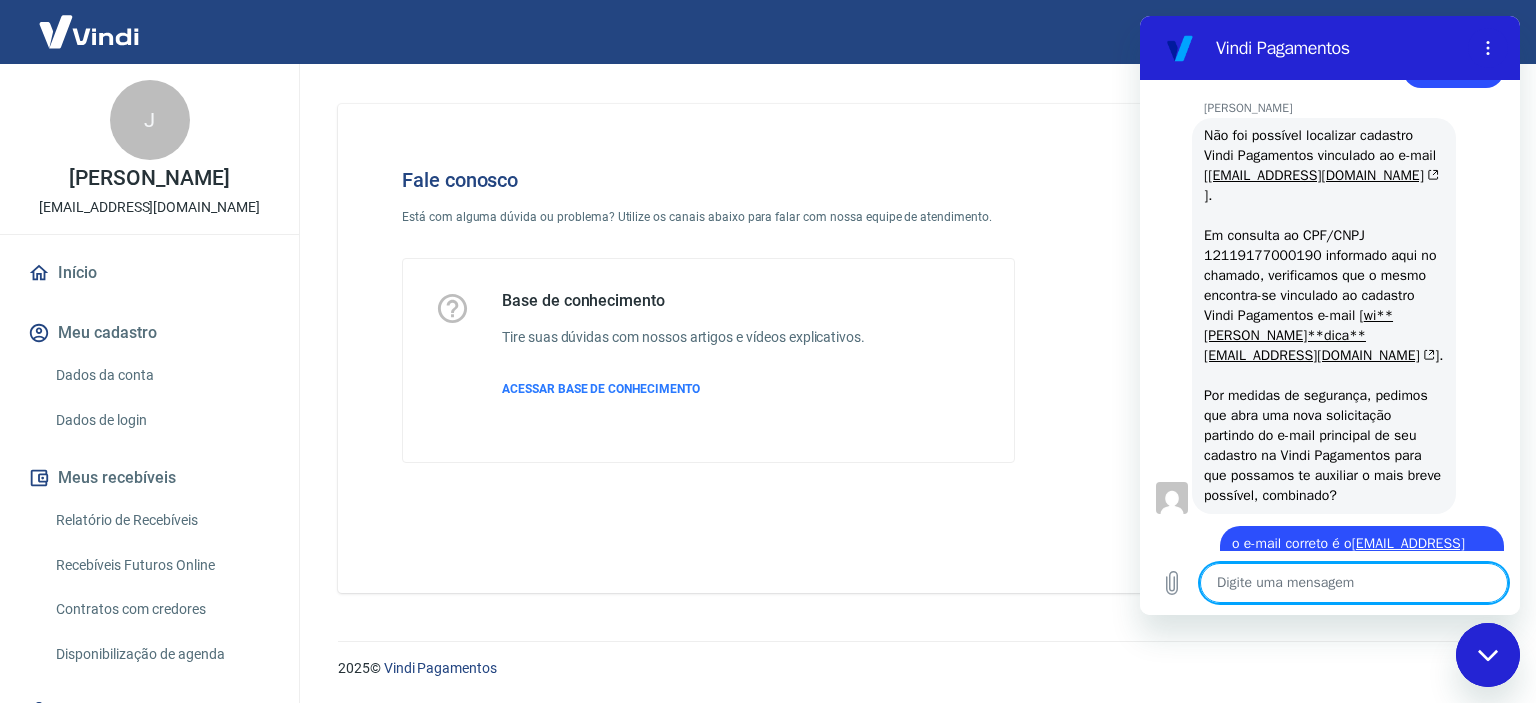 type on "V" 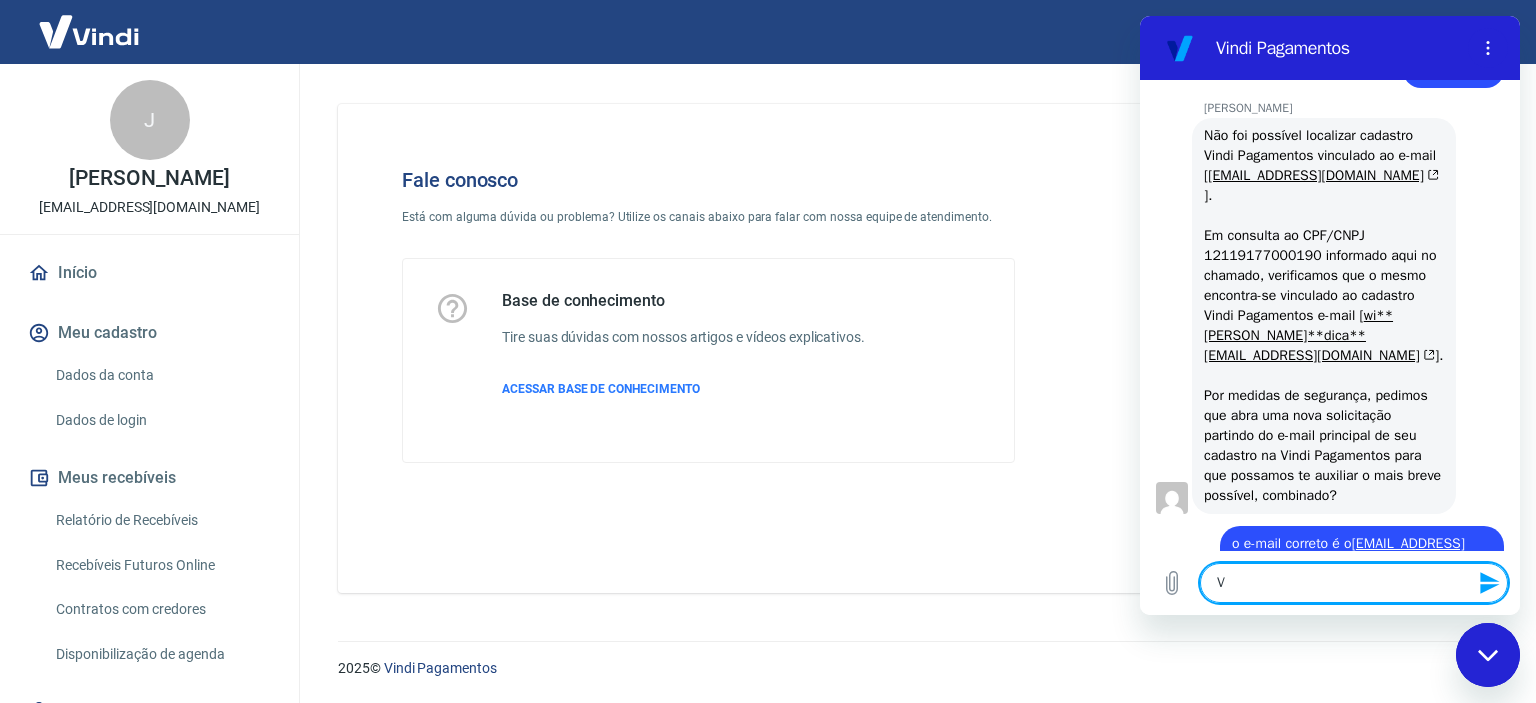 type on "Vo" 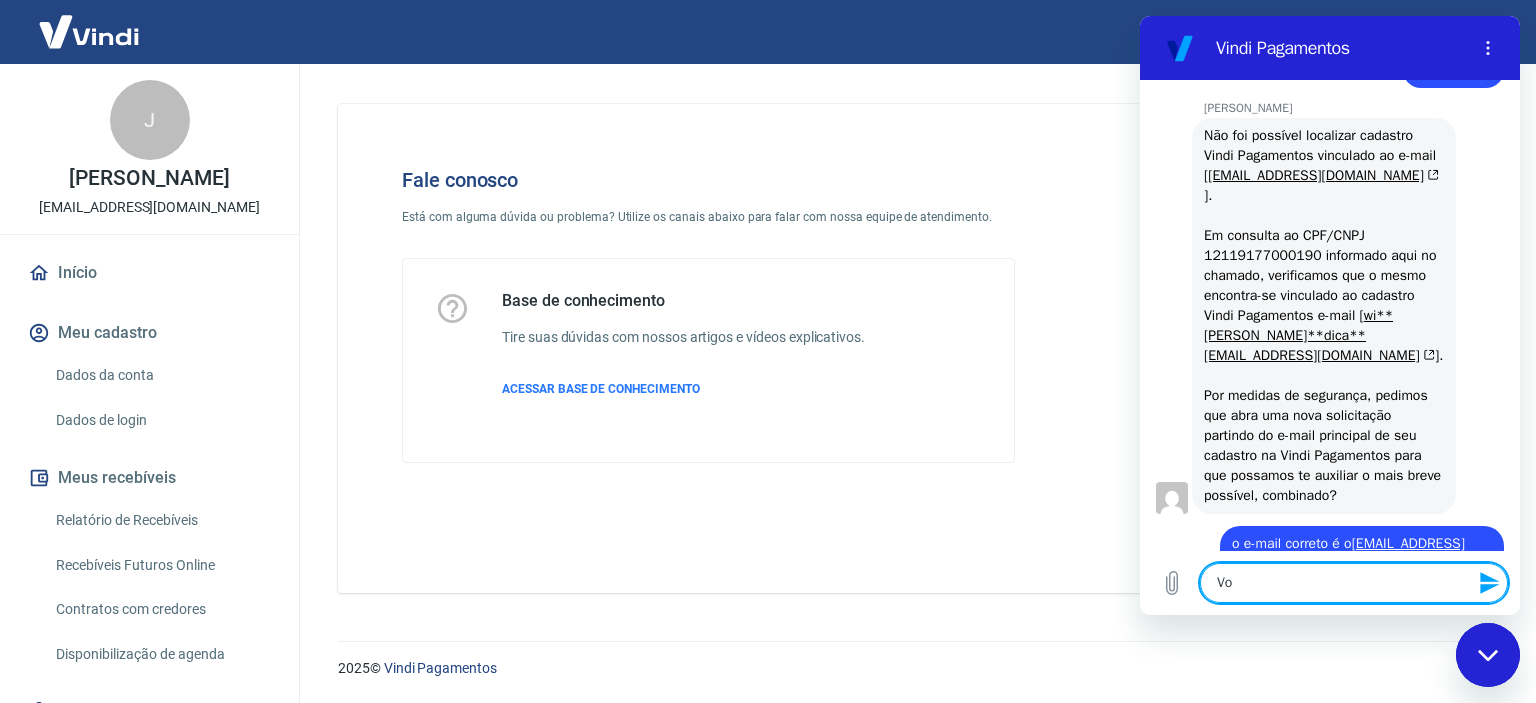 type on "Voc" 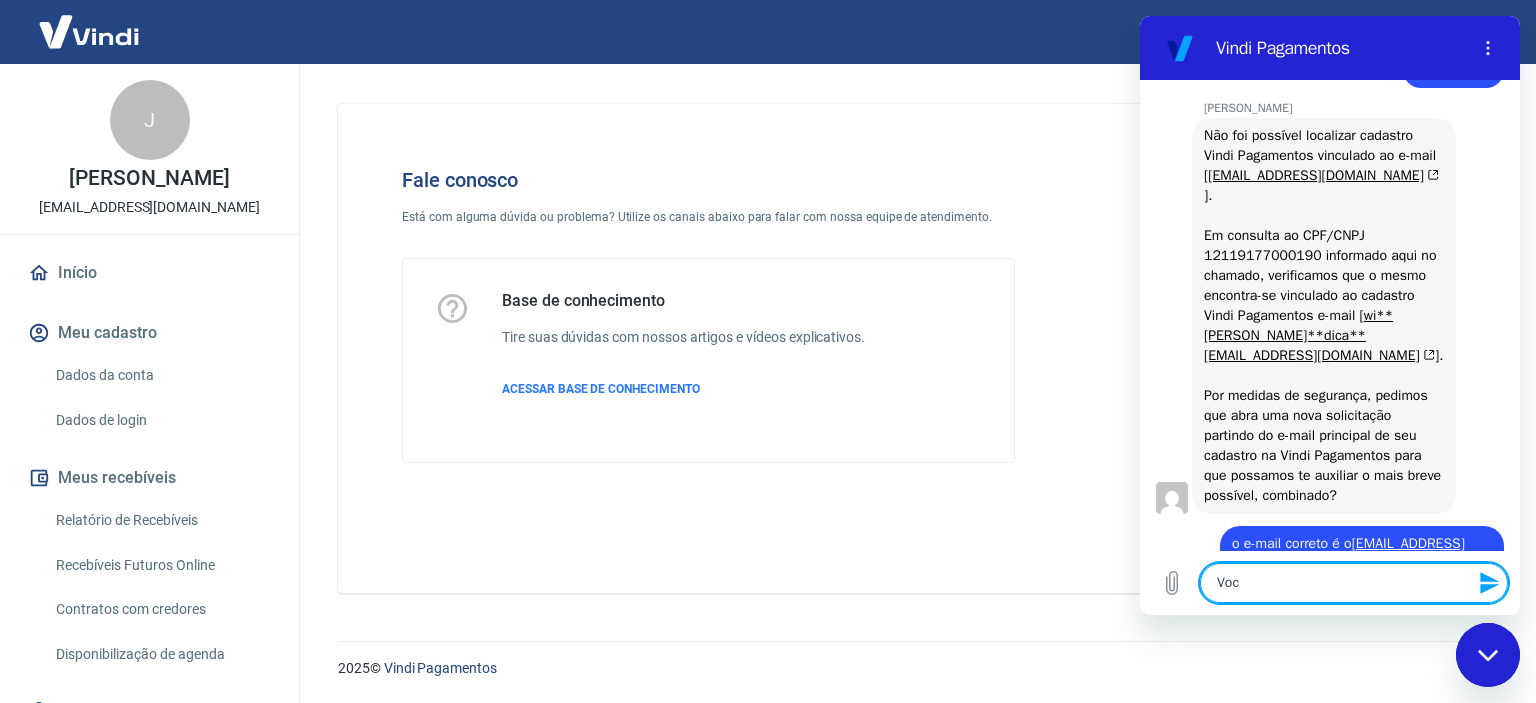 type on "Voc~e" 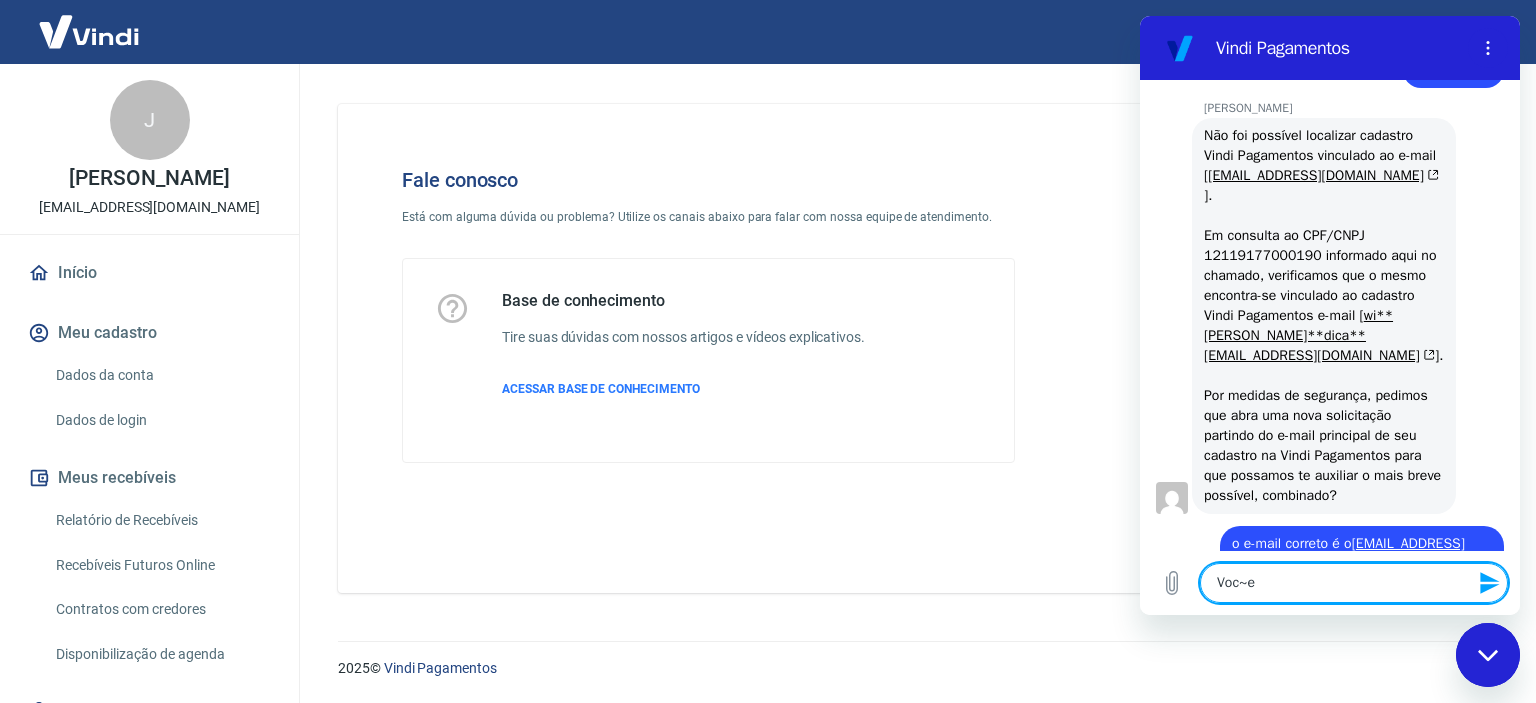 type on "x" 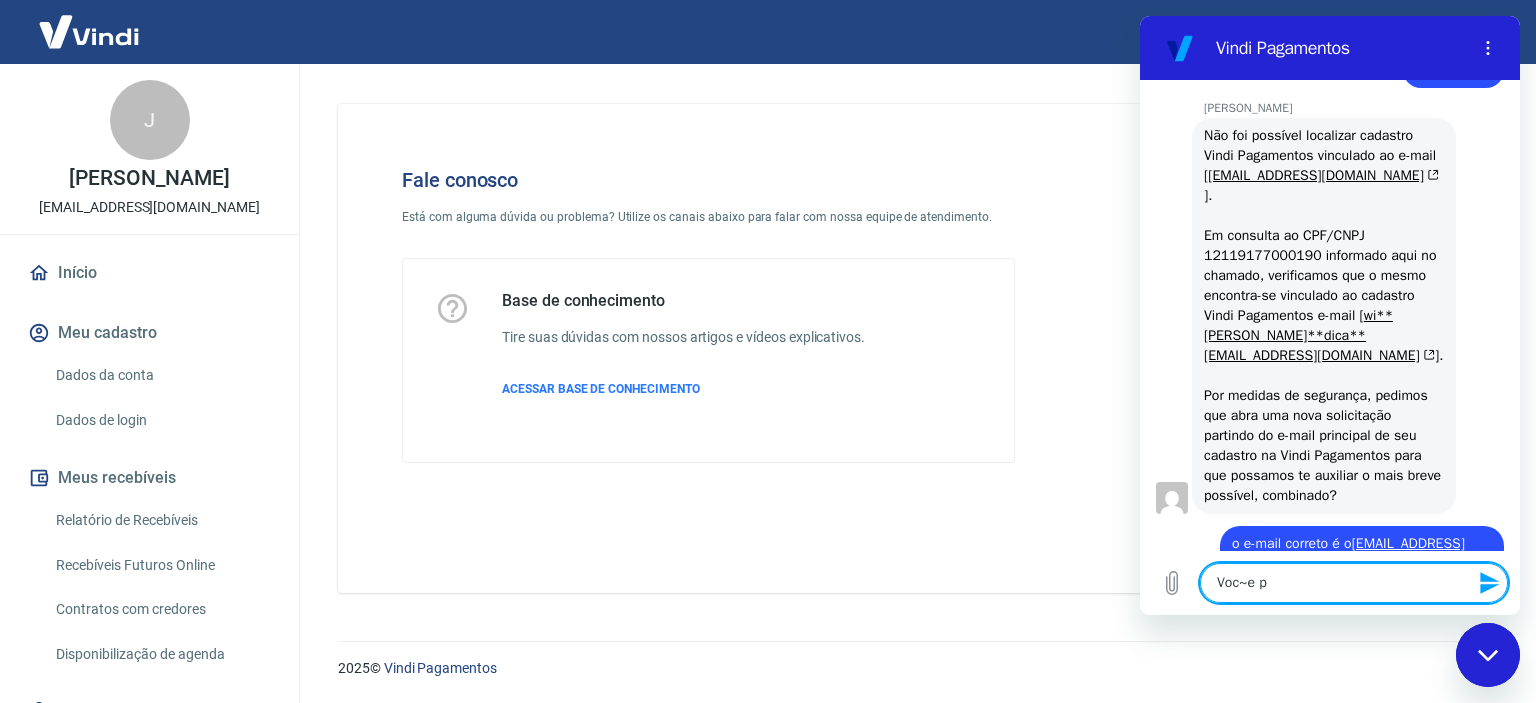 type on "Voc~e" 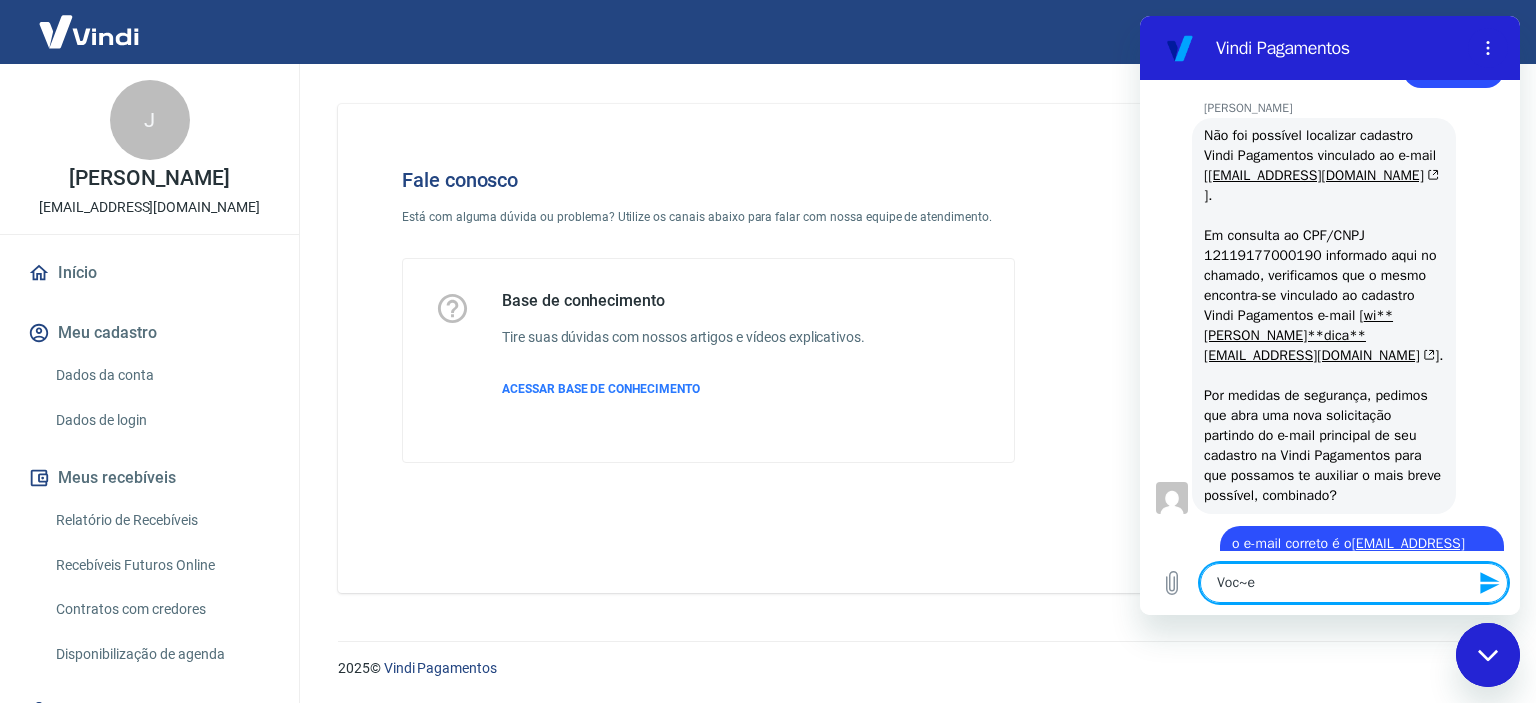 type on "Voc~e" 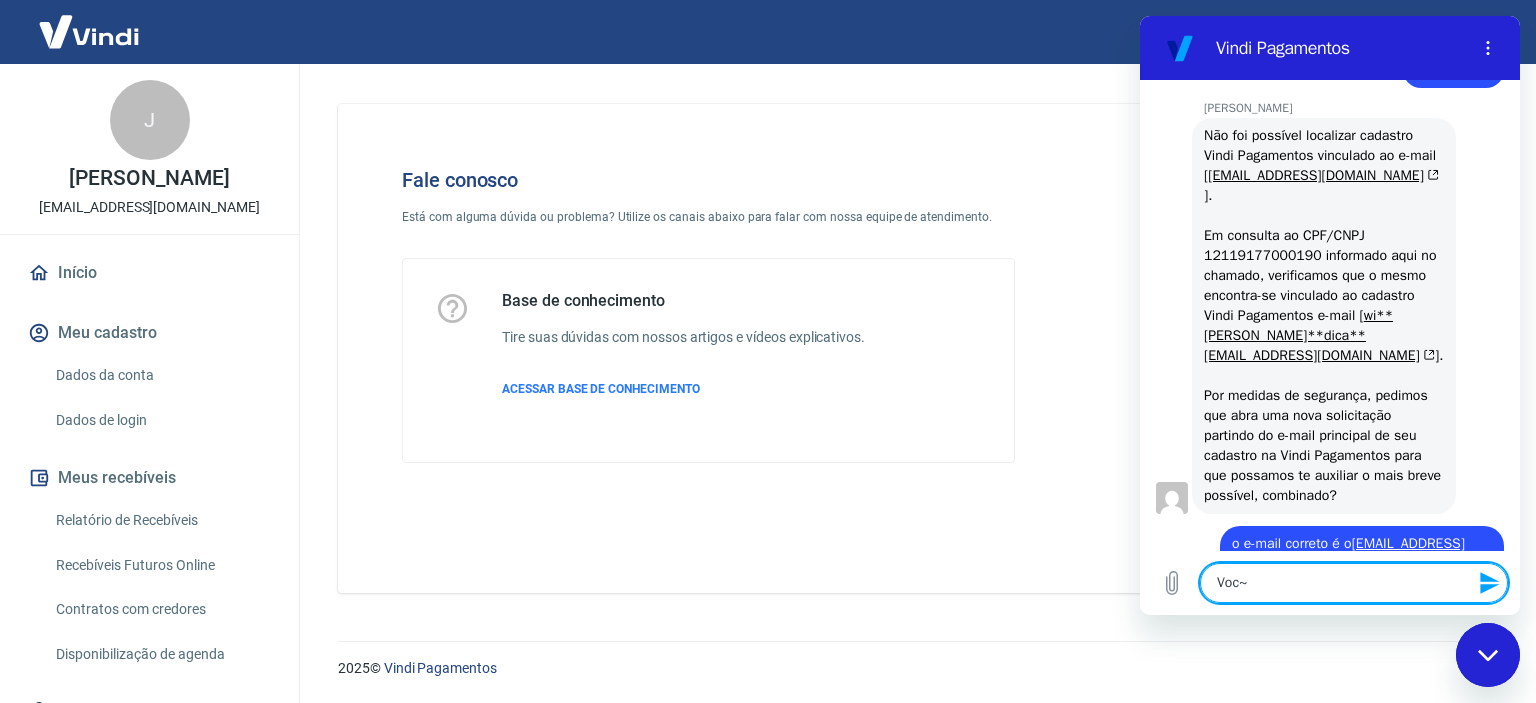 type on "Voc" 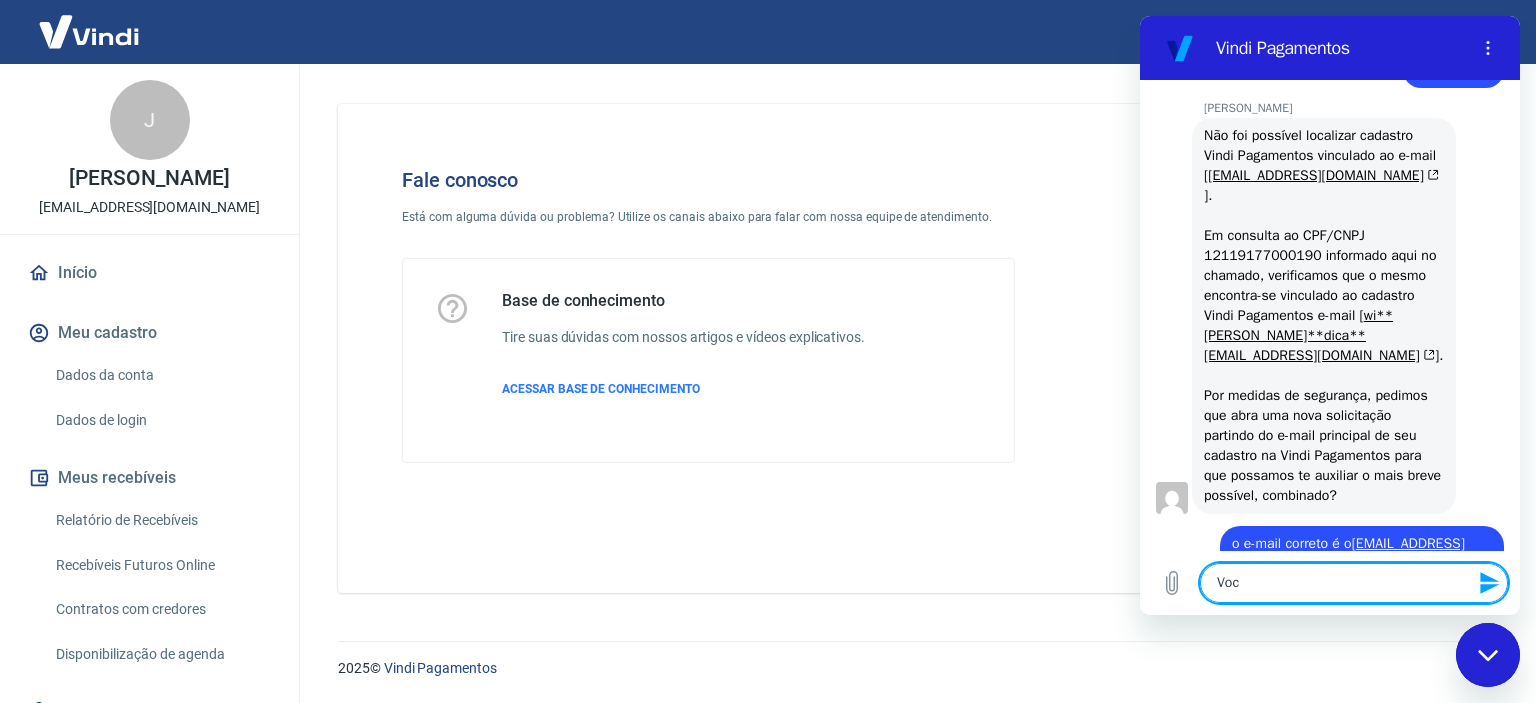 type on "Você" 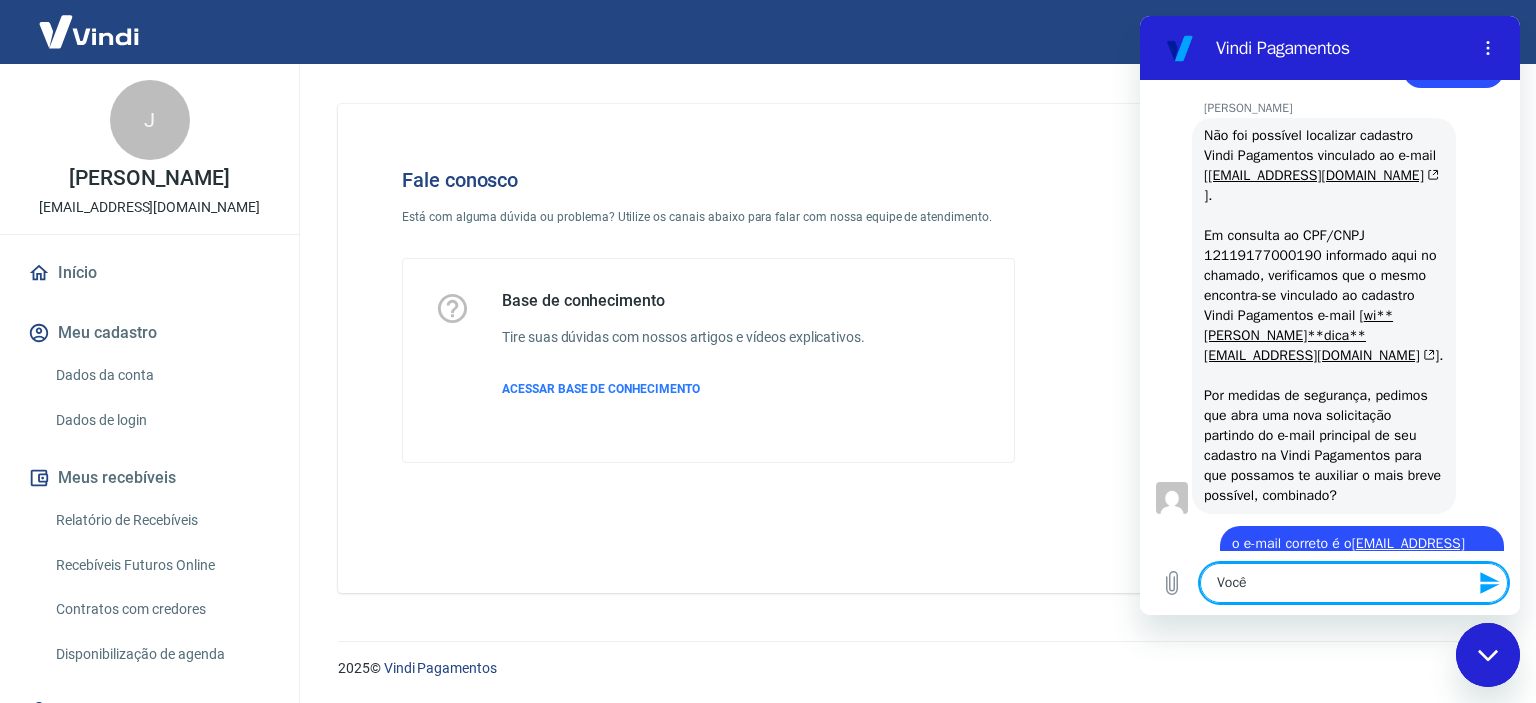 type on "Você" 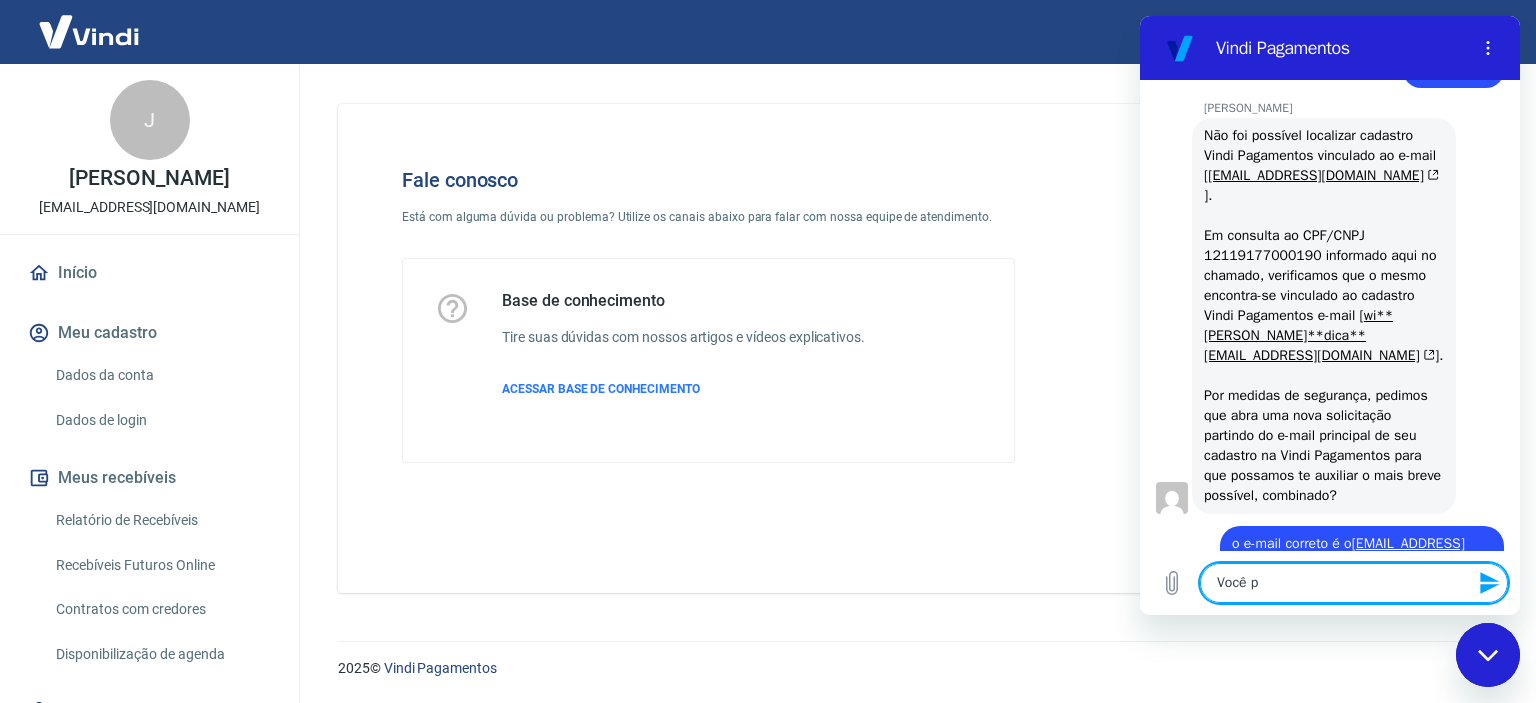 type on "x" 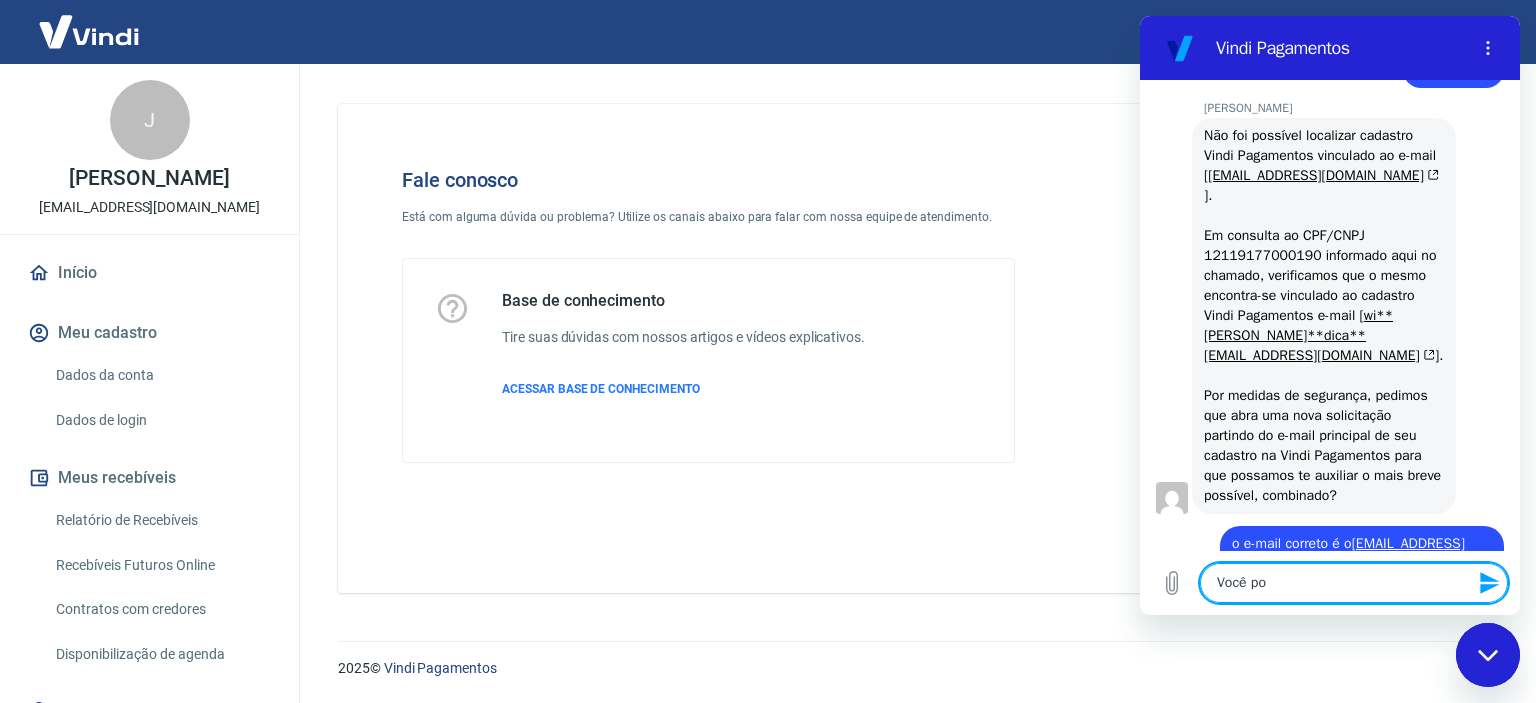 type on "Você pod" 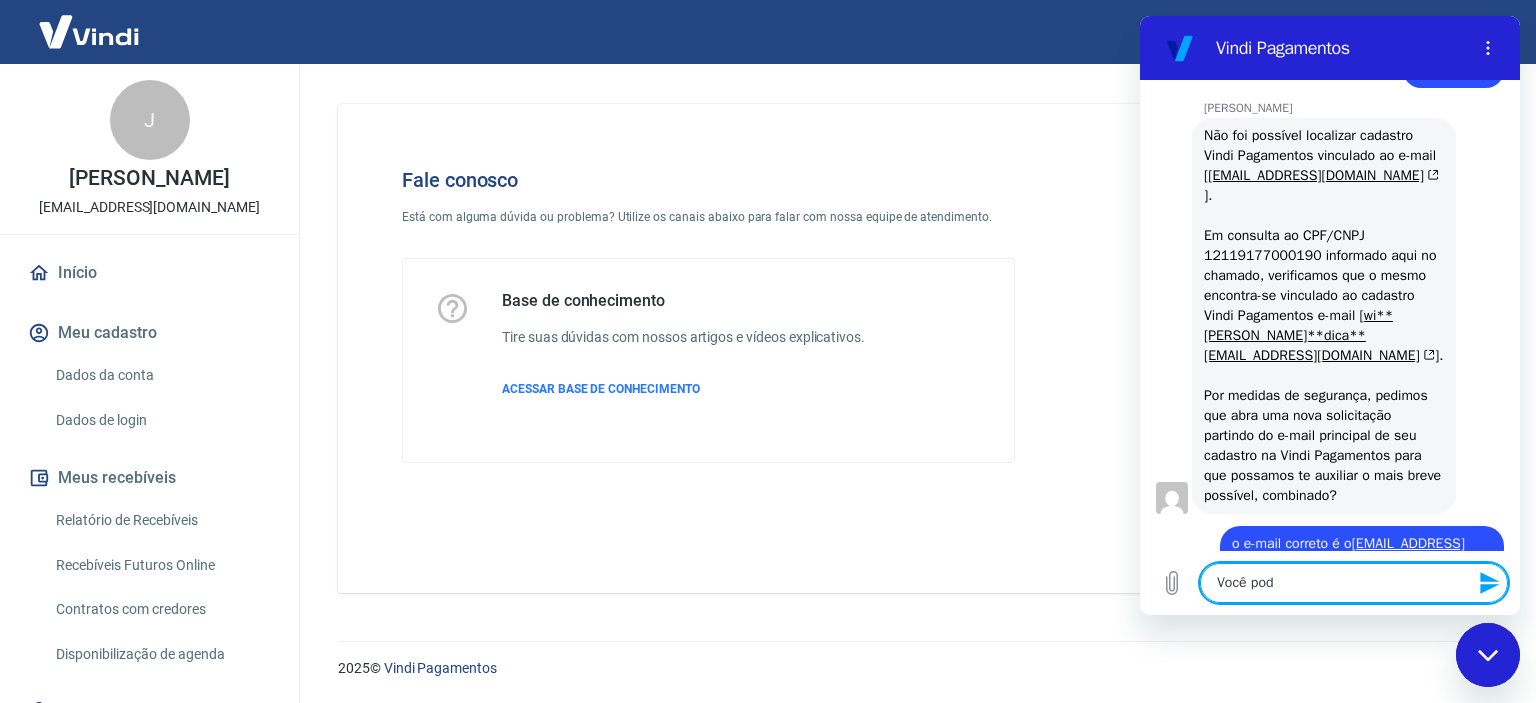 type on "x" 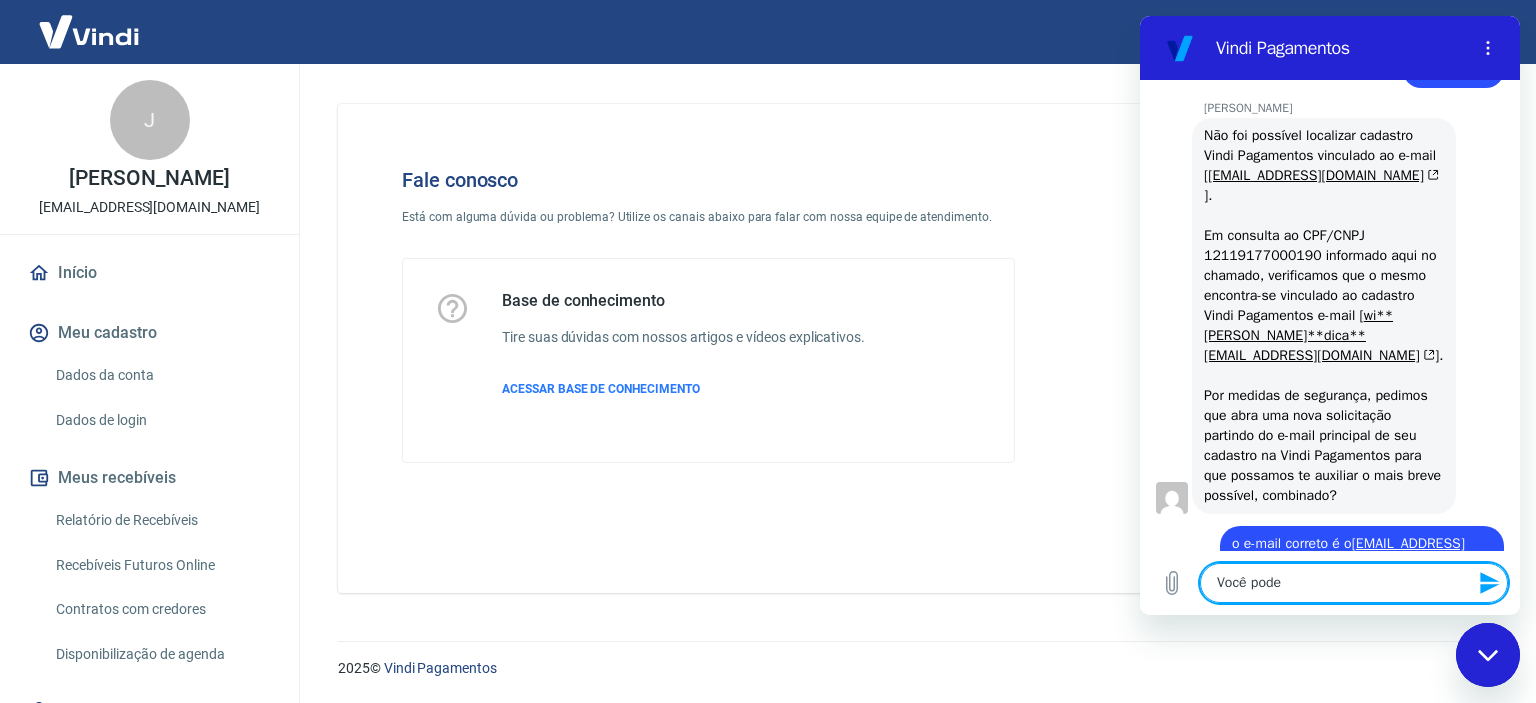 type on "Você pode" 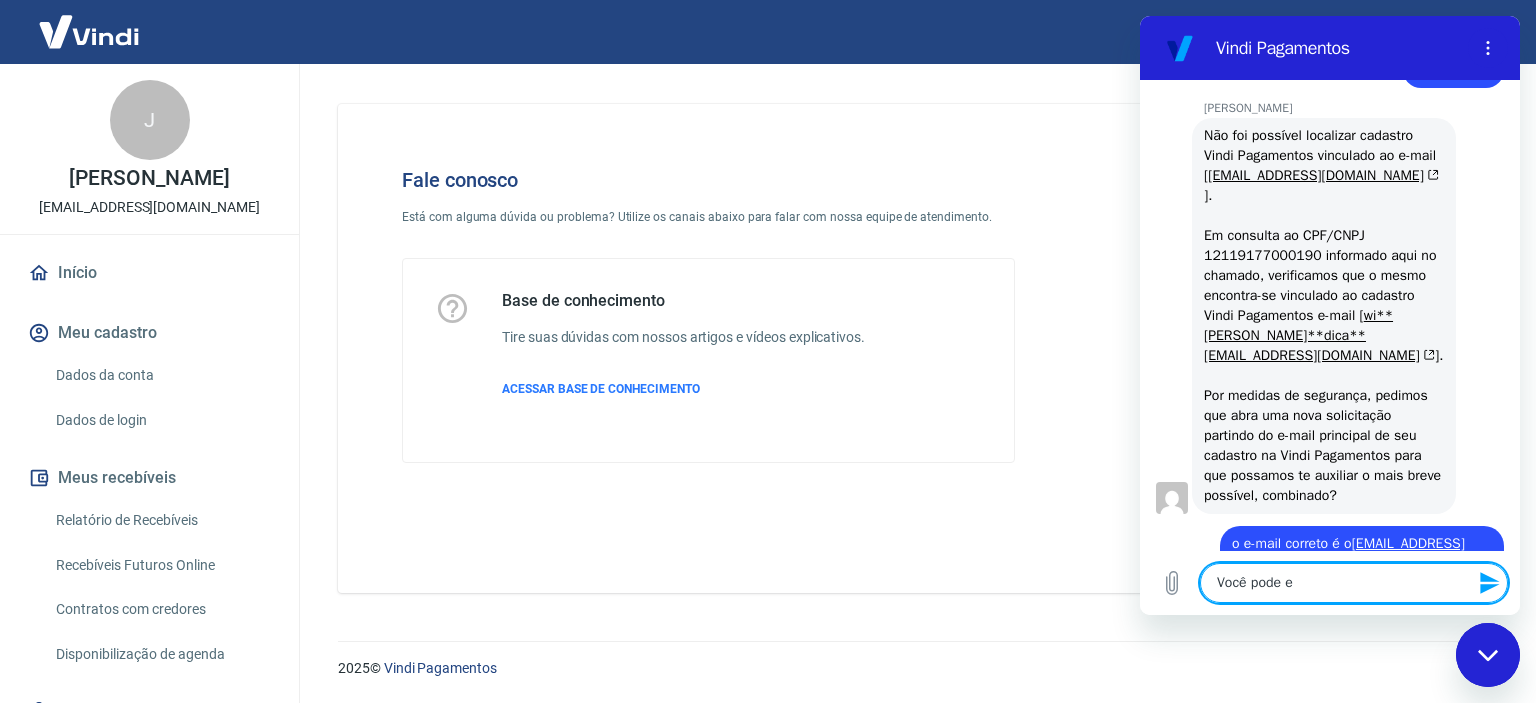 type on "Você pode en" 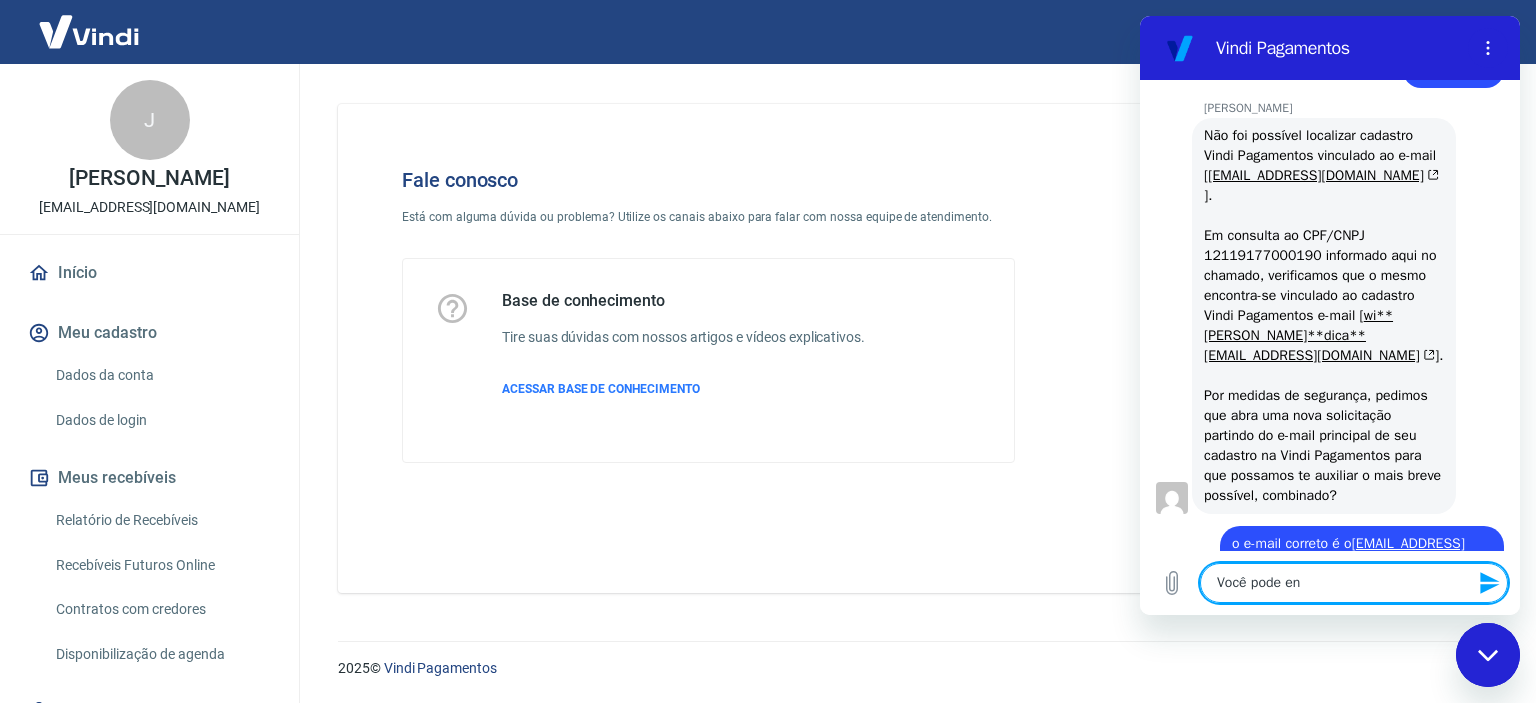type on "x" 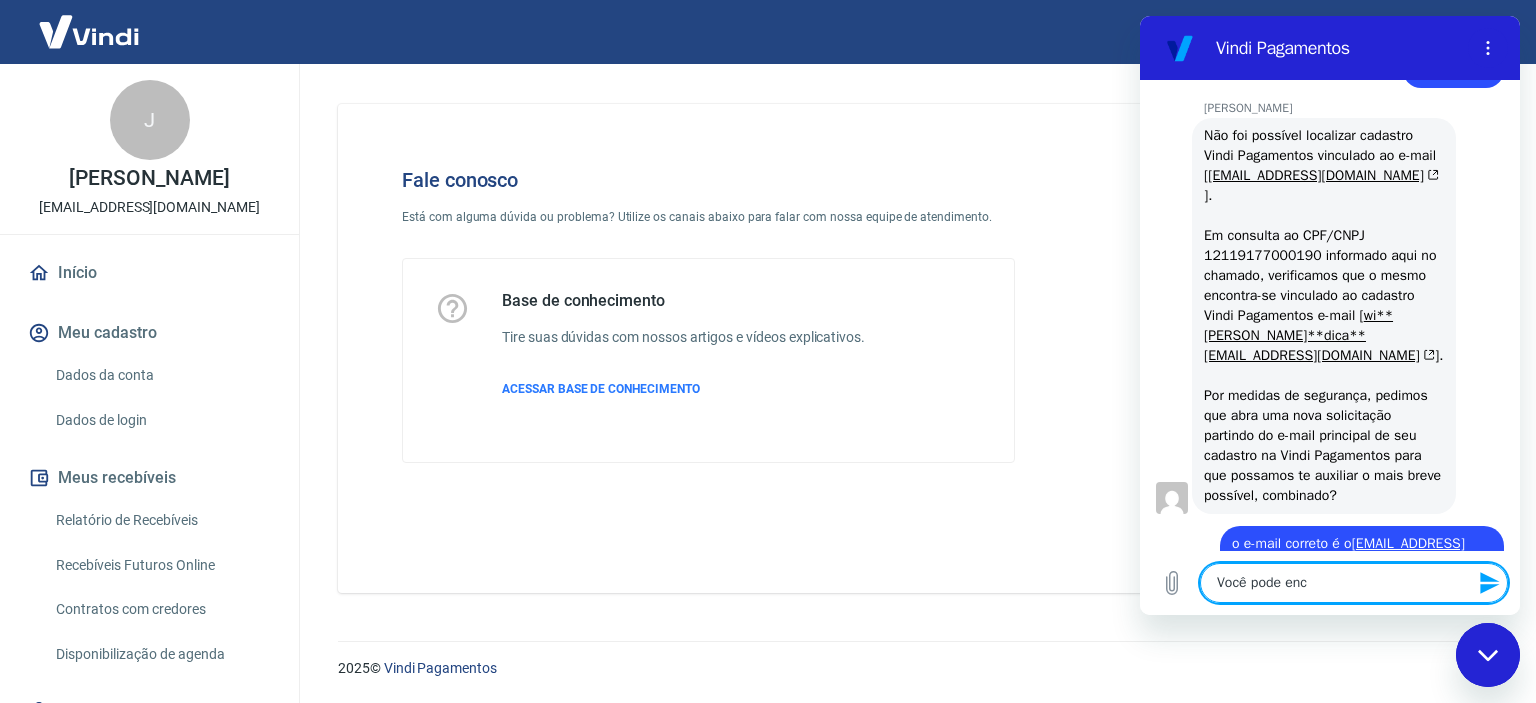 type on "Você pode ence" 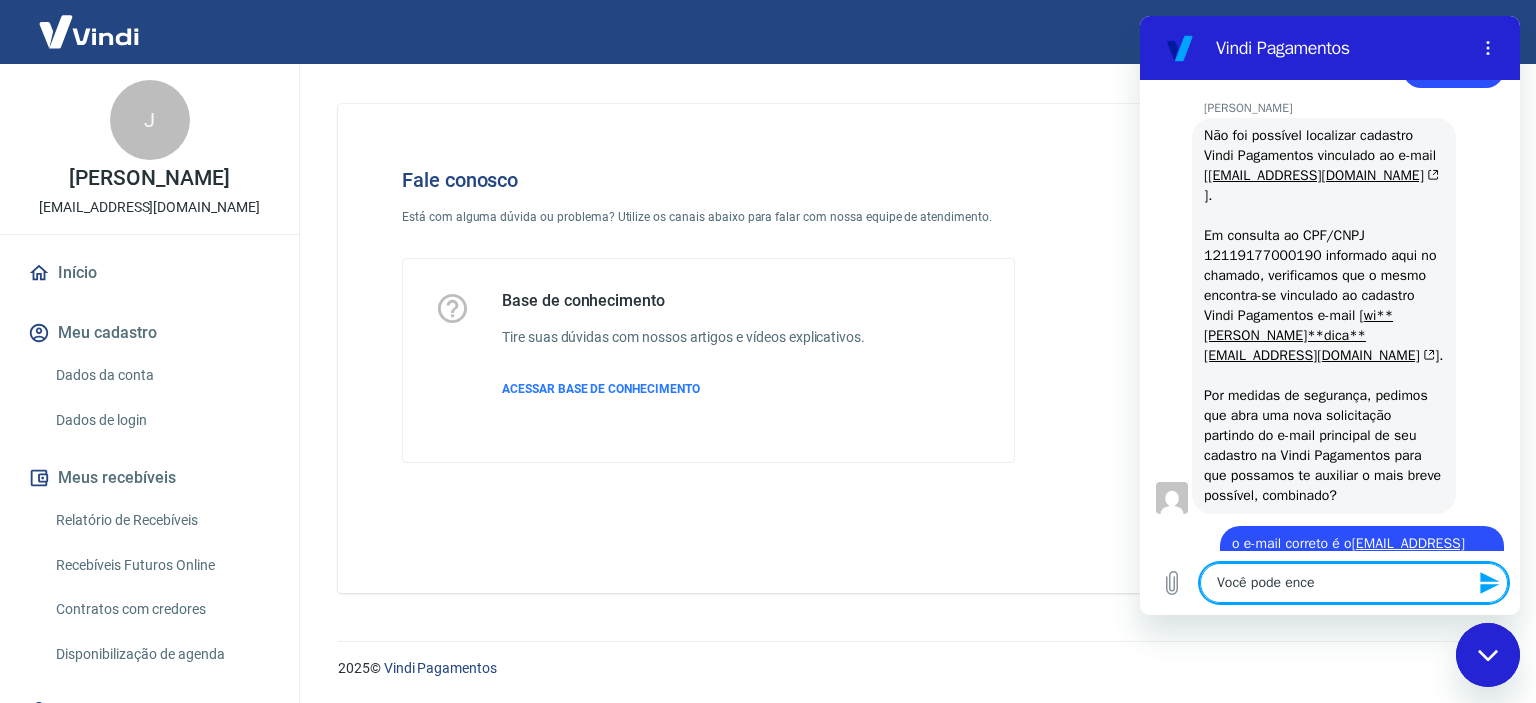 type on "x" 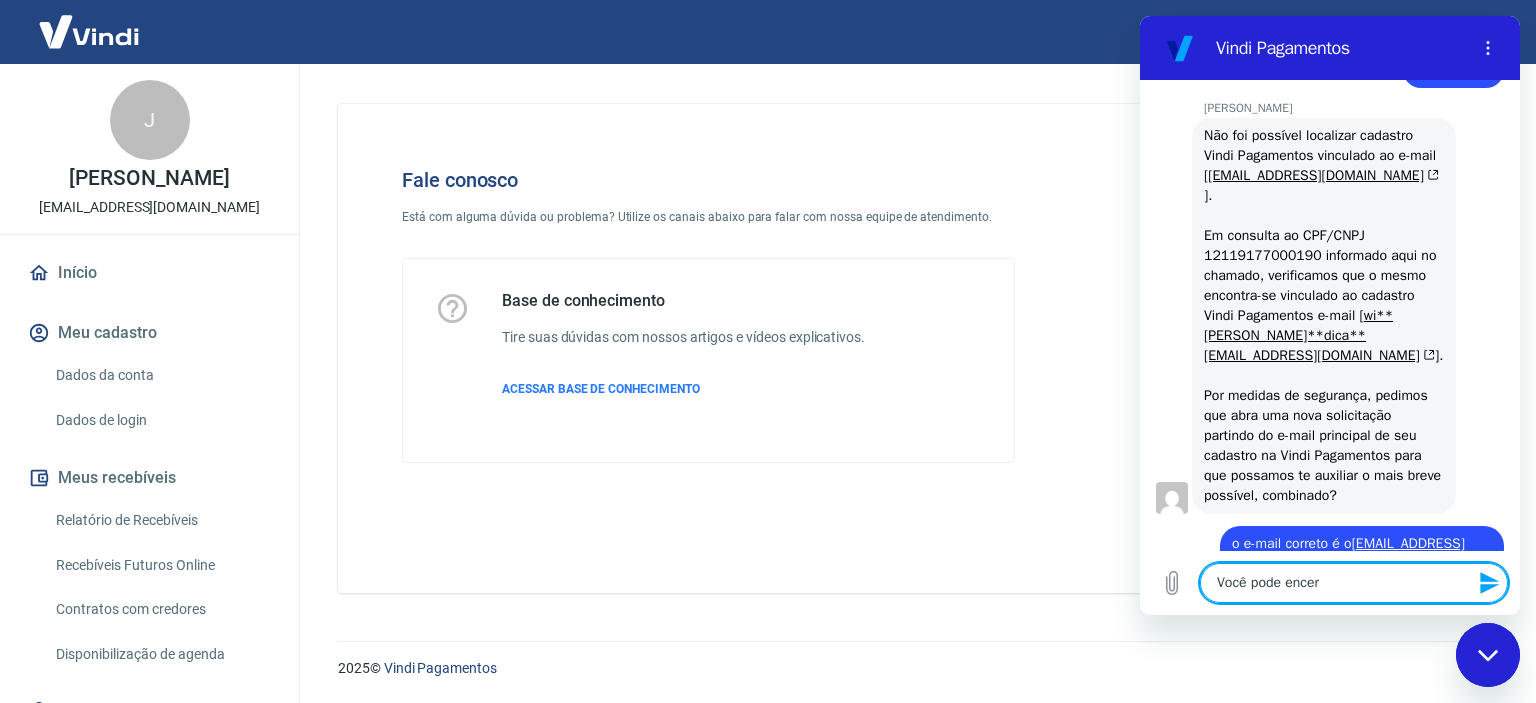 type on "x" 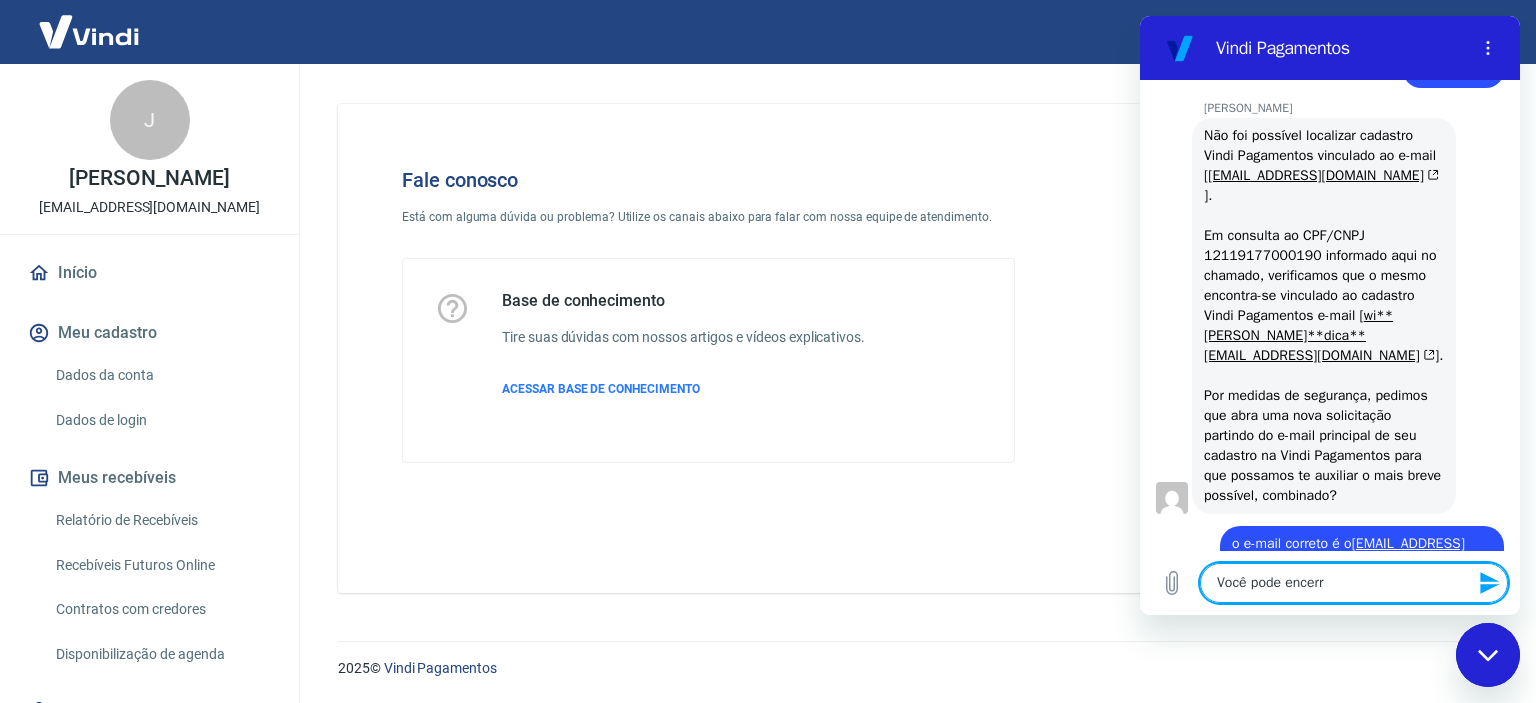 type on "Você pode encerra" 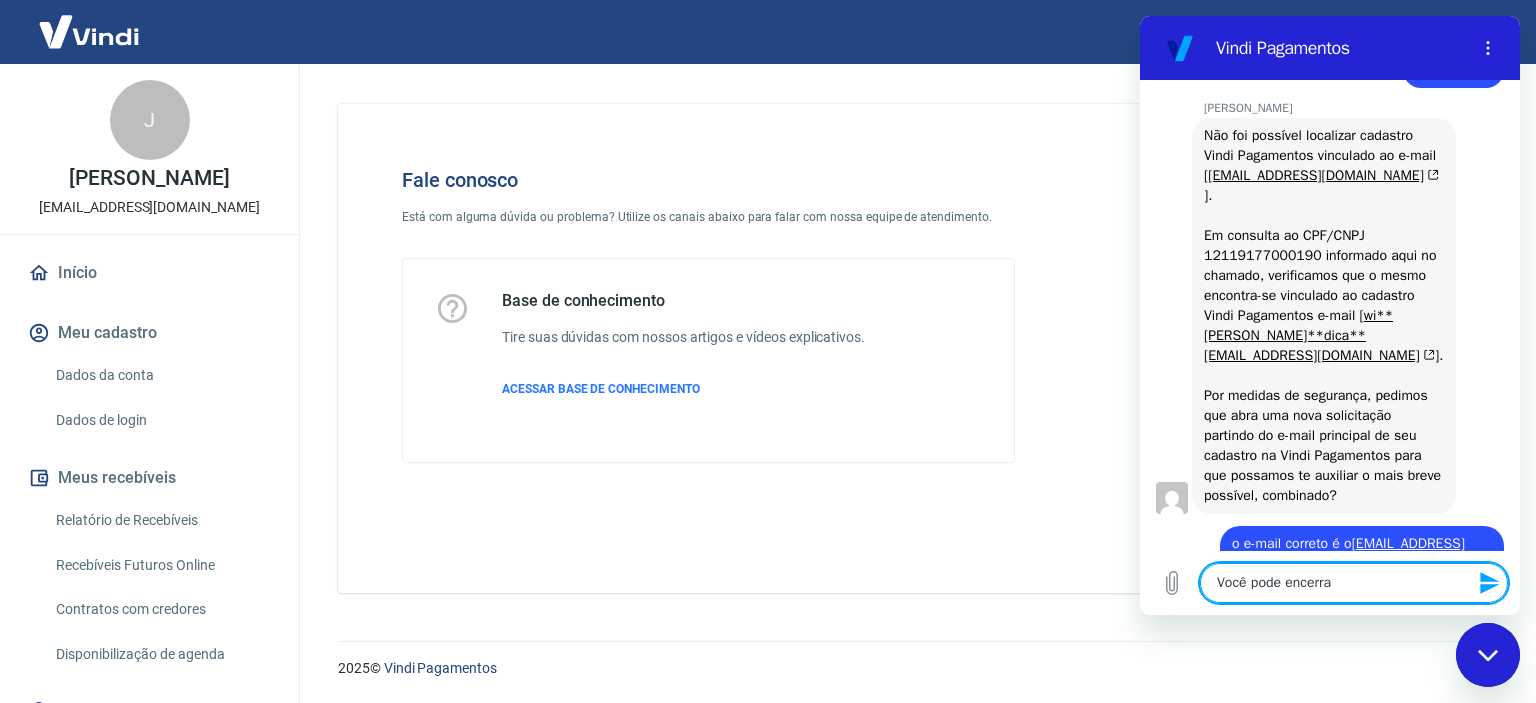type on "Você pode encerrar" 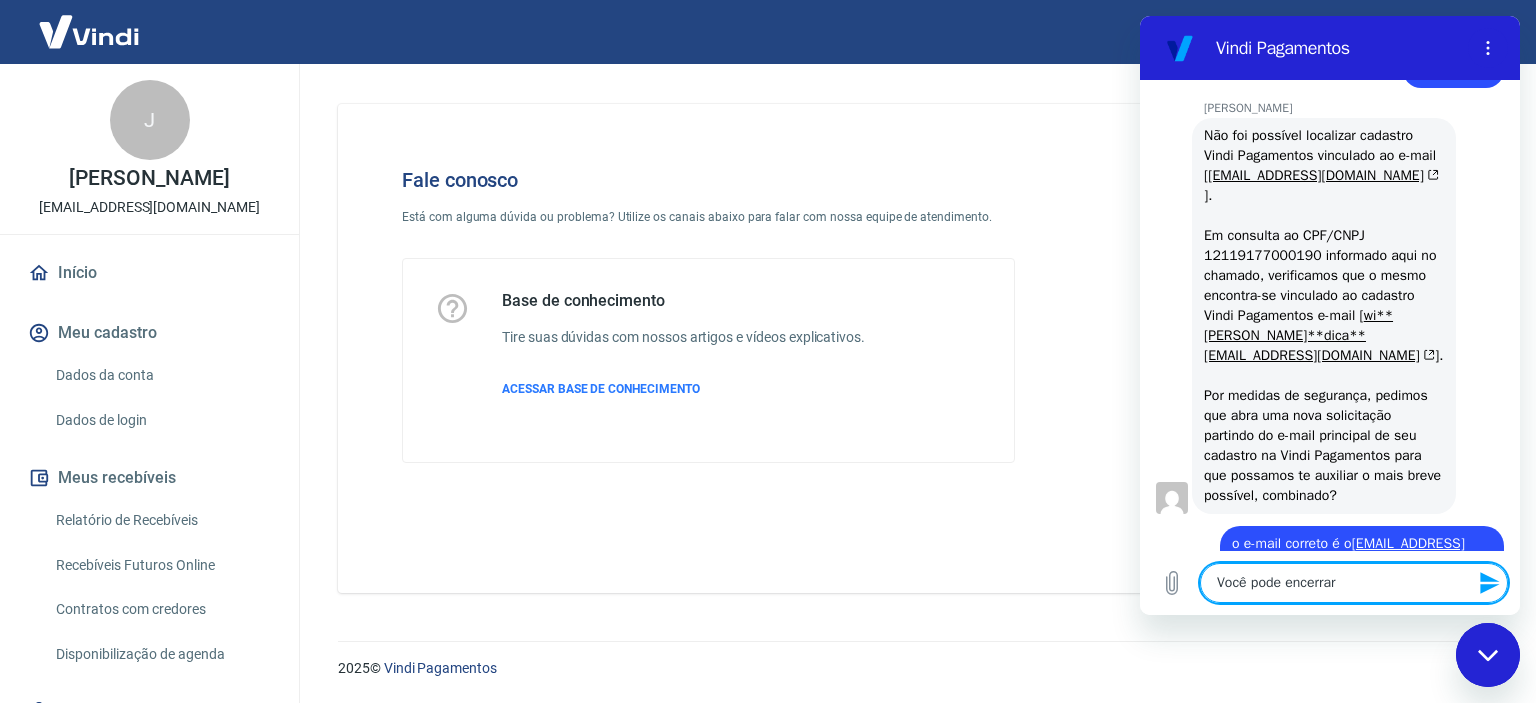 type on "Você pode encerrar" 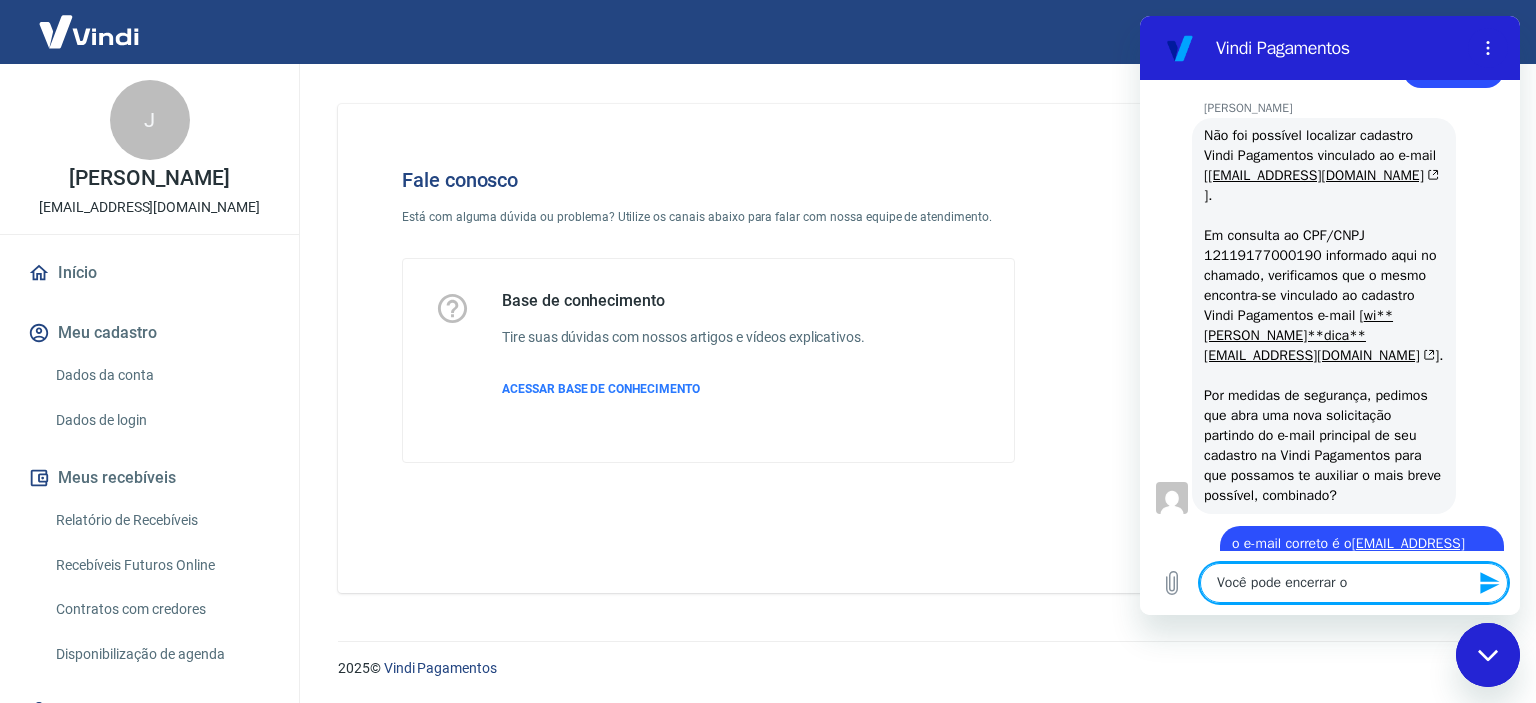 type on "Você pode encerrar o" 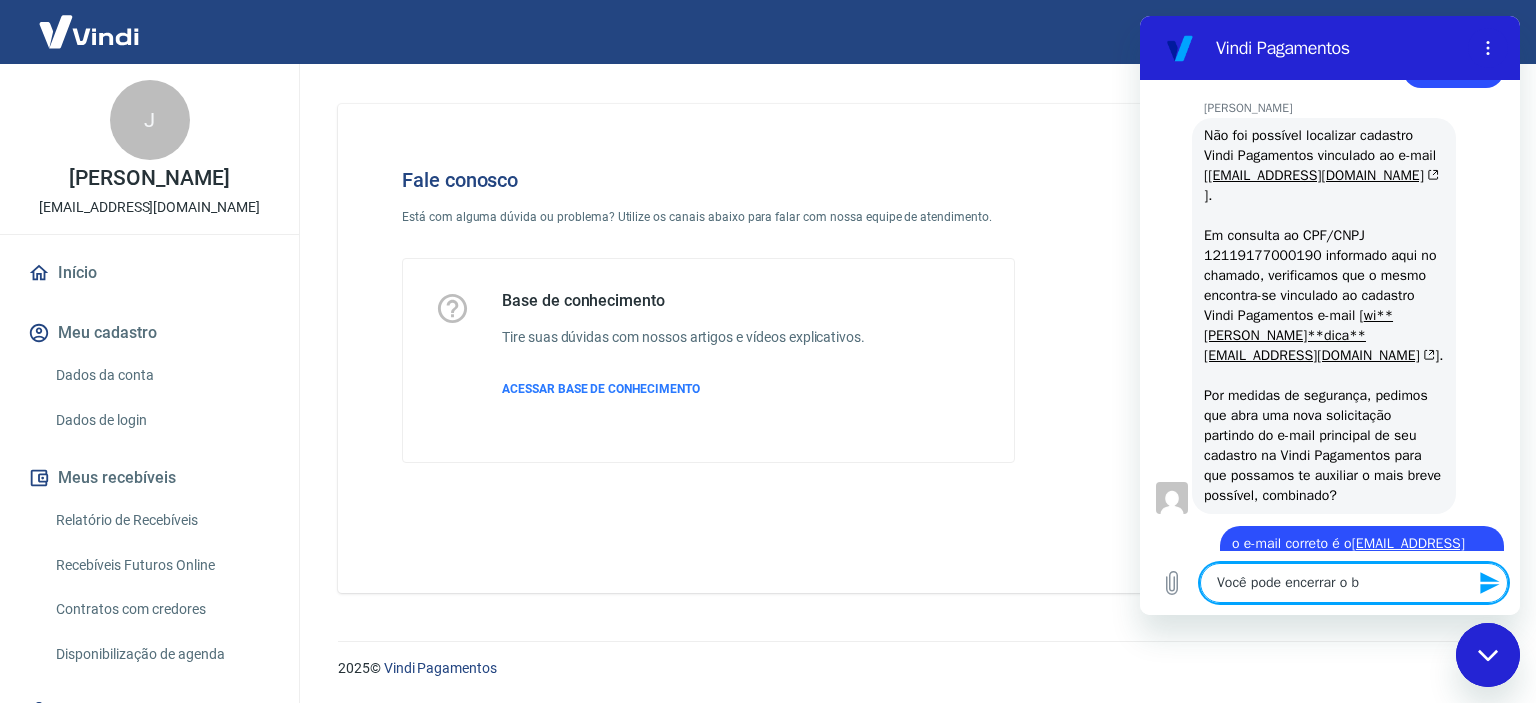 type on "Você pode encerrar o ba" 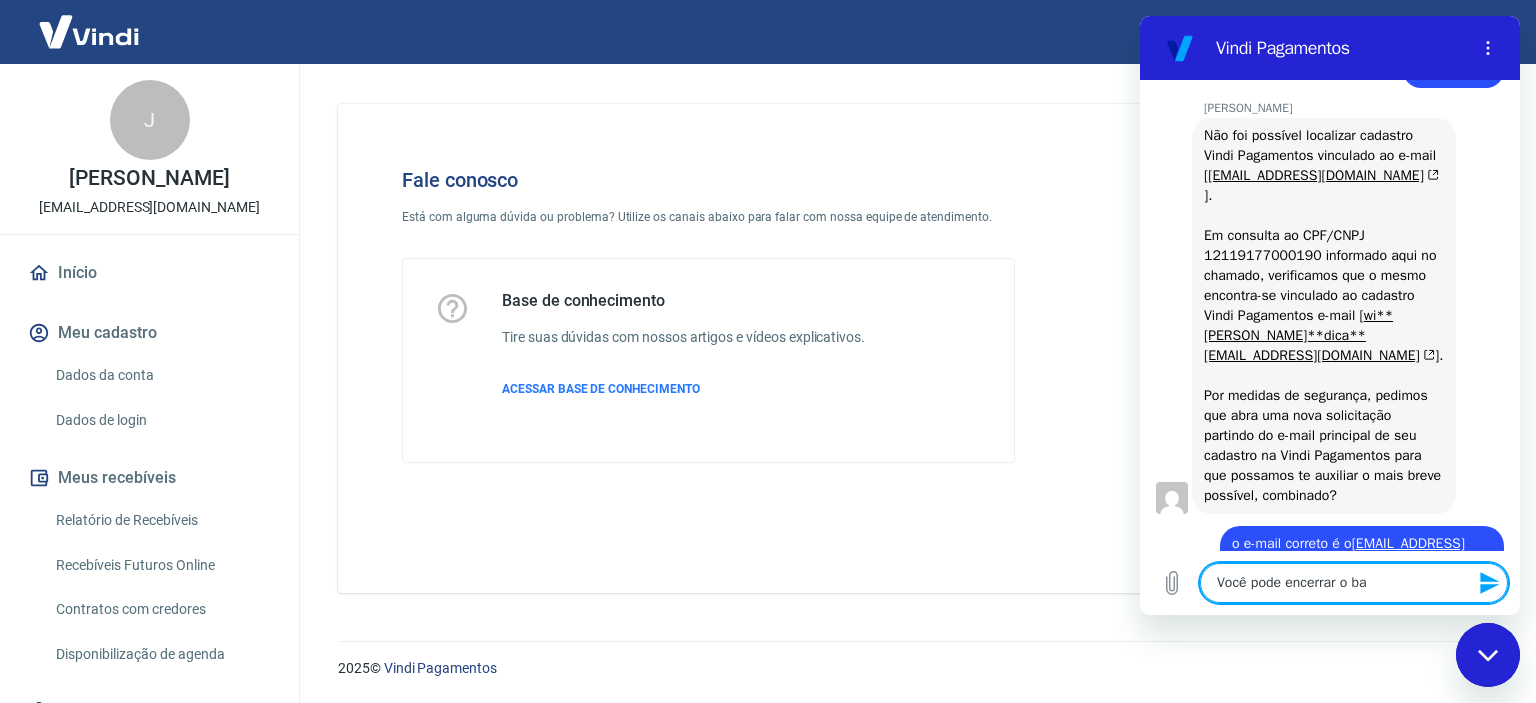 type on "Você pode encerrar o bat" 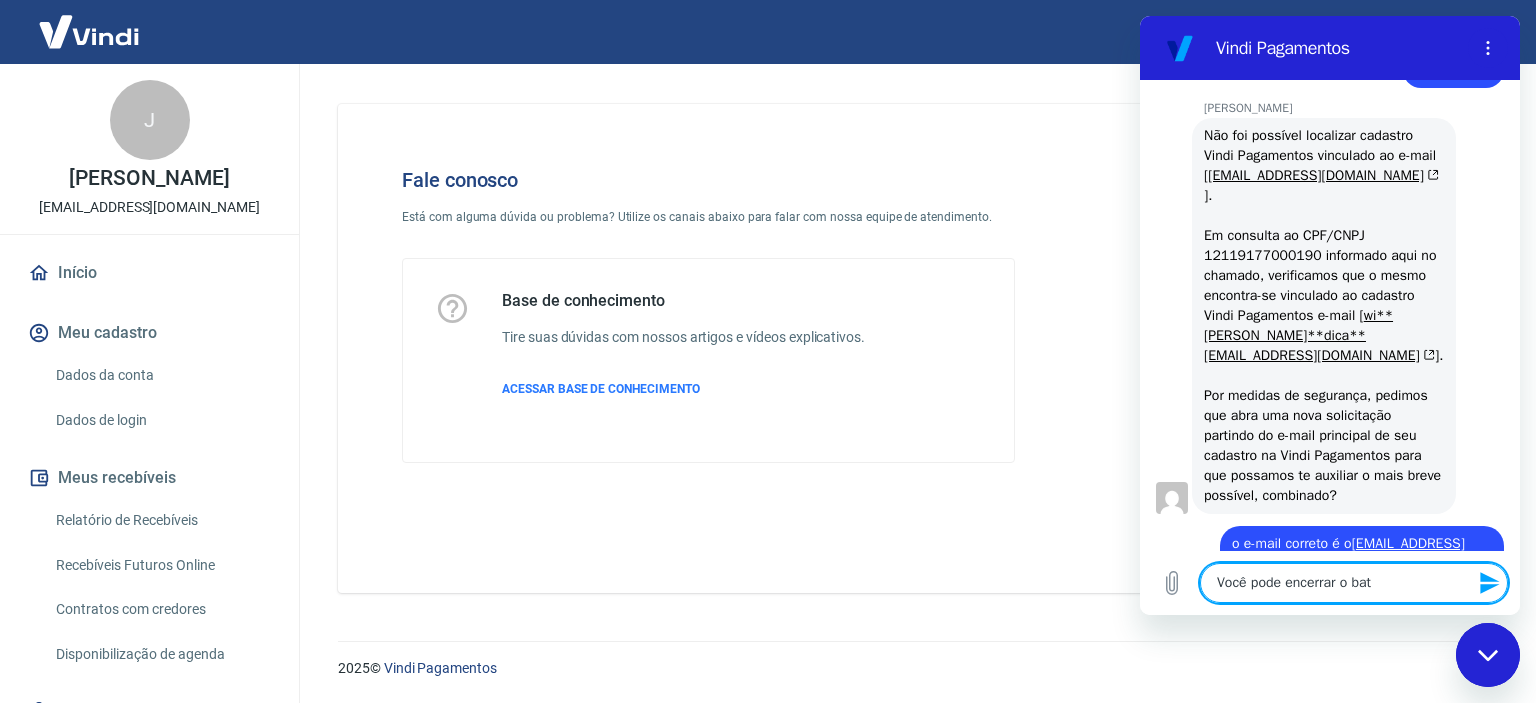 type on "Você pode encerrar o bate" 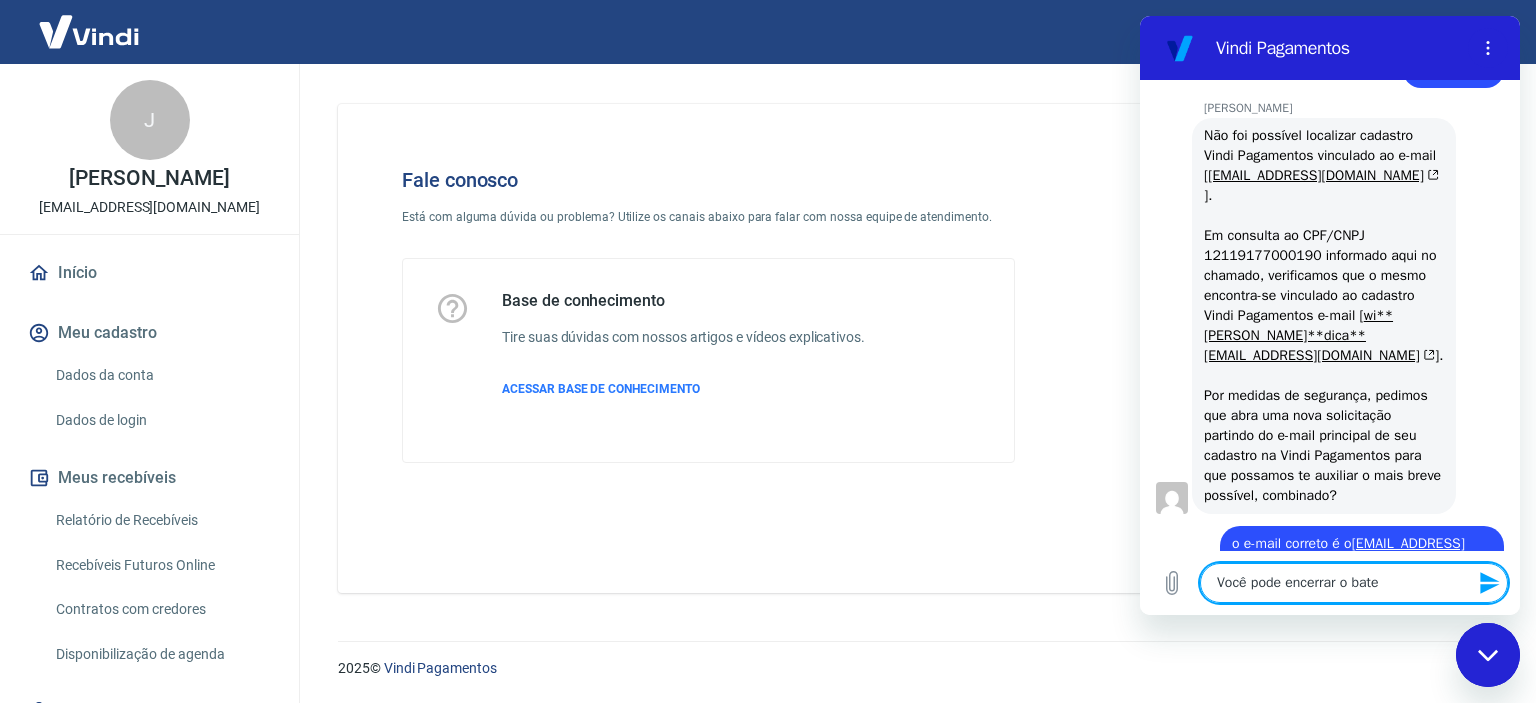 type on "Você pode encerrar o batet" 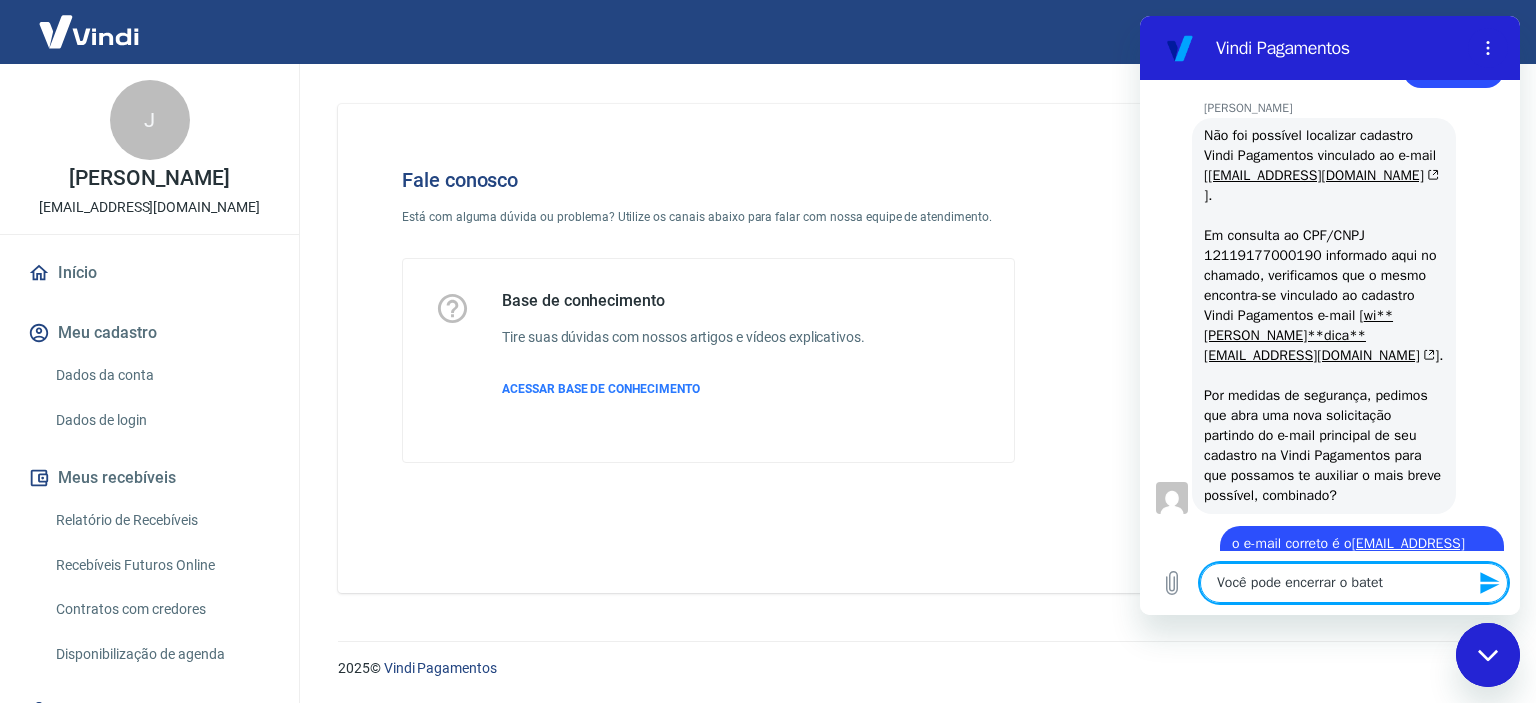 type on "Você pode encerrar o bateto" 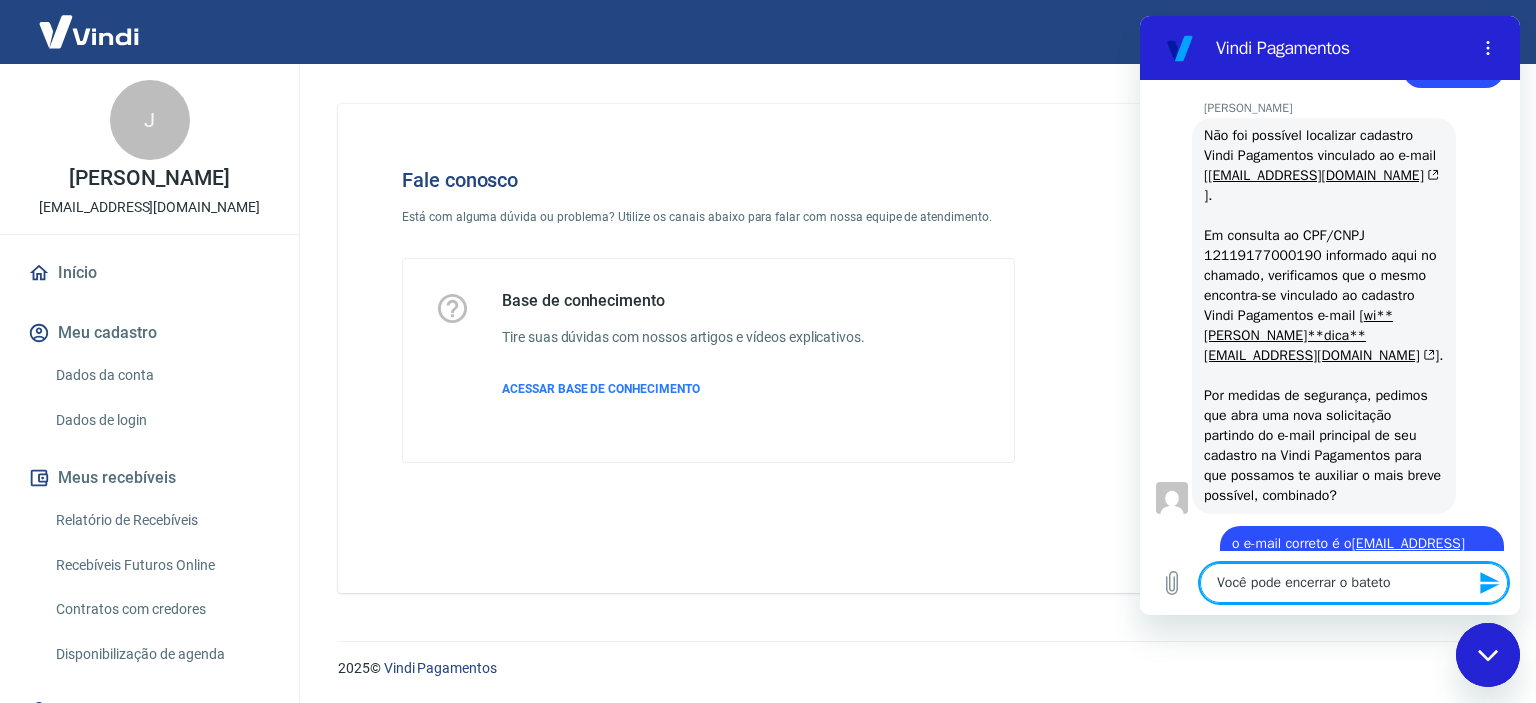 type on "Você pode encerrar o batet" 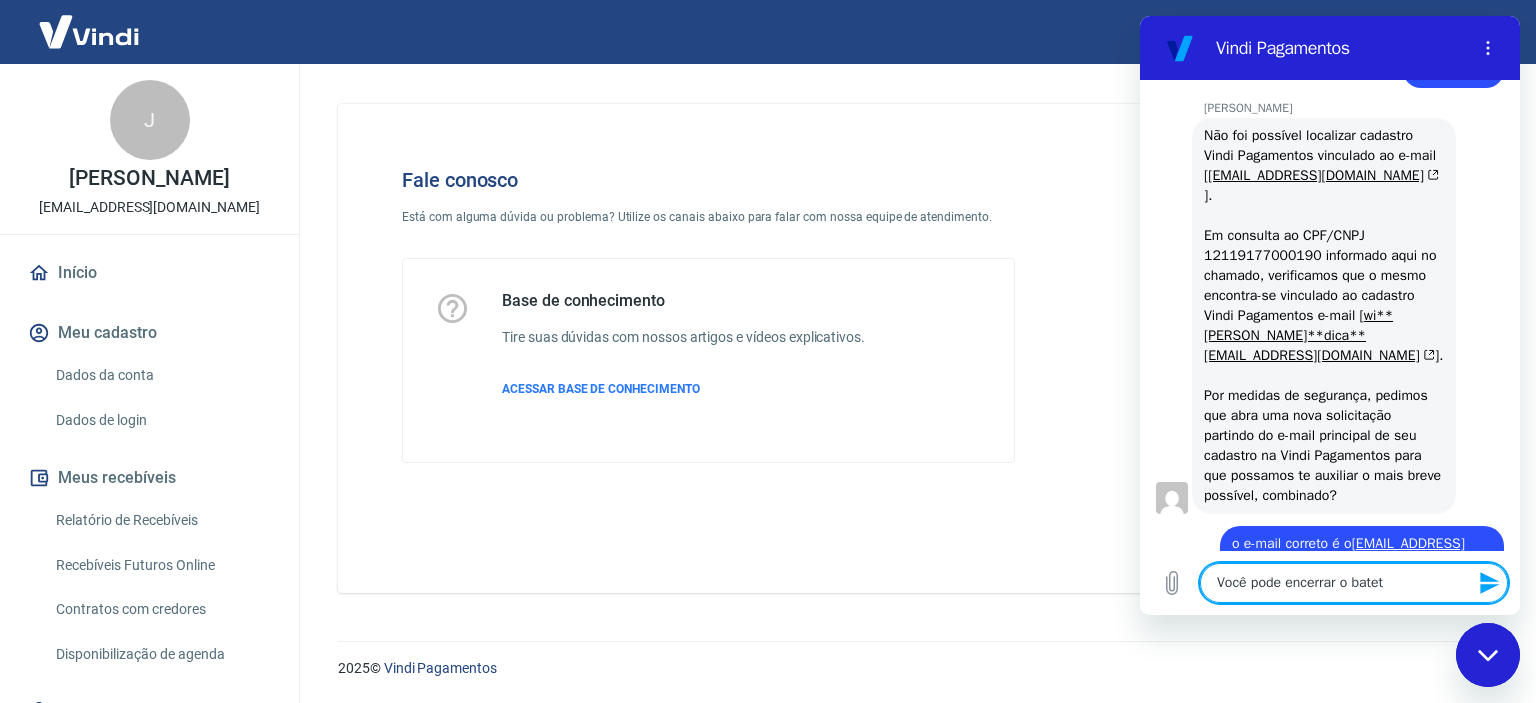 type on "Você pode encerrar o bate" 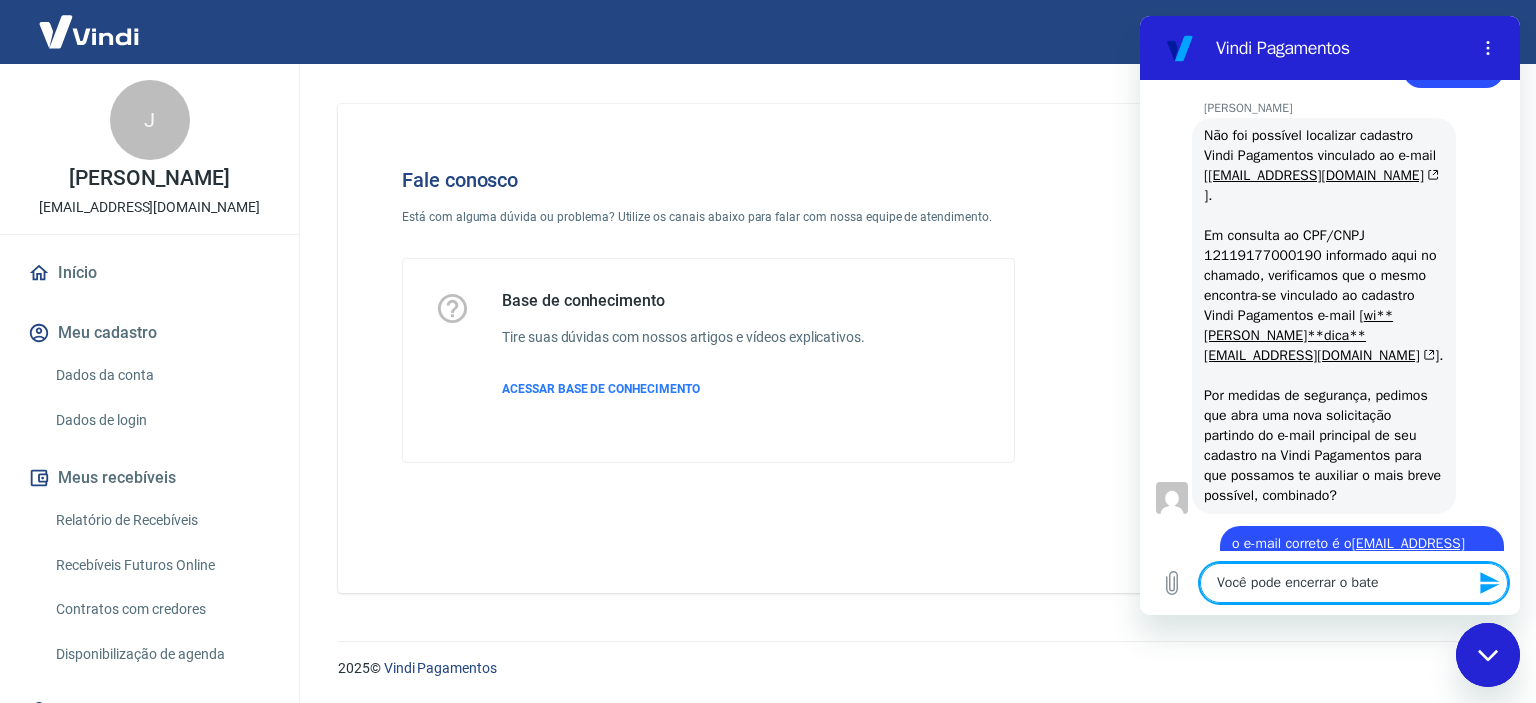 type on "Você pode encerrar o bate" 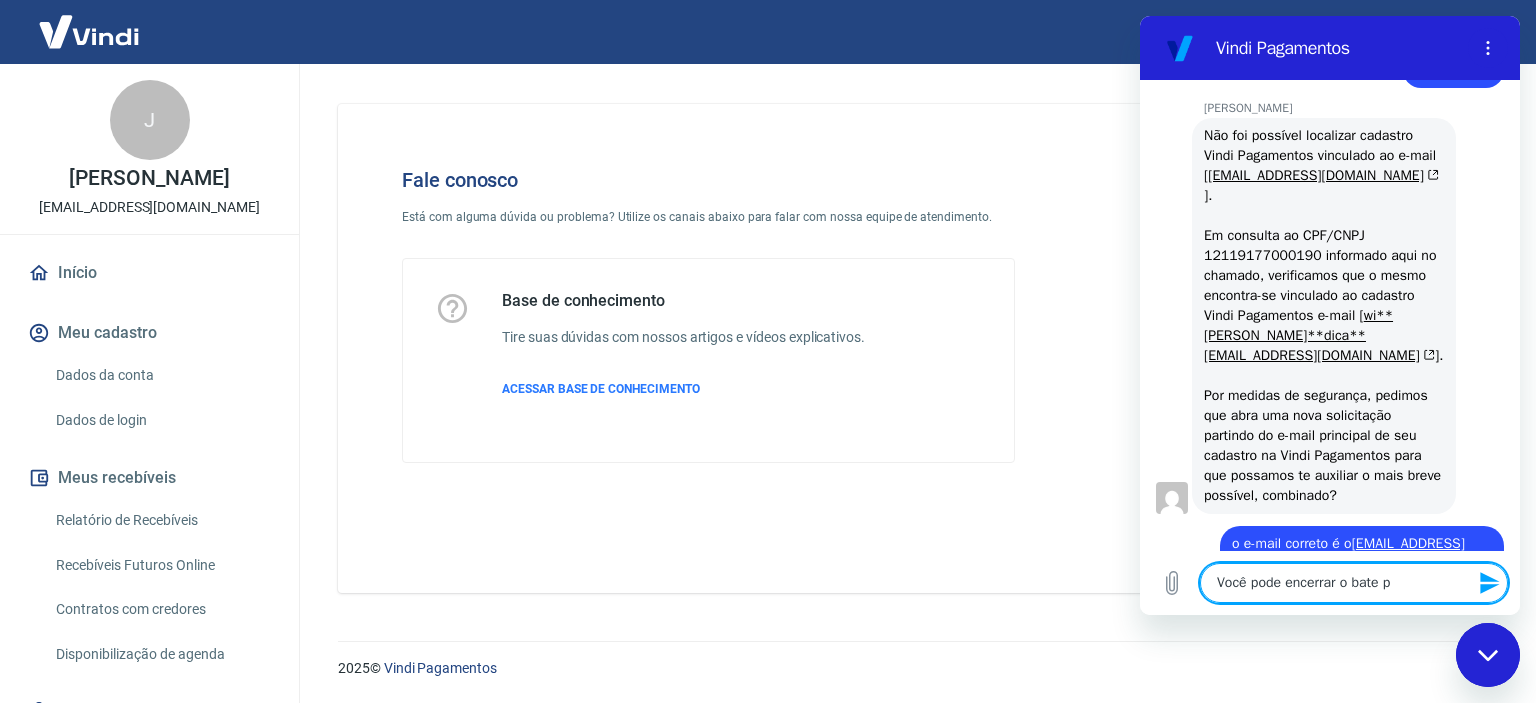 type on "x" 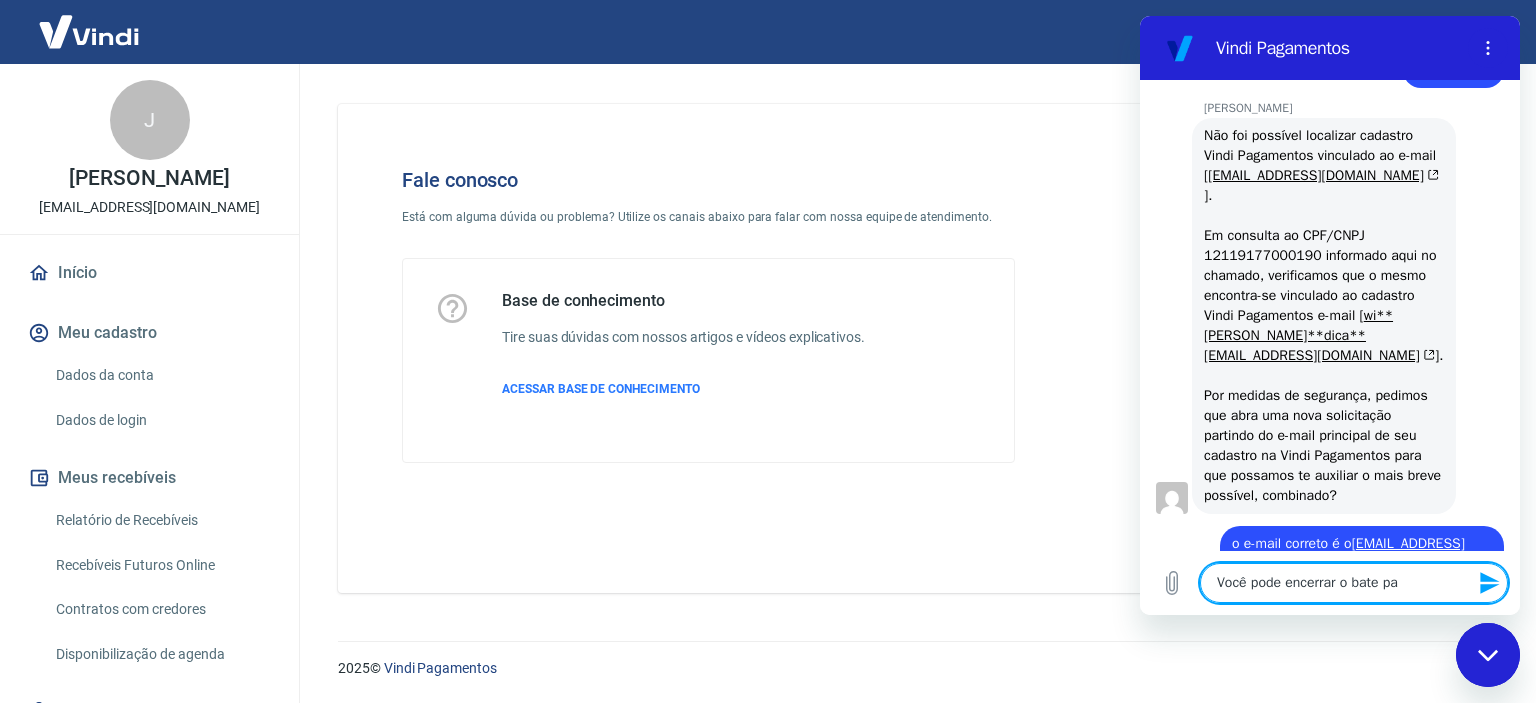 type on "Você pode encerrar o bate pap" 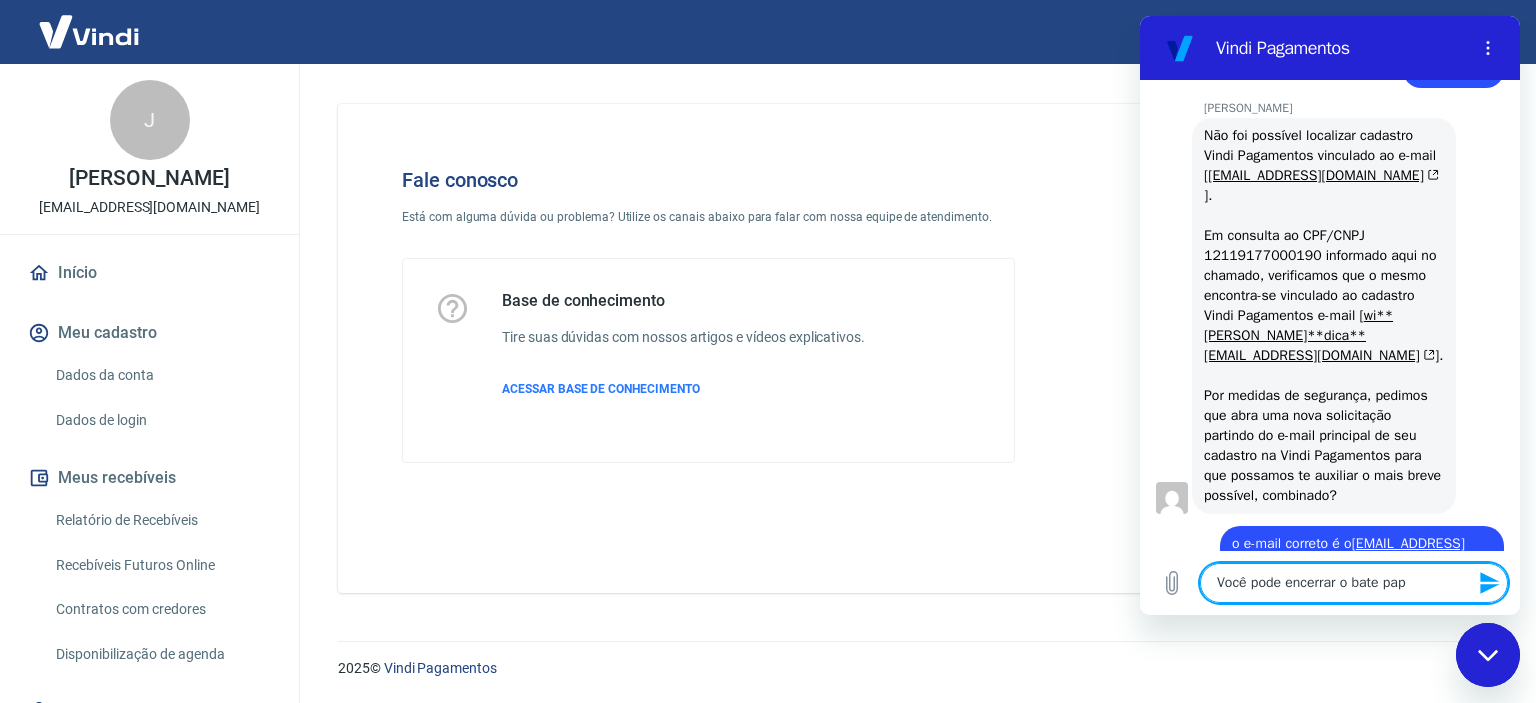 type on "Você pode encerrar o bate papo" 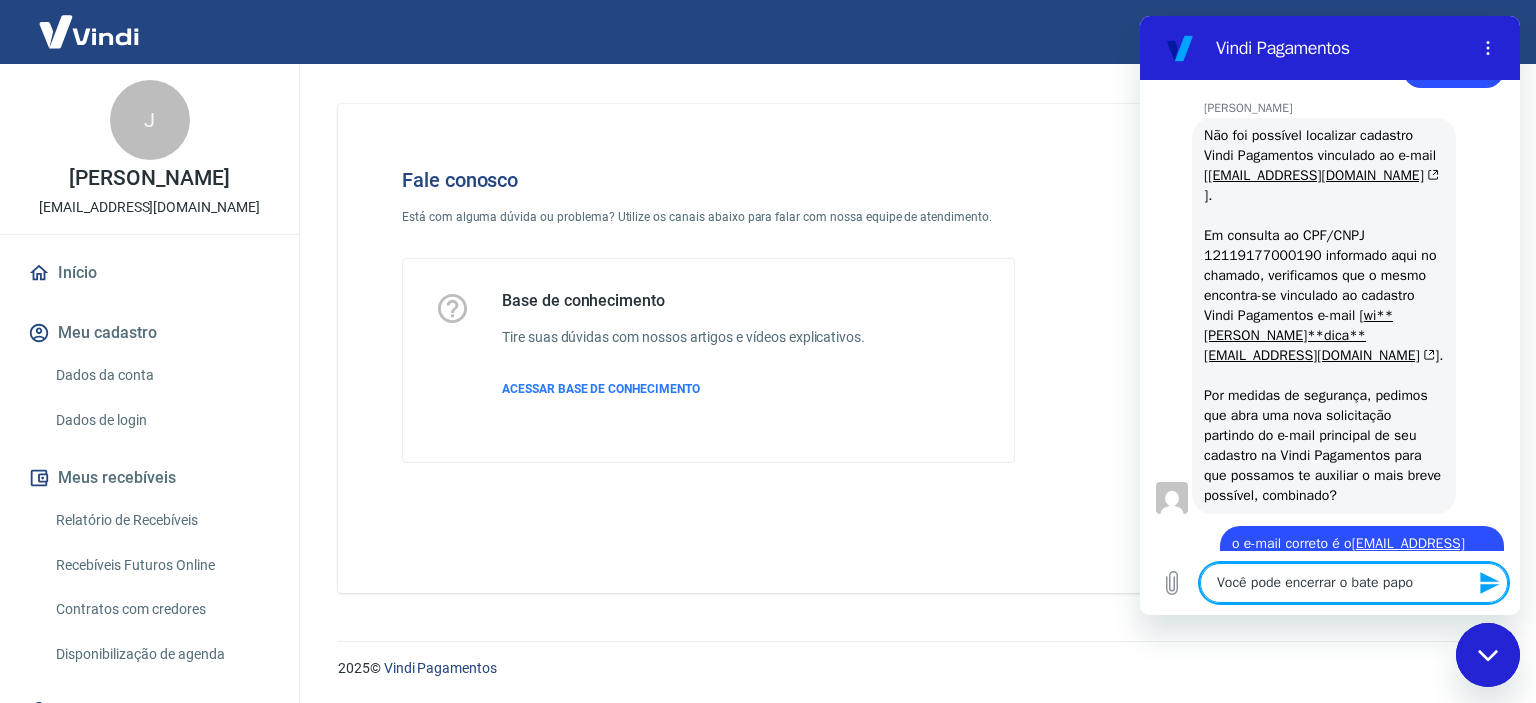type on "Você pode encerrar o bate papo" 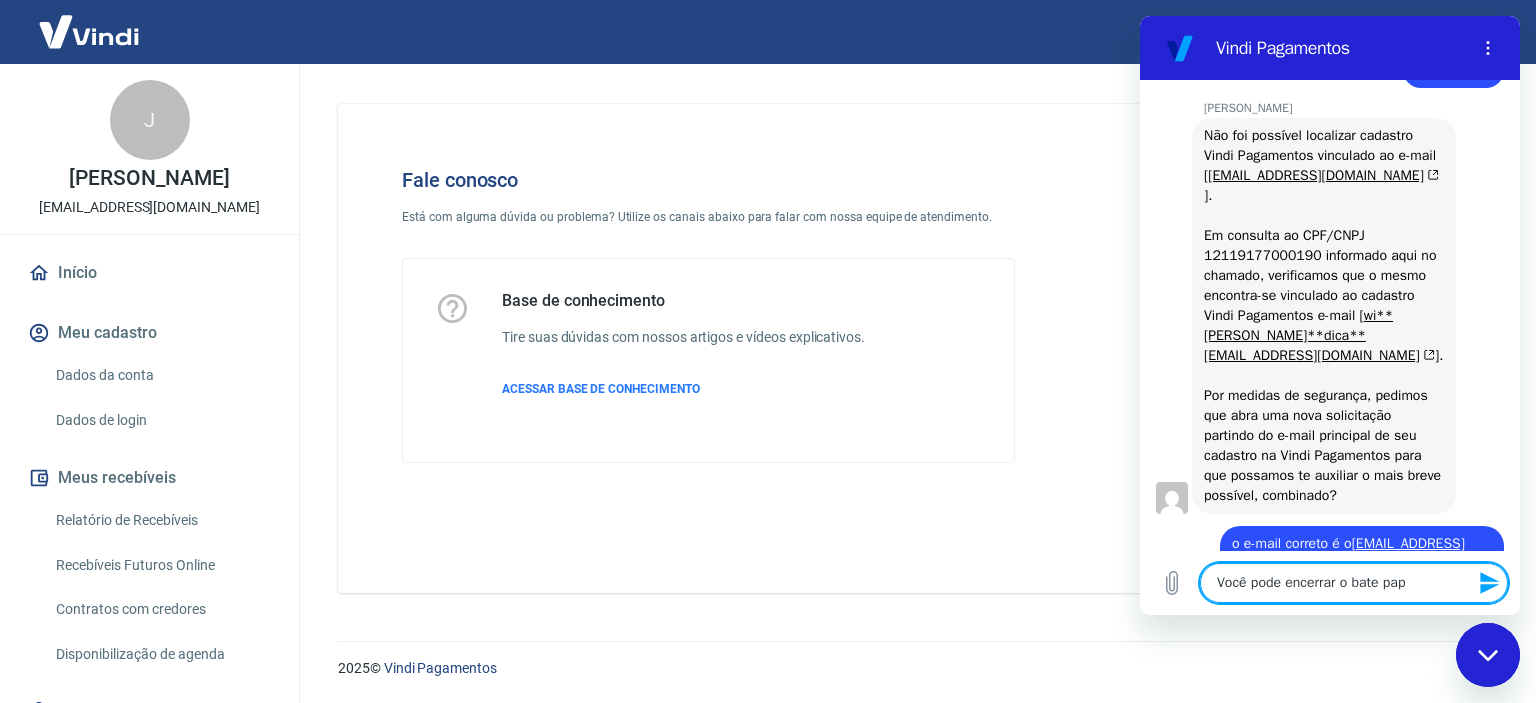 type on "Você pode encerrar o bate pa" 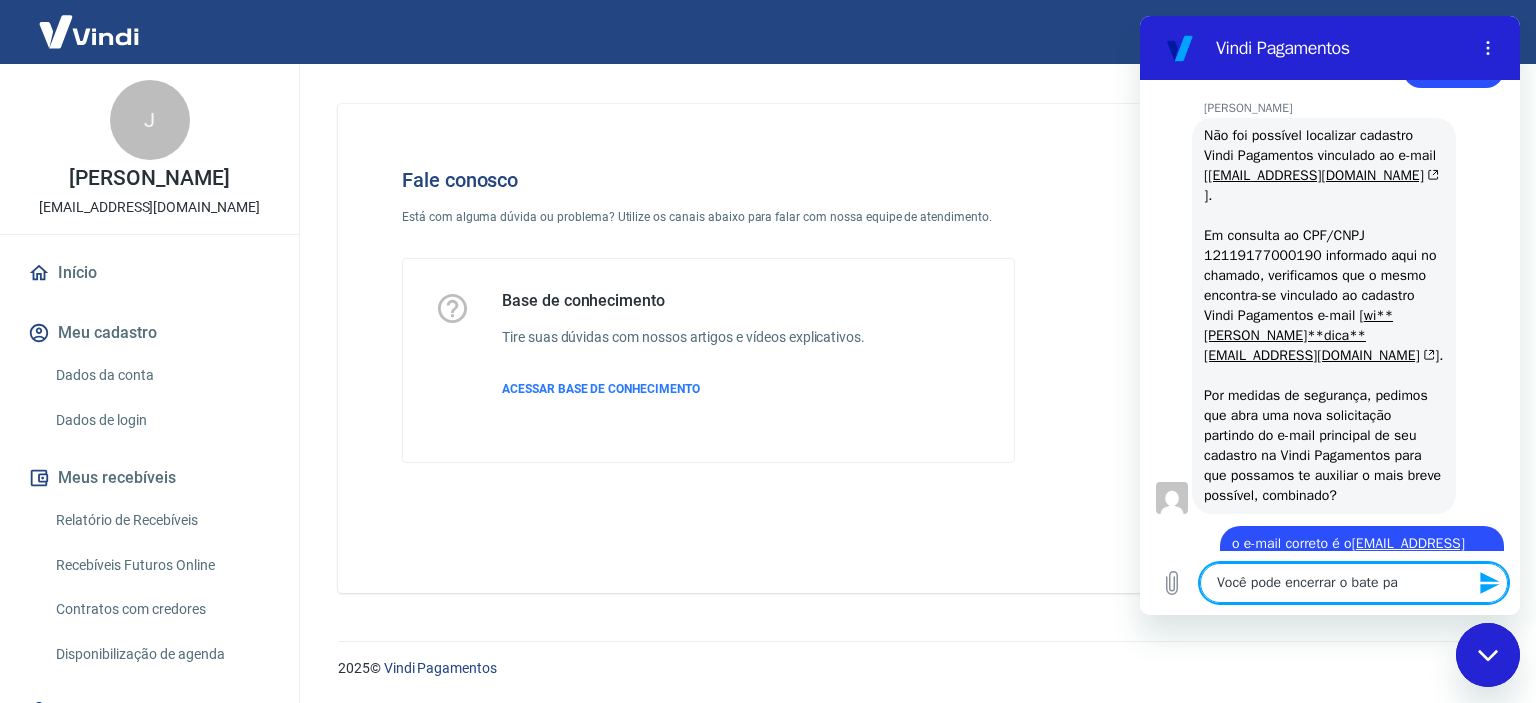type on "Você pode encerrar o bate p" 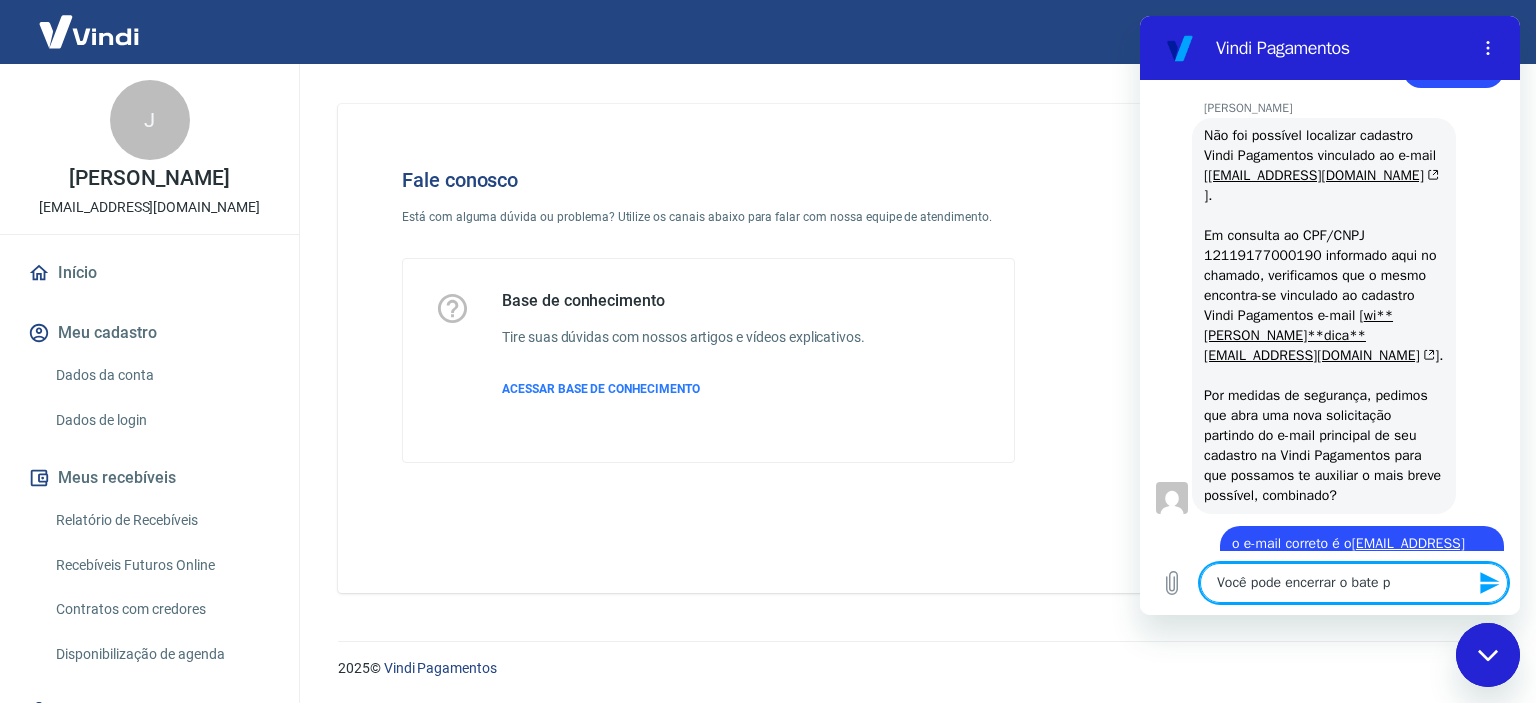 type on "Você pode encerrar o bate" 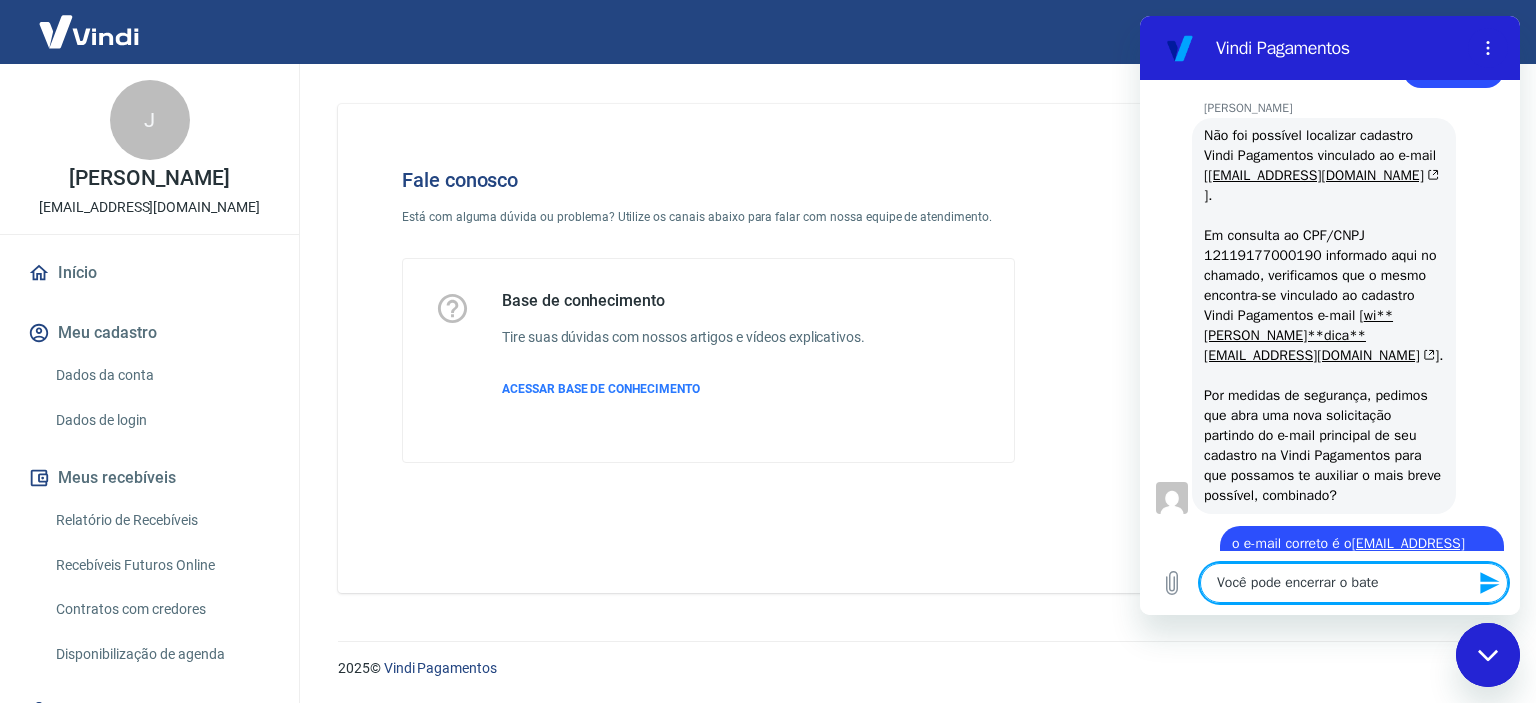 type on "x" 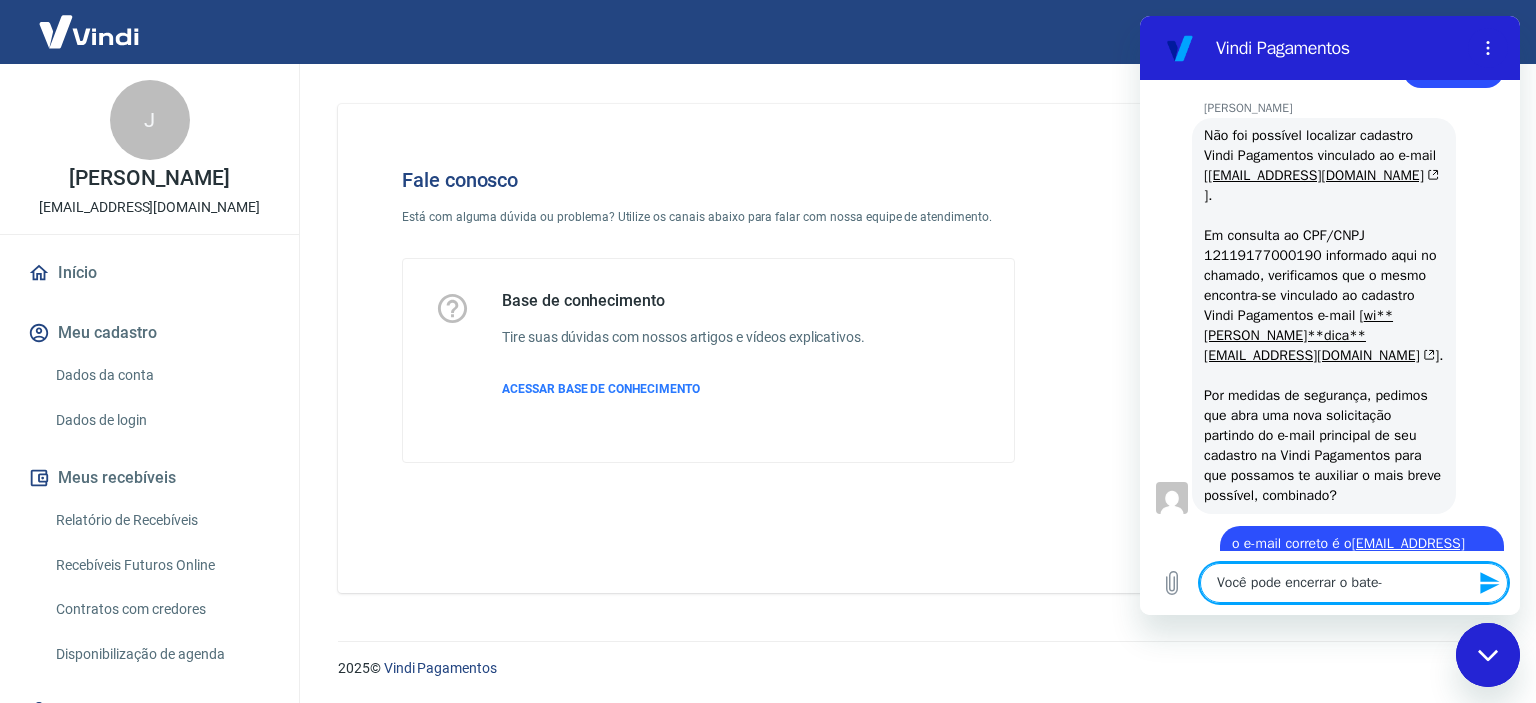 type on "Você pode encerrar o bate-p" 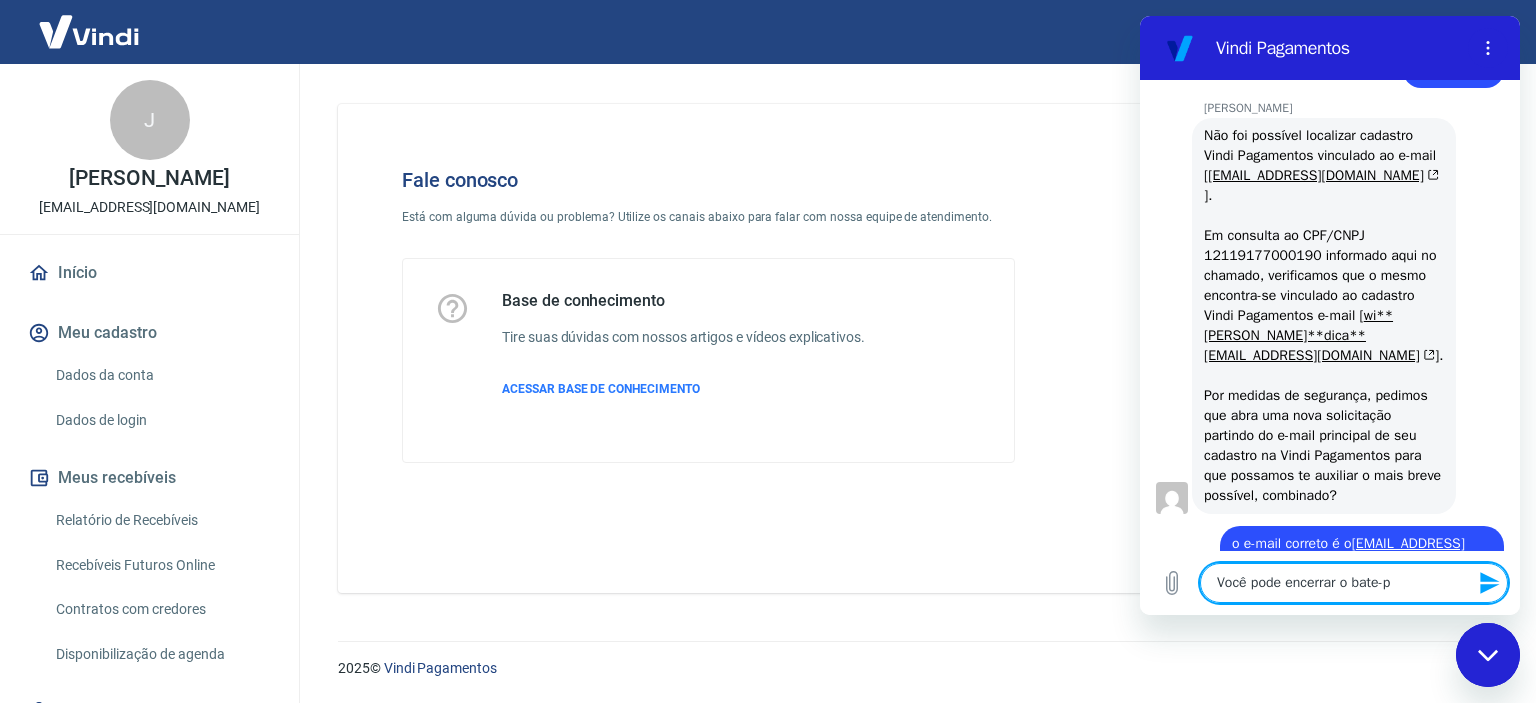 type on "Você pode encerrar o bate-pa" 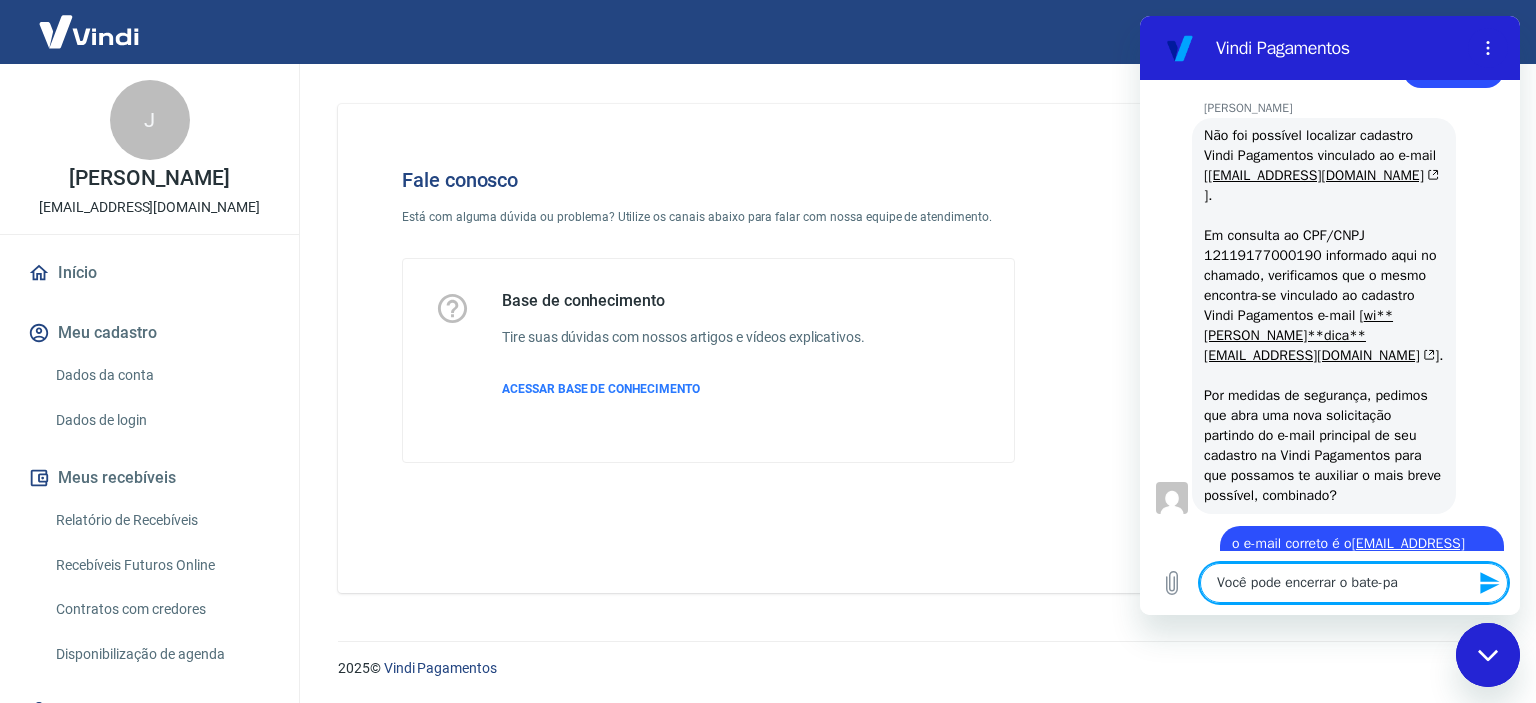 type on "Você pode encerrar o bate-pap" 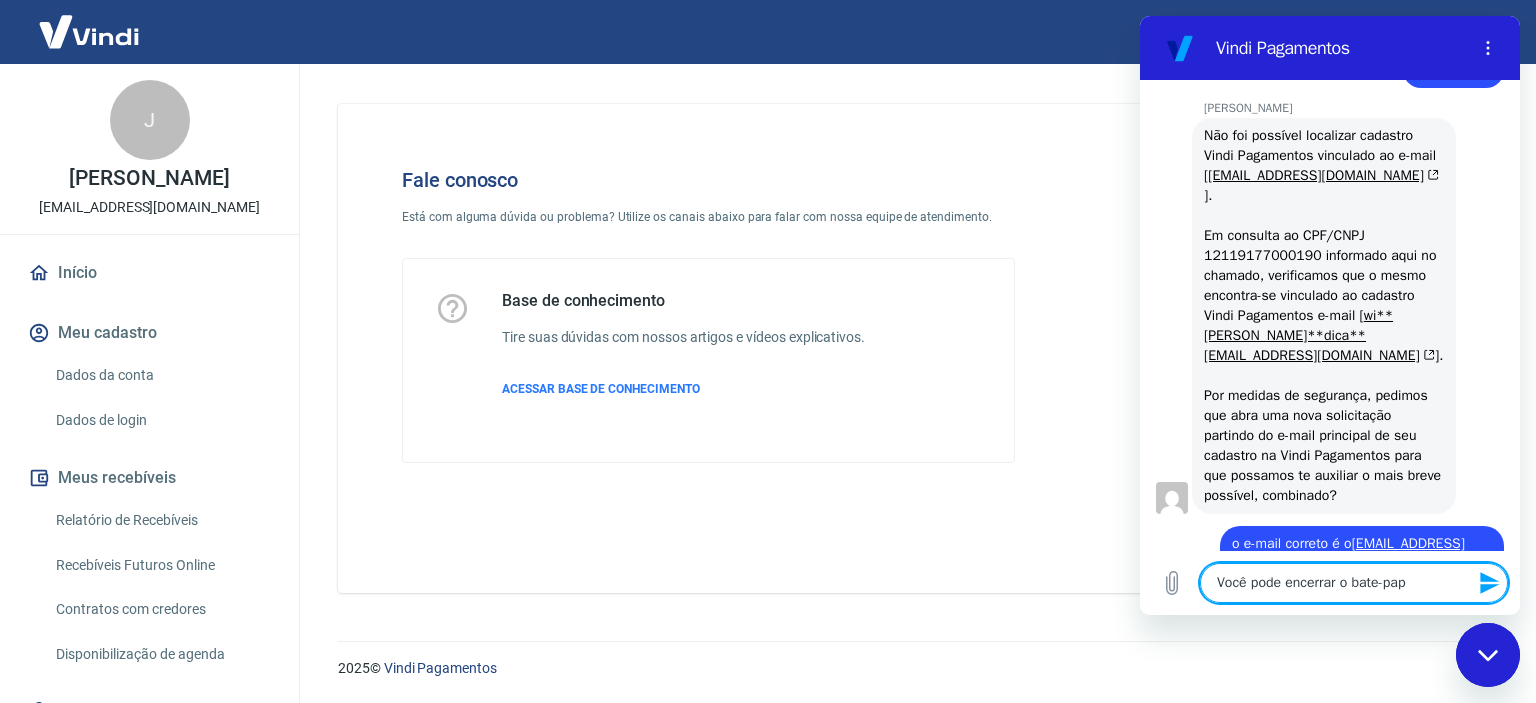type on "x" 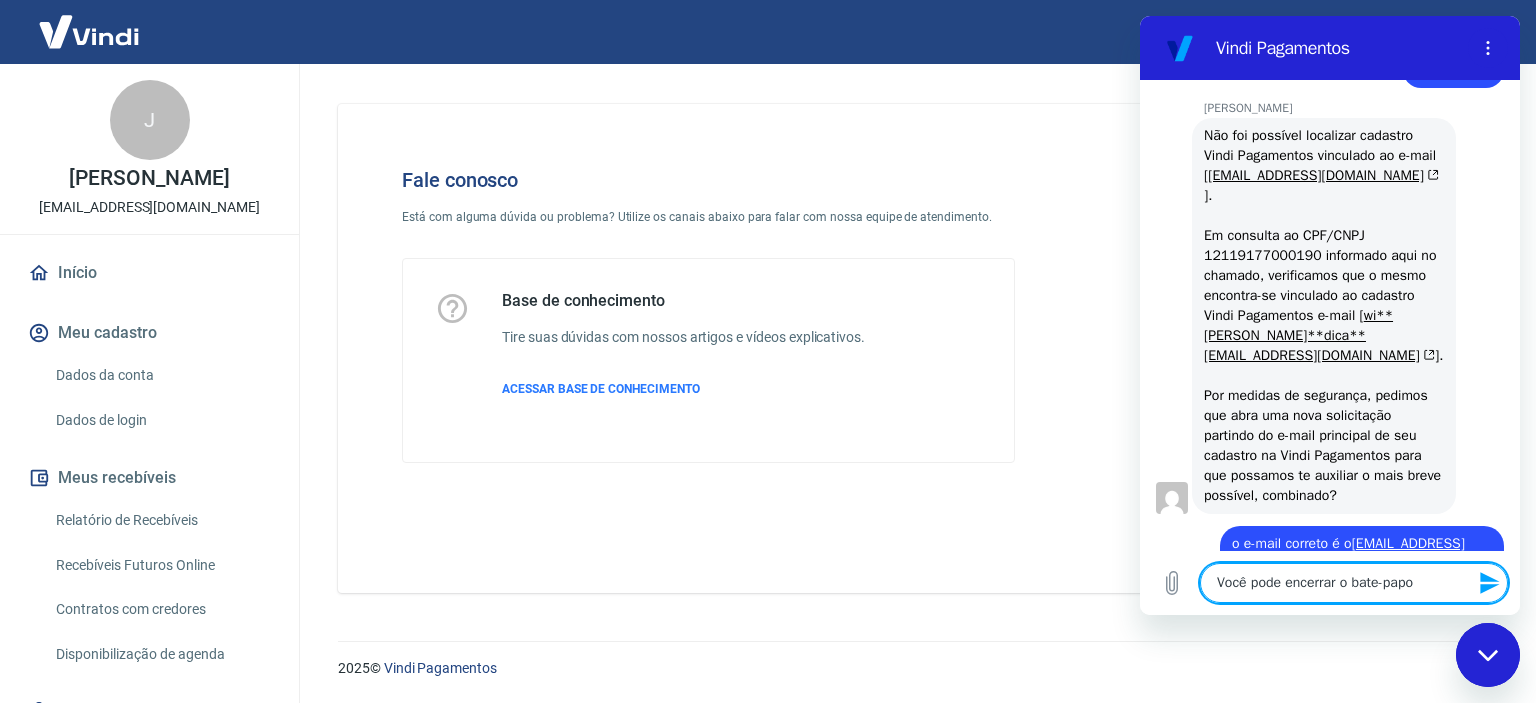 type on "Você pode encerrar o bate-papo" 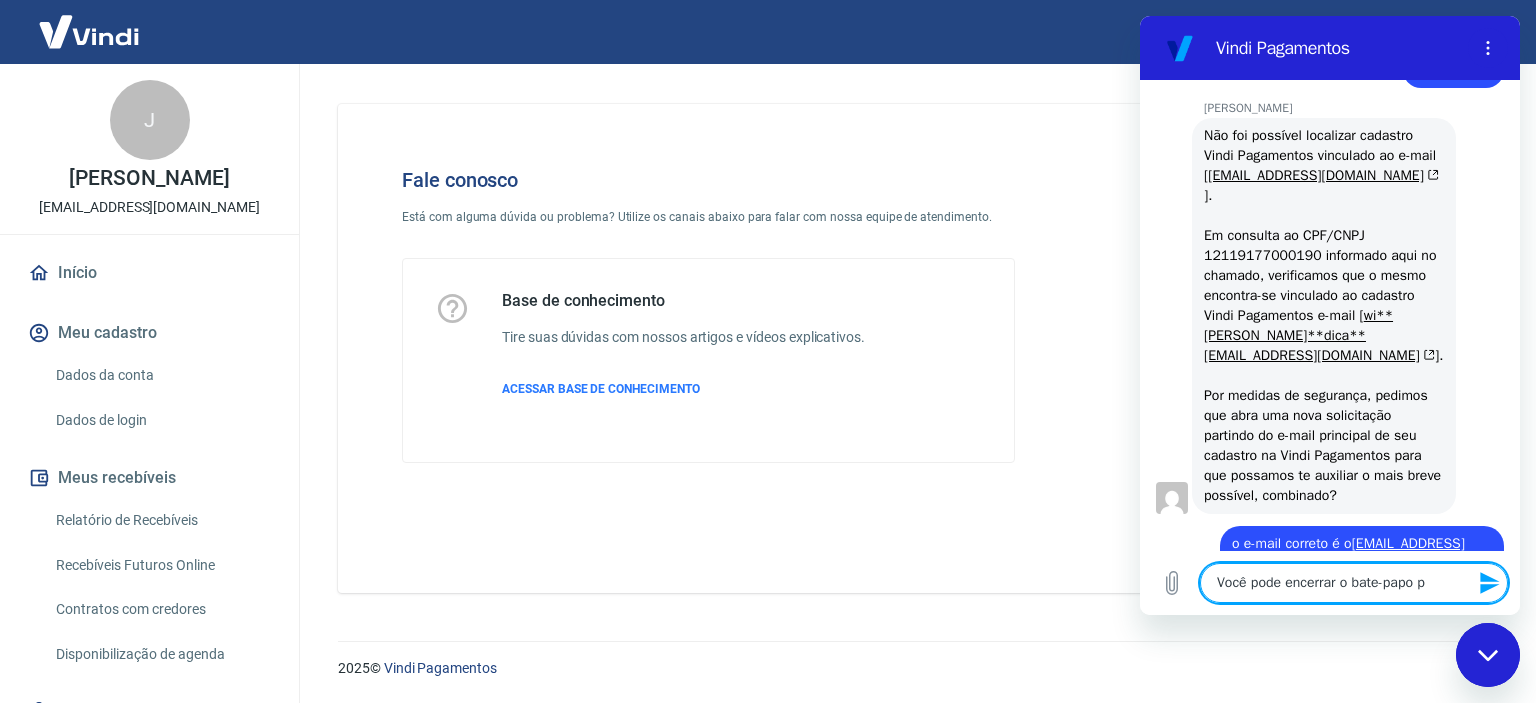 type on "Você pode encerrar o bate-papo pa" 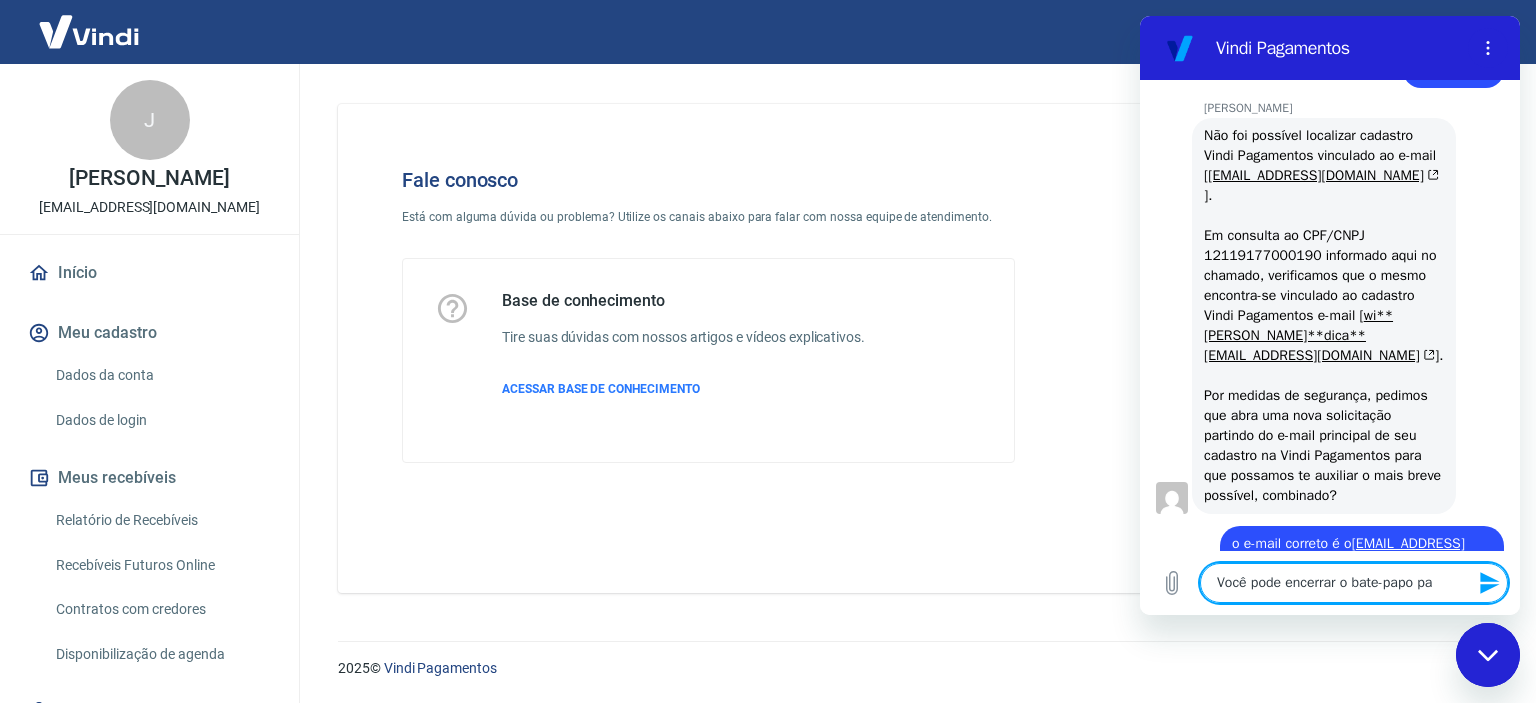 type on "Você pode encerrar o bate-papo par" 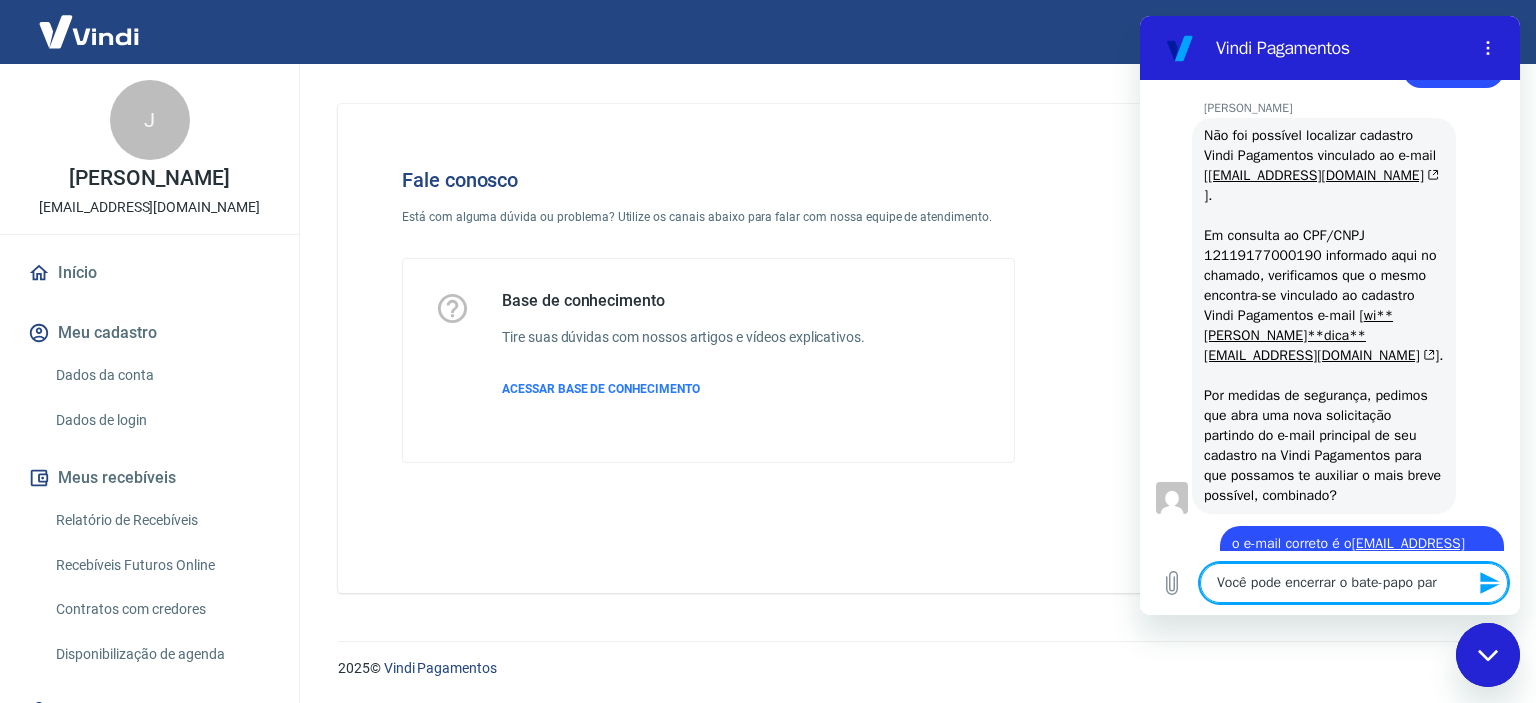 type on "Você pode encerrar o bate-papo para" 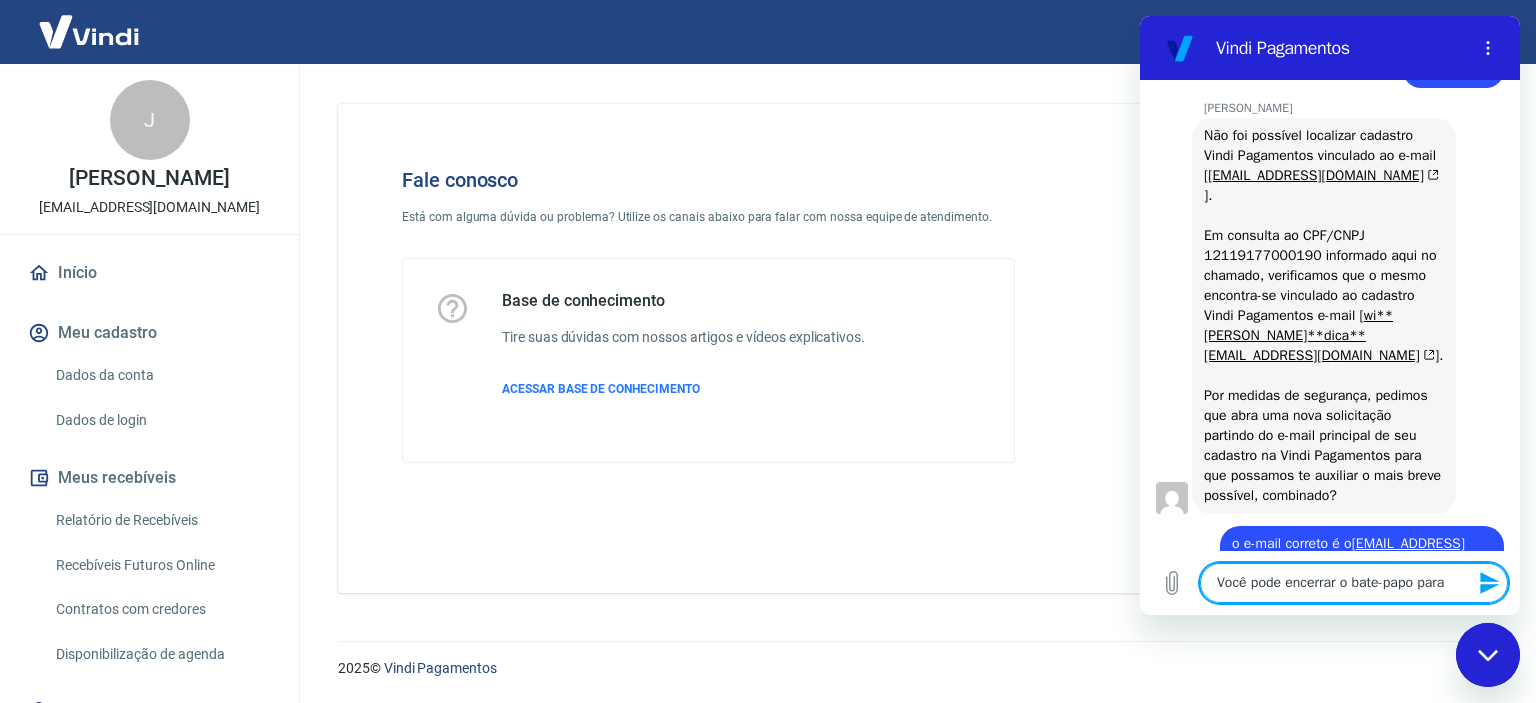 type on "x" 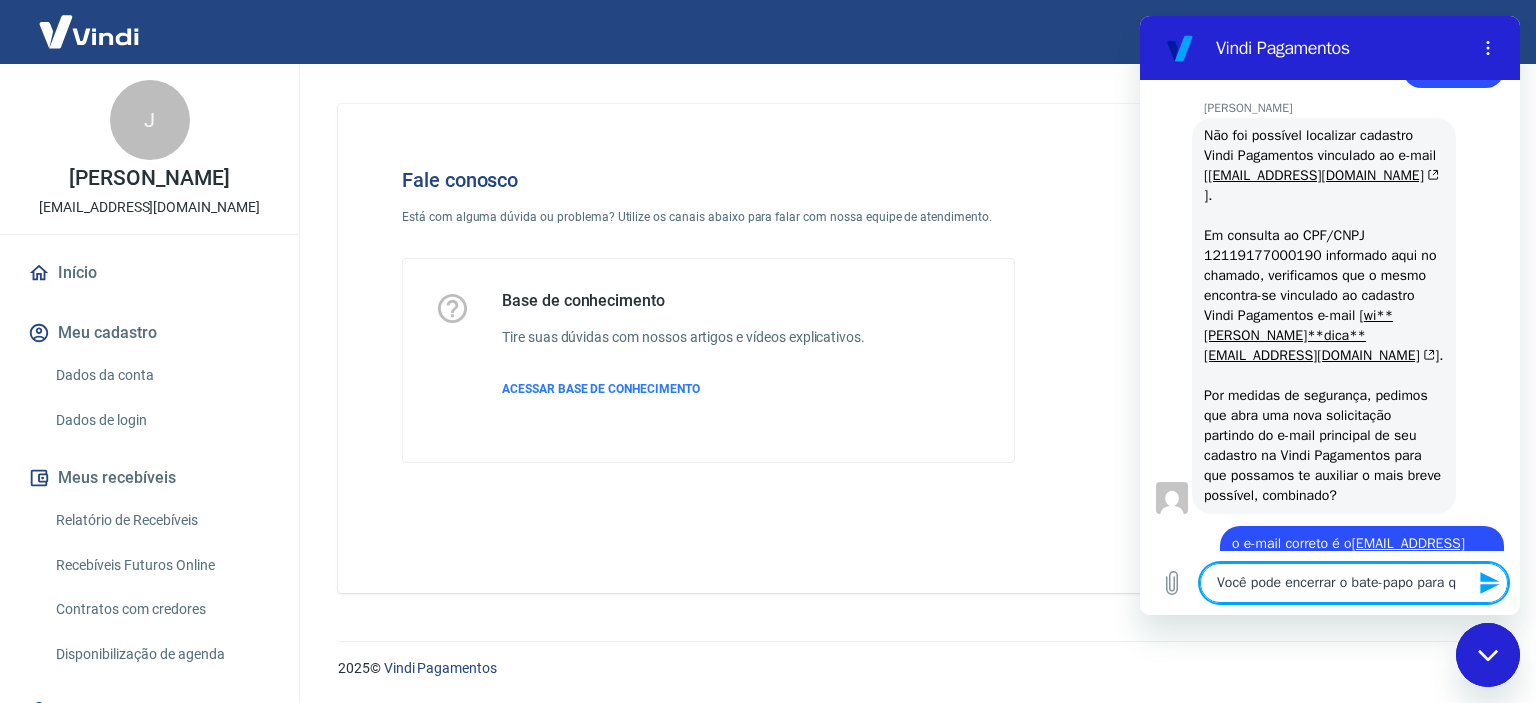 type on "Você pode encerrar o bate-papo para qu" 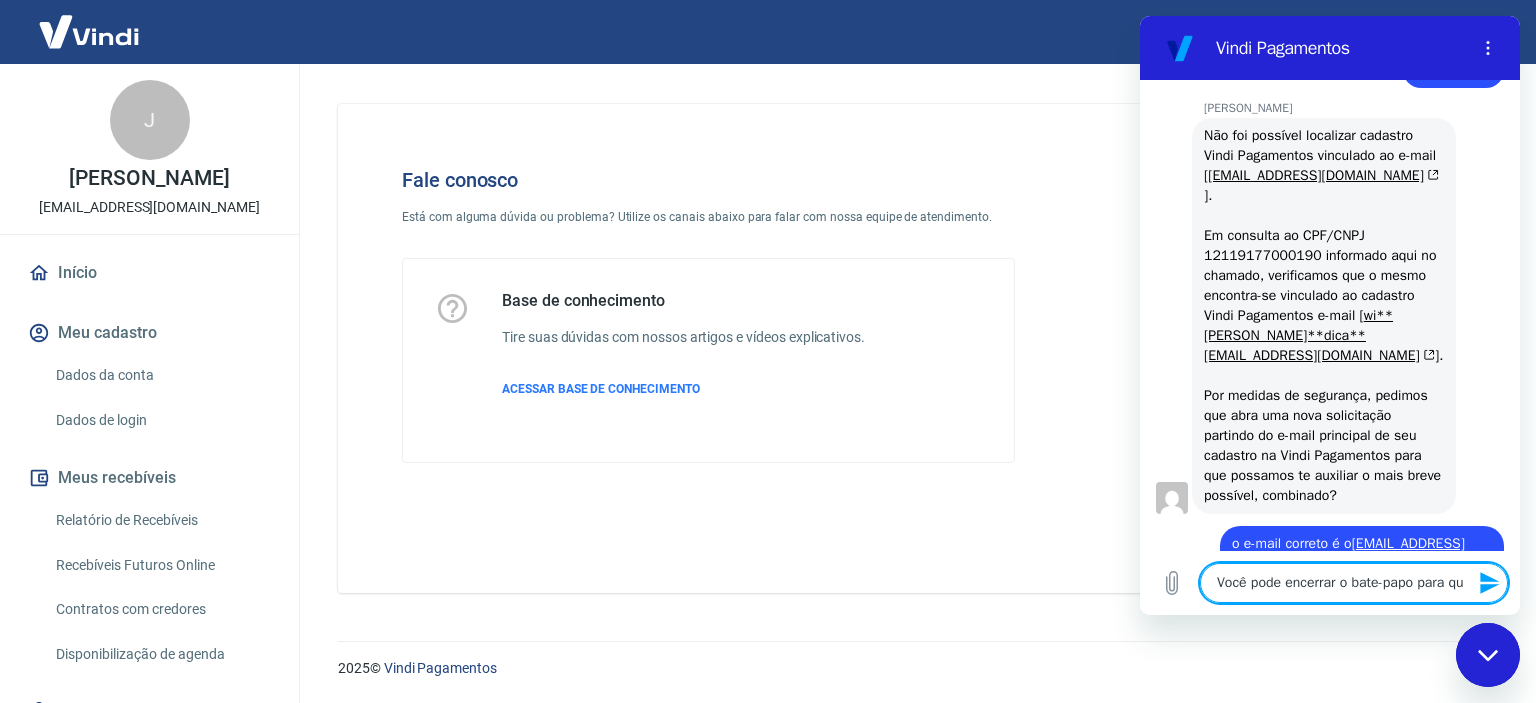 type on "x" 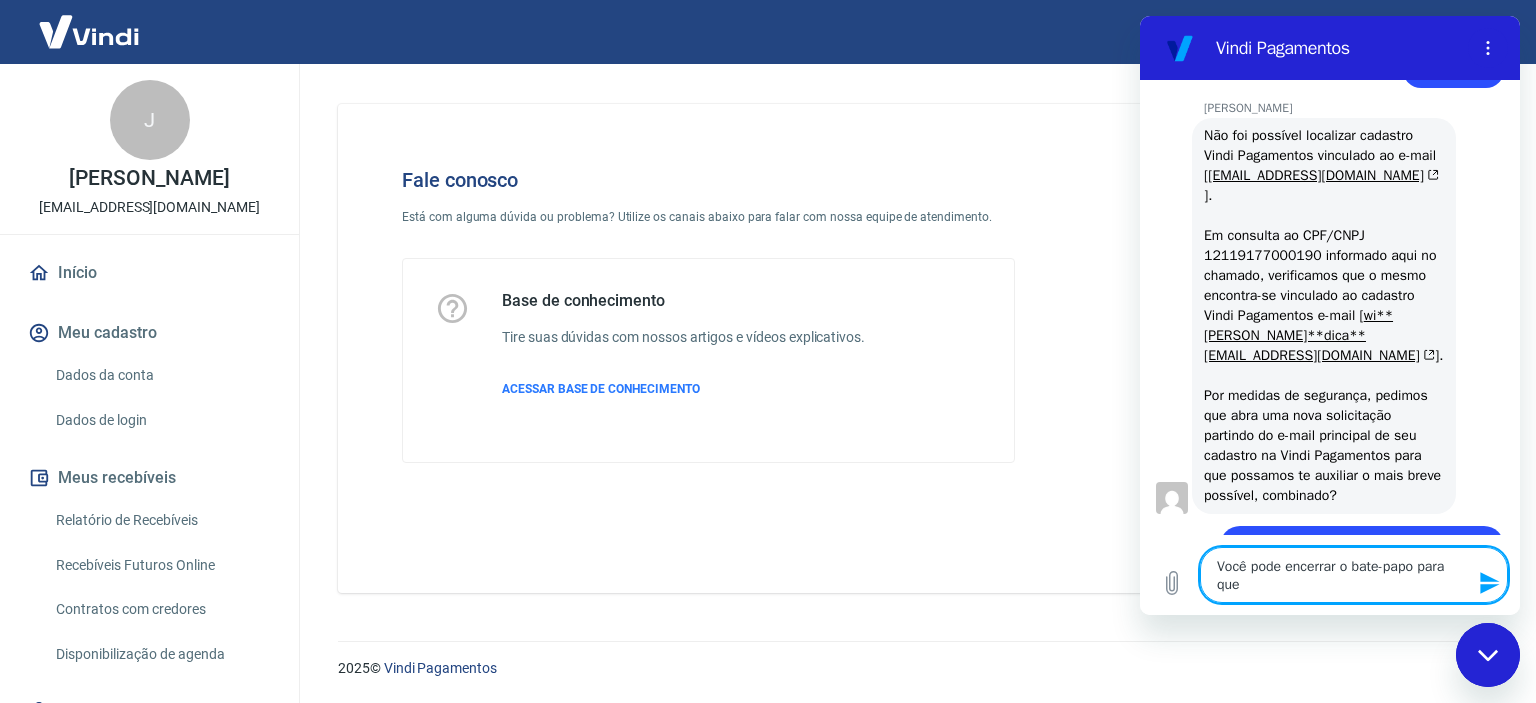 type on "Você pode encerrar o bate-papo para que" 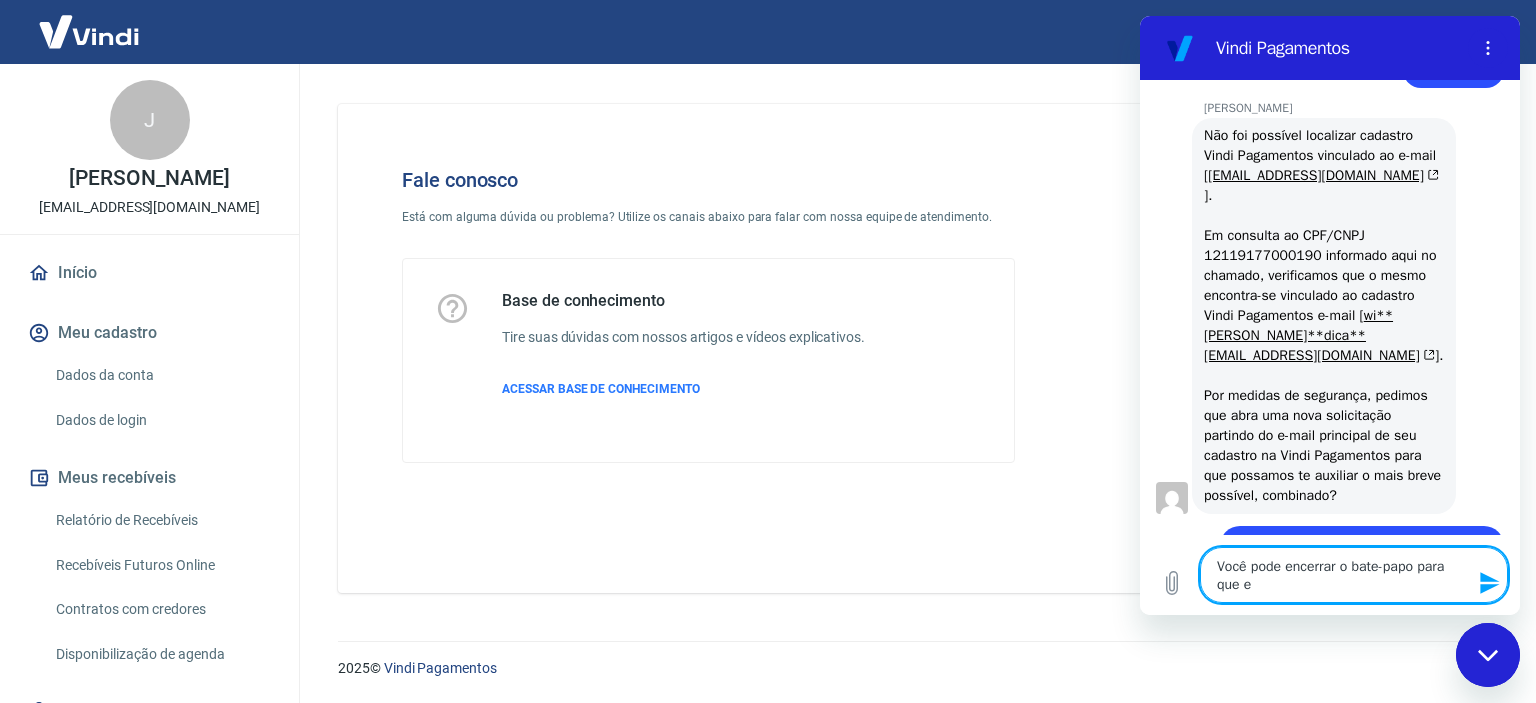 type on "Você pode encerrar o bate-papo para que eu" 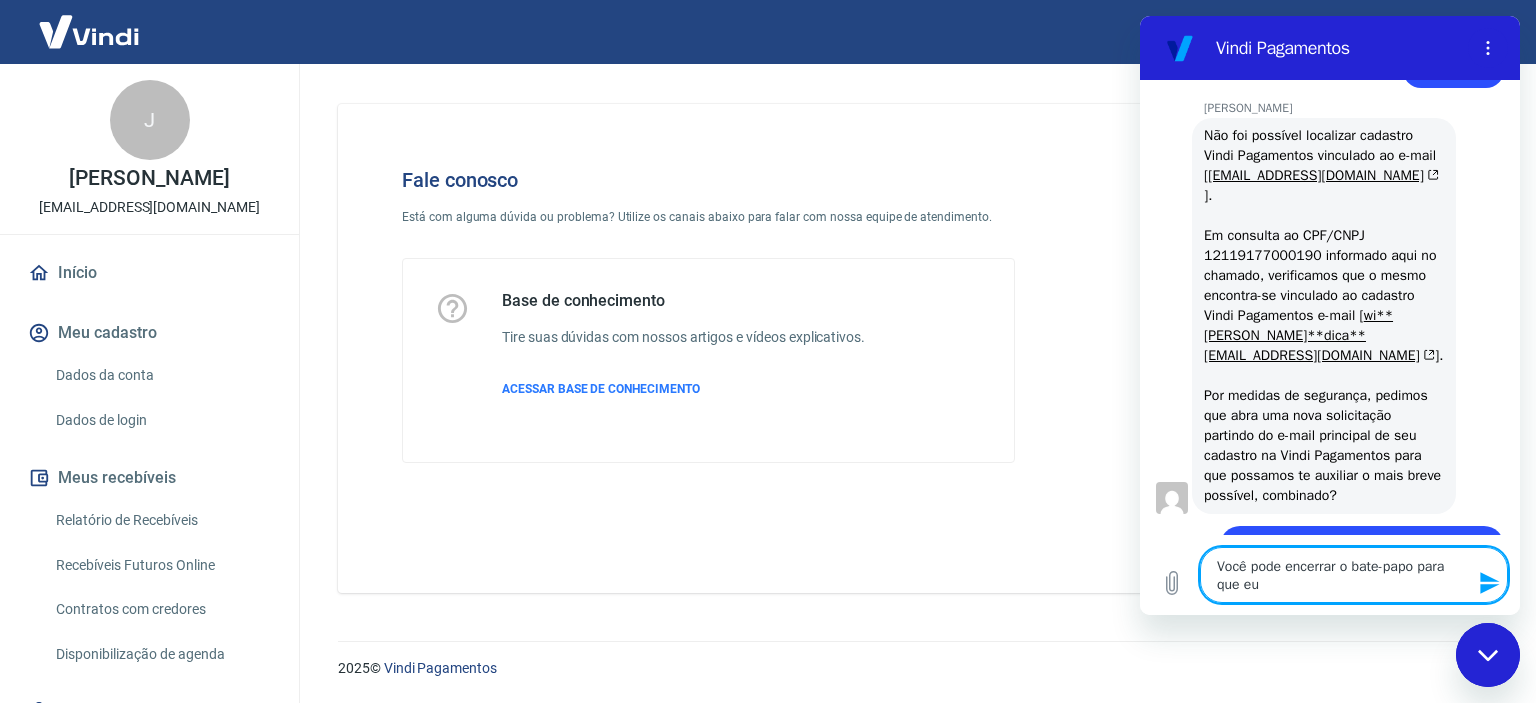 type on "Você pode encerrar o bate-papo para que eu" 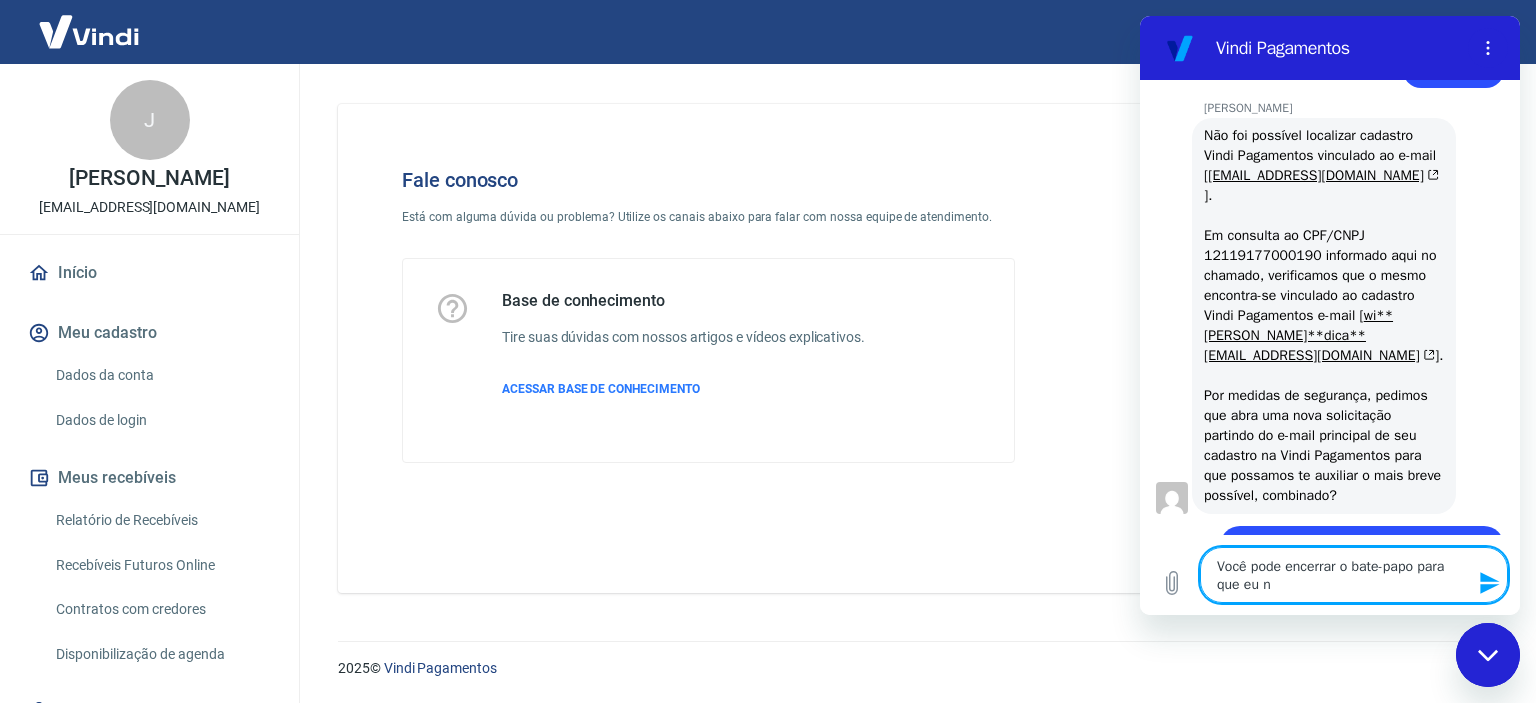 type on "Você pode encerrar o bate-papo para que eu ni" 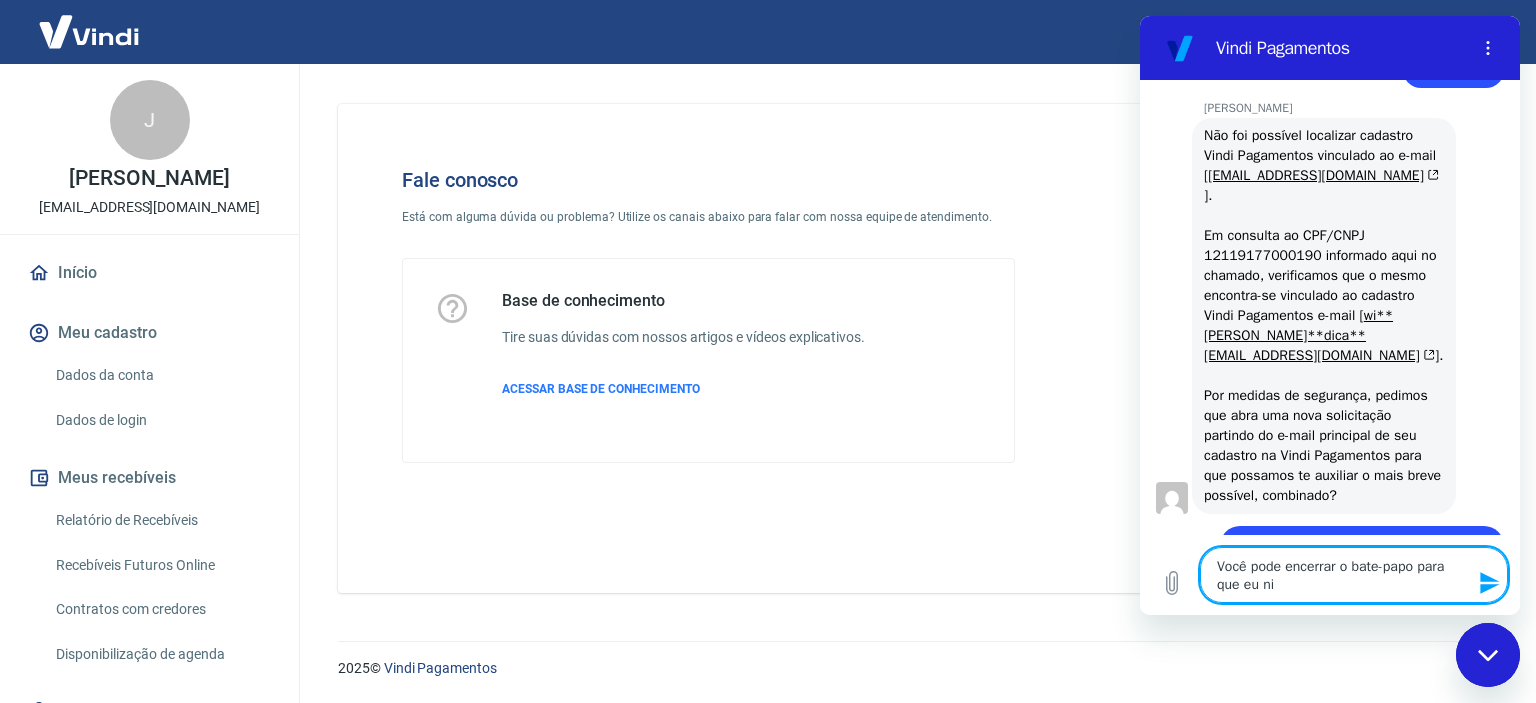 type on "Você pode encerrar o bate-papo para que eu nic" 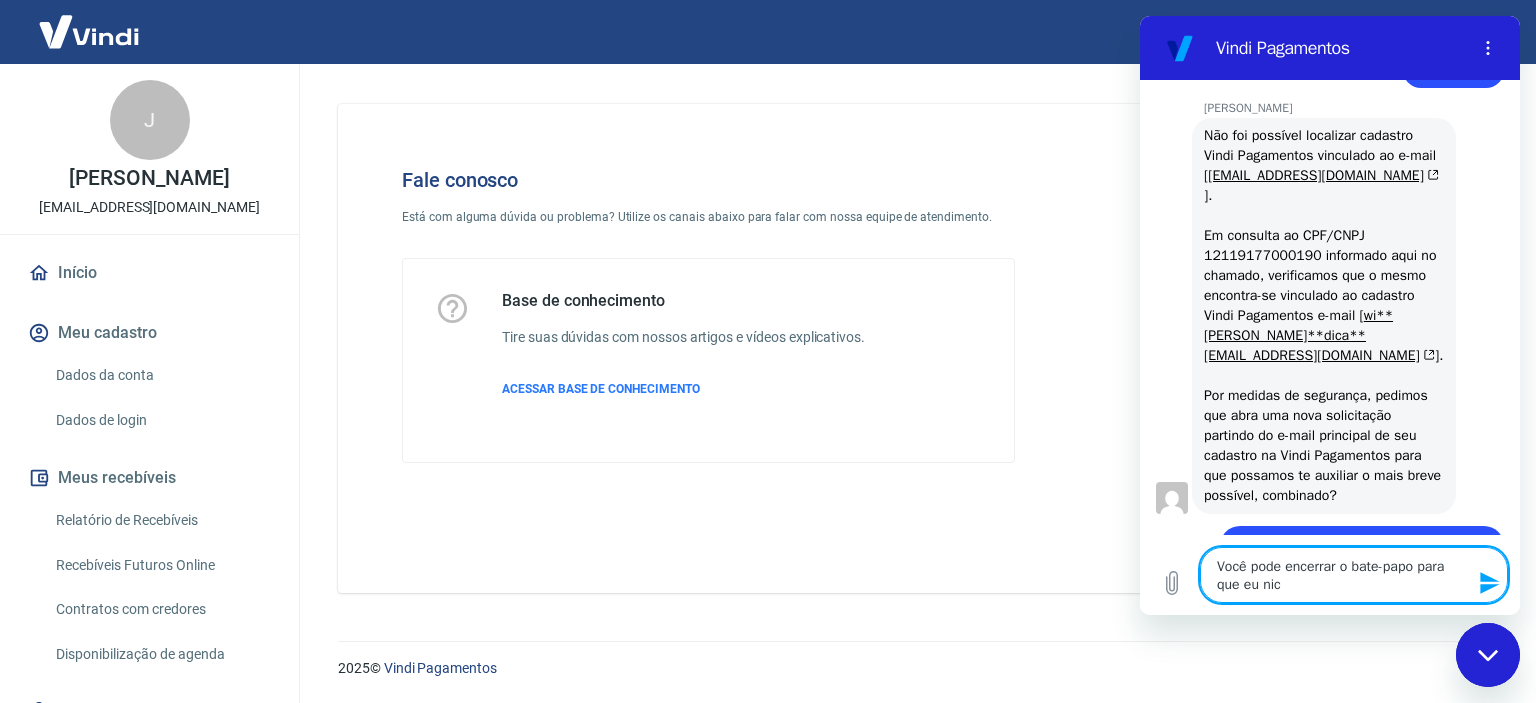 type on "Você pode encerrar o bate-papo para que eu nici" 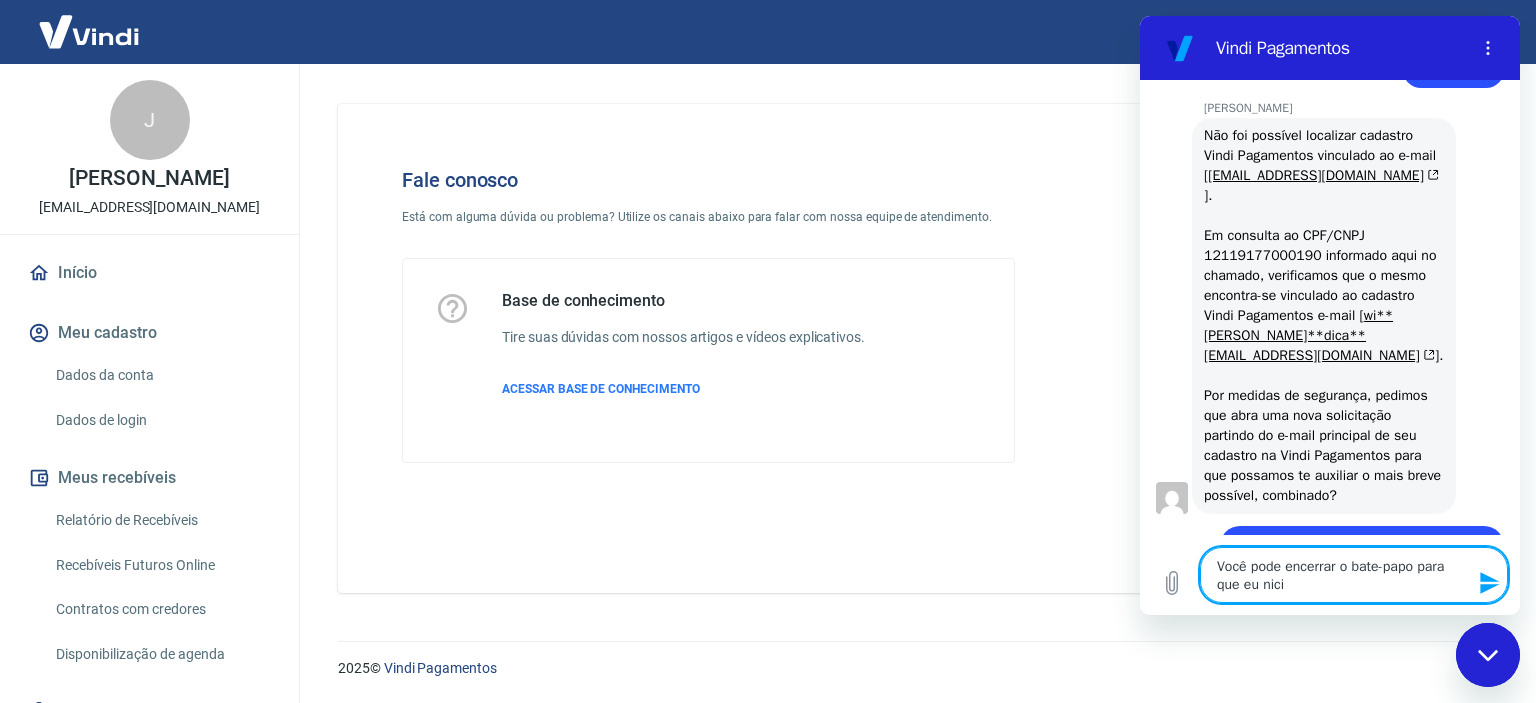 type on "Você pode encerrar o bate-papo para que eu nic" 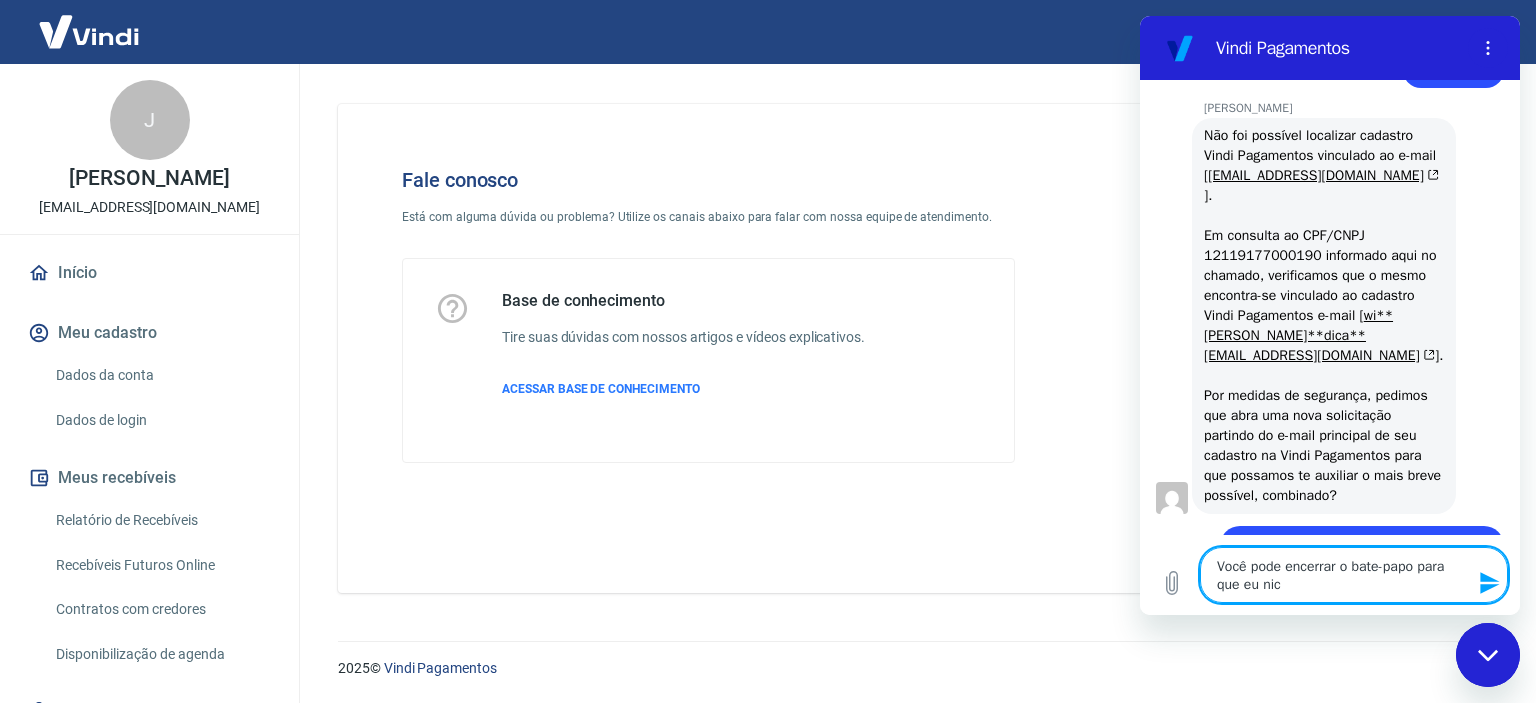 type on "Você pode encerrar o bate-papo para que eu ni" 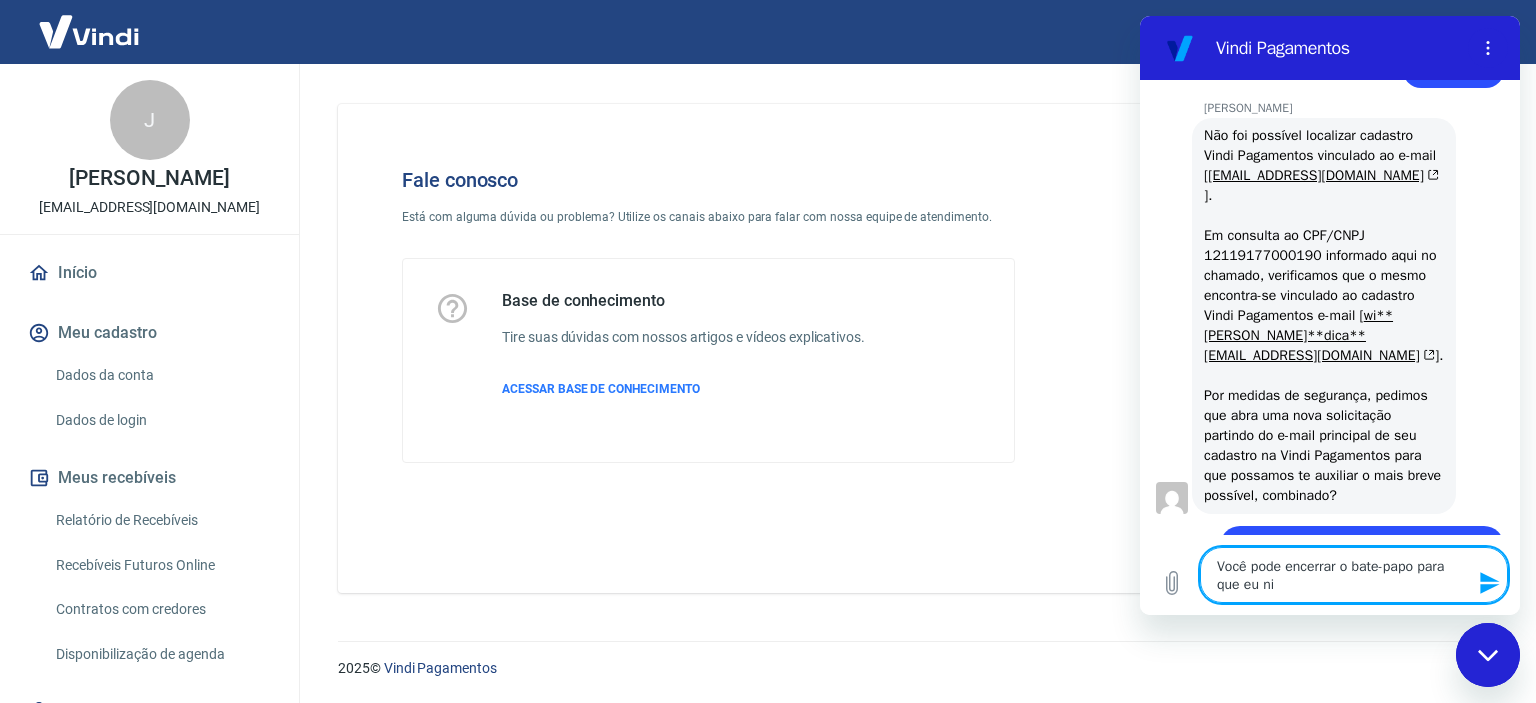 type on "Você pode encerrar o bate-papo para que eu n" 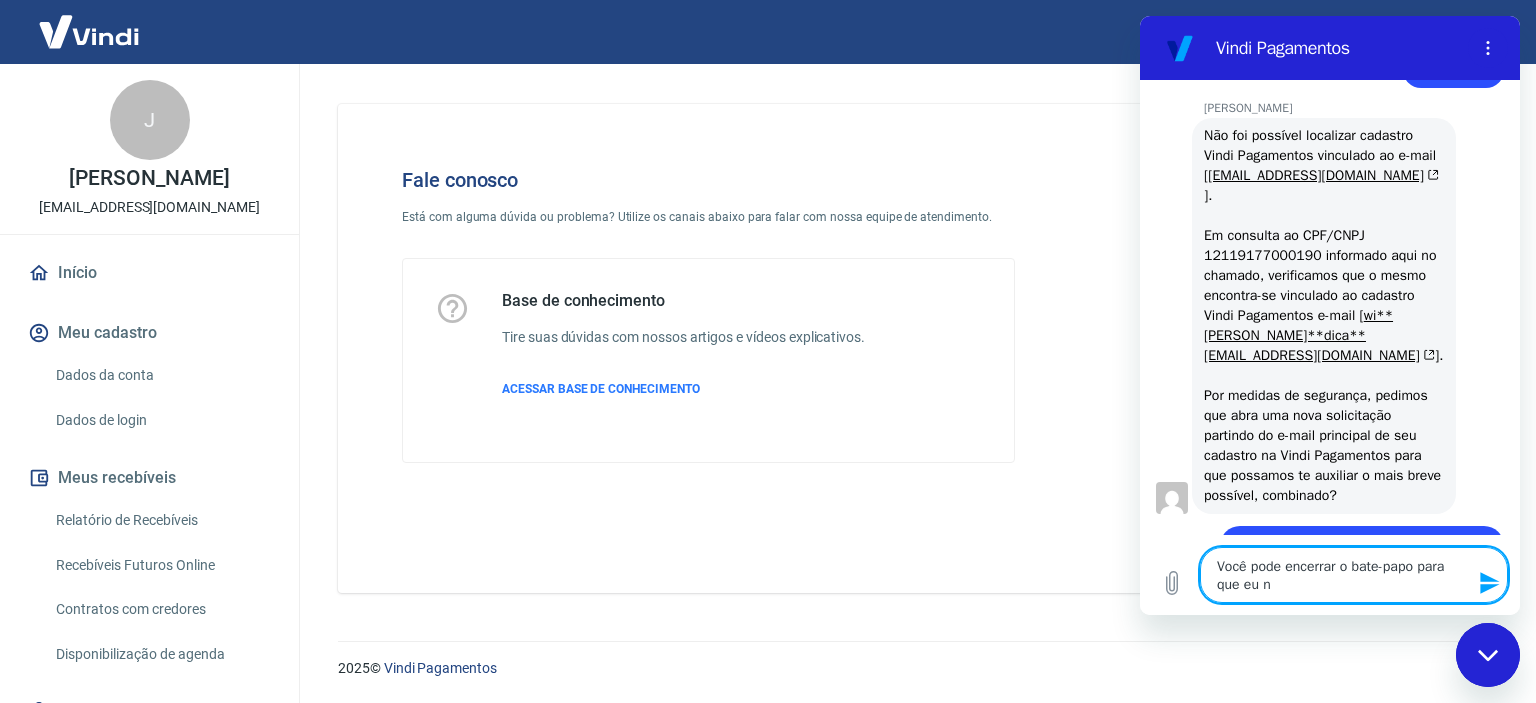 type on "Você pode encerrar o bate-papo para que eu" 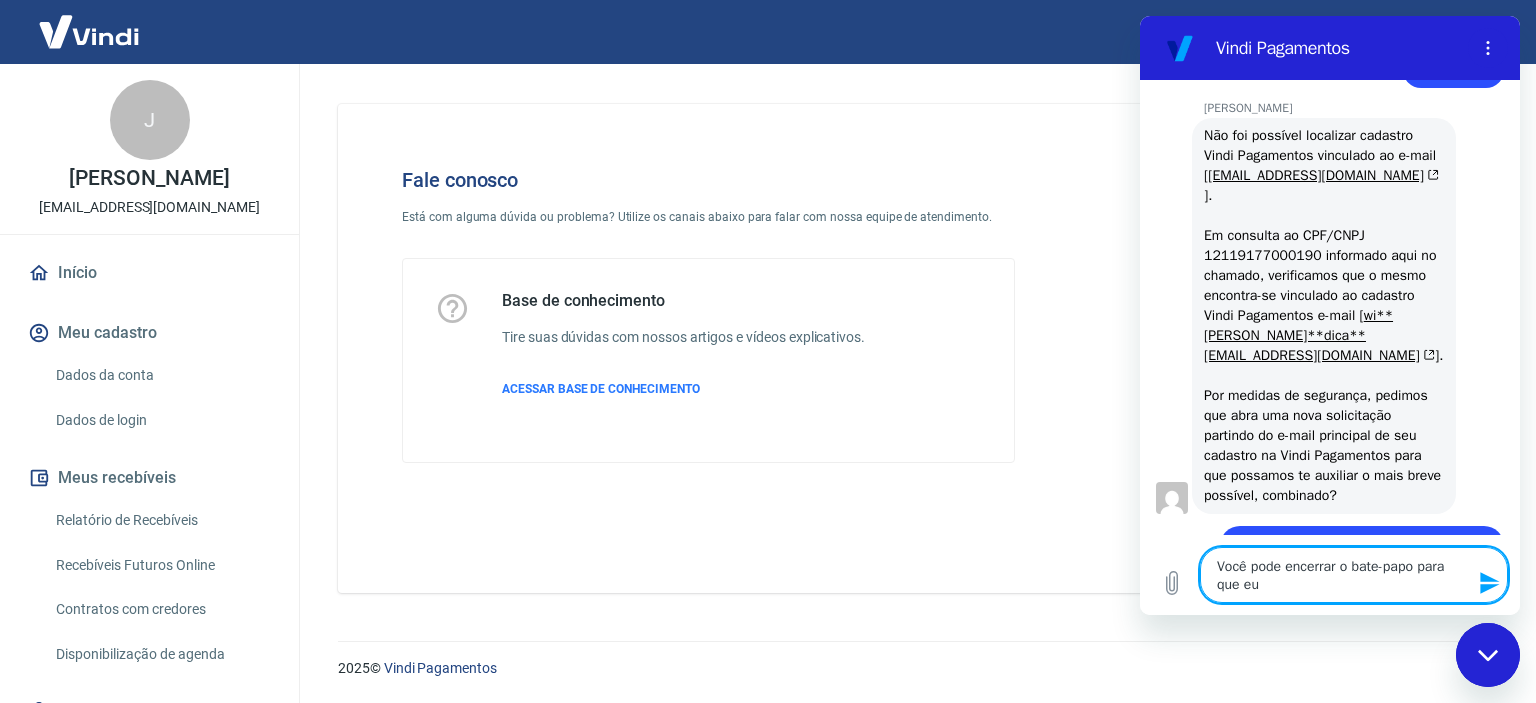 type on "Você pode encerrar o bate-papo para que eu i" 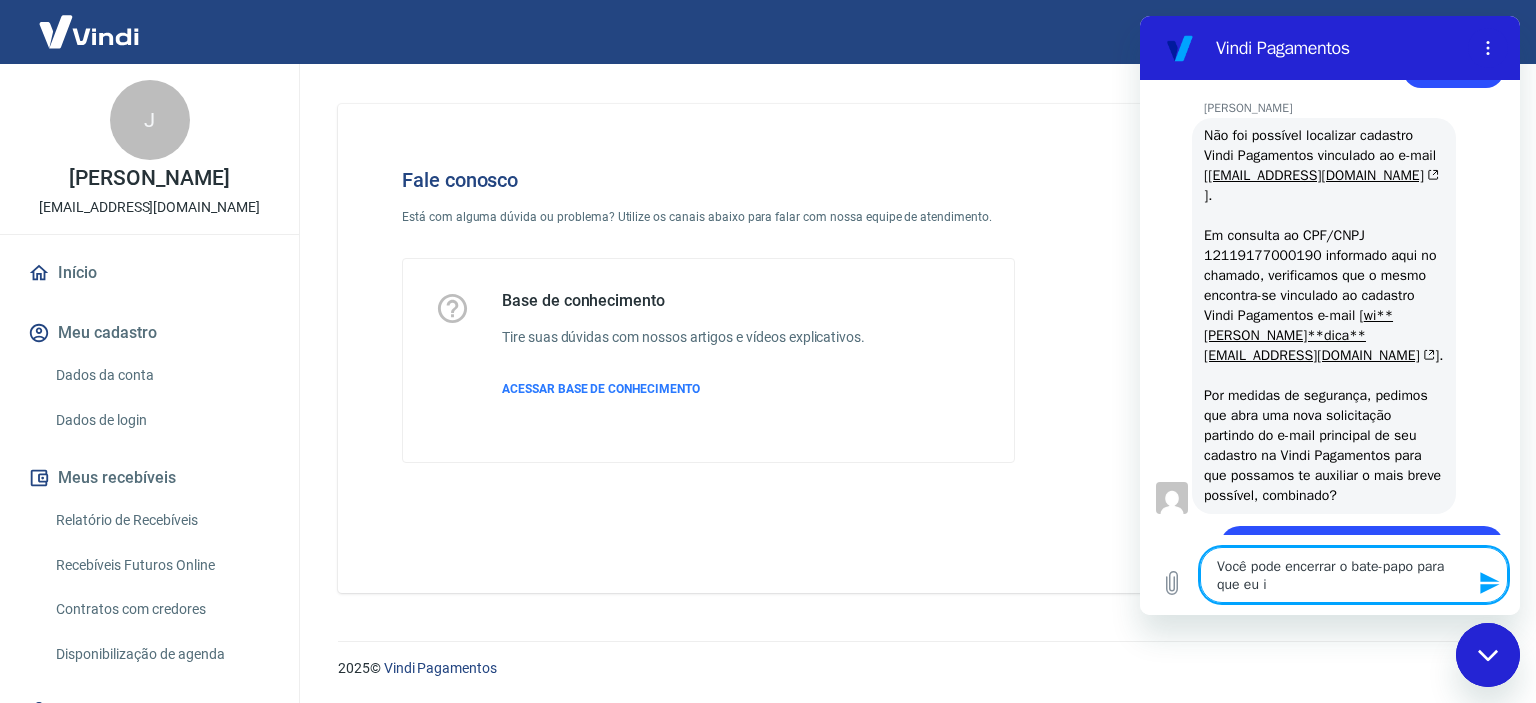 type on "Você pode encerrar o bate-papo para que eu in" 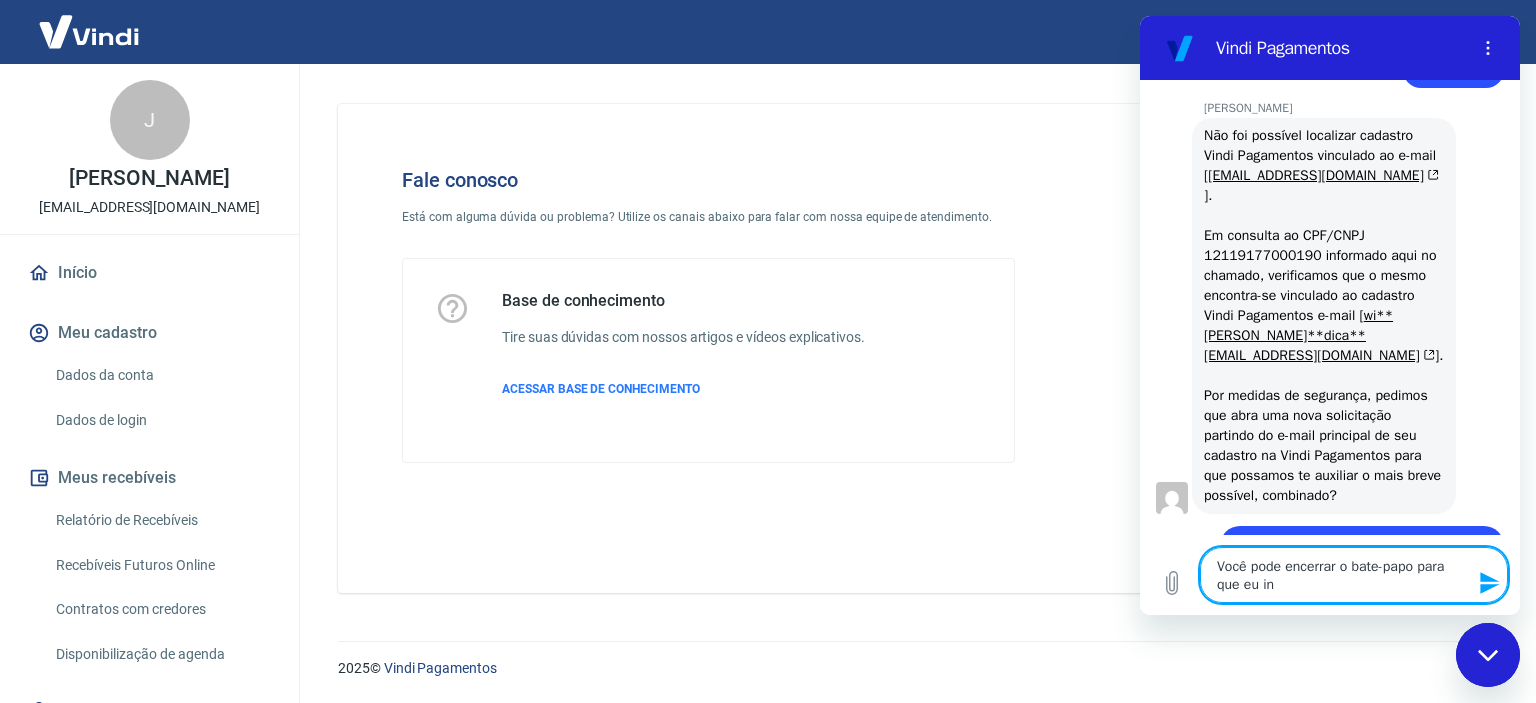 type on "Você pode encerrar o bate-papo para que eu ini" 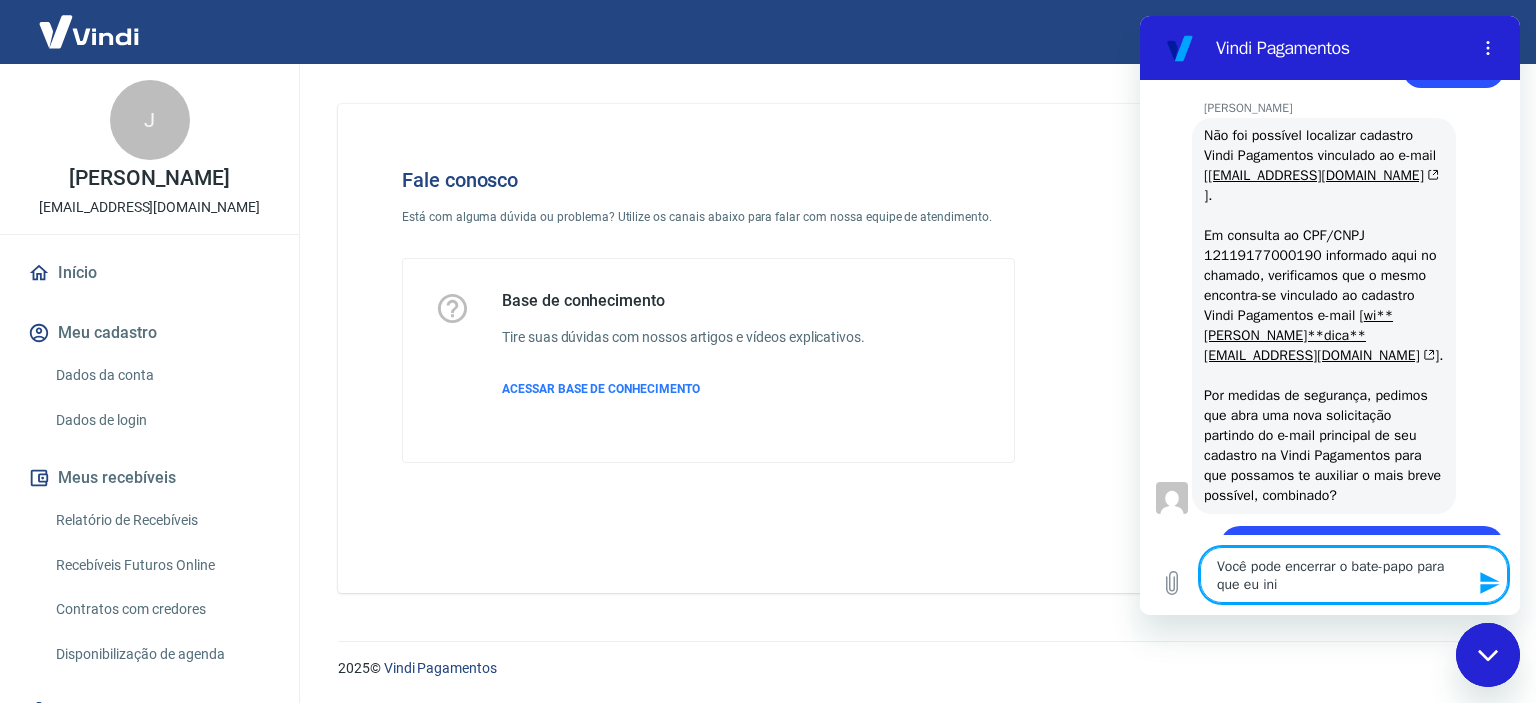 type on "Você pode encerrar o bate-papo para que eu inic" 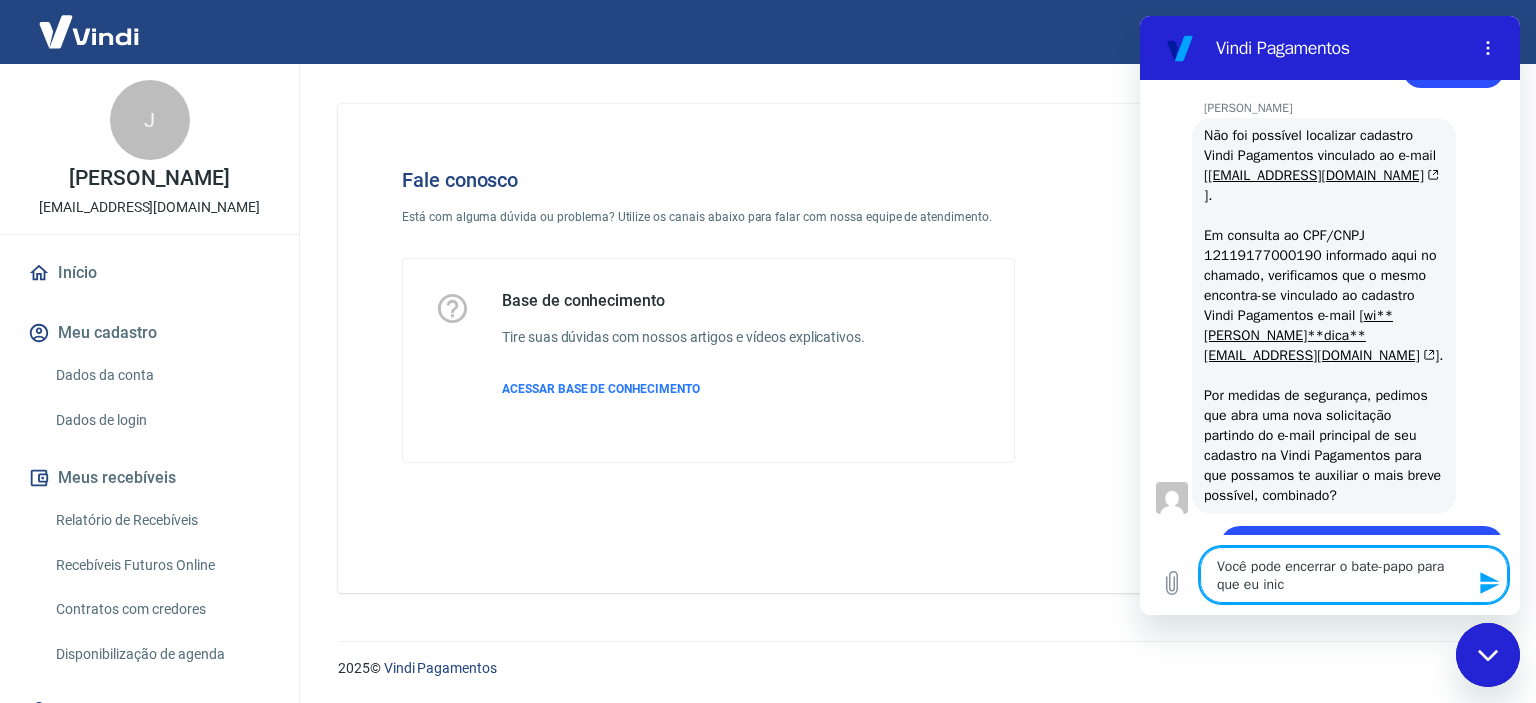 type on "Você pode encerrar o bate-papo para que eu inici" 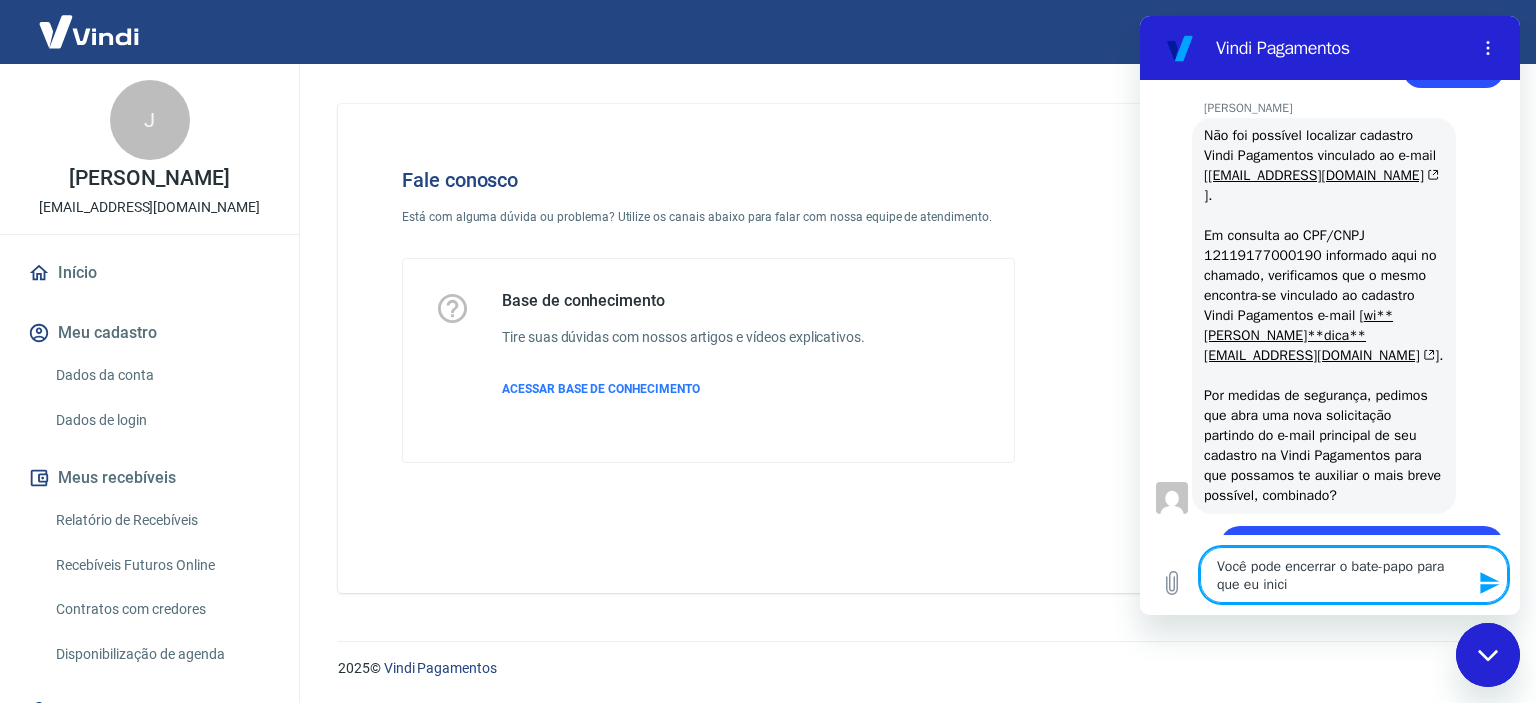 type on "x" 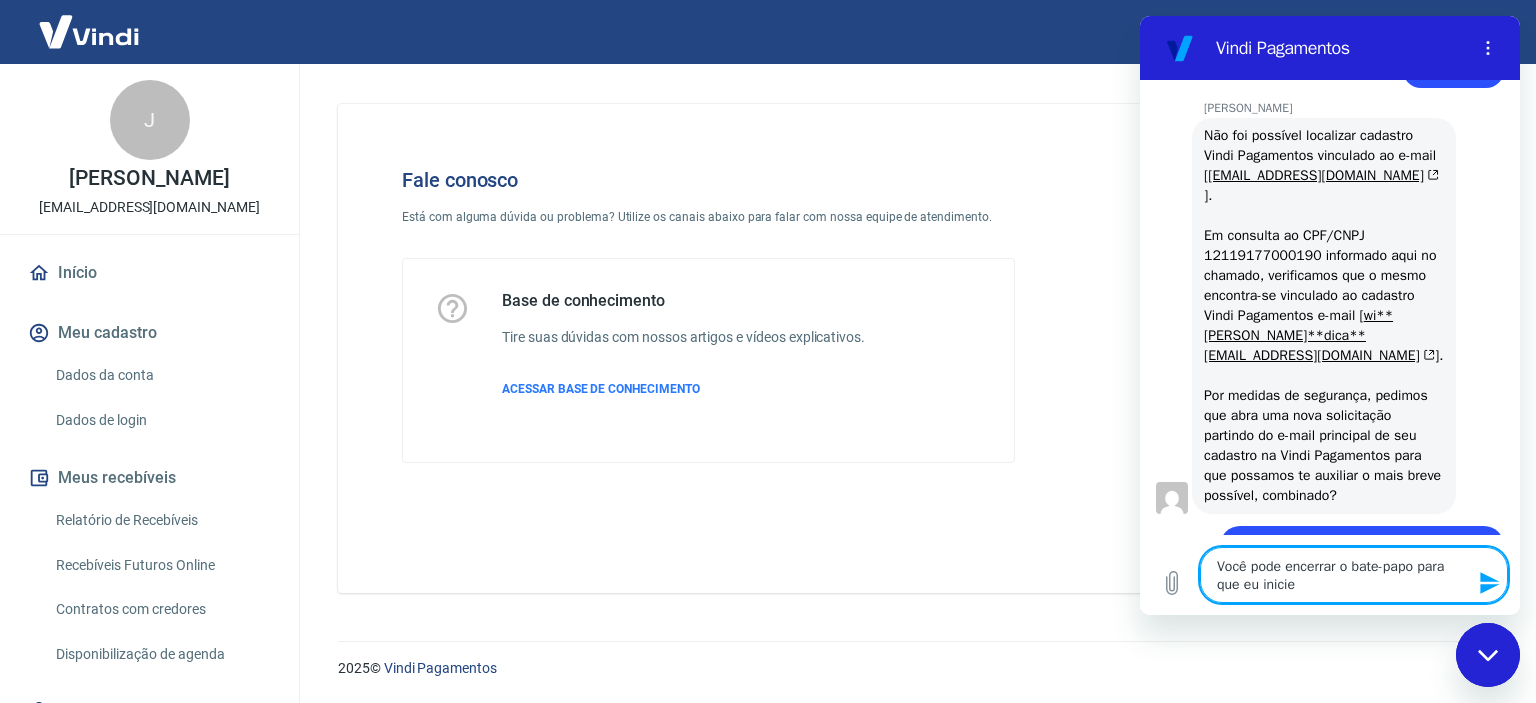 type on "Você pode encerrar o bate-papo para que eu inicie" 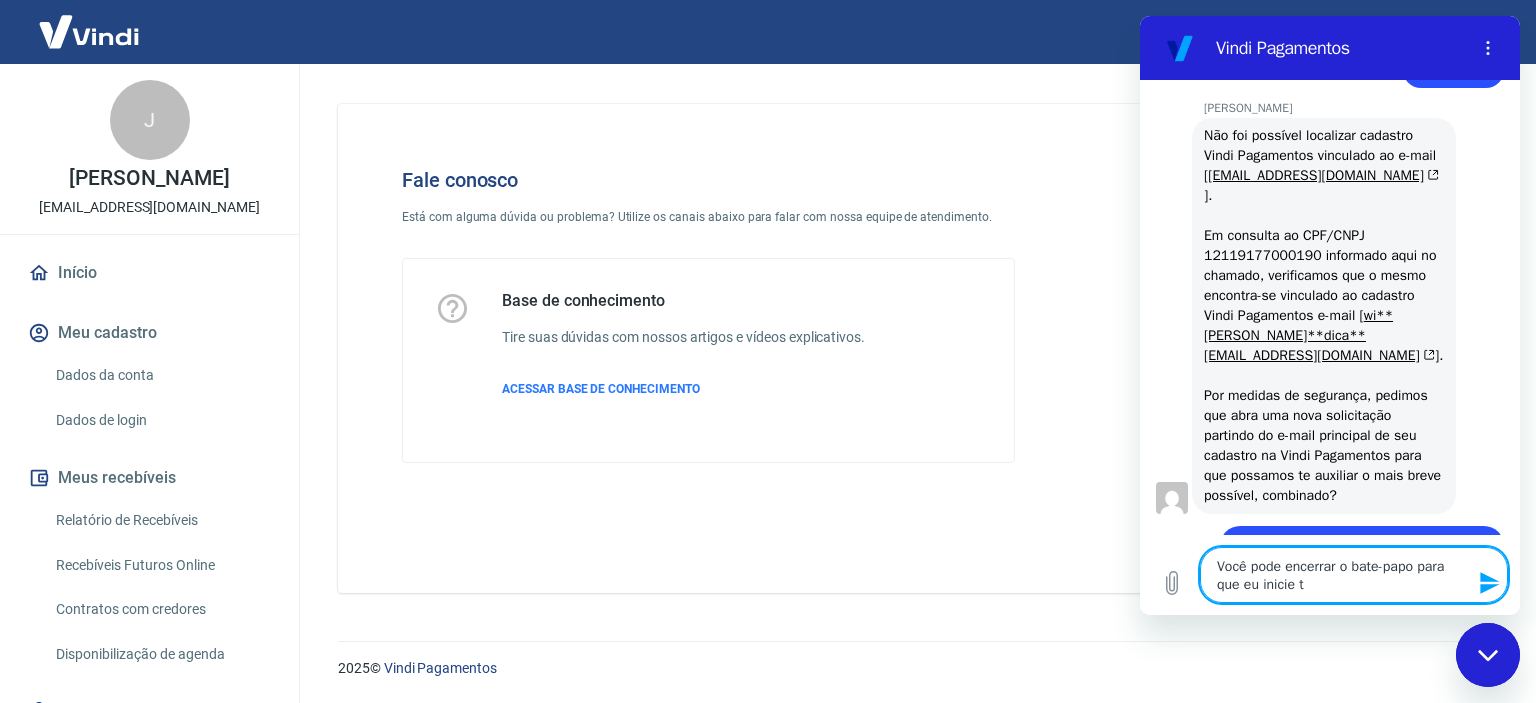 type on "Você pode encerrar o bate-papo para que eu inicie tu" 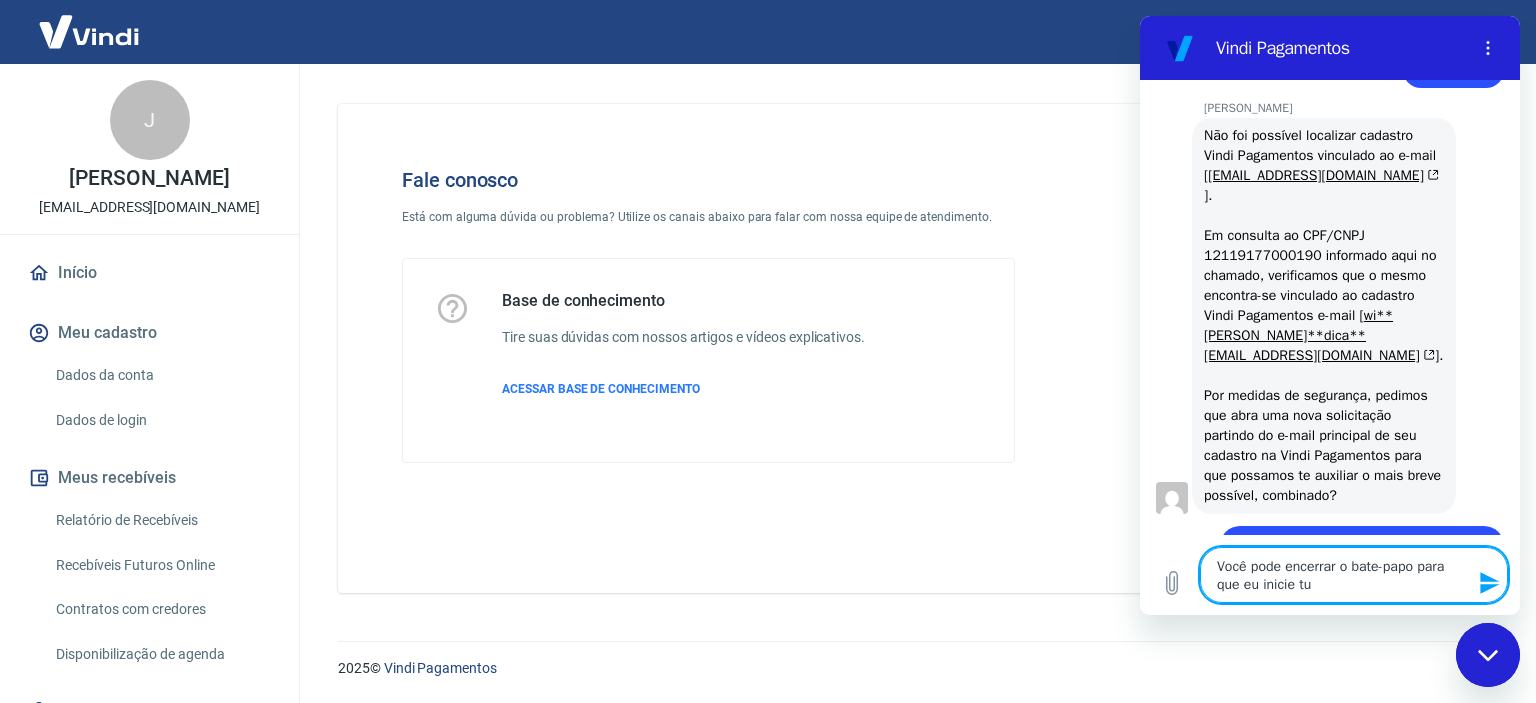 type on "x" 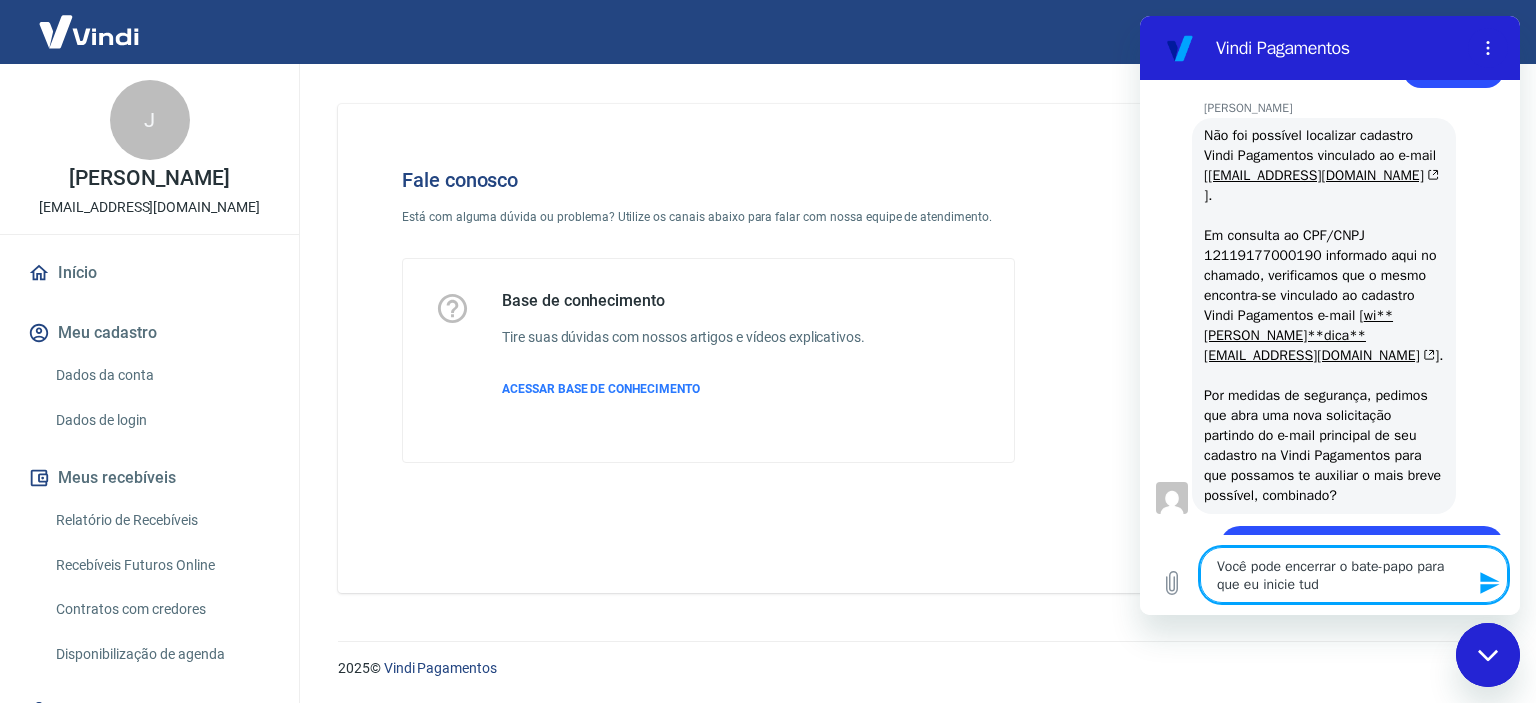 type on "Você pode encerrar o bate-papo para que eu inicie tudo" 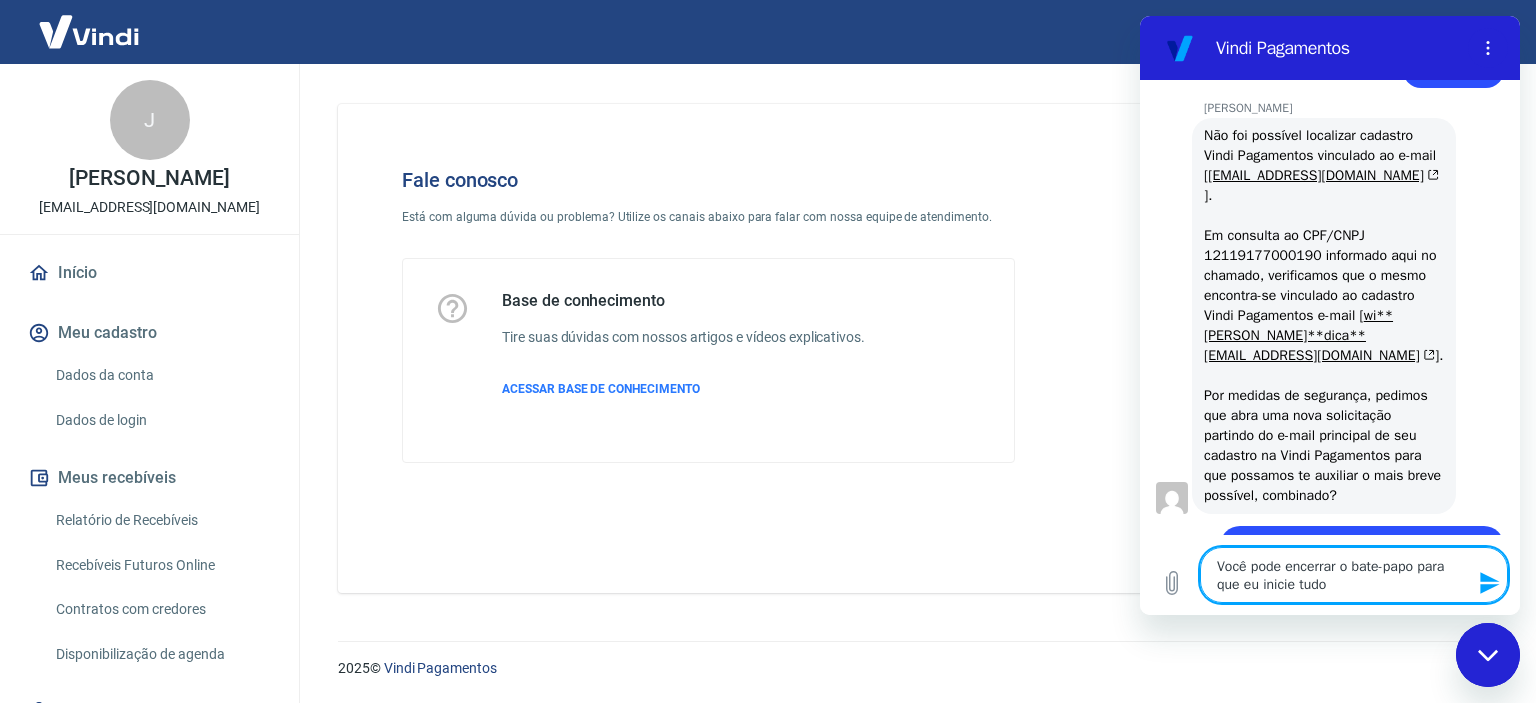 type on "Você pode encerrar o bate-papo para que eu inicie tudo" 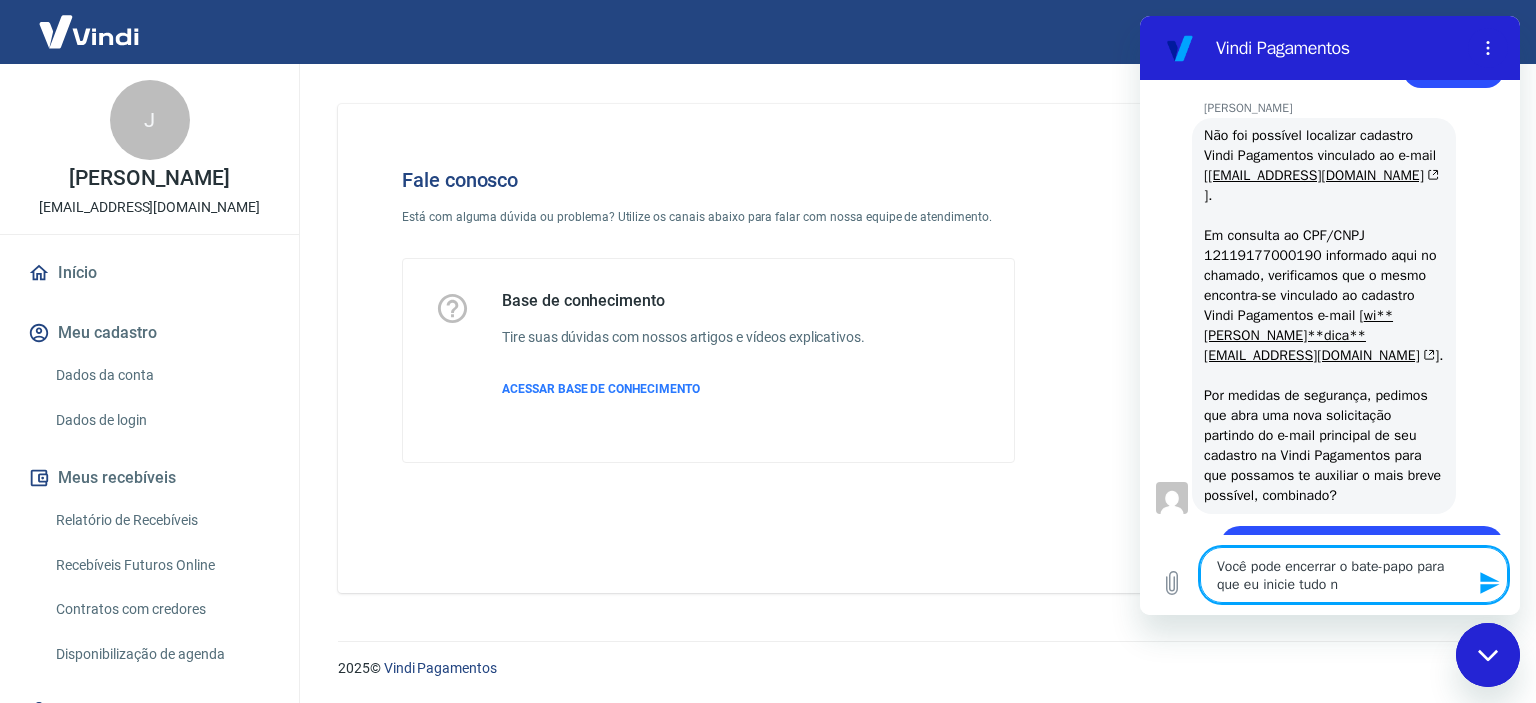type on "Você pode encerrar o bate-papo para que eu inicie tudo no" 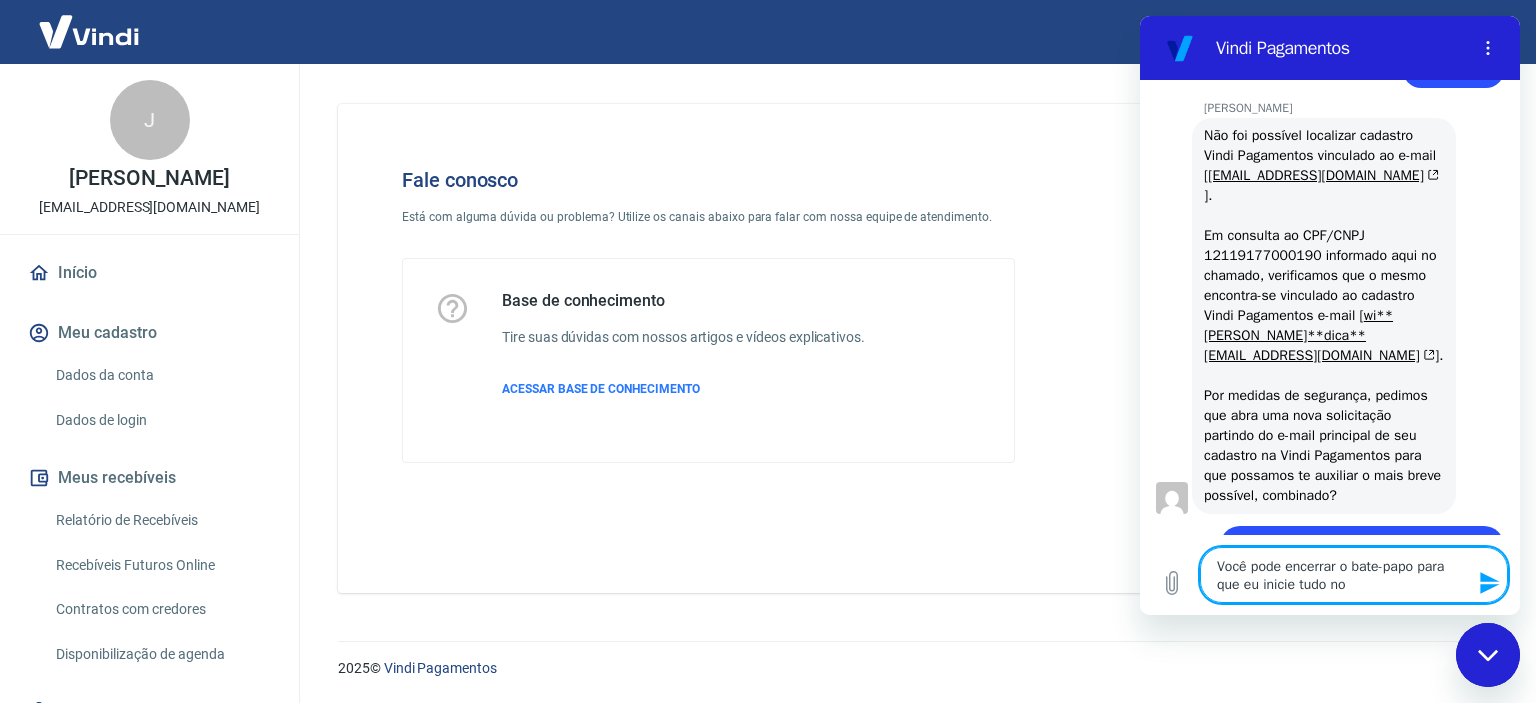 type on "Você pode encerrar o bate-papo para que eu inicie tudo nov" 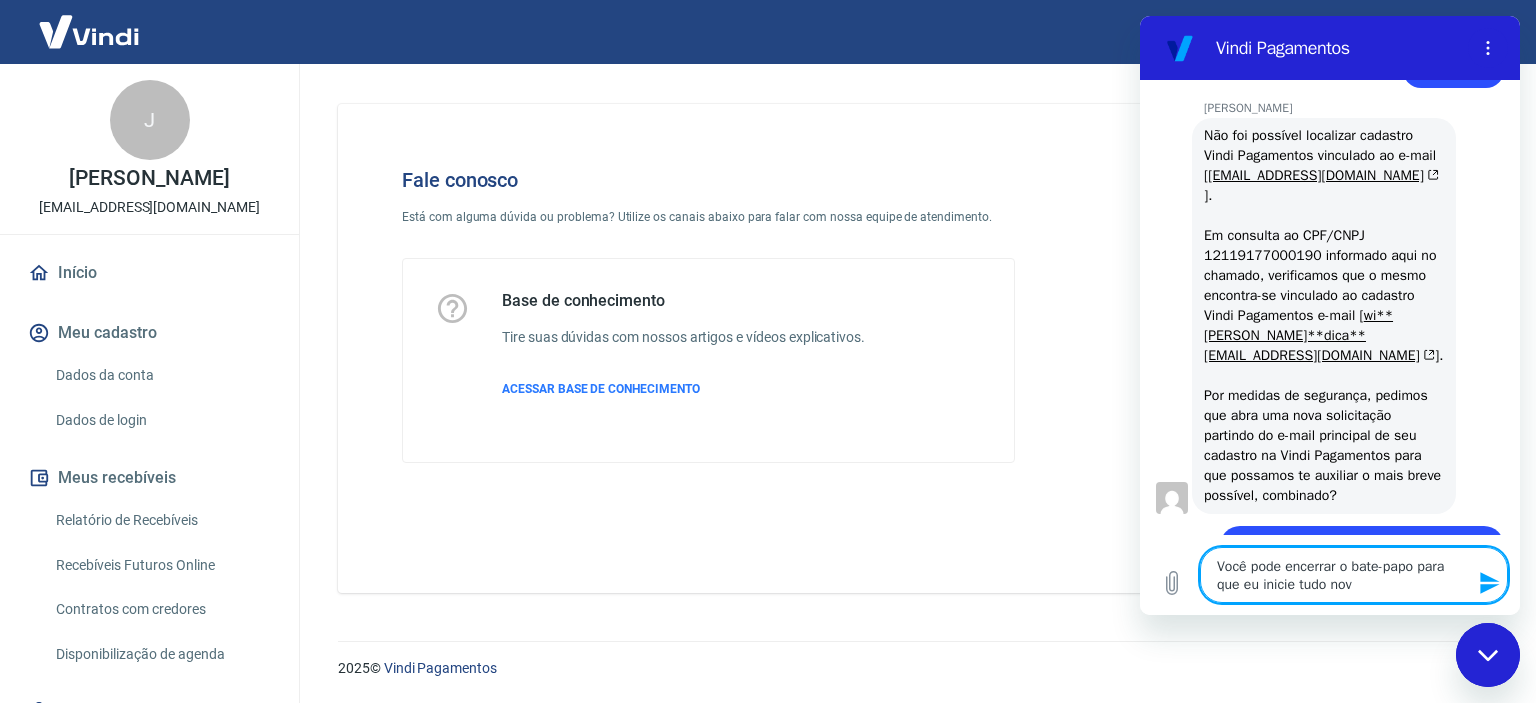 type on "Você pode encerrar o bate-papo para que eu inicie tudo nova" 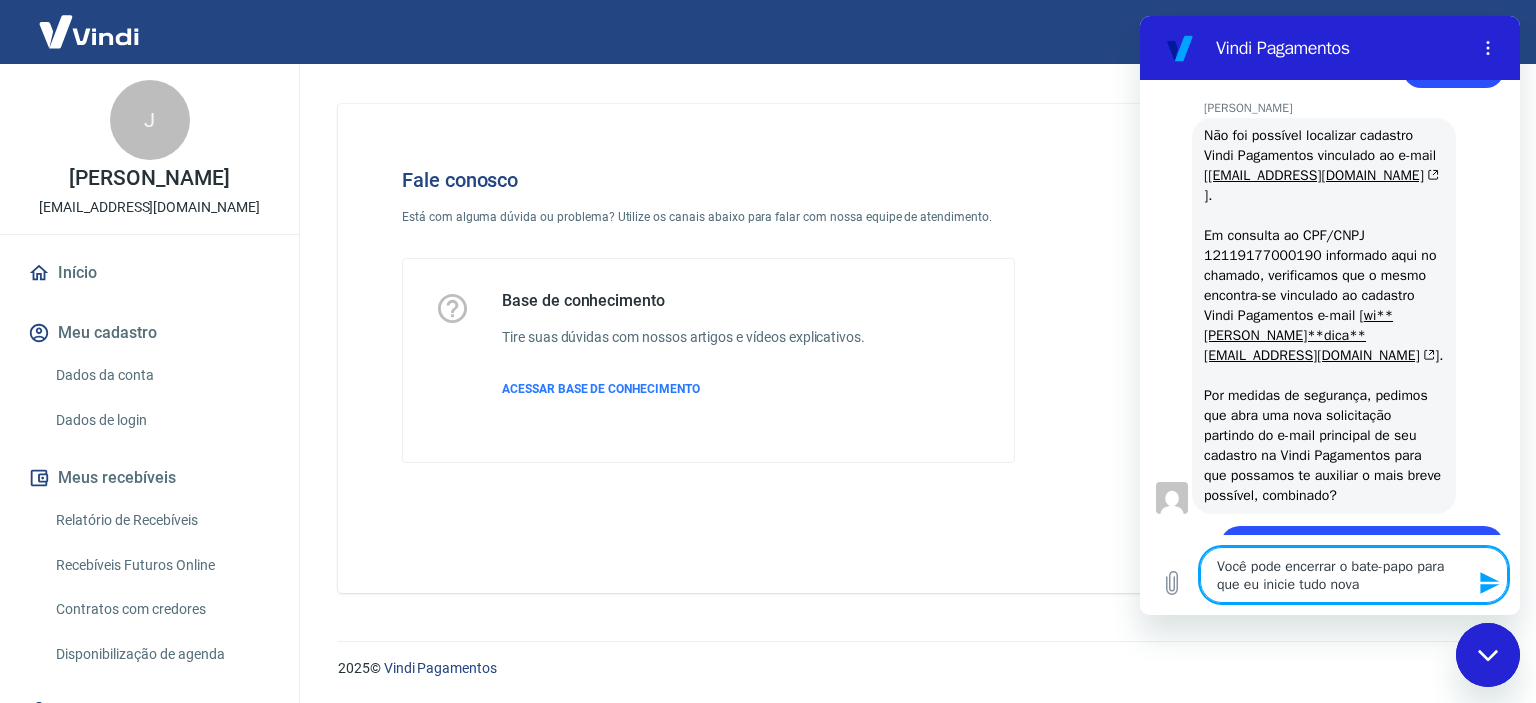 type on "Você pode encerrar o bate-papo para que eu inicie tudo novam" 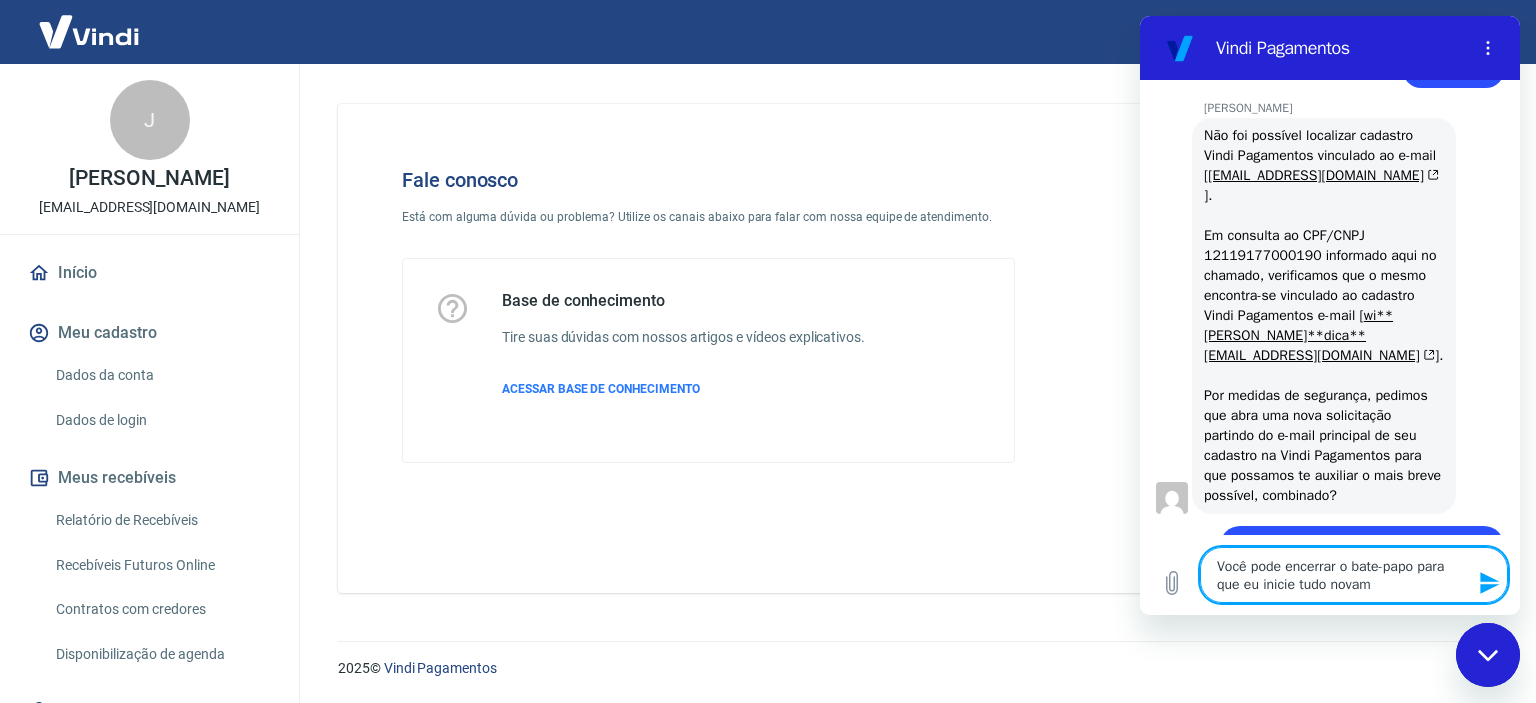 type on "Você pode encerrar o bate-papo para que eu inicie tudo novame" 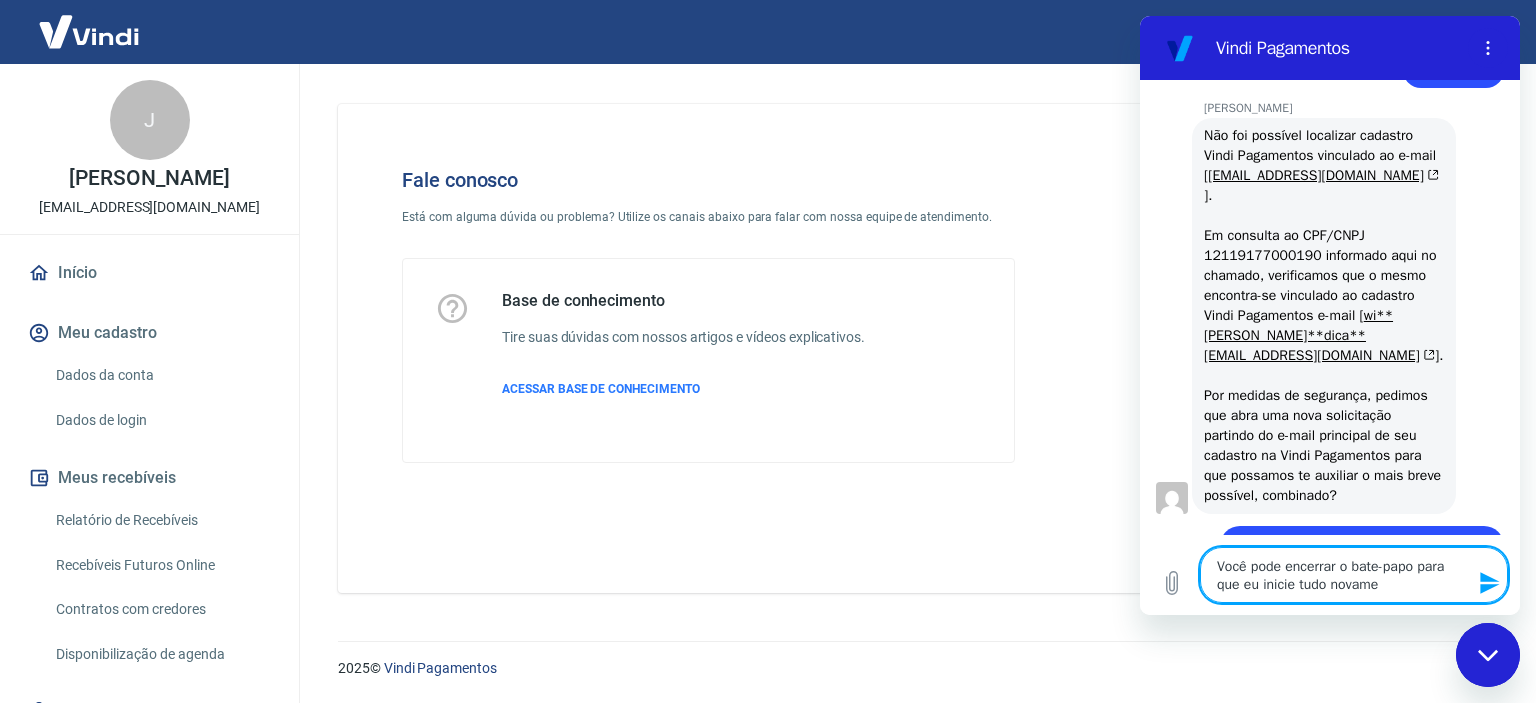 type on "Você pode encerrar o bate-papo para que eu inicie tudo novamen" 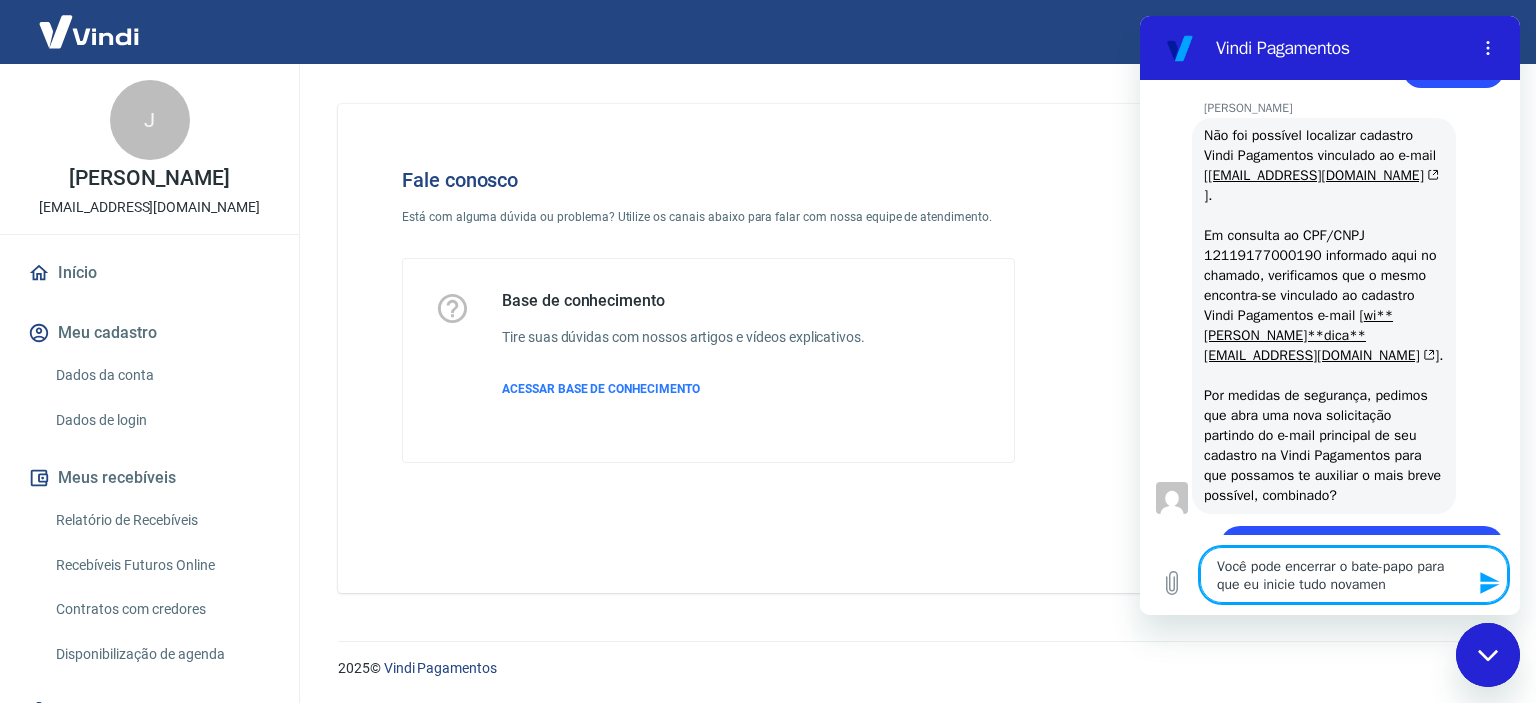 type on "Você pode encerrar o bate-papo para que eu inicie tudo novament" 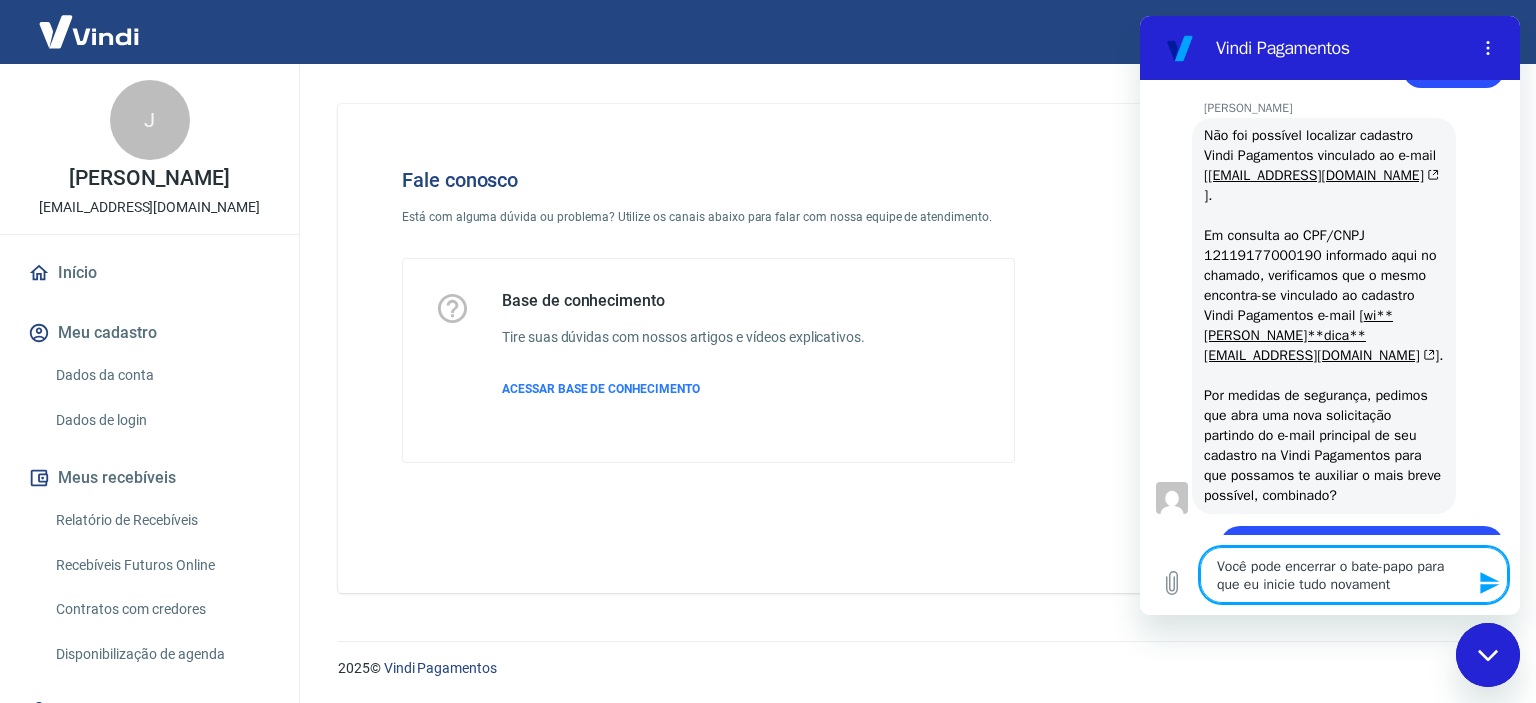 type on "Você pode encerrar o bate-papo para que eu inicie tudo novamente" 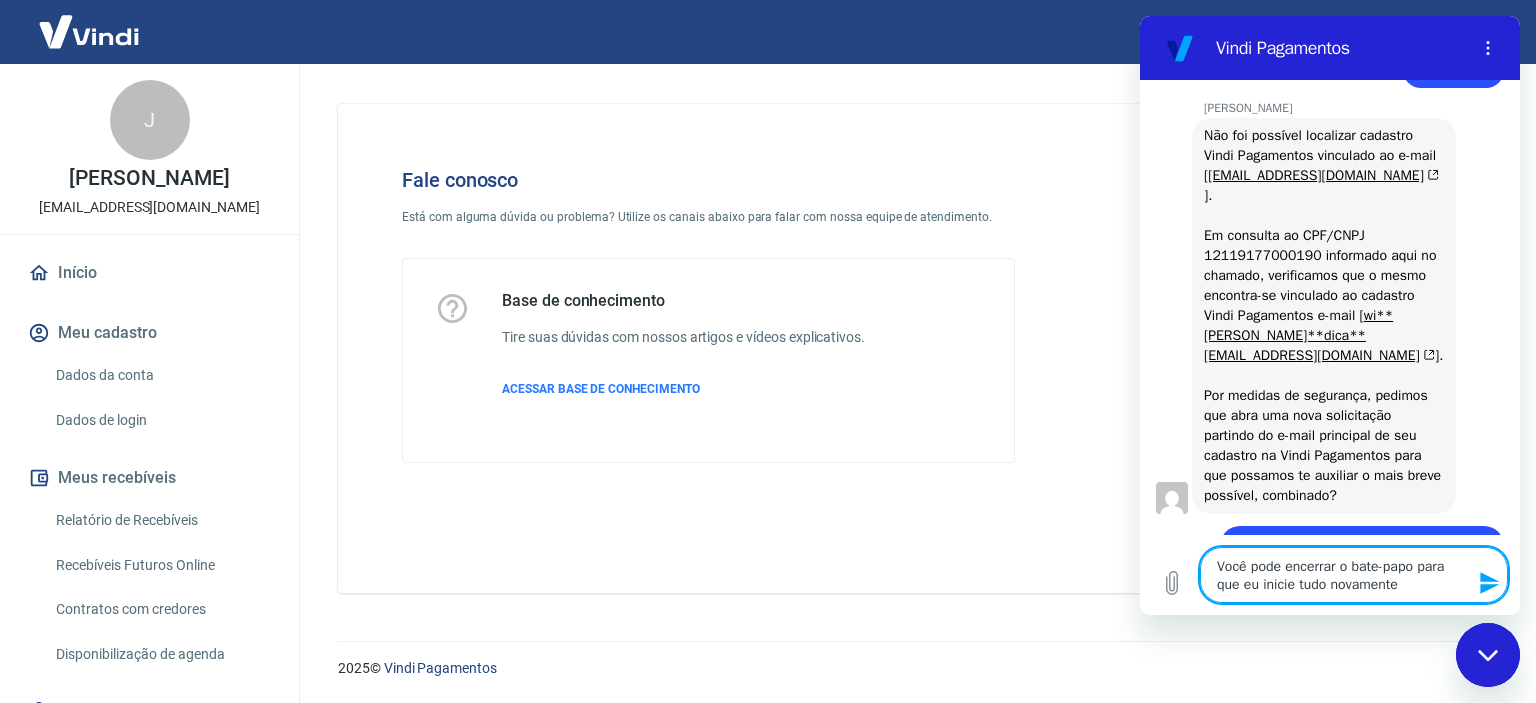 type on "Você pode encerrar o bate-papo para que eu inicie tudo novamente," 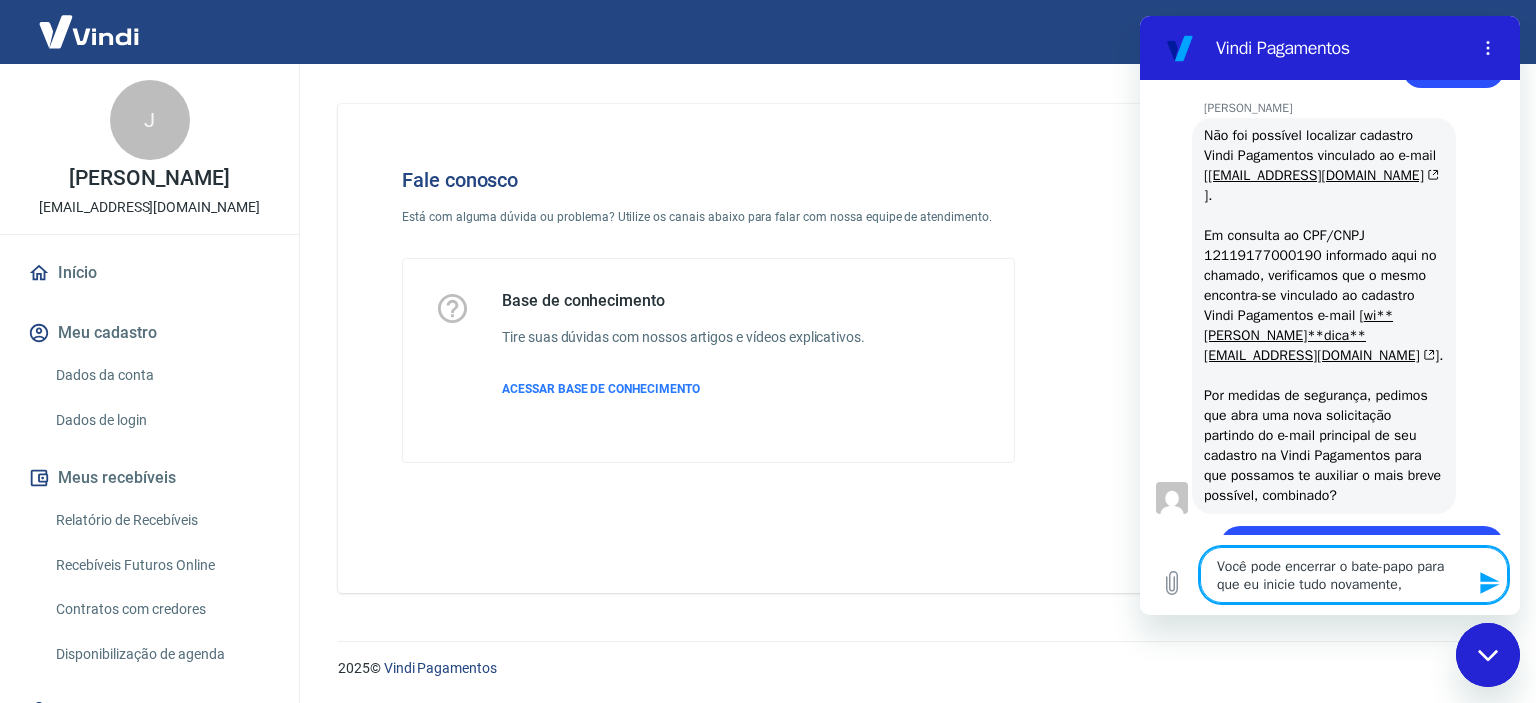 type on "Você pode encerrar o bate-papo para que eu inicie tudo novamente," 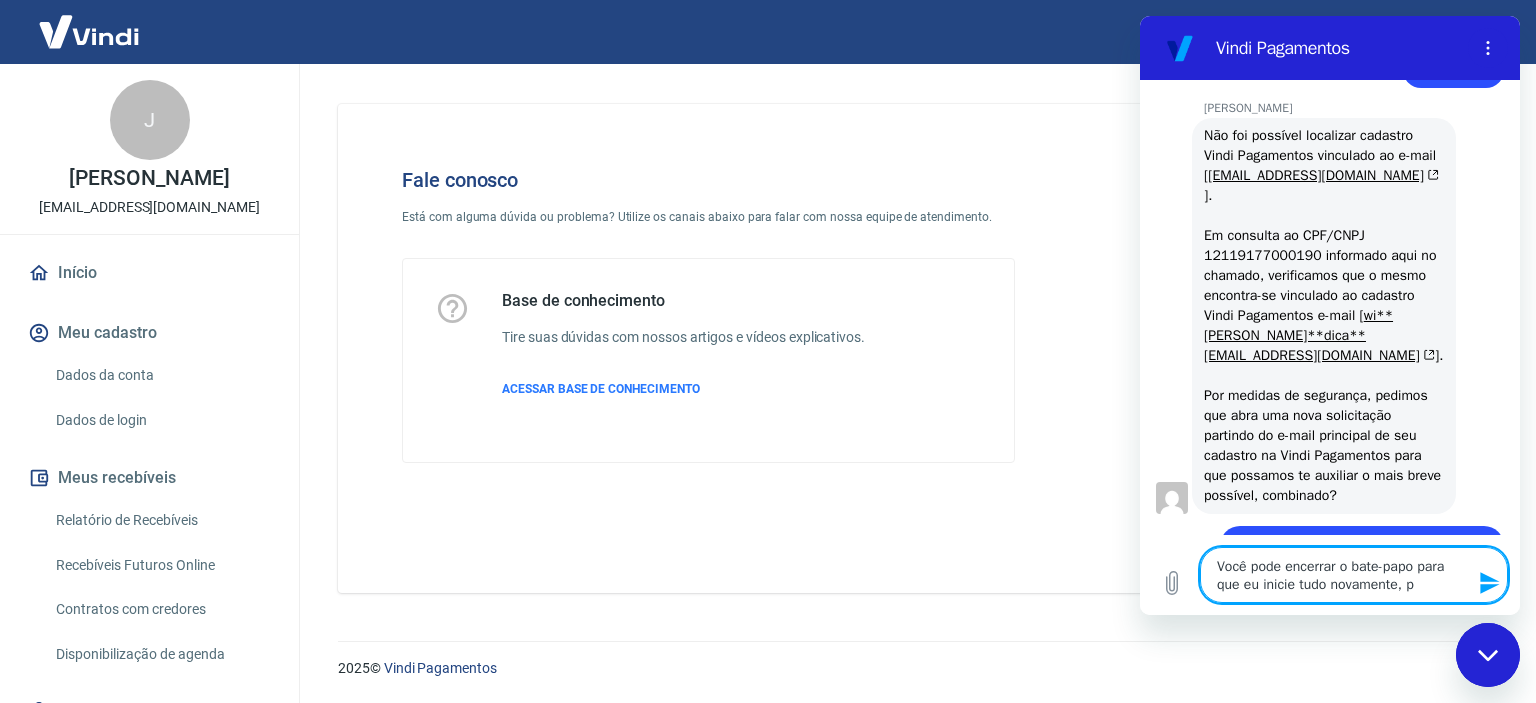 type on "x" 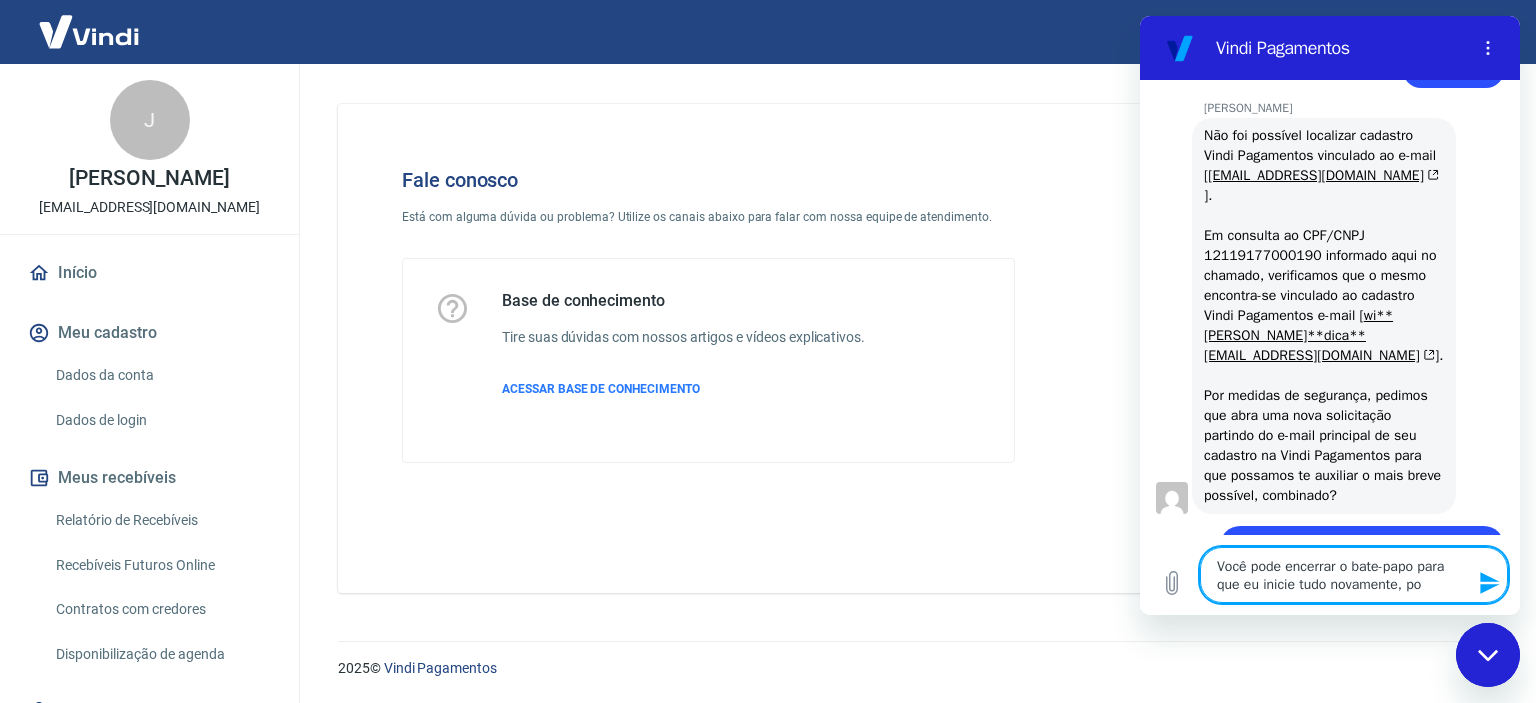 type on "Você pode encerrar o bate-papo para que eu inicie tudo novamente, por" 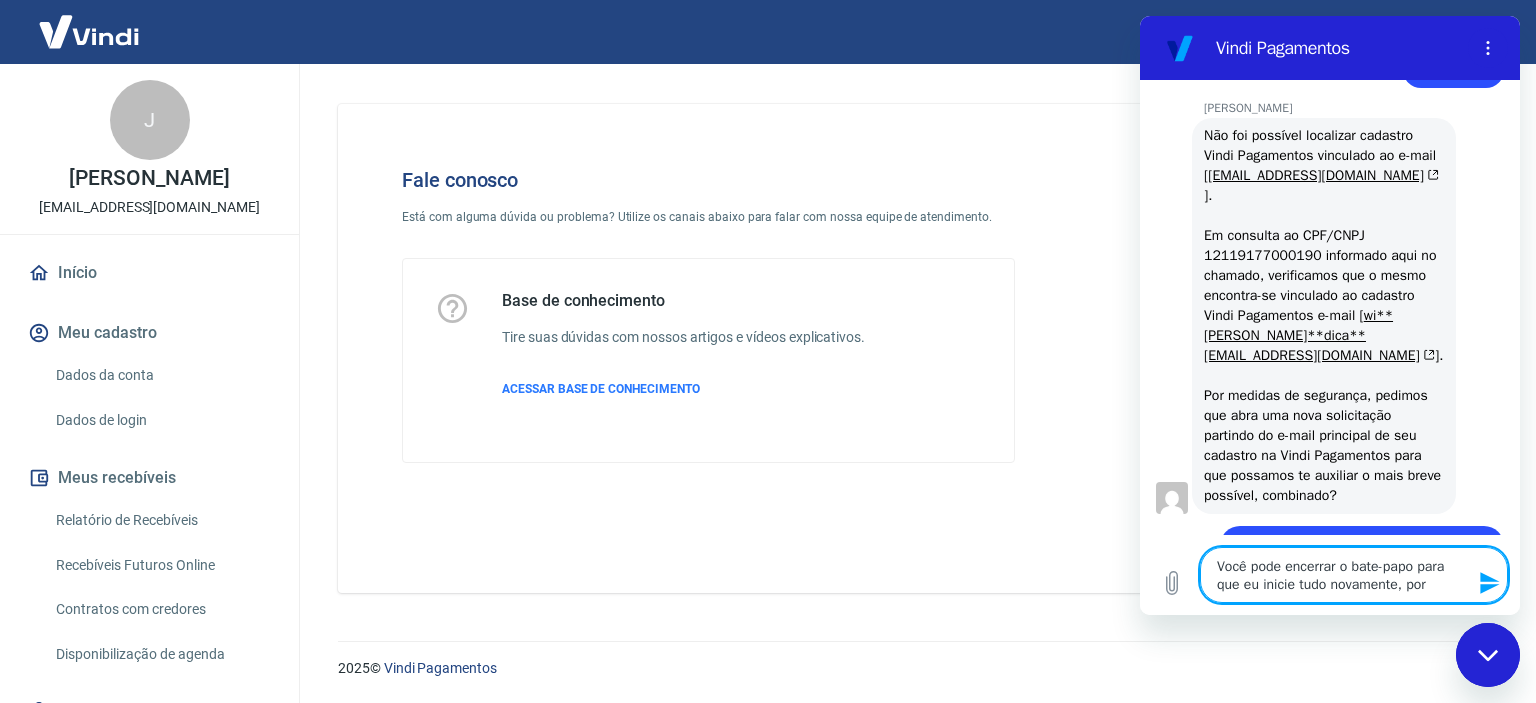 type 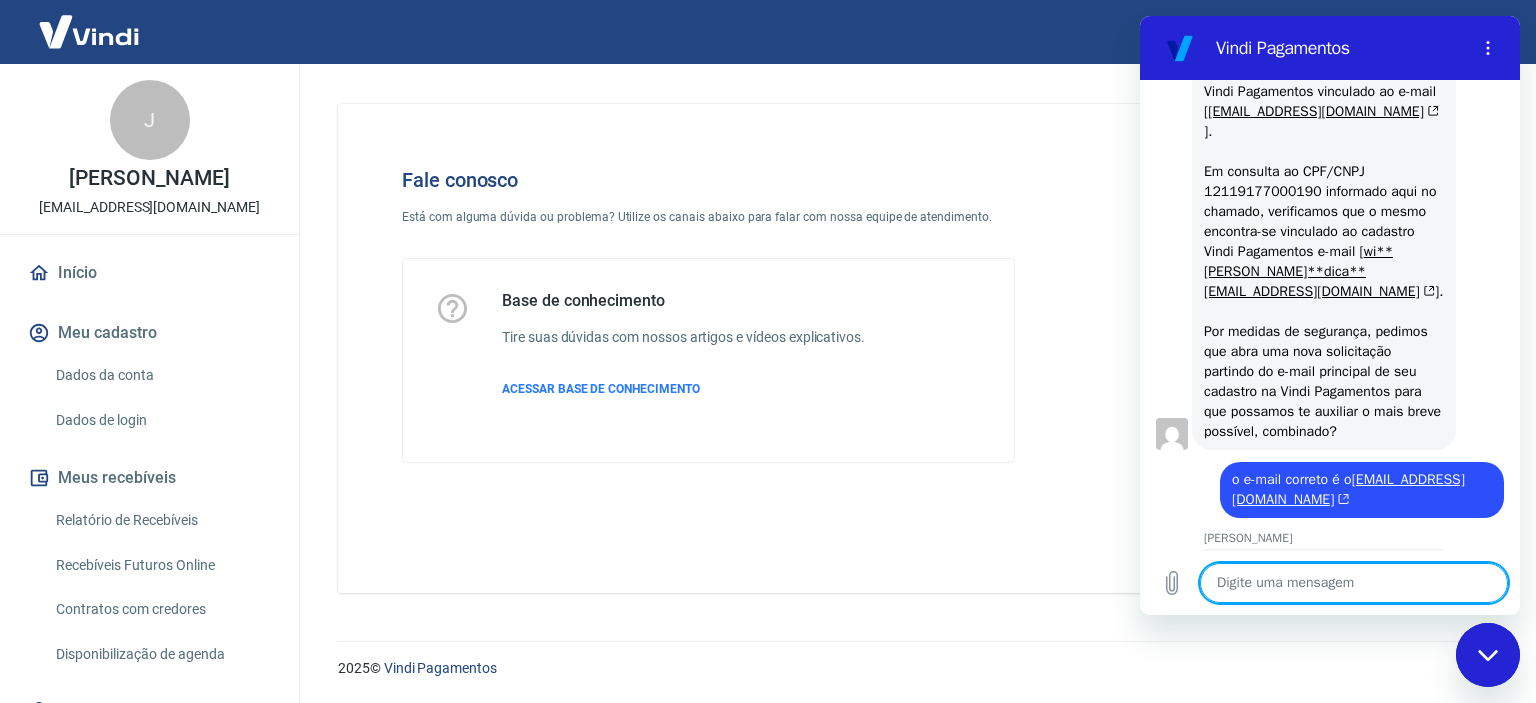 scroll, scrollTop: 2462, scrollLeft: 0, axis: vertical 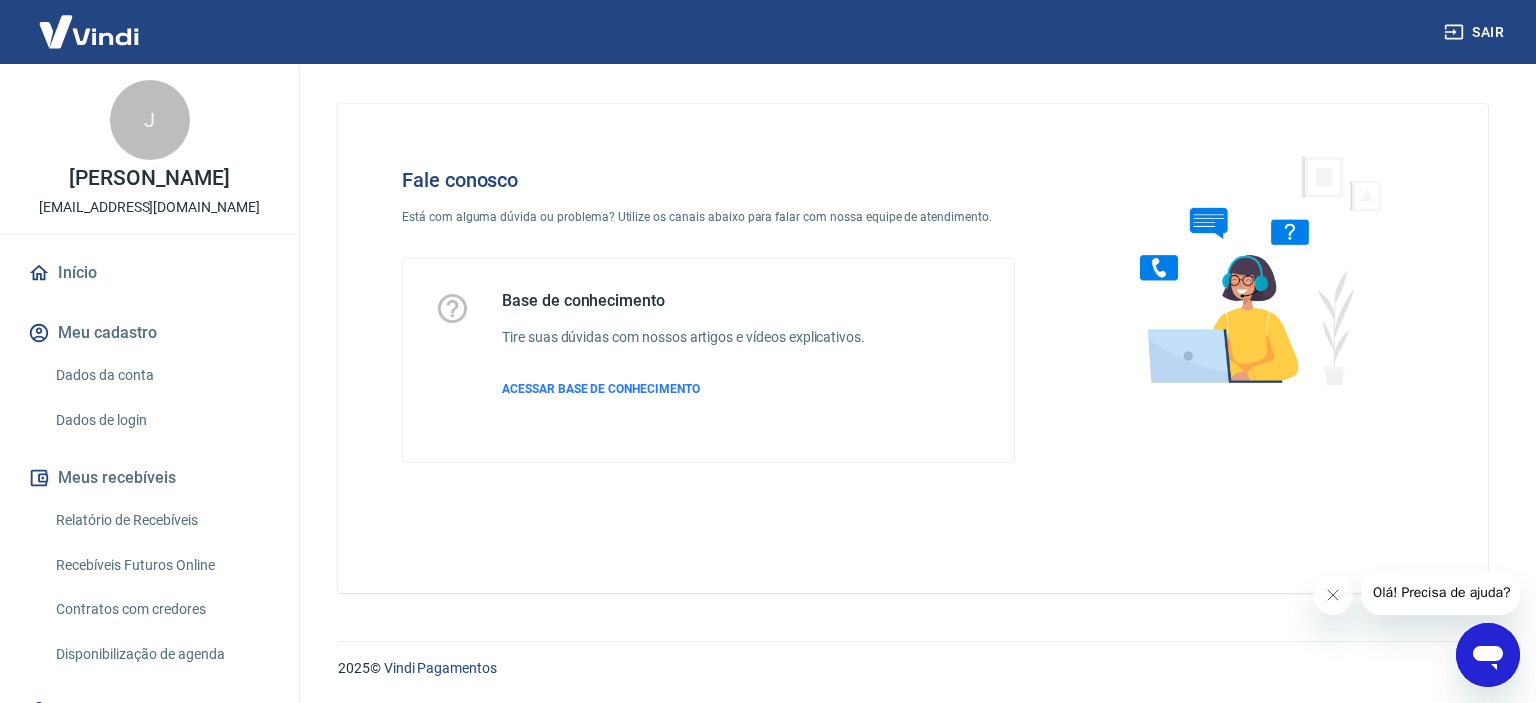 click 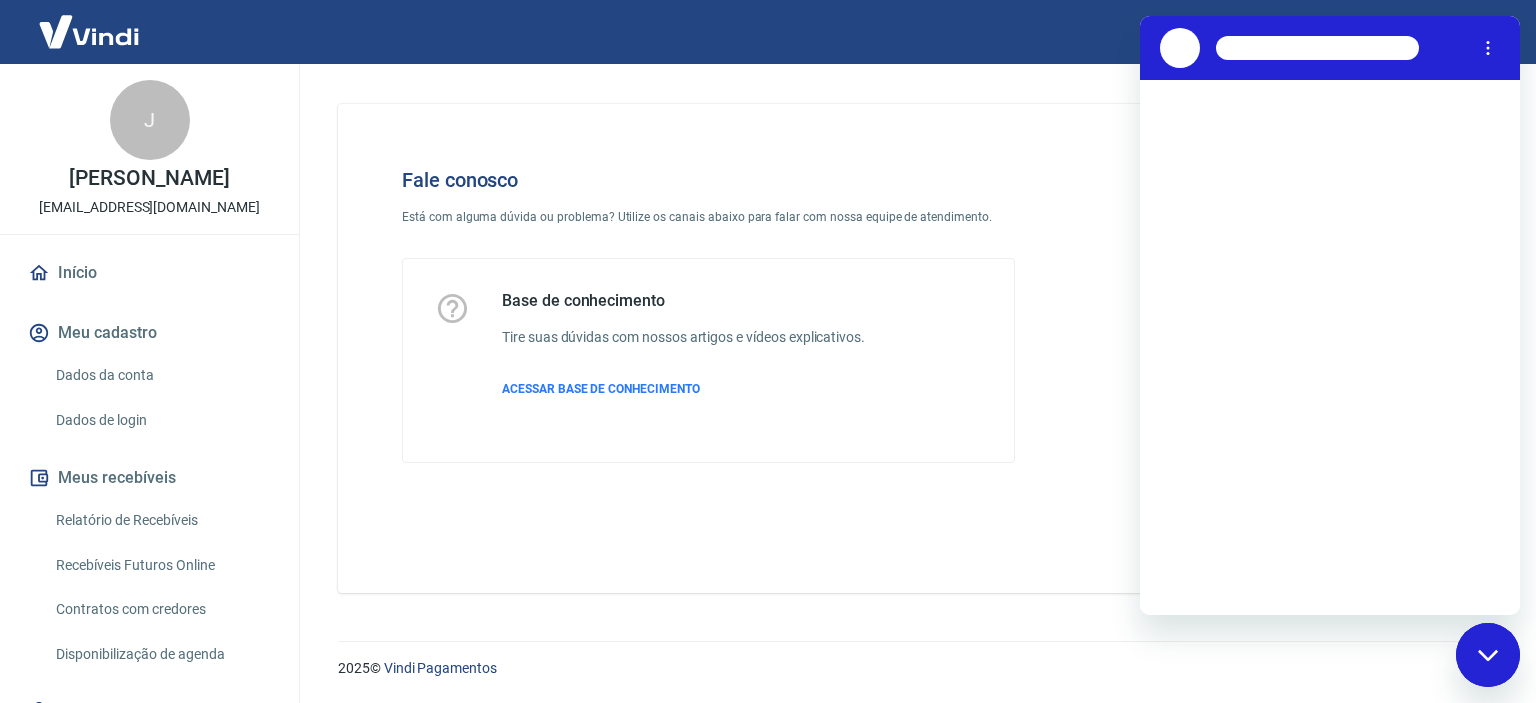 scroll, scrollTop: 0, scrollLeft: 0, axis: both 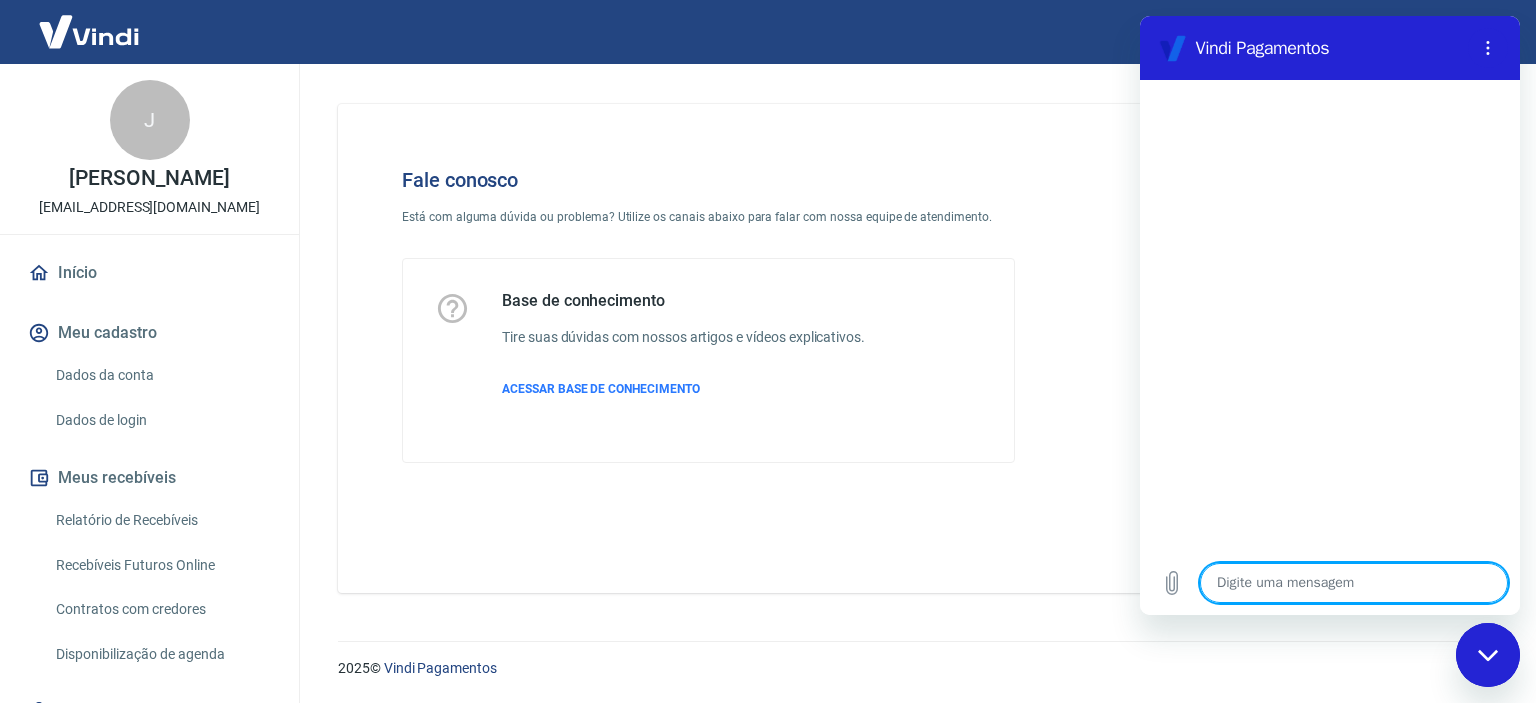 click at bounding box center [1354, 583] 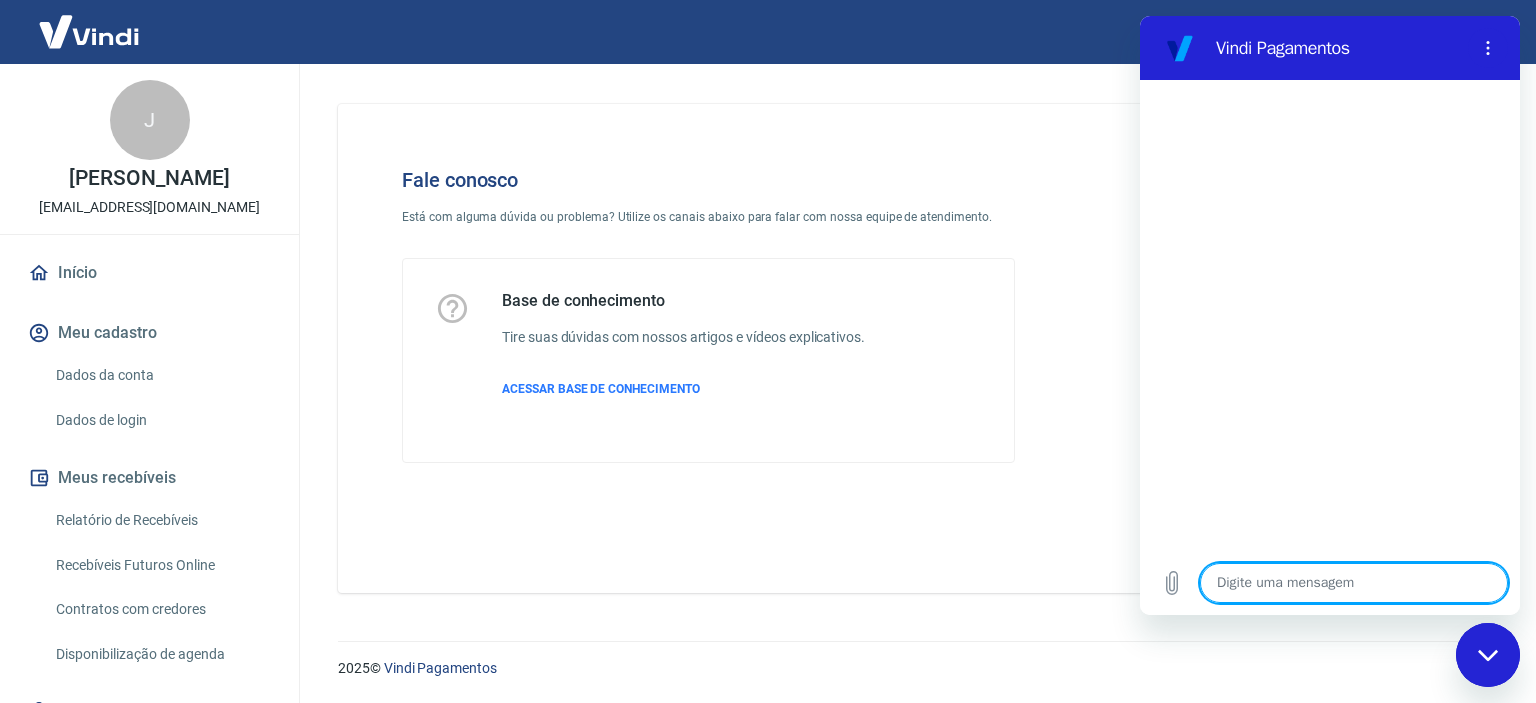 type on "B" 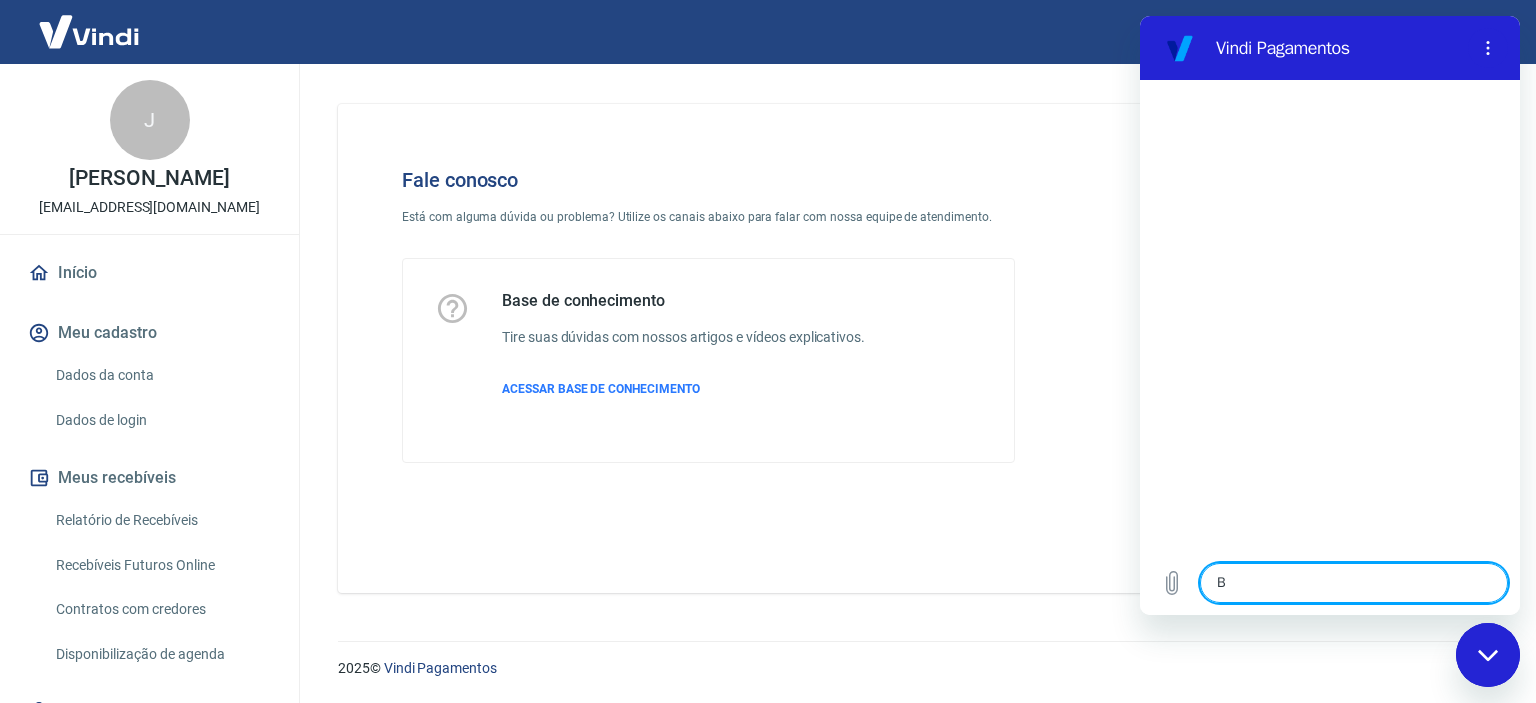 type on "x" 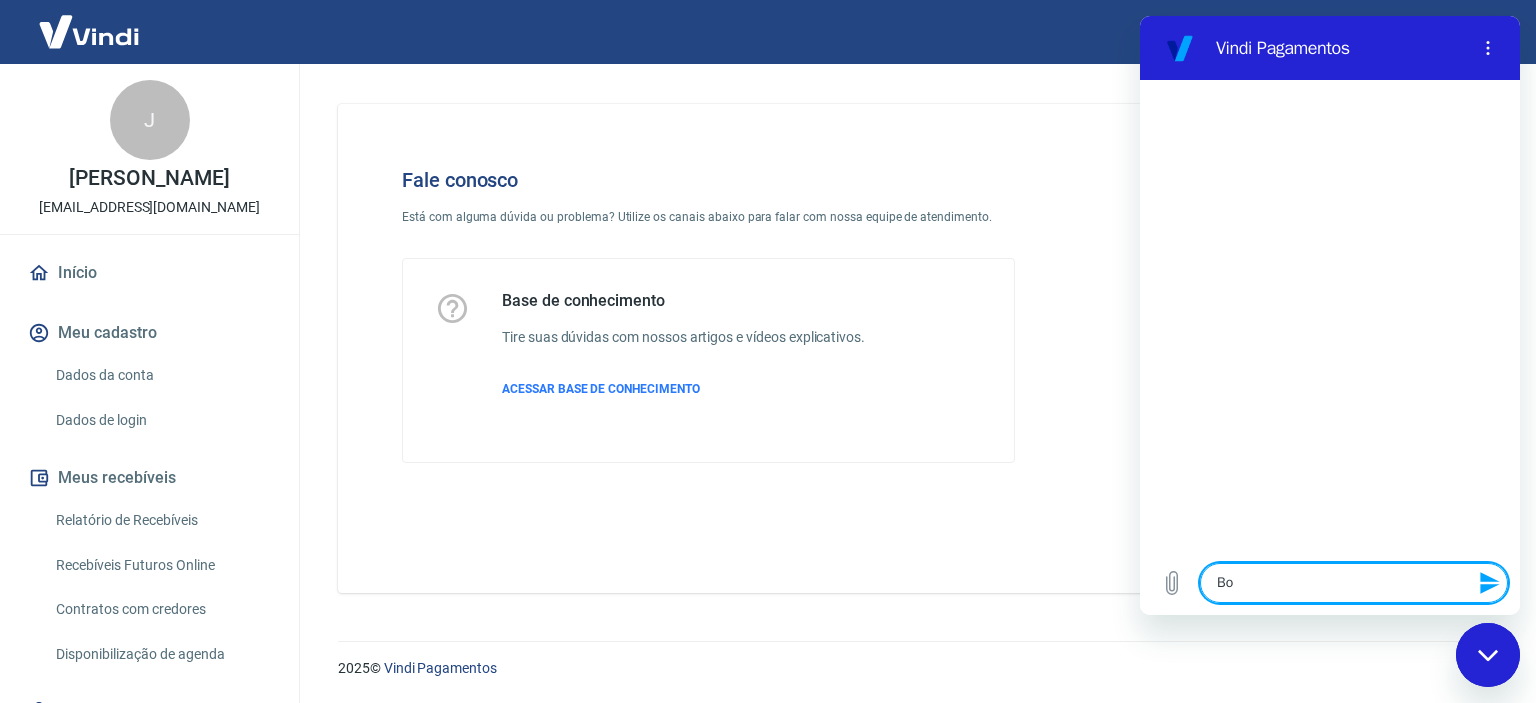 type on "Boa" 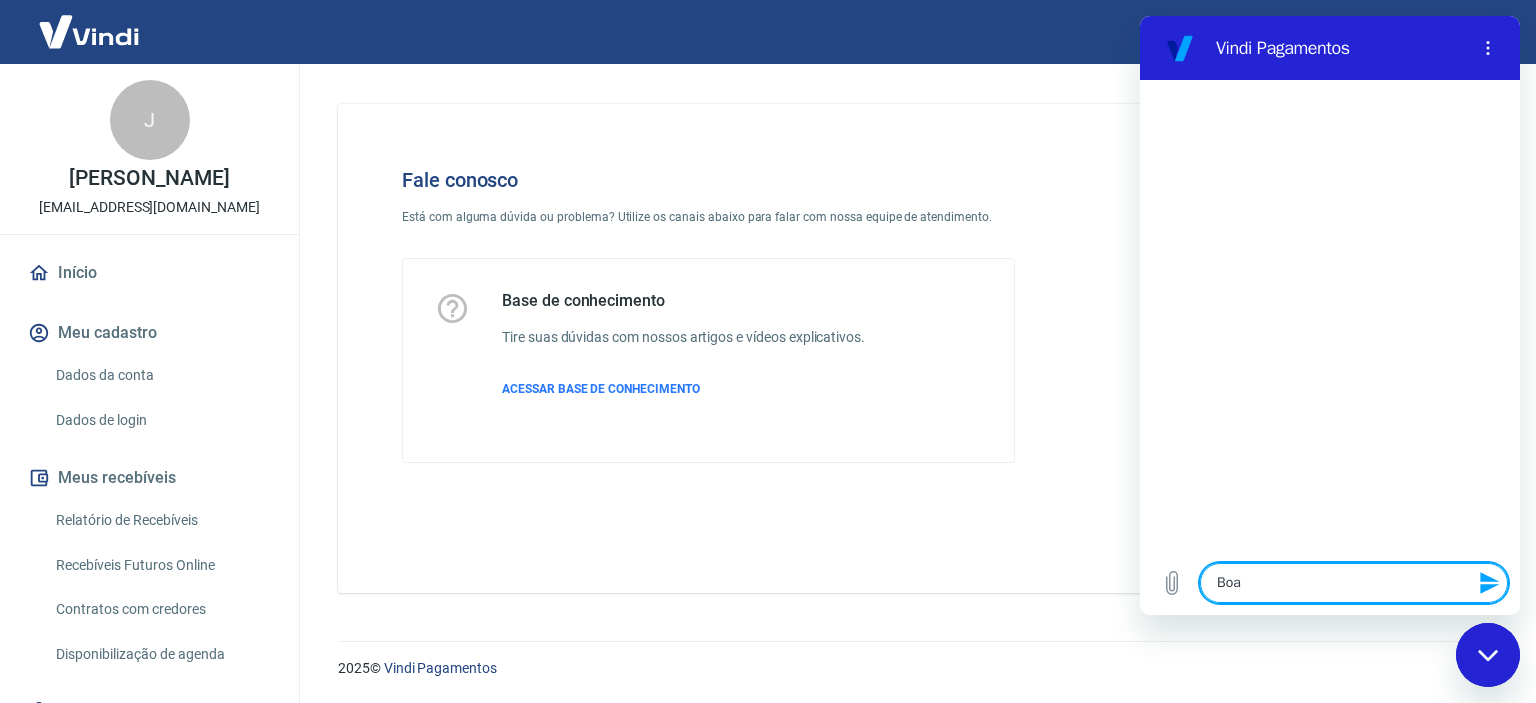type on "Boa" 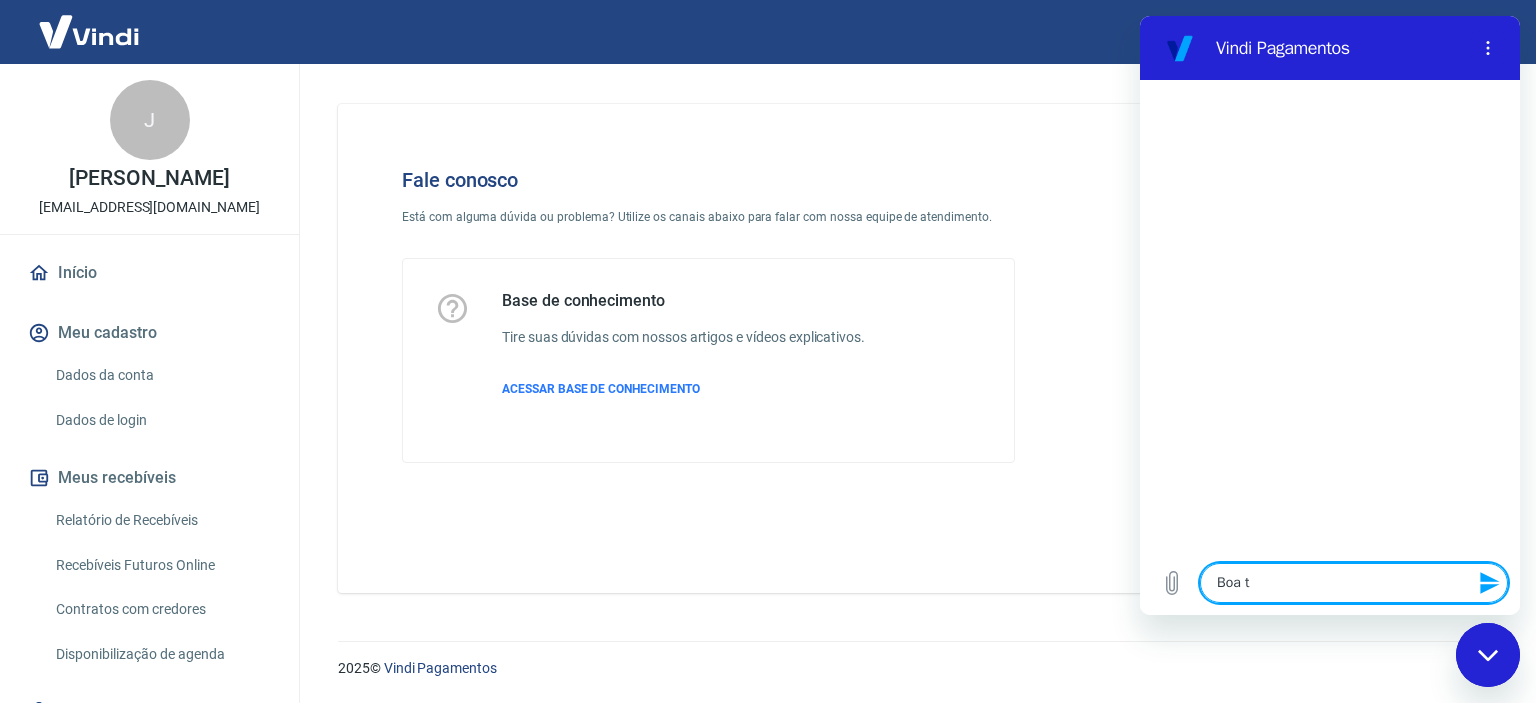type on "Boa ta" 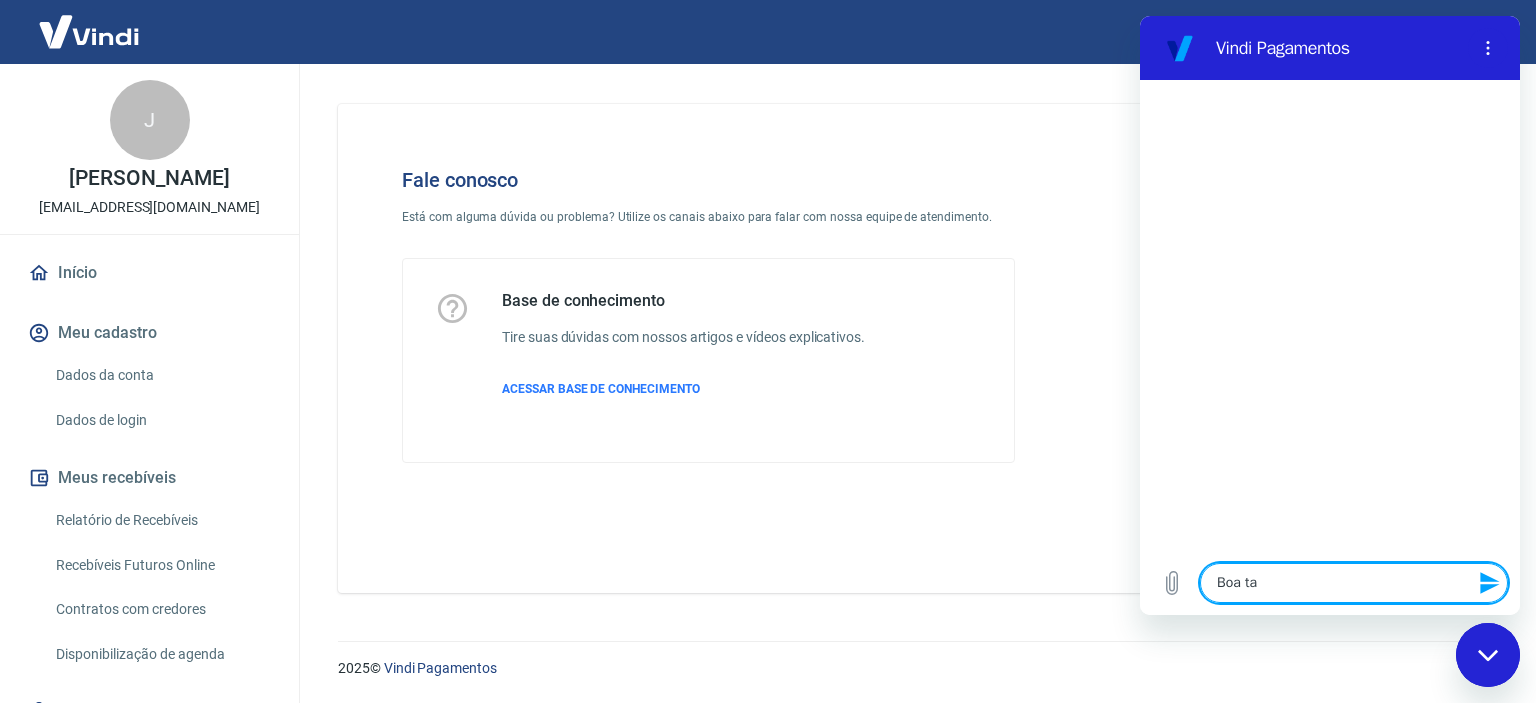 type on "Boa tar" 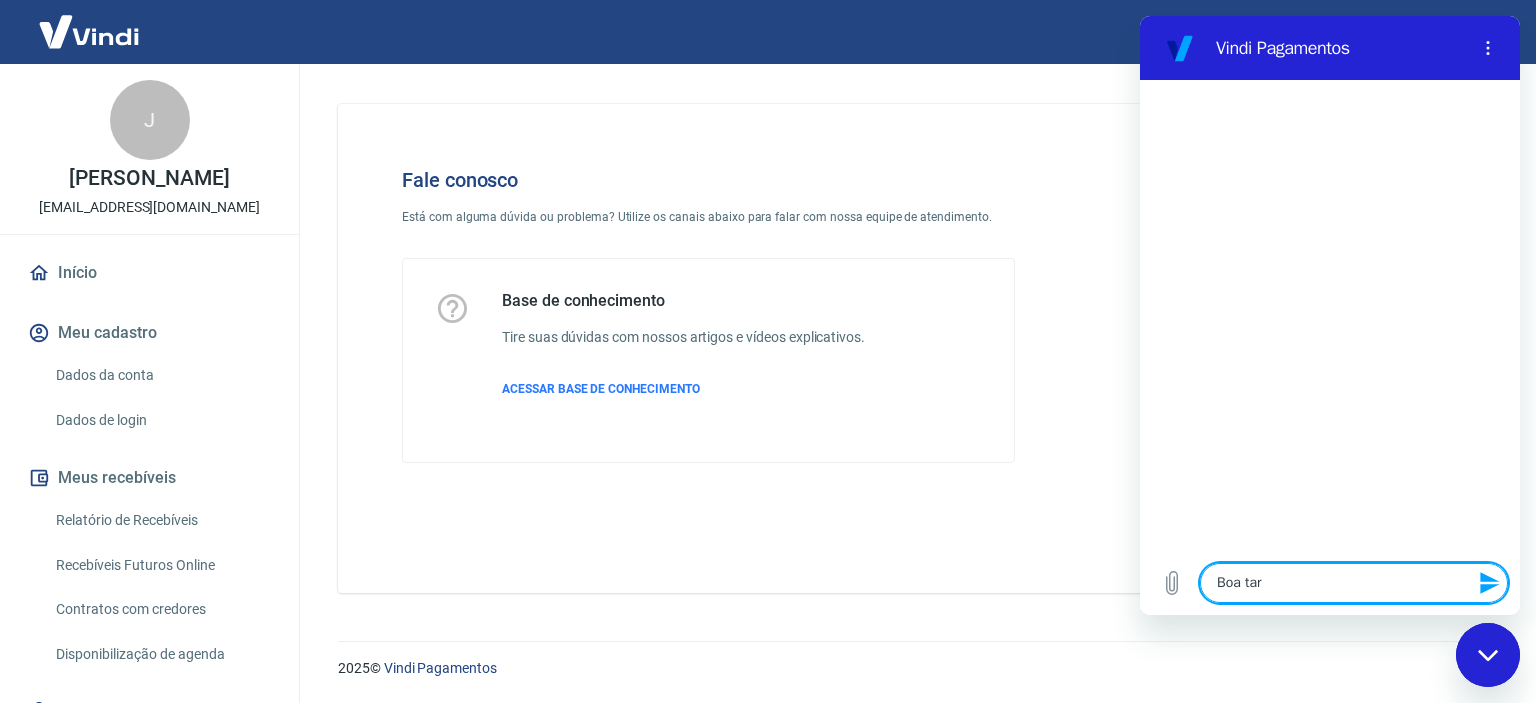 type on "x" 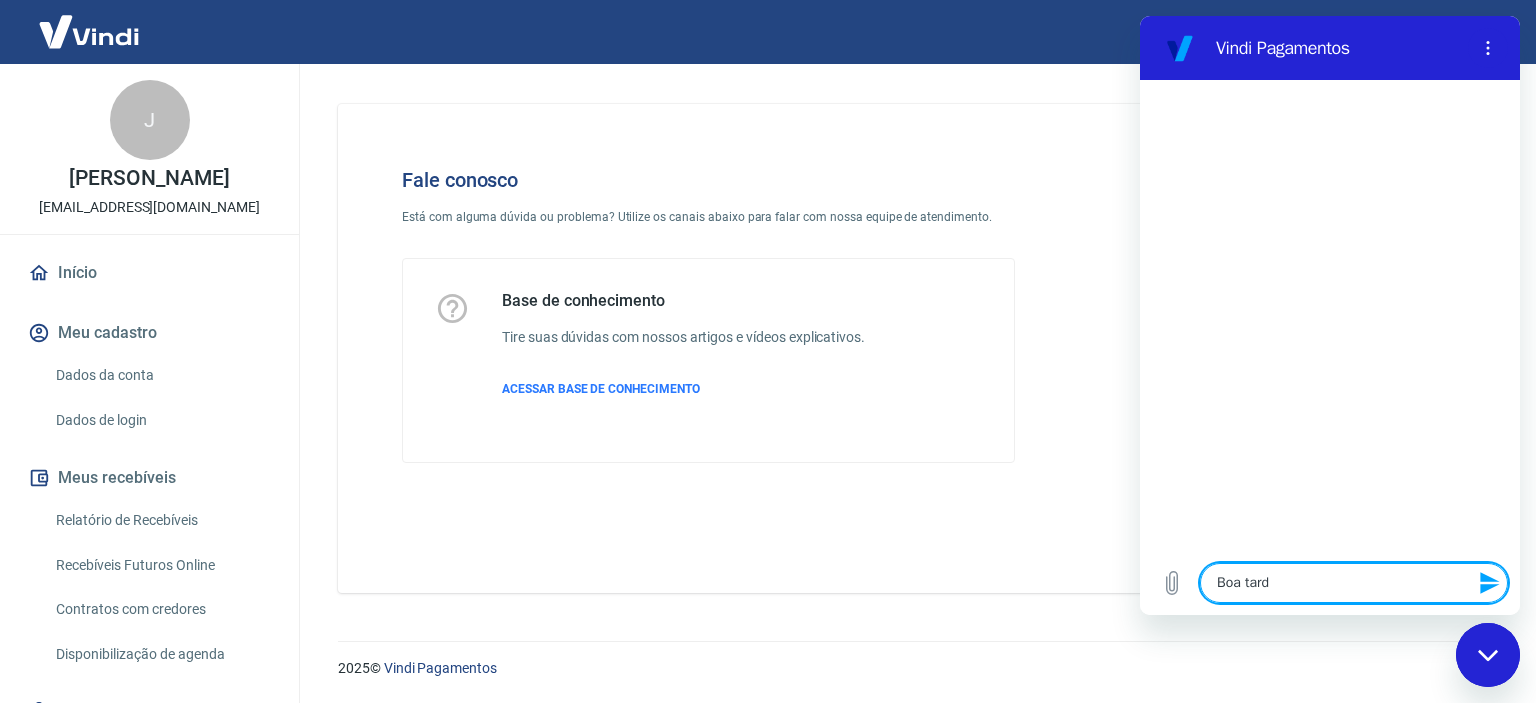 type on "Boa tarde" 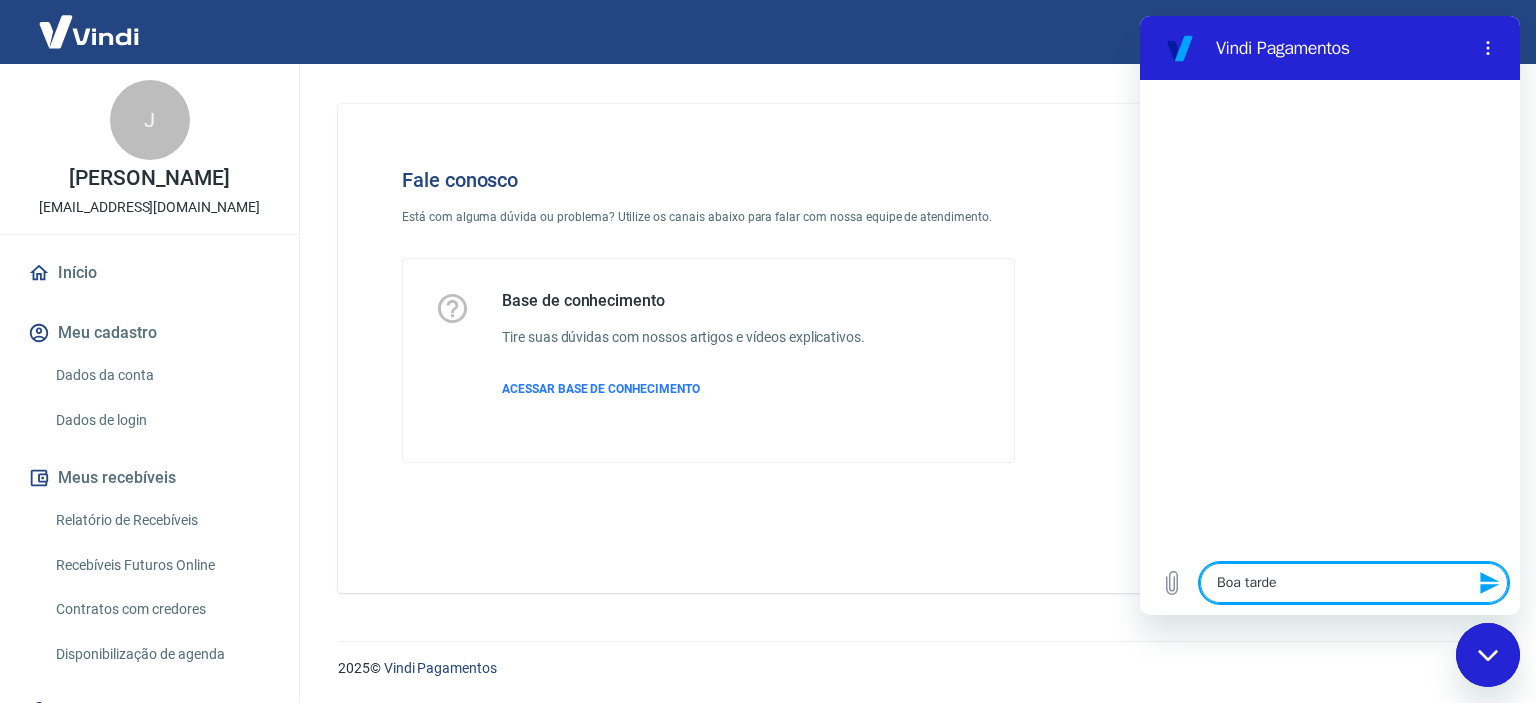 type 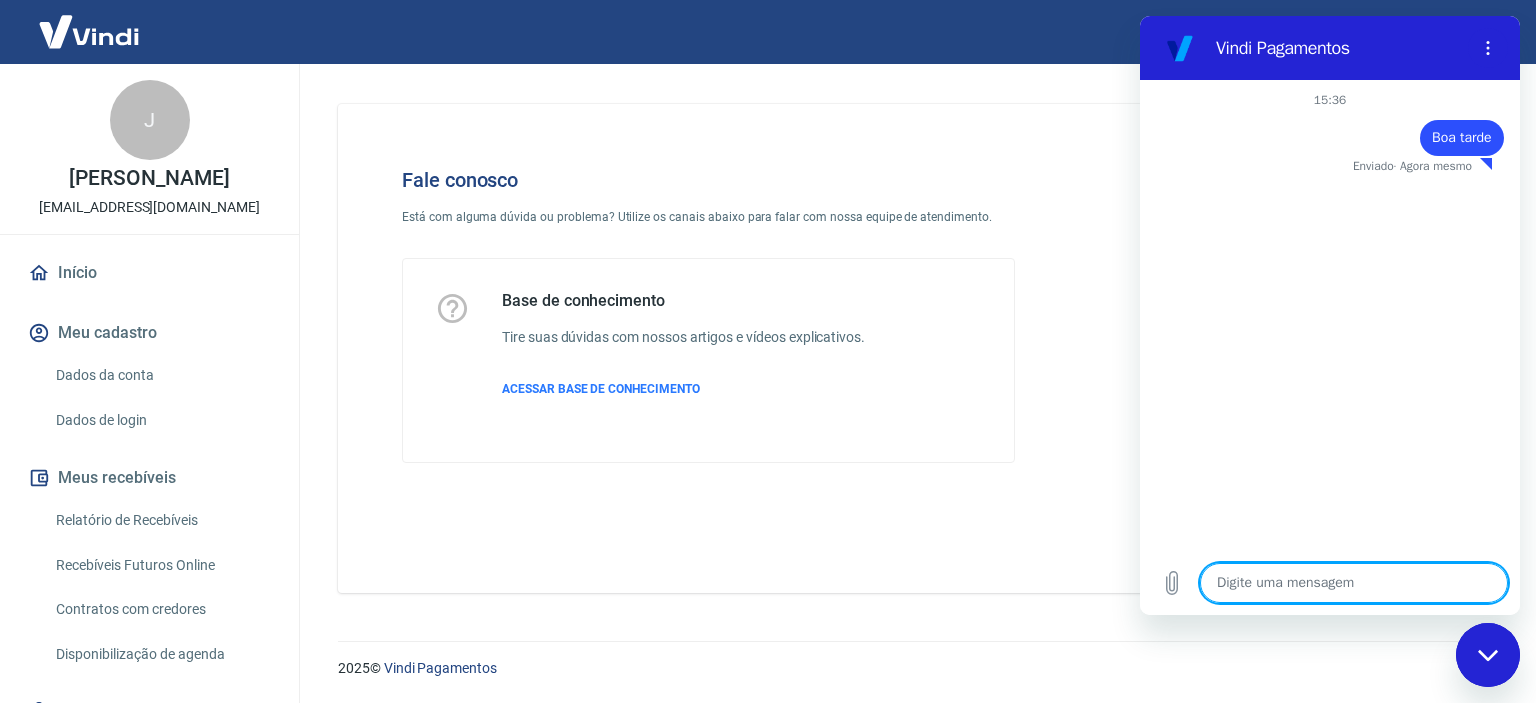 type on "x" 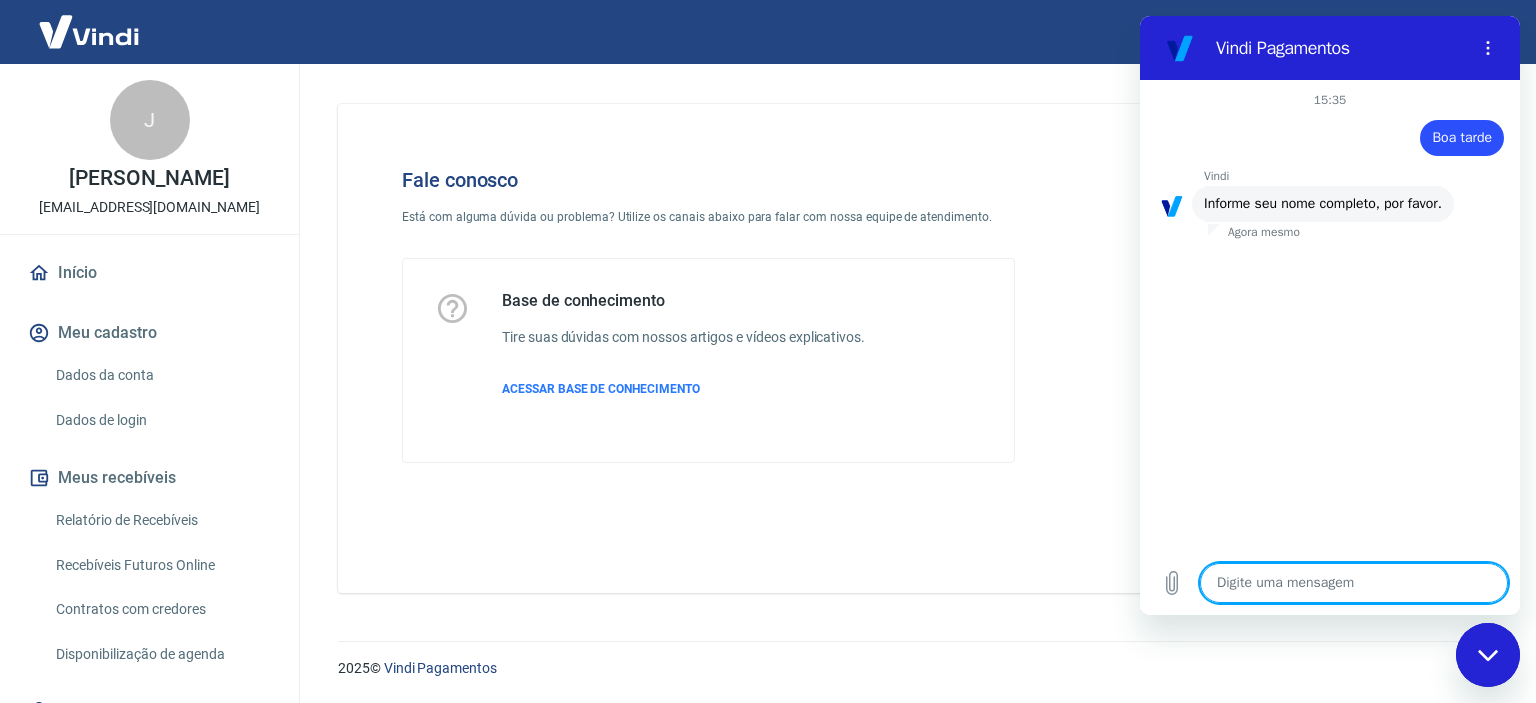 click at bounding box center [1354, 583] 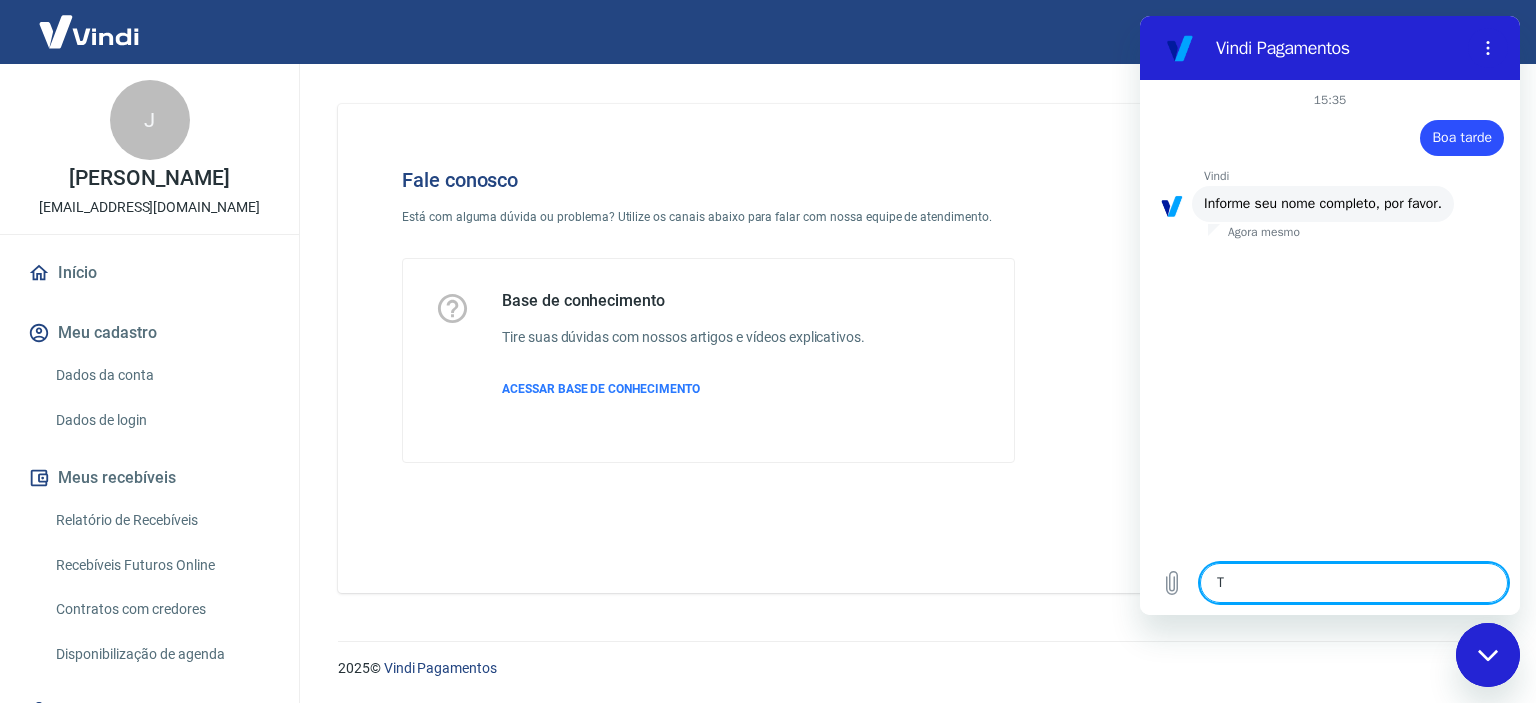 type on "Ti" 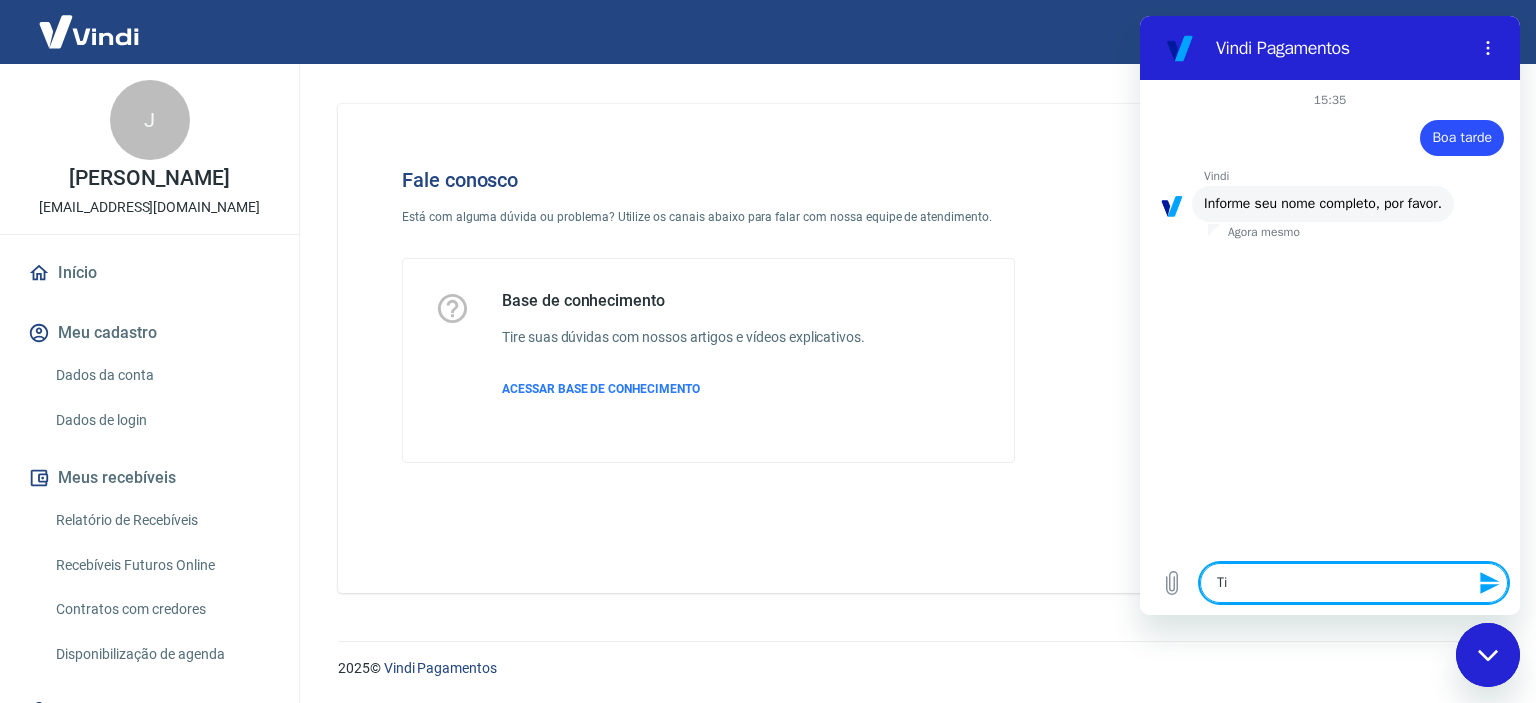 type on "Tie" 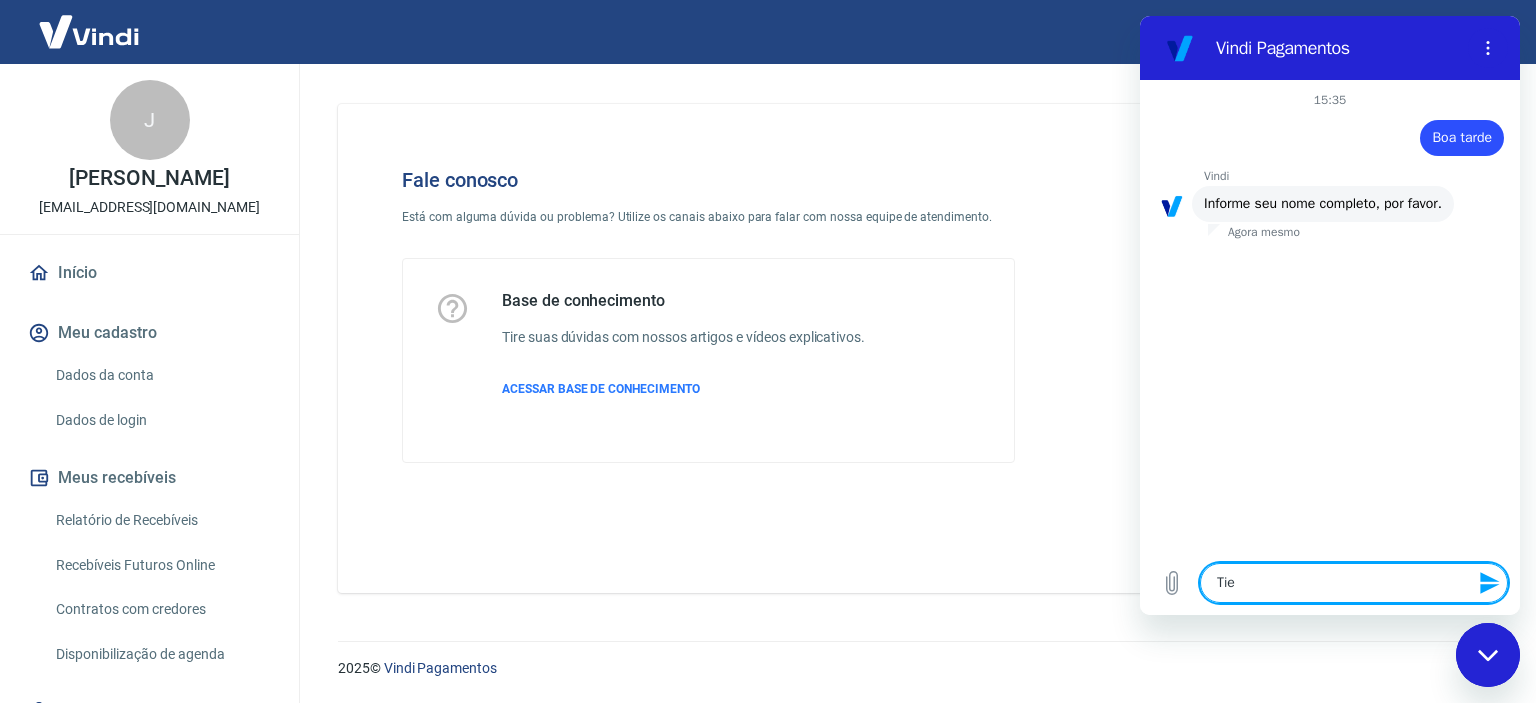 type on "Tiel" 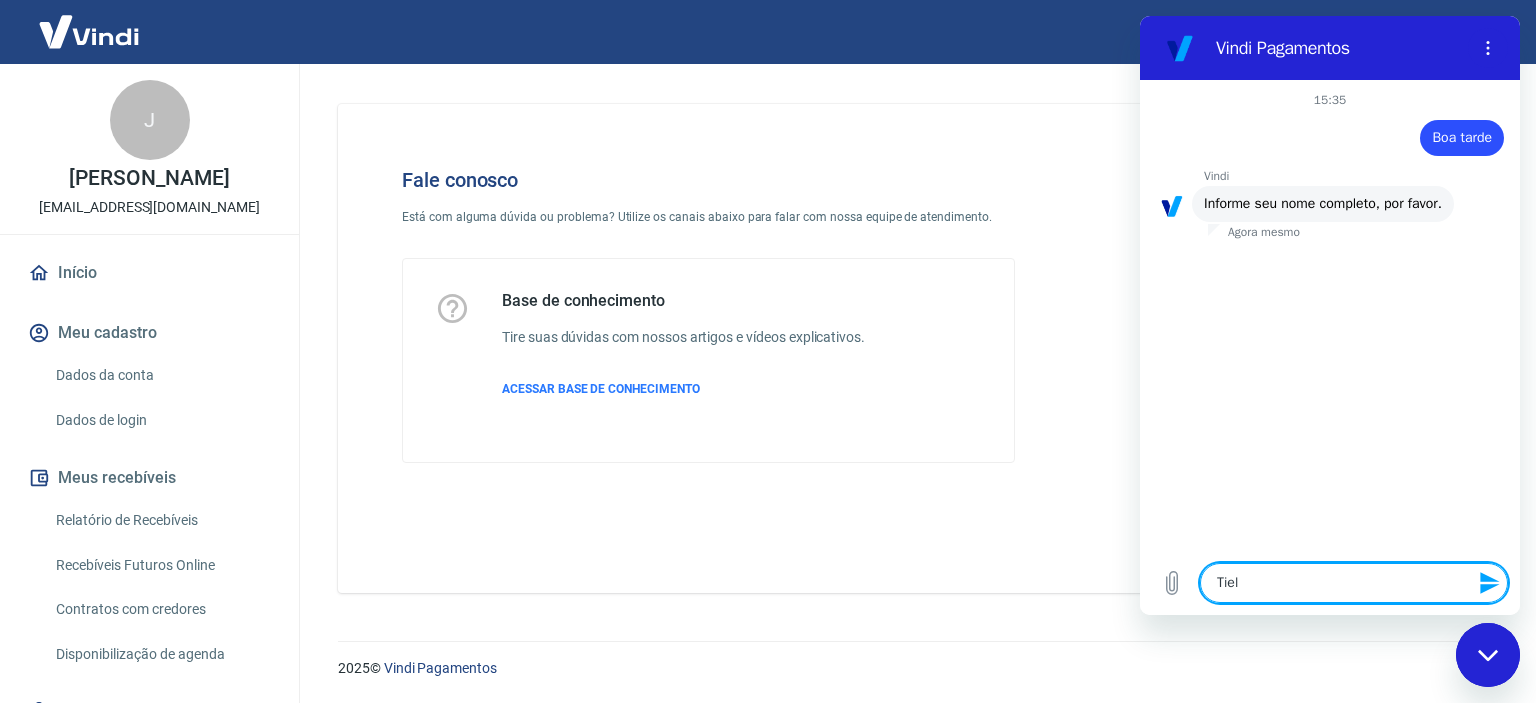 type on "Tiell" 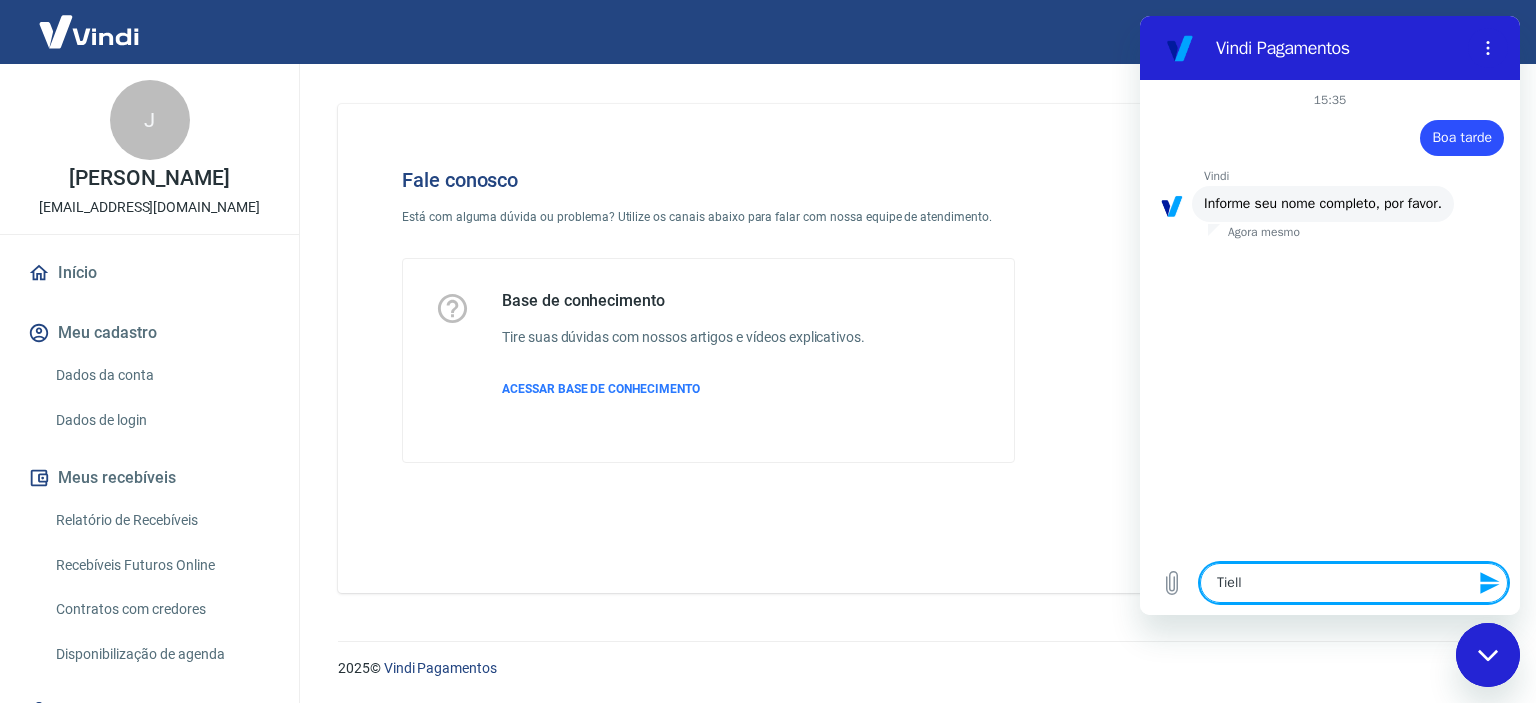 type on "Tielle" 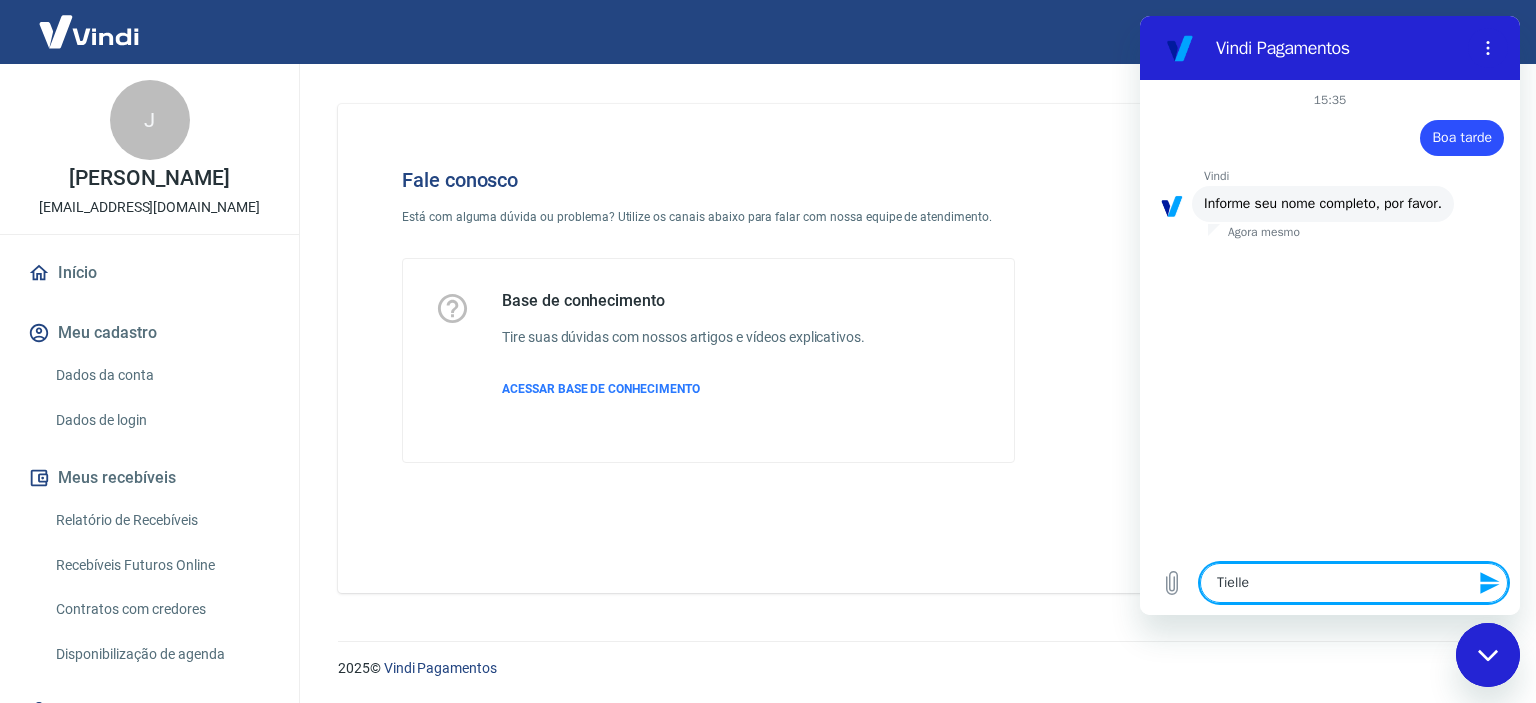 type on "Tielle" 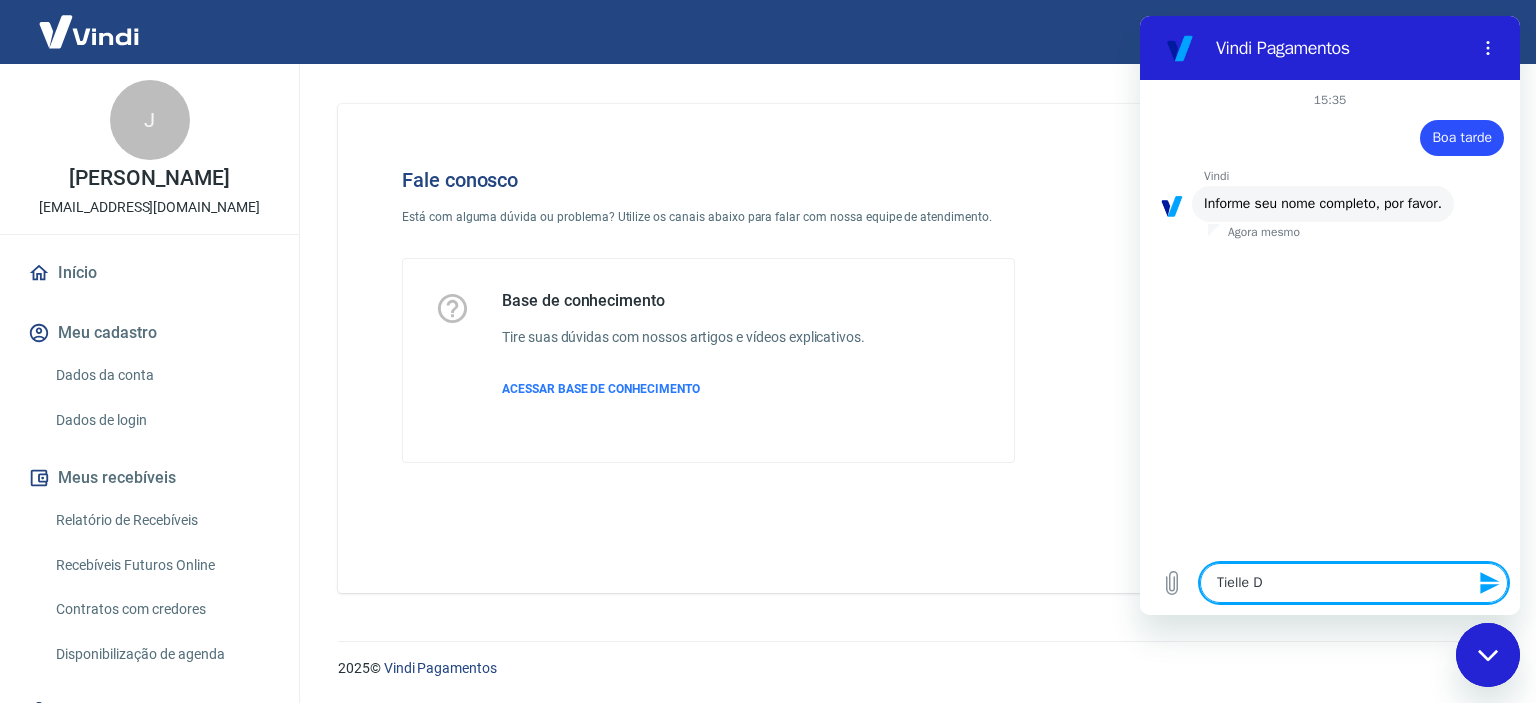 type on "Tielle DO" 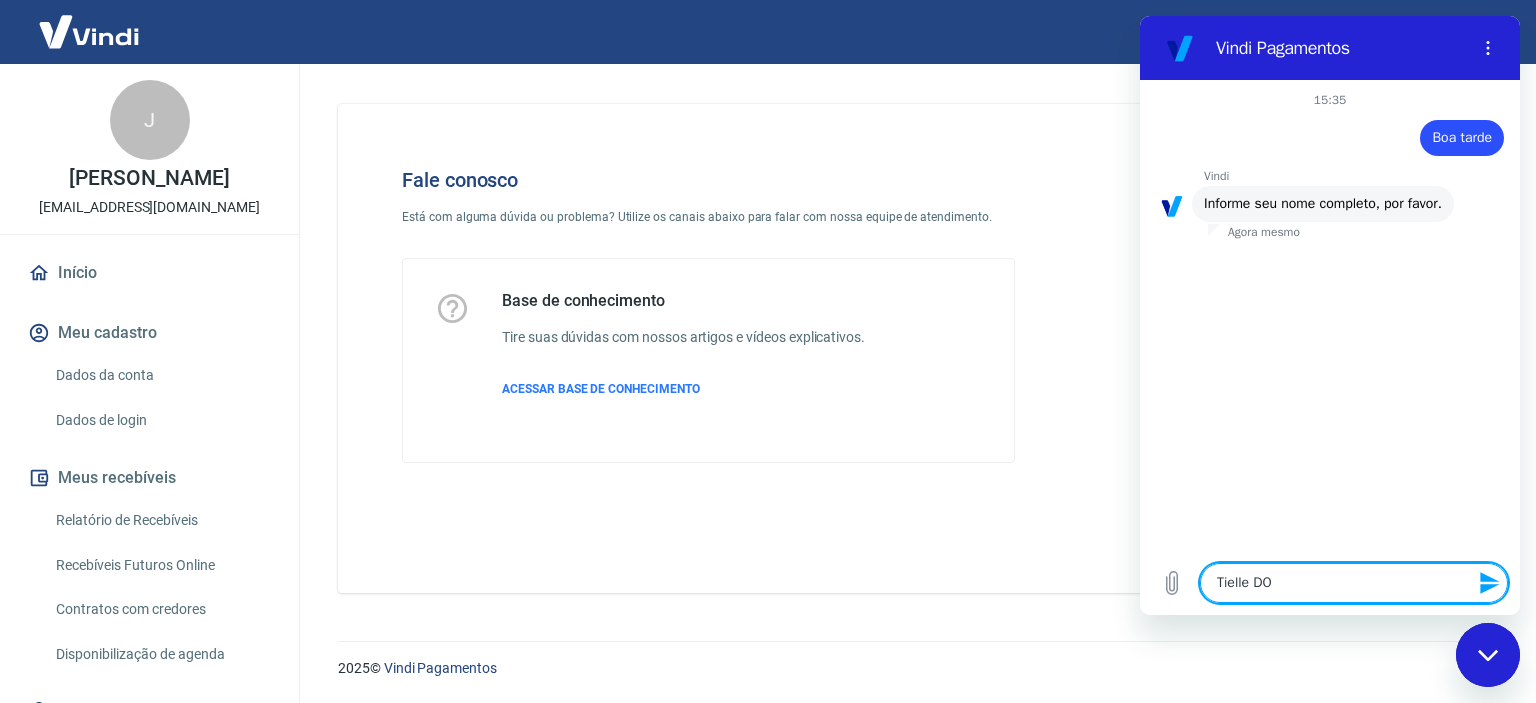 type on "x" 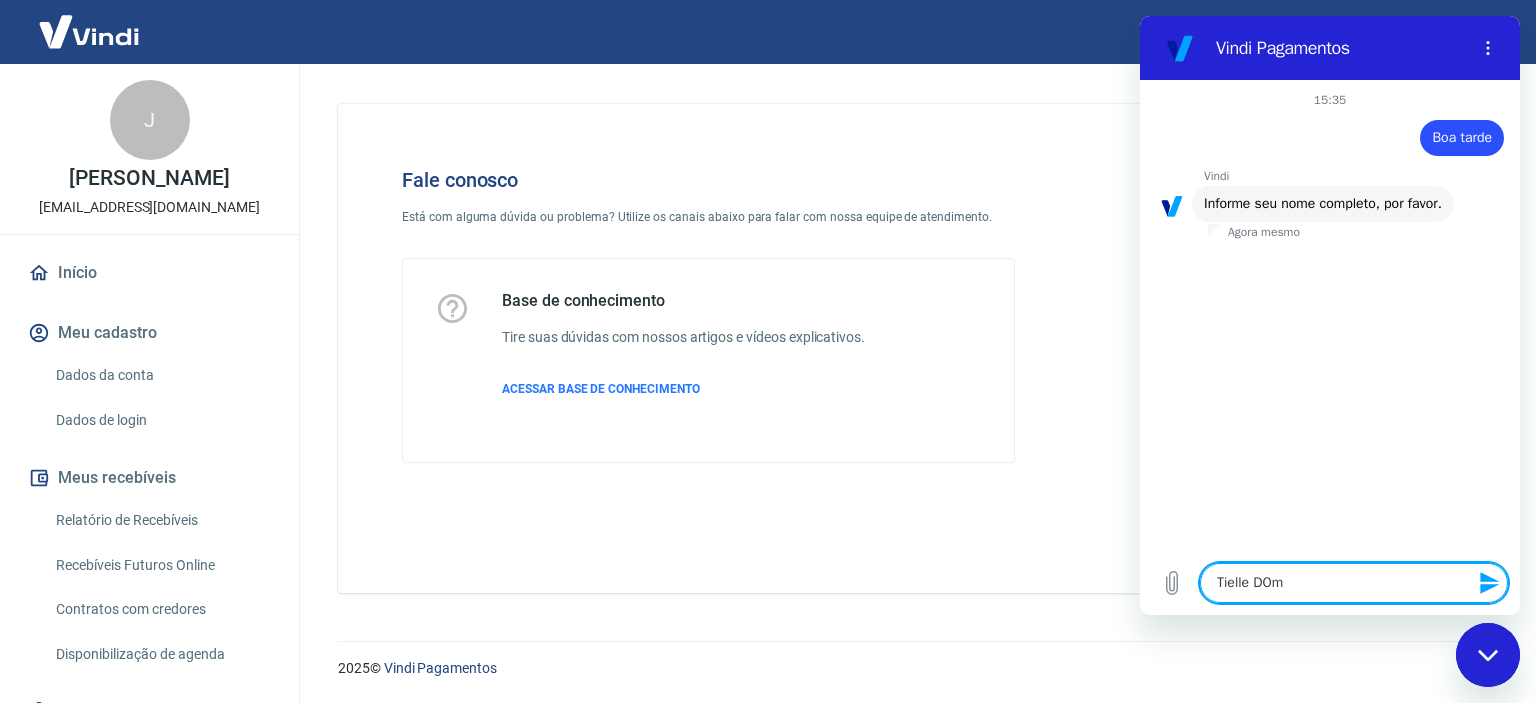 type on "Tielle DOmi" 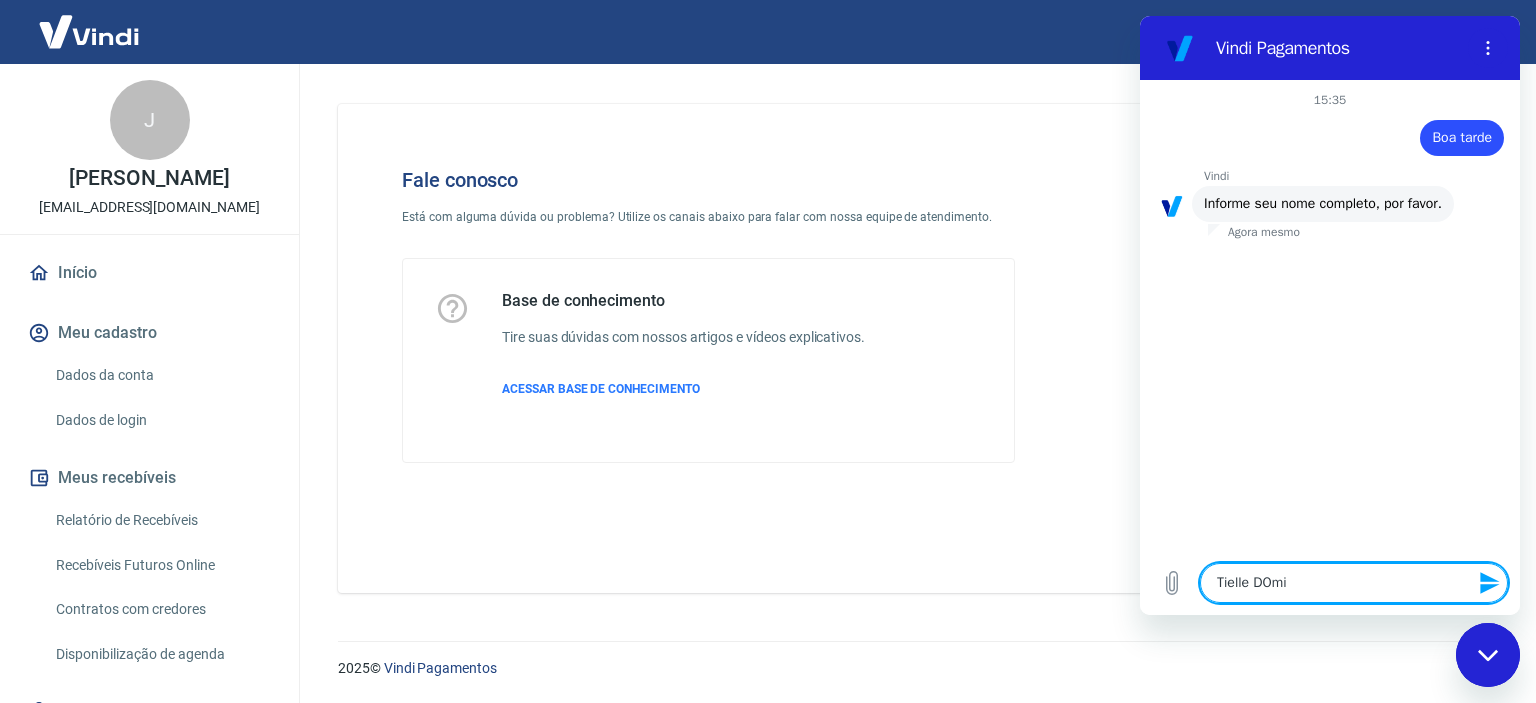 type on "Tielle DOmin" 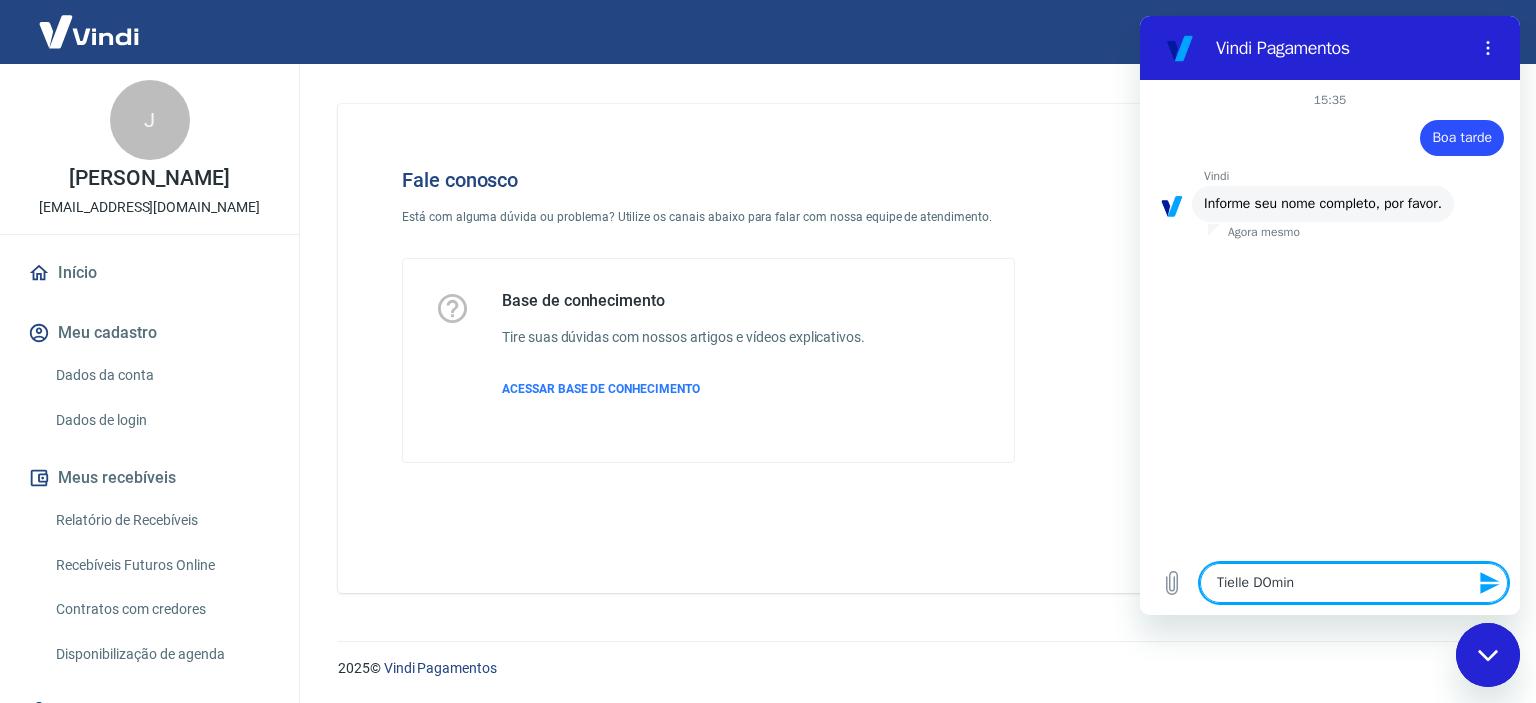 type on "Tielle DOmi" 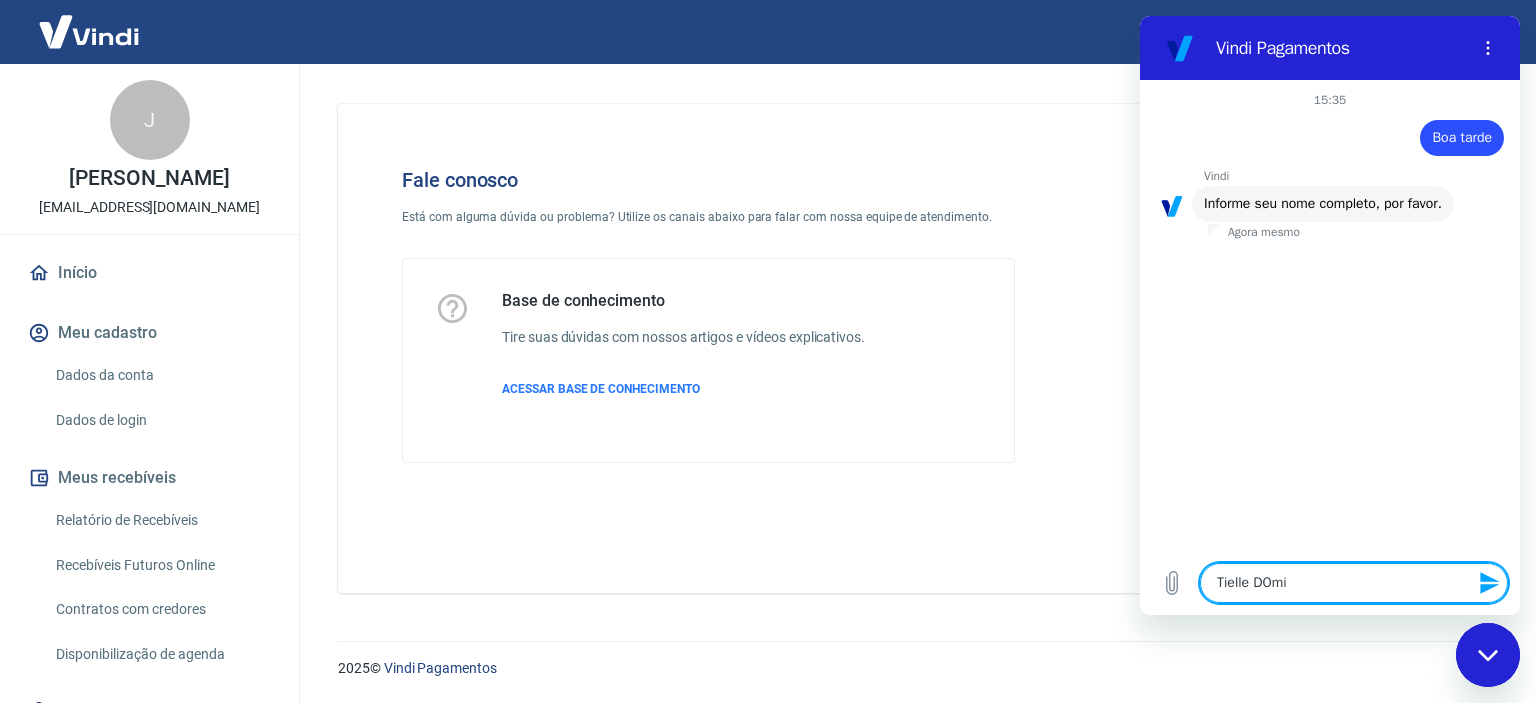 type on "Tielle DOm" 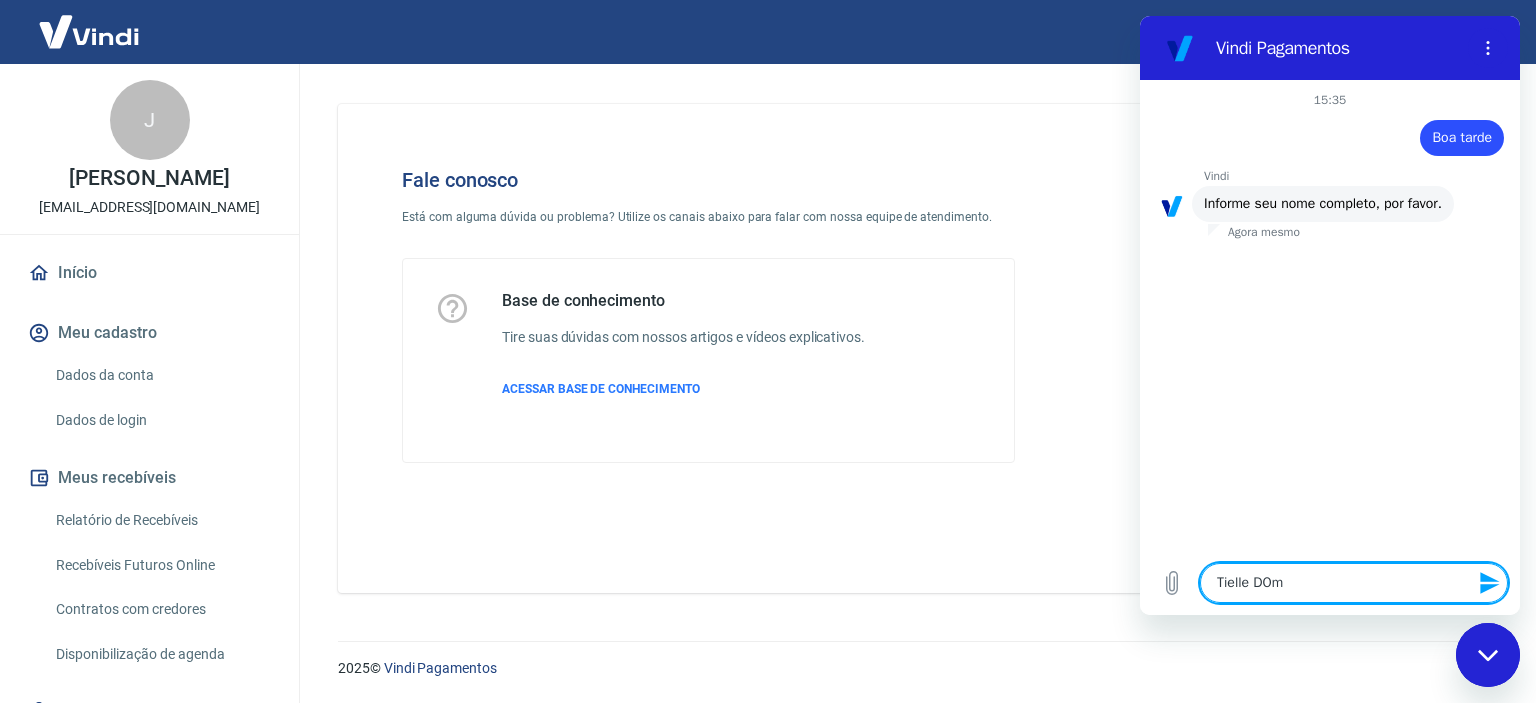 type on "Tielle DO" 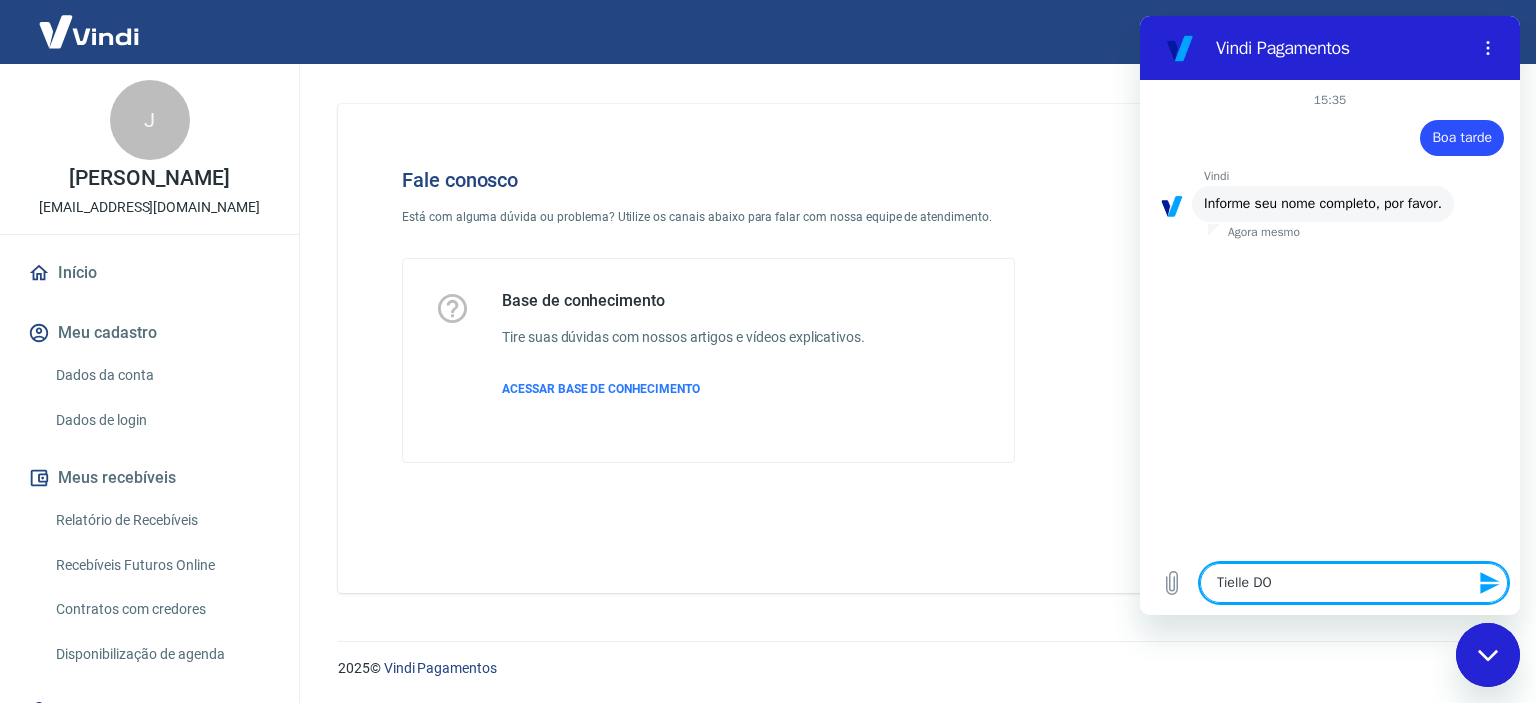 type on "Tielle D" 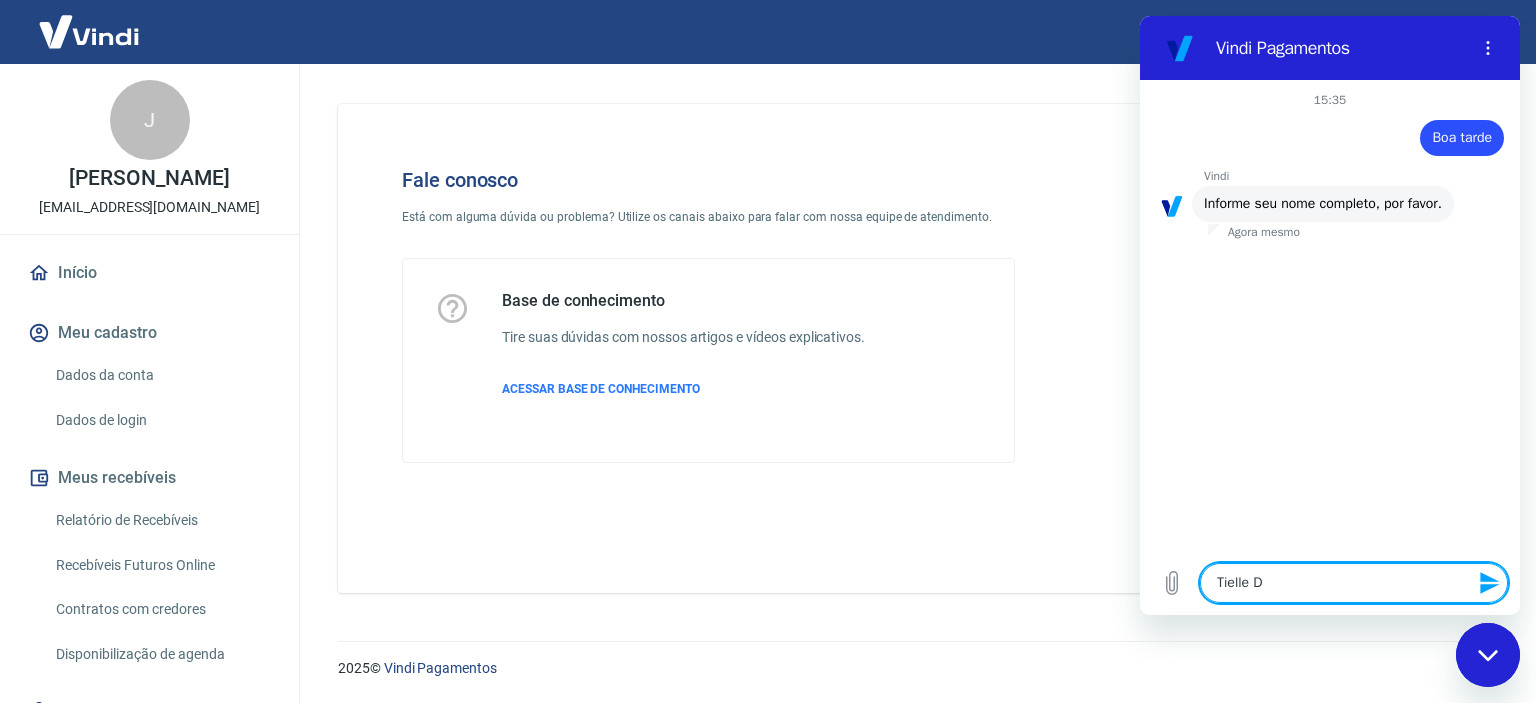 type on "Tielle" 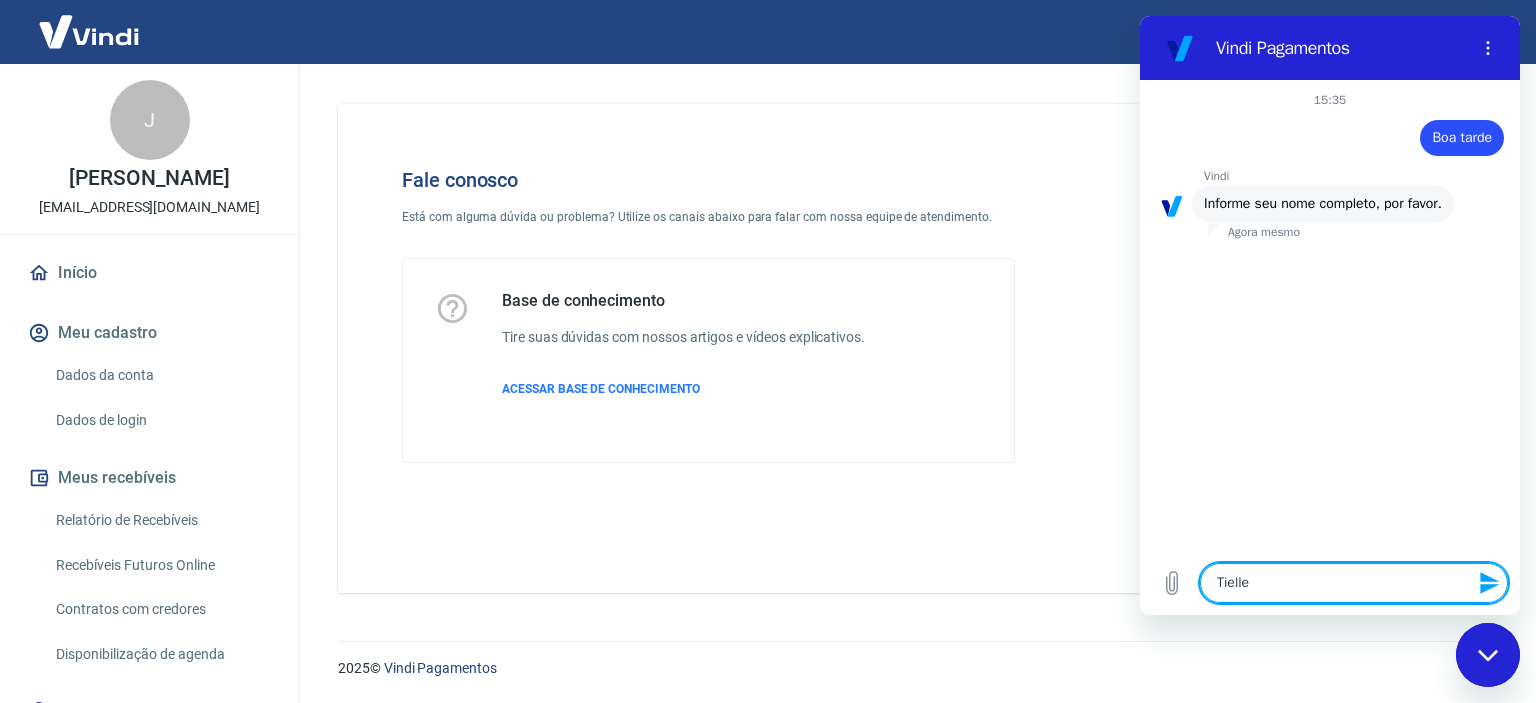type on "Tielle D" 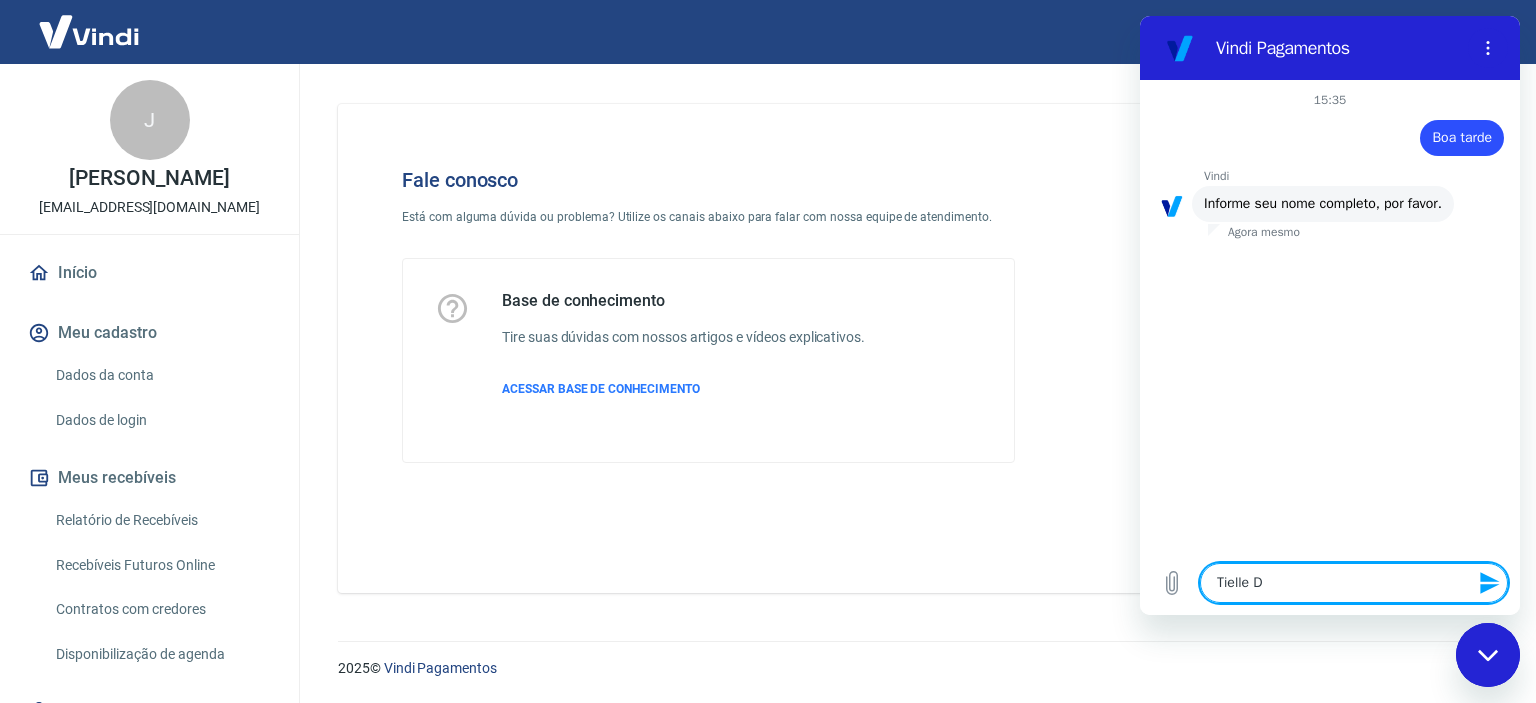 type on "Tielle Do" 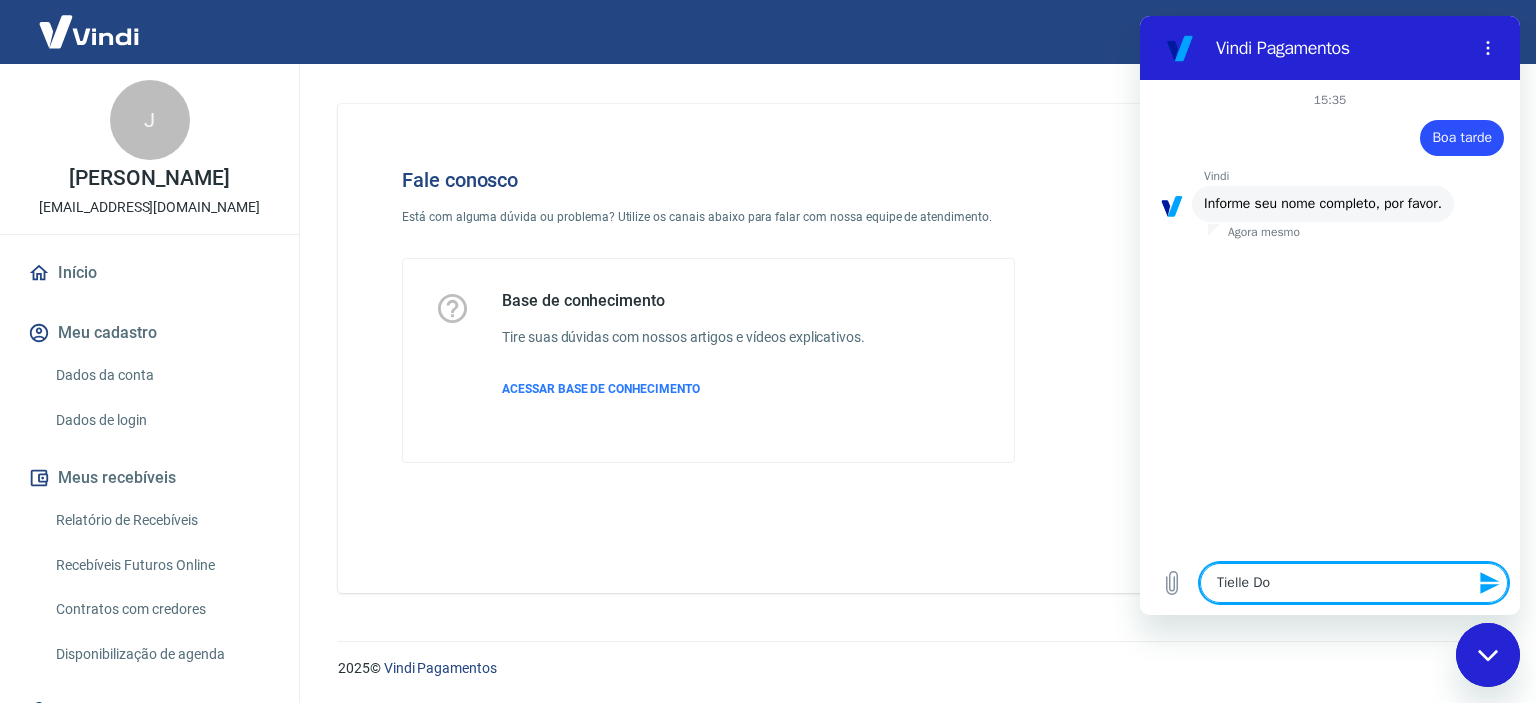 type on "Tielle Dom" 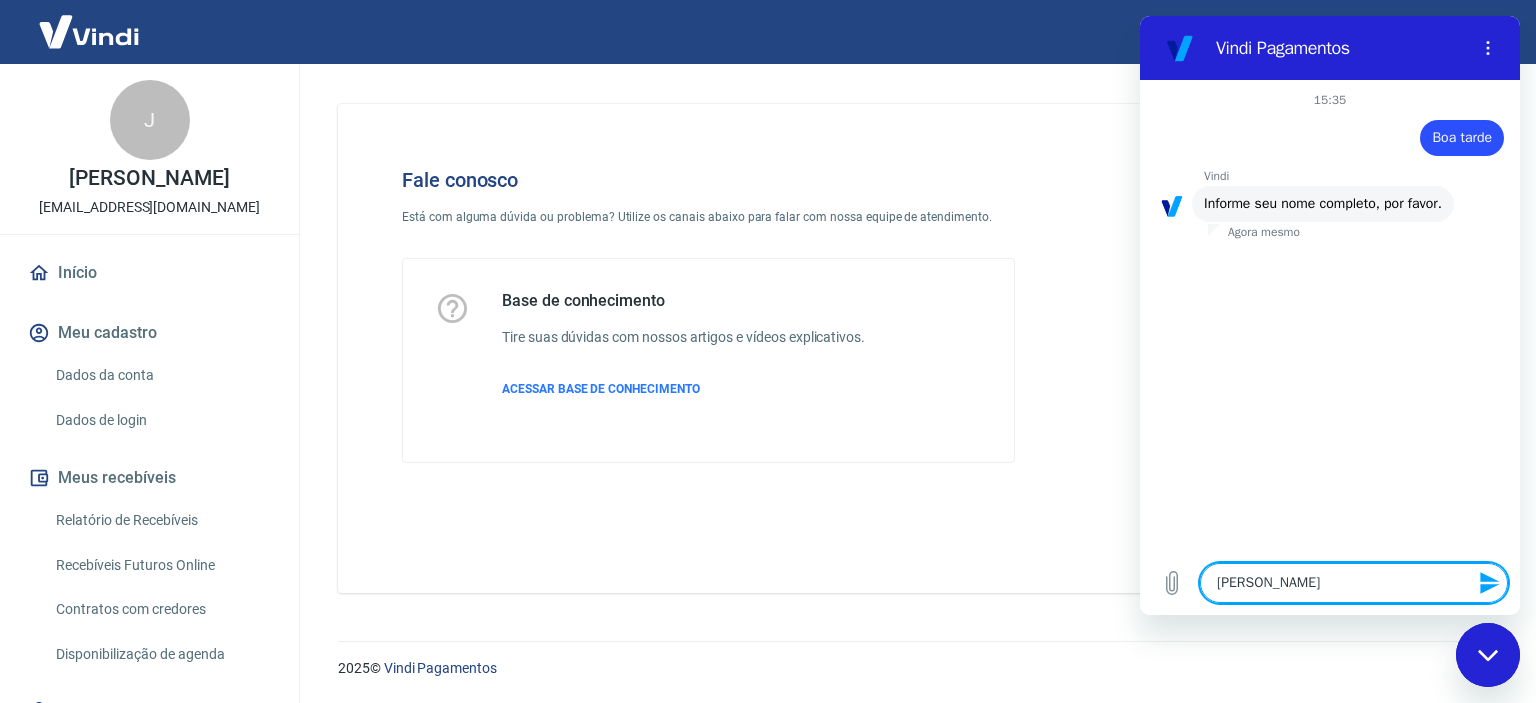 type on "Tielle Domi" 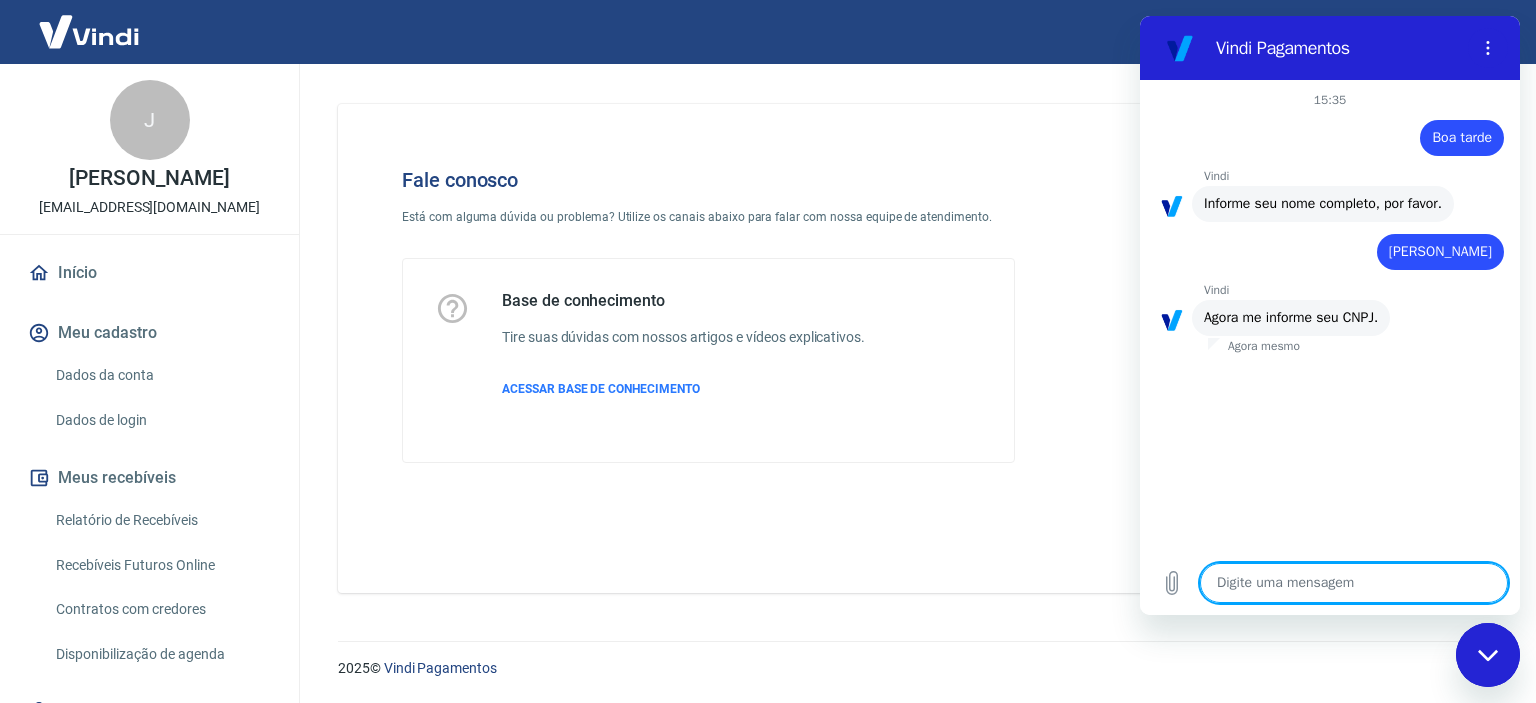 type on "x" 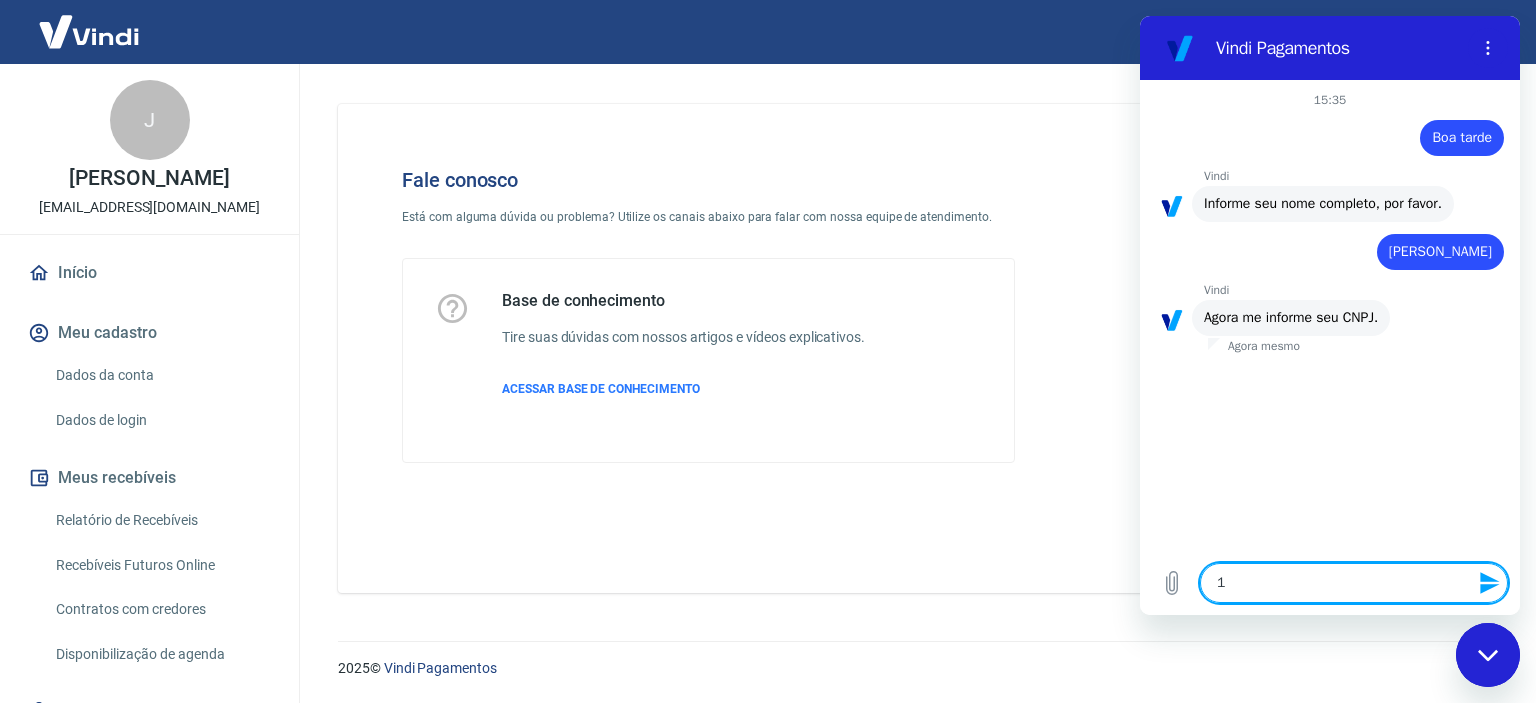 type on "12" 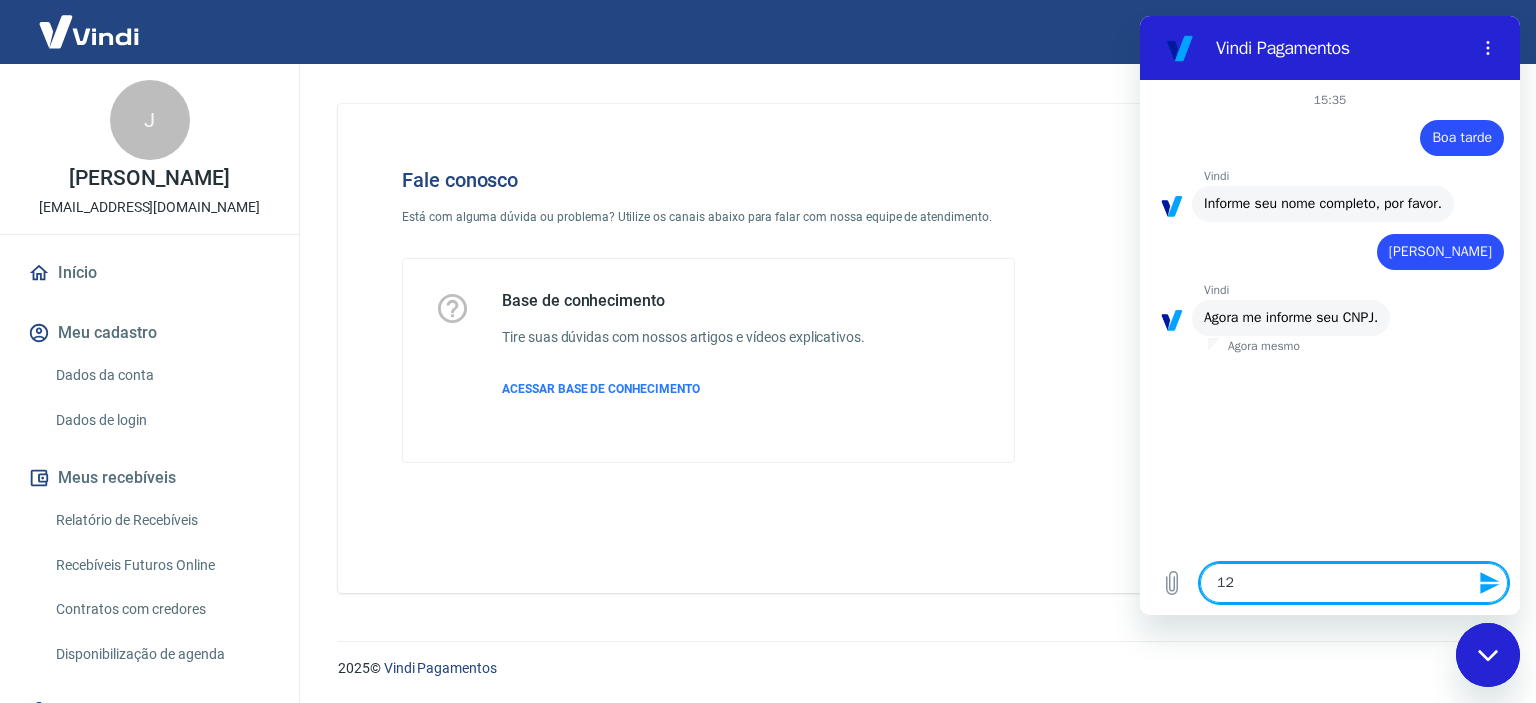 type on "121" 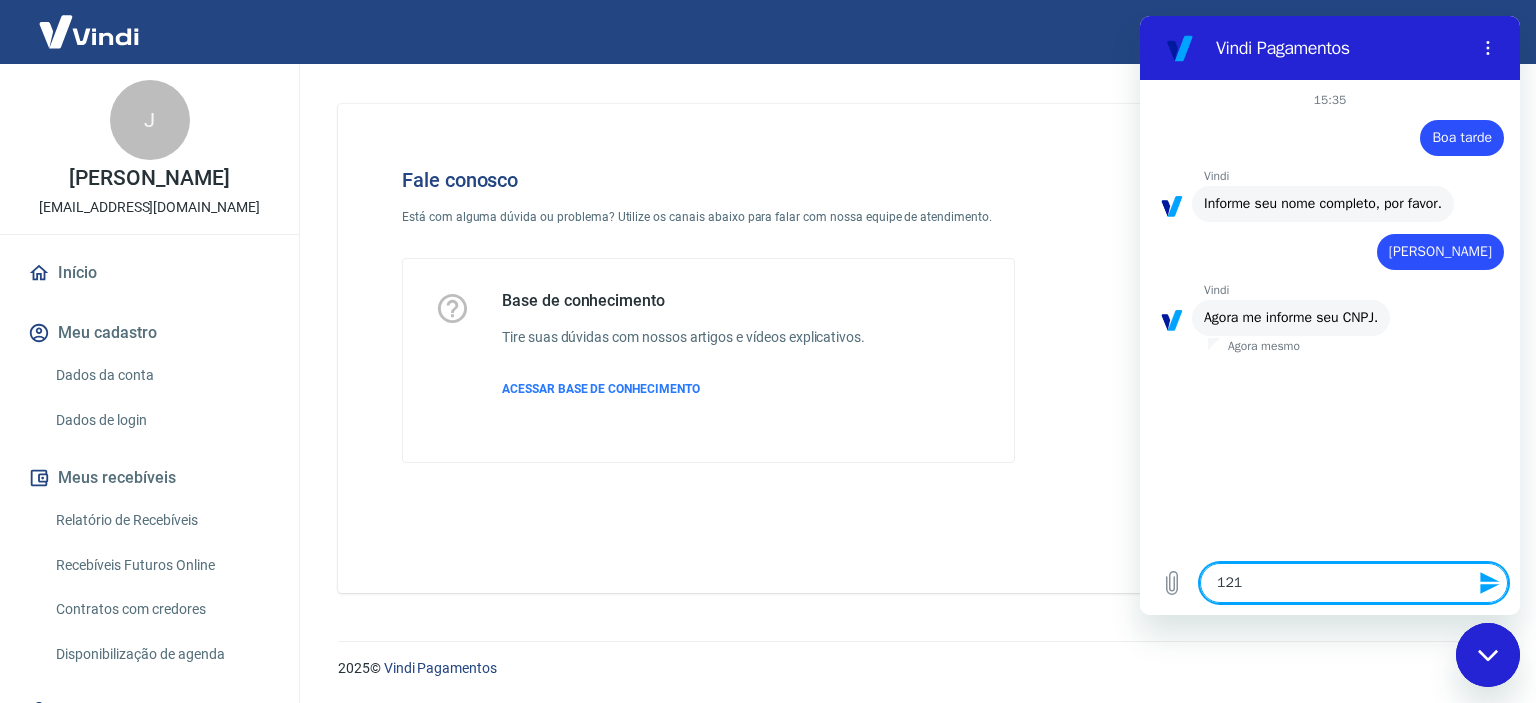type on "1211" 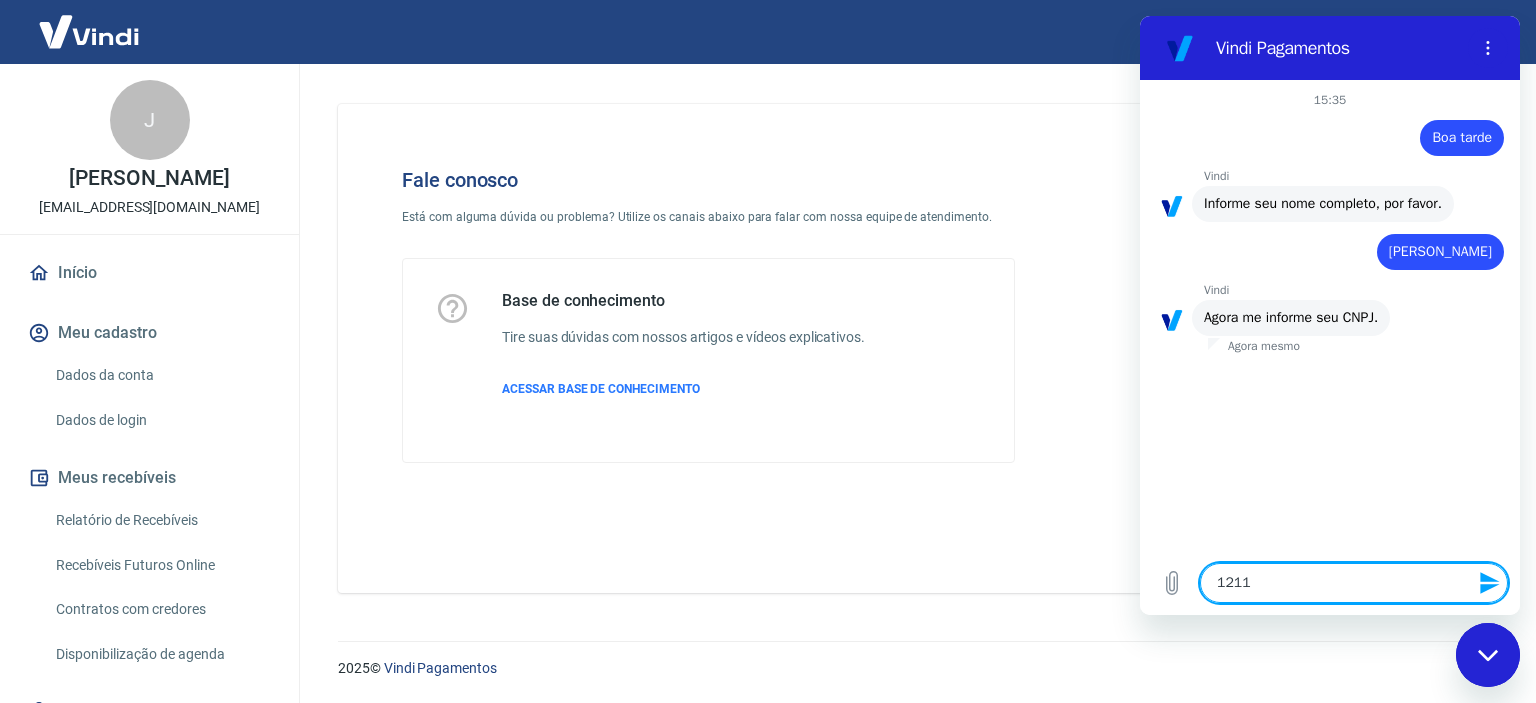 type on "12119" 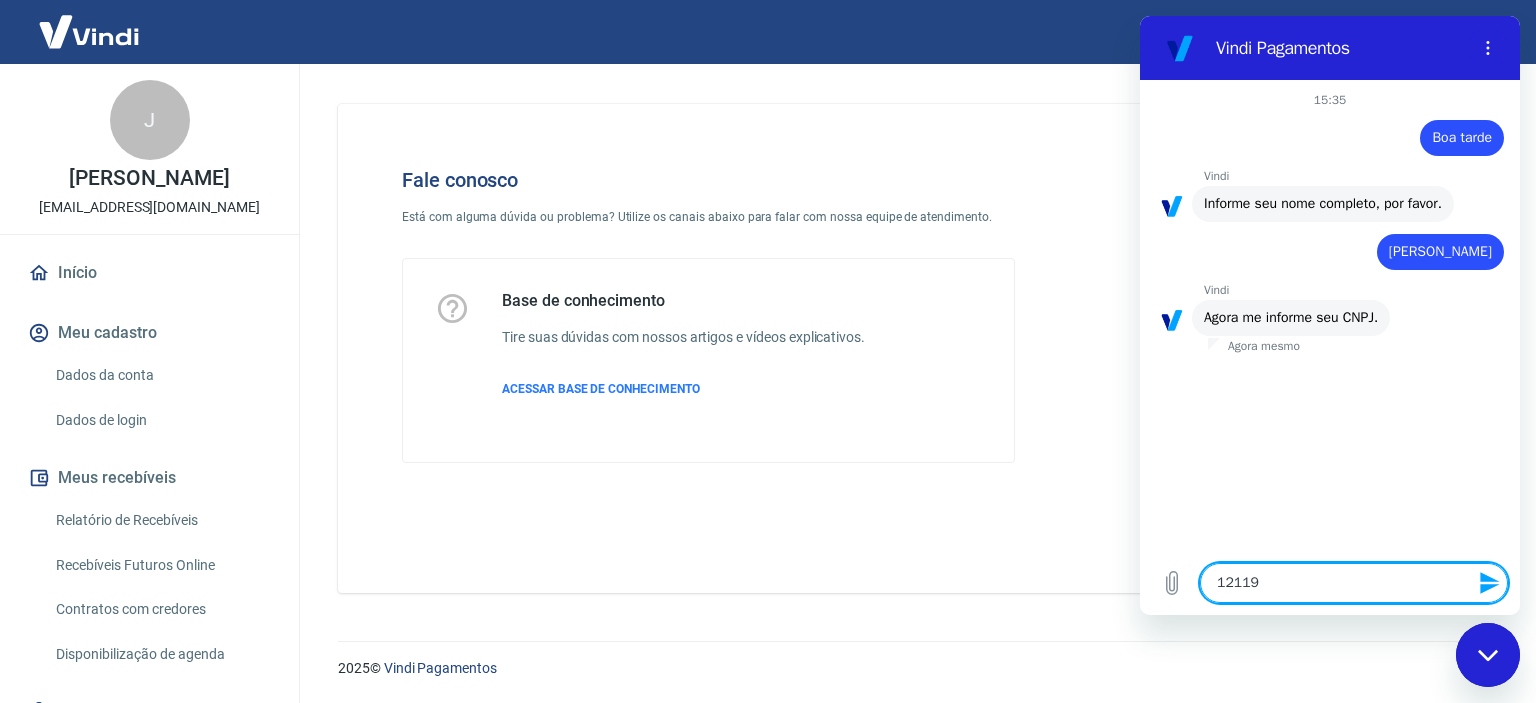 type on "121191" 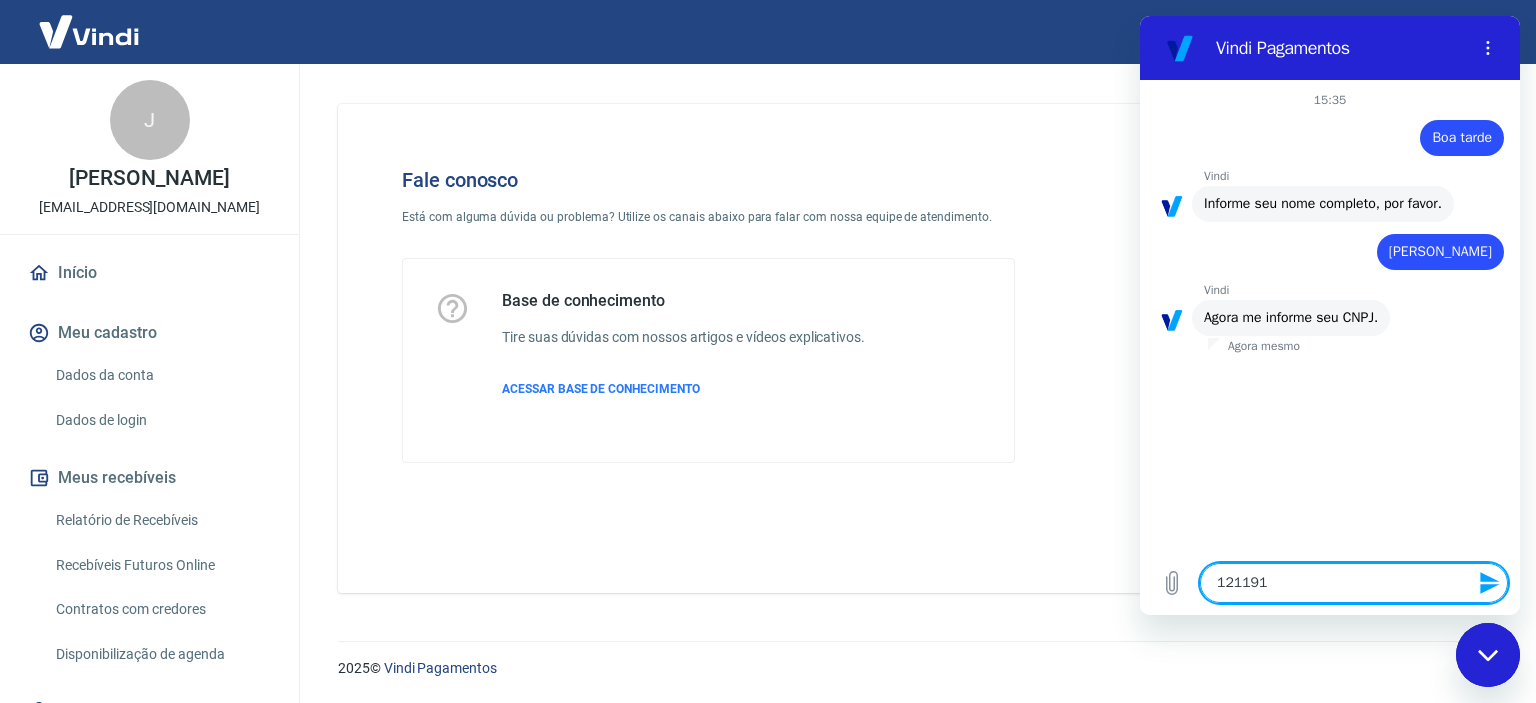 type on "1211917" 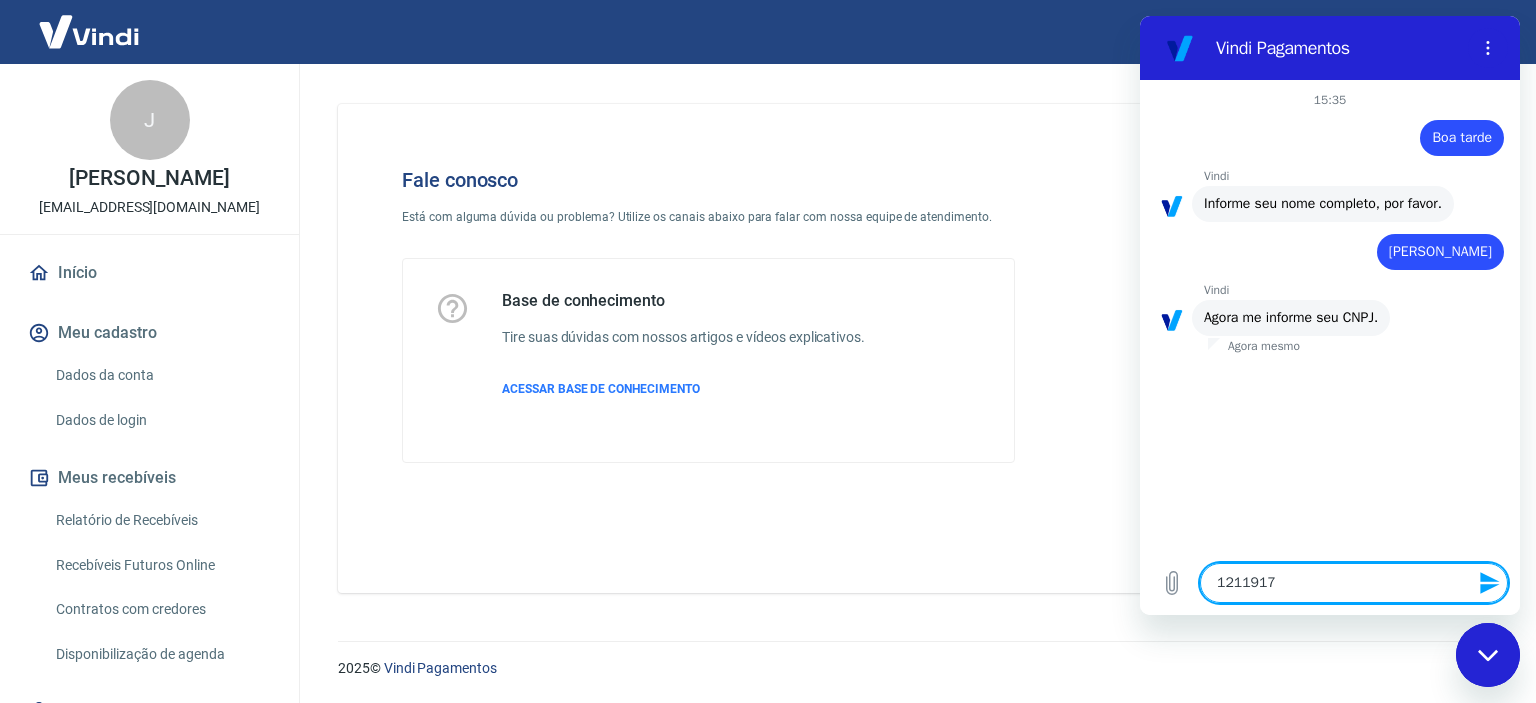 type on "12119177" 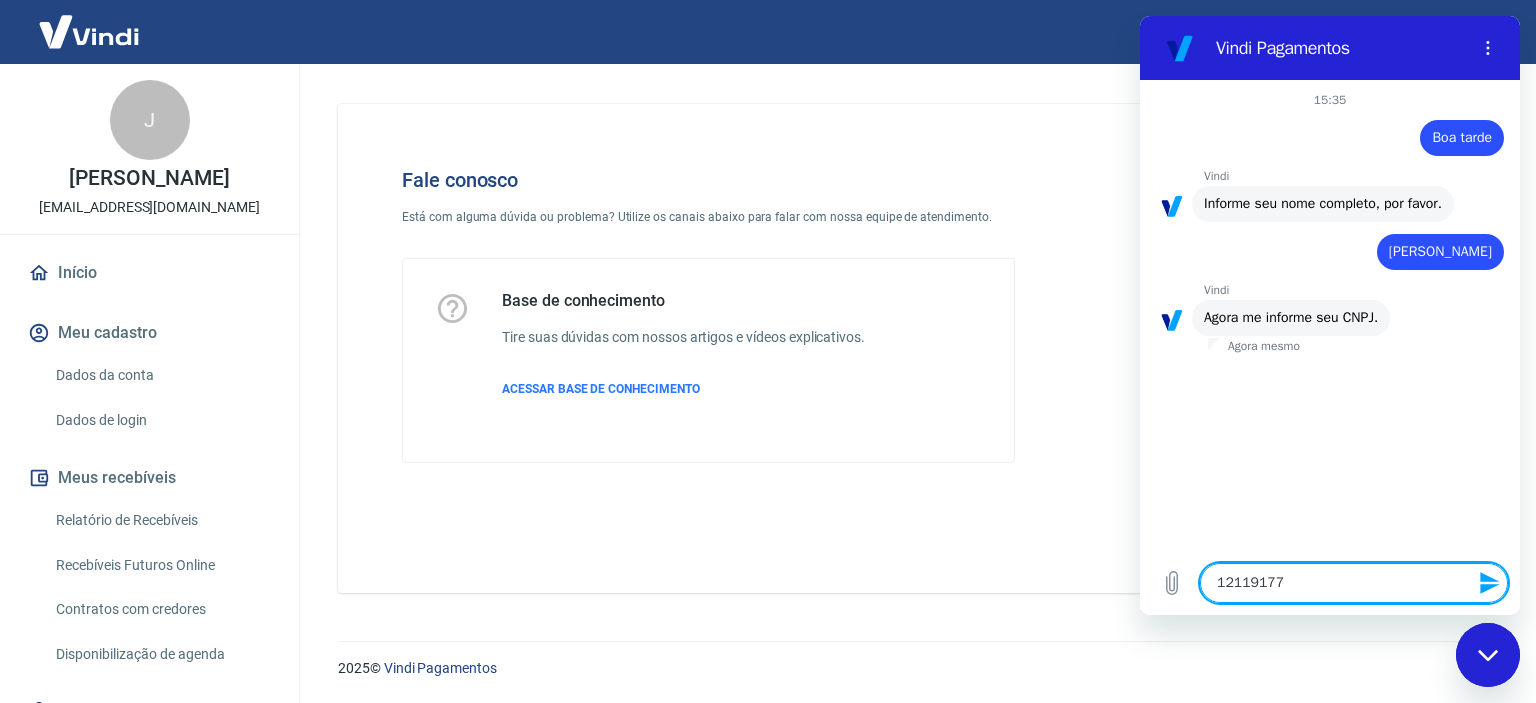 type on "121191770" 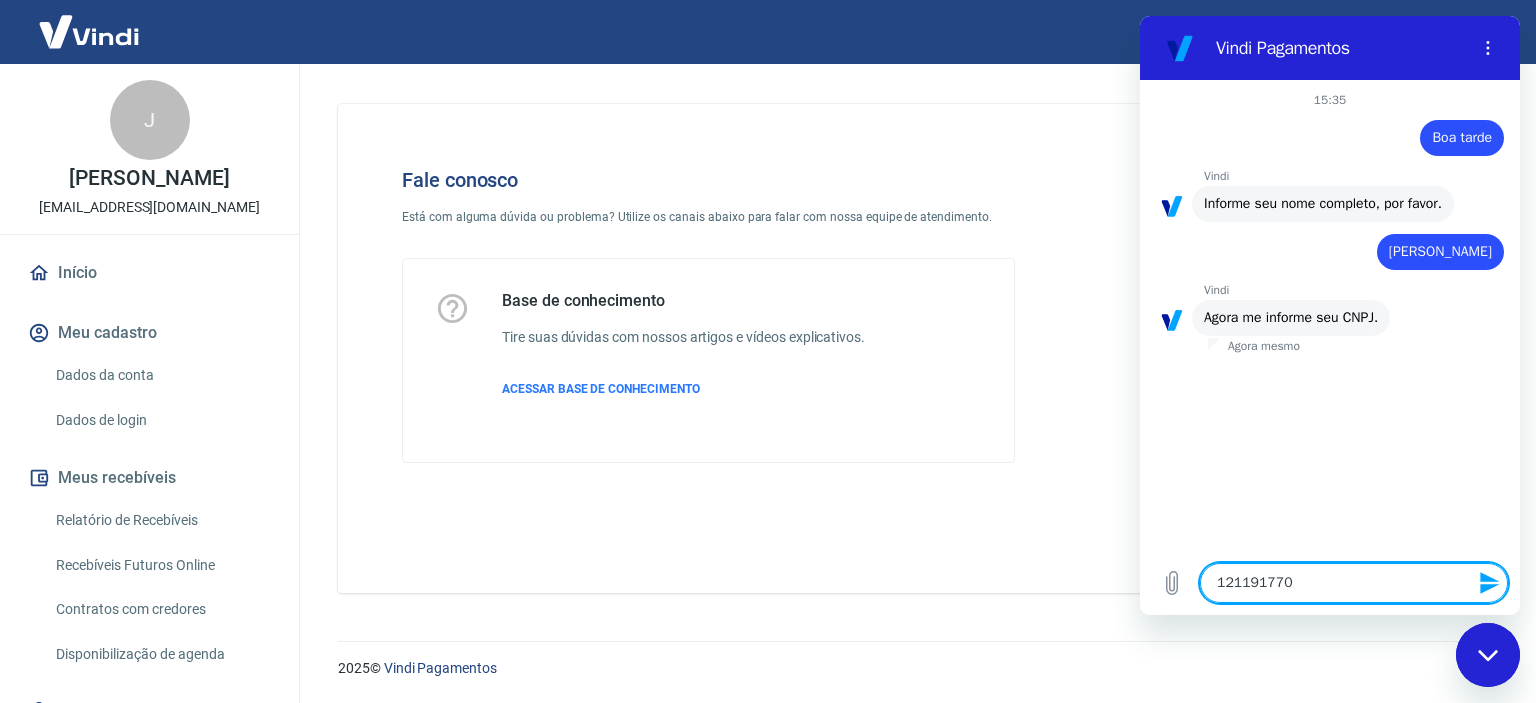 type on "1211917700" 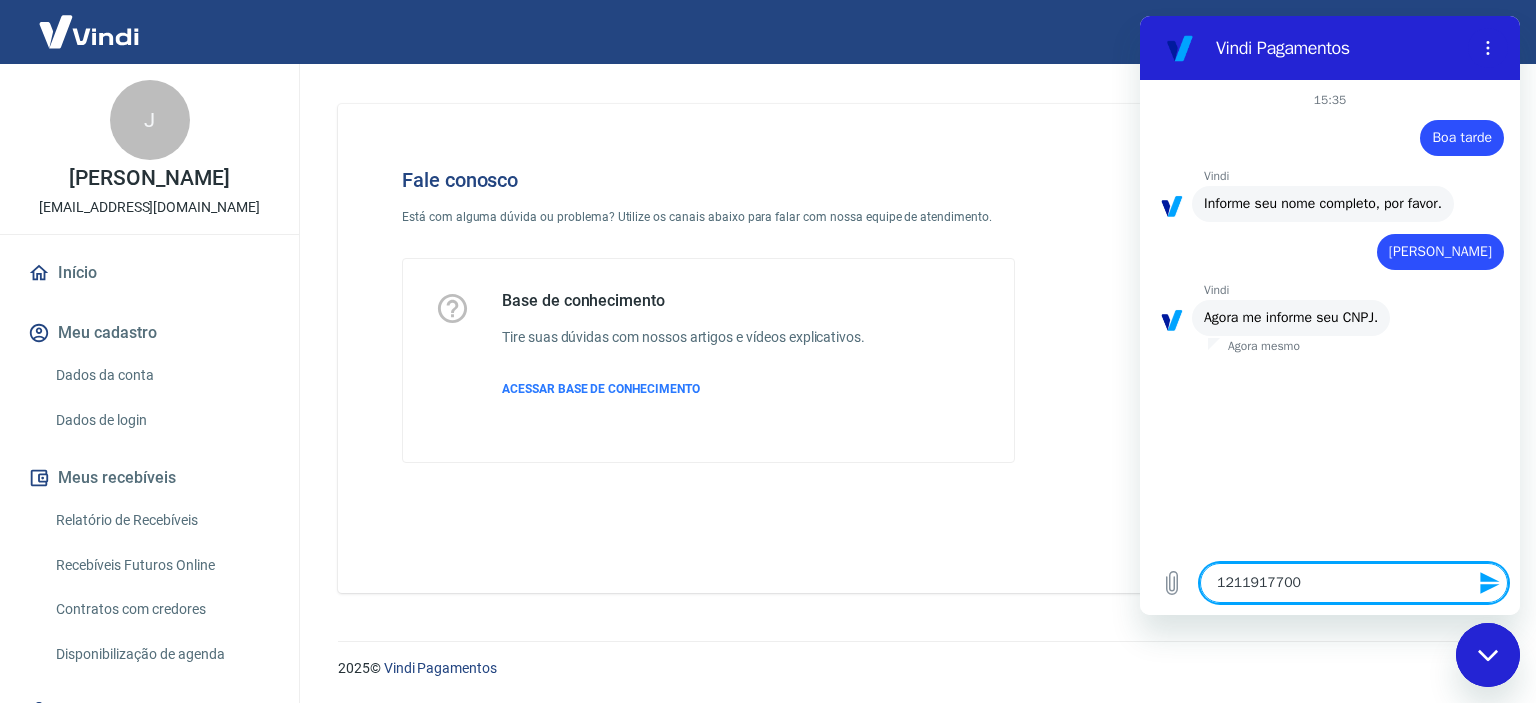 type on "12119177000" 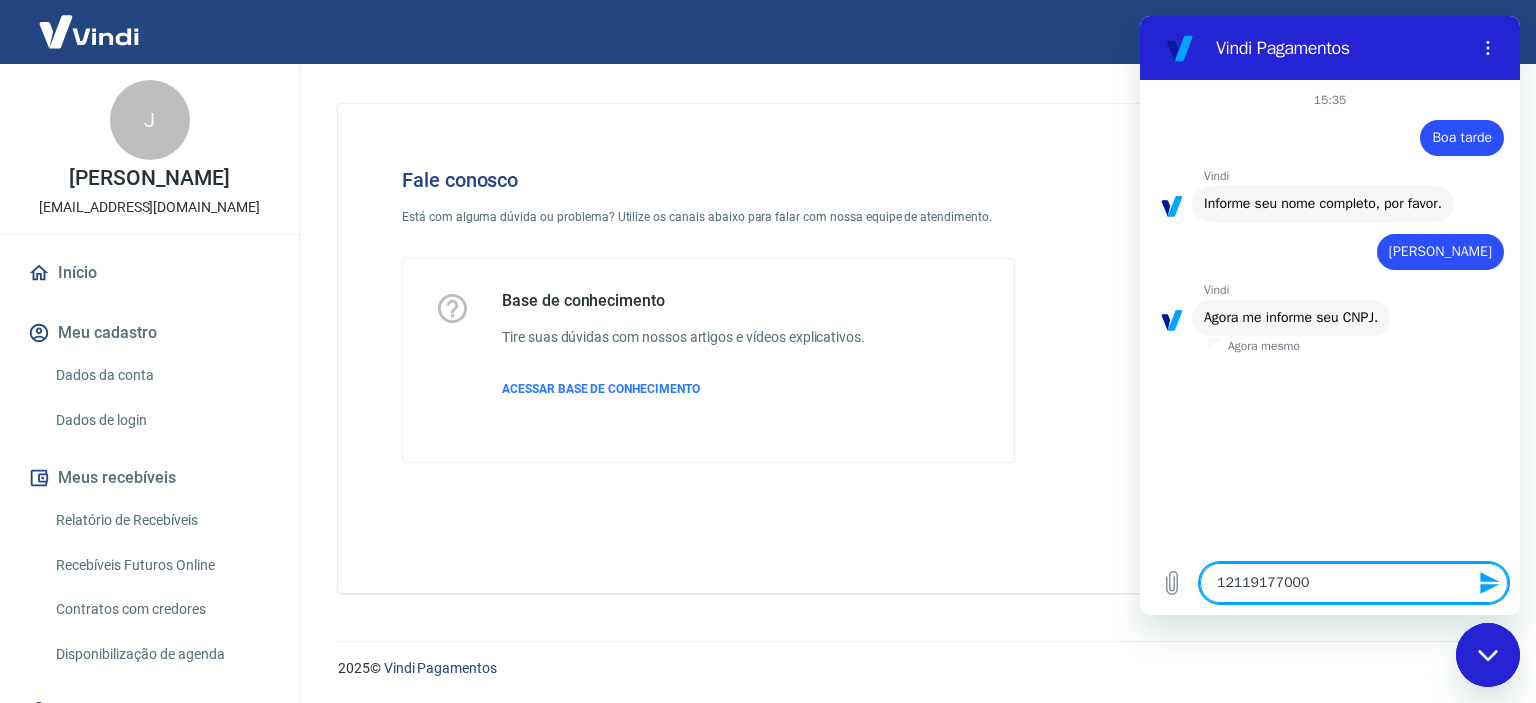 type on "121191770001" 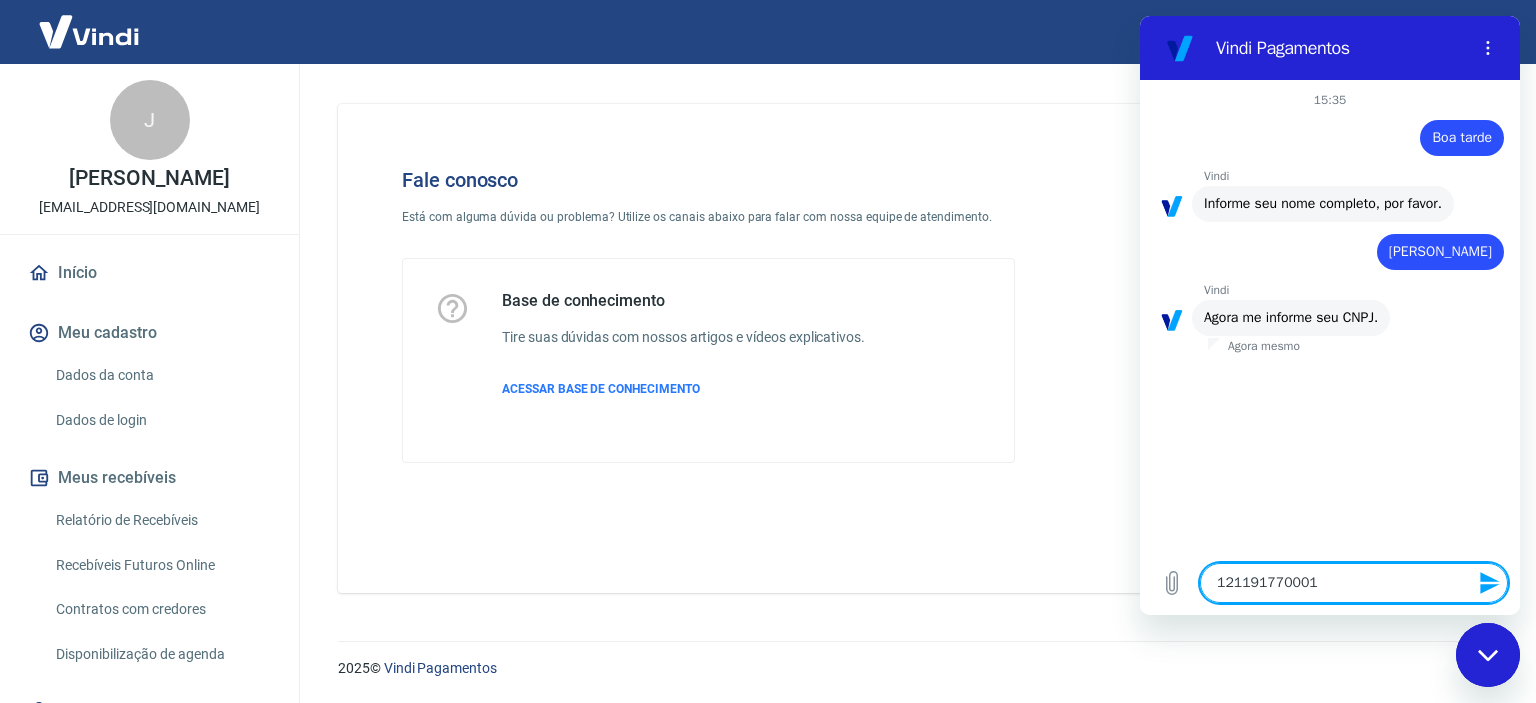 type on "x" 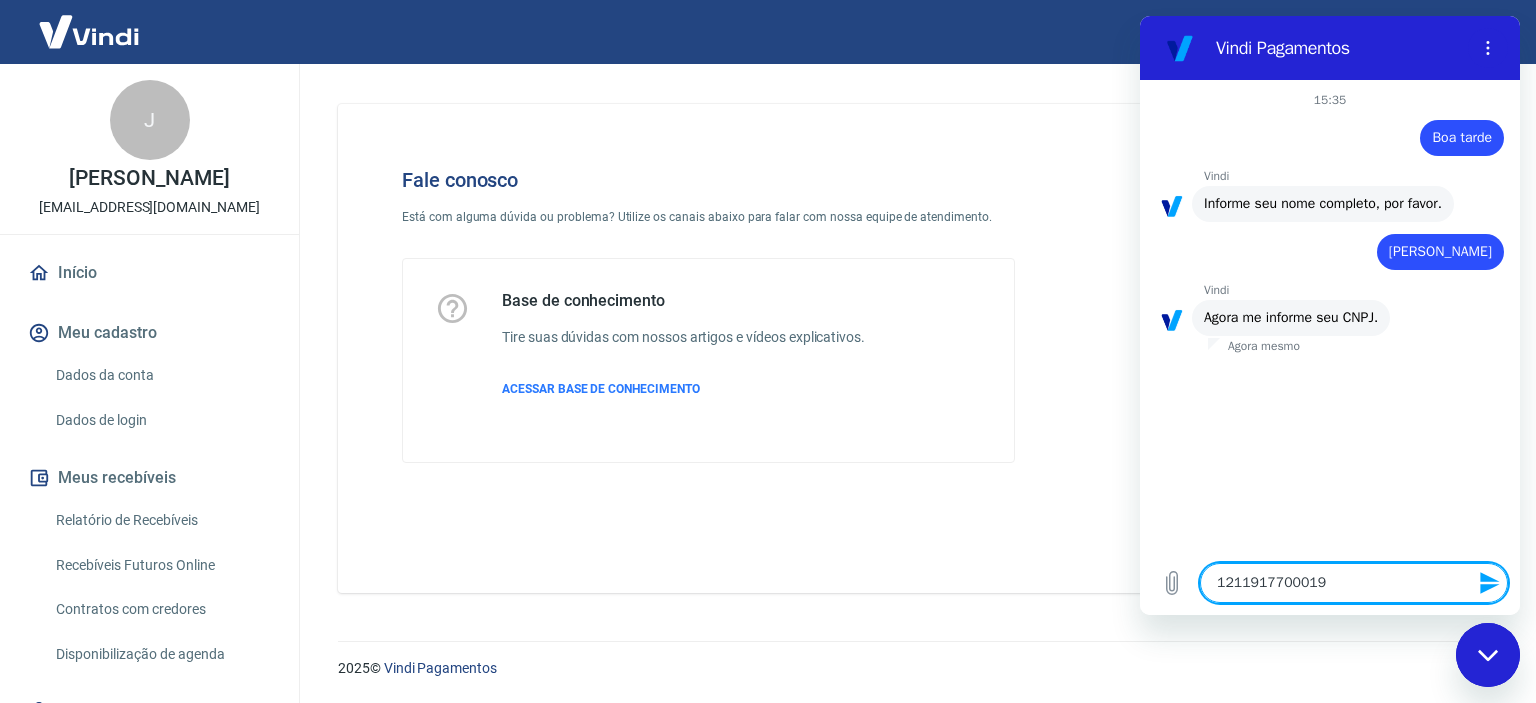 type on "12119177000190" 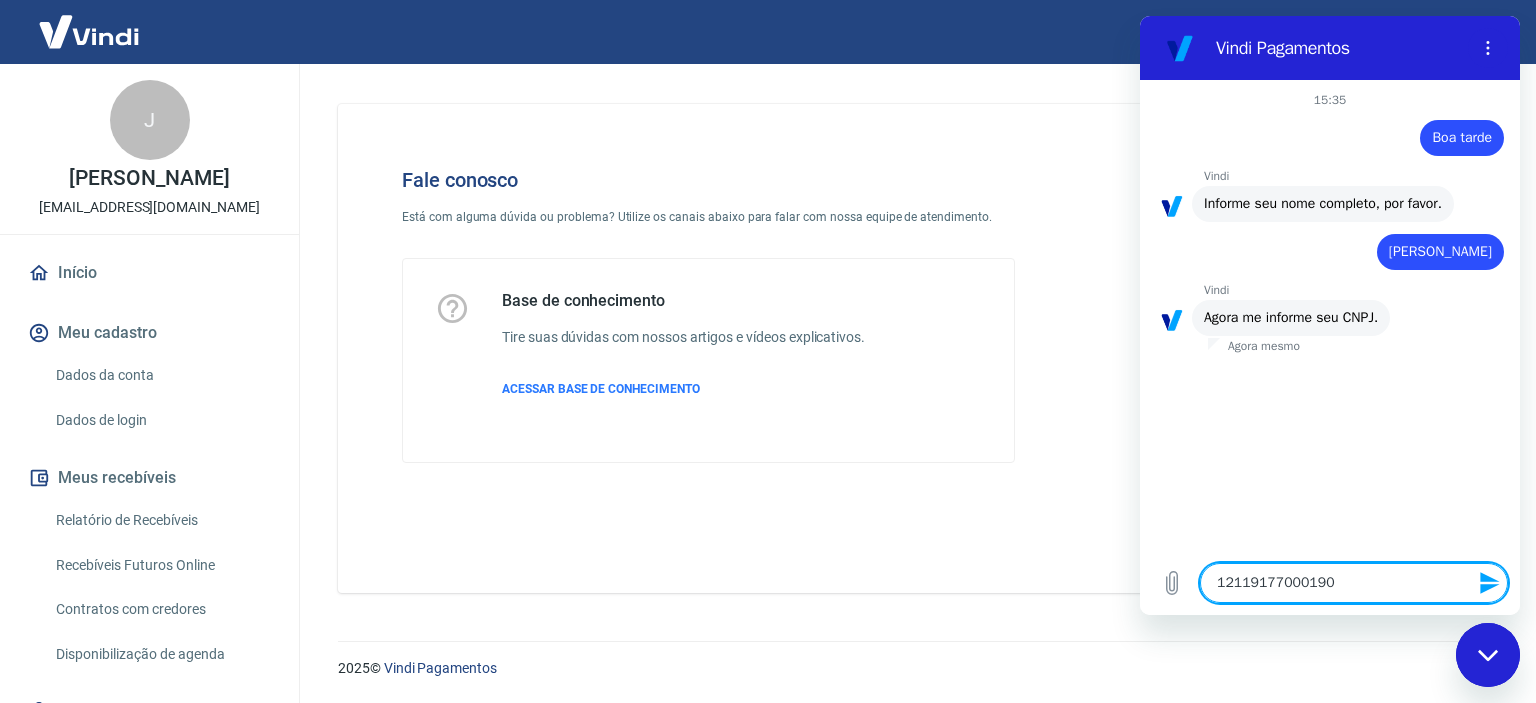 type on "12119177000190" 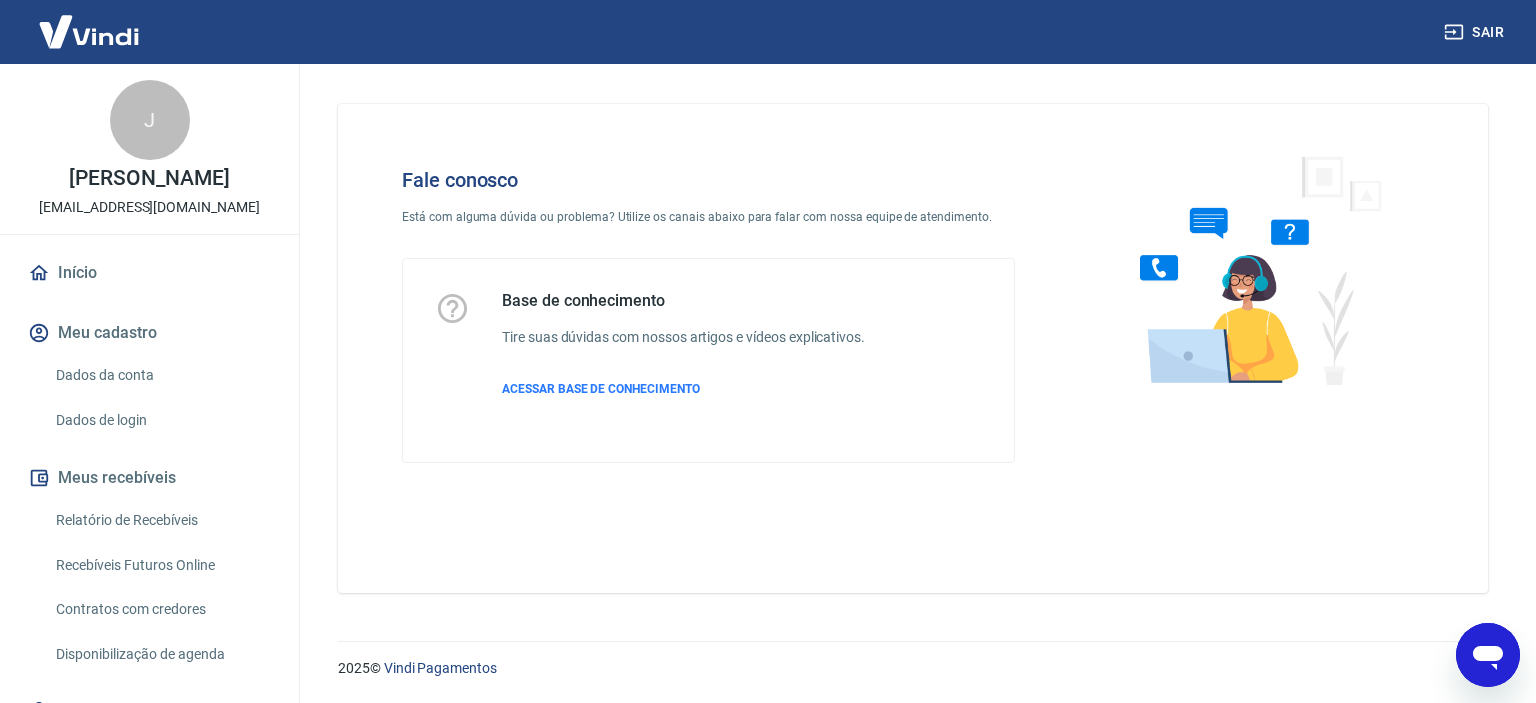 click 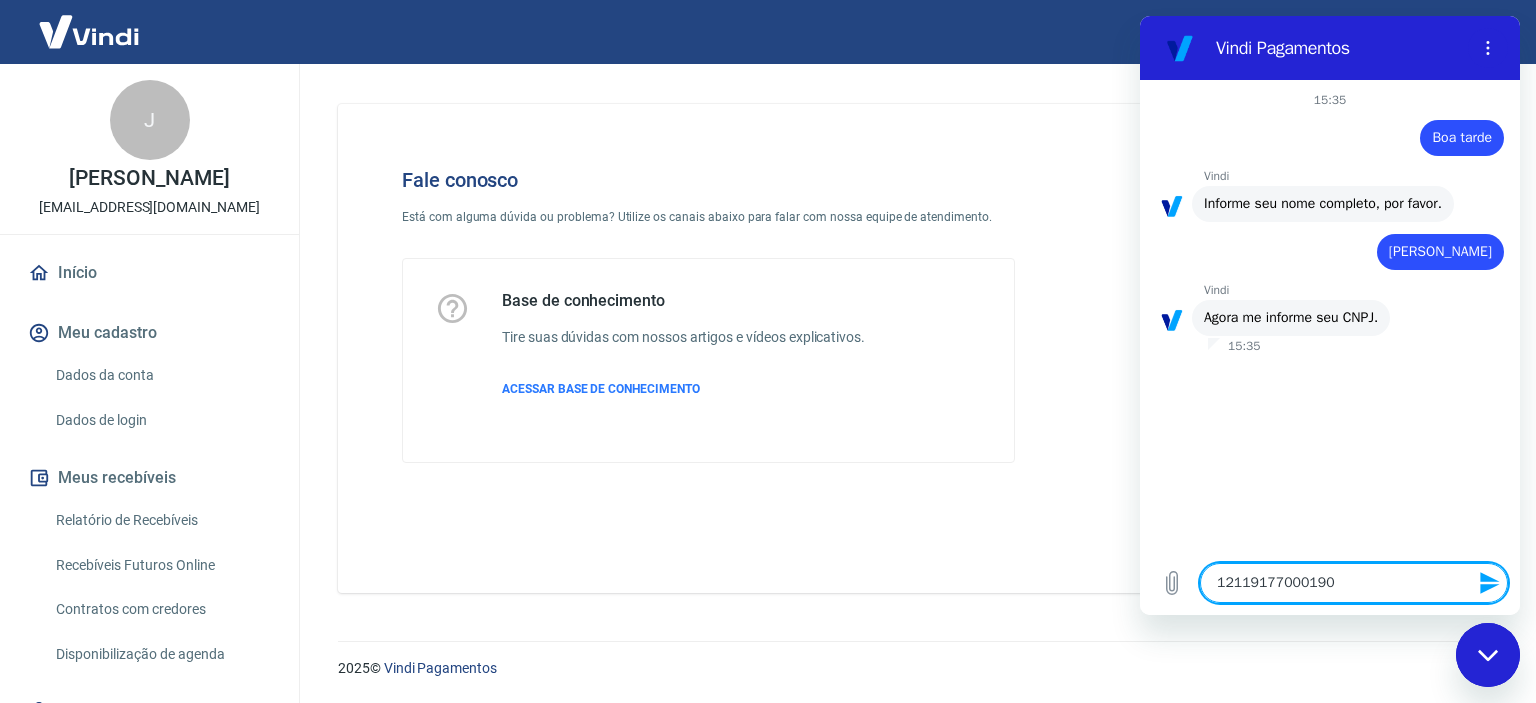 scroll, scrollTop: 0, scrollLeft: 0, axis: both 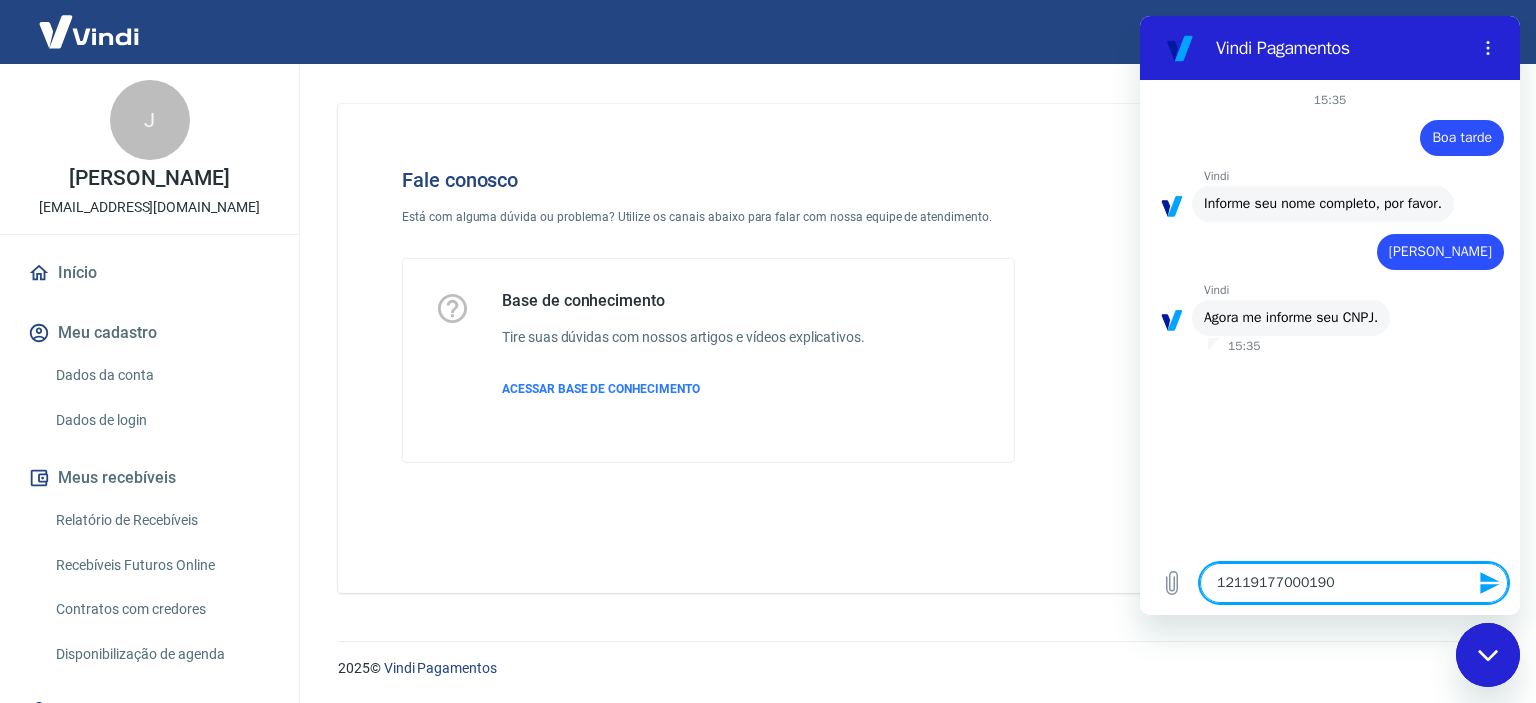 type 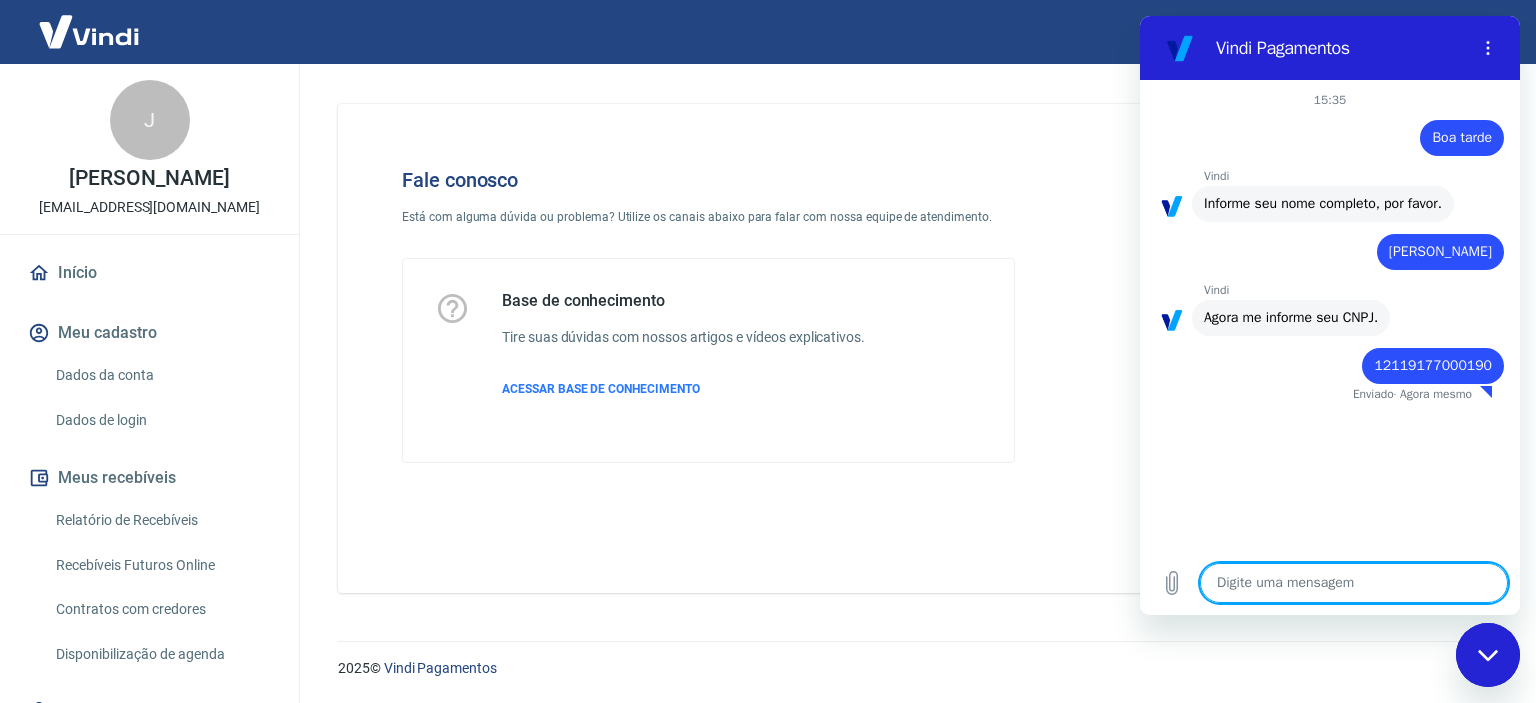 type on "x" 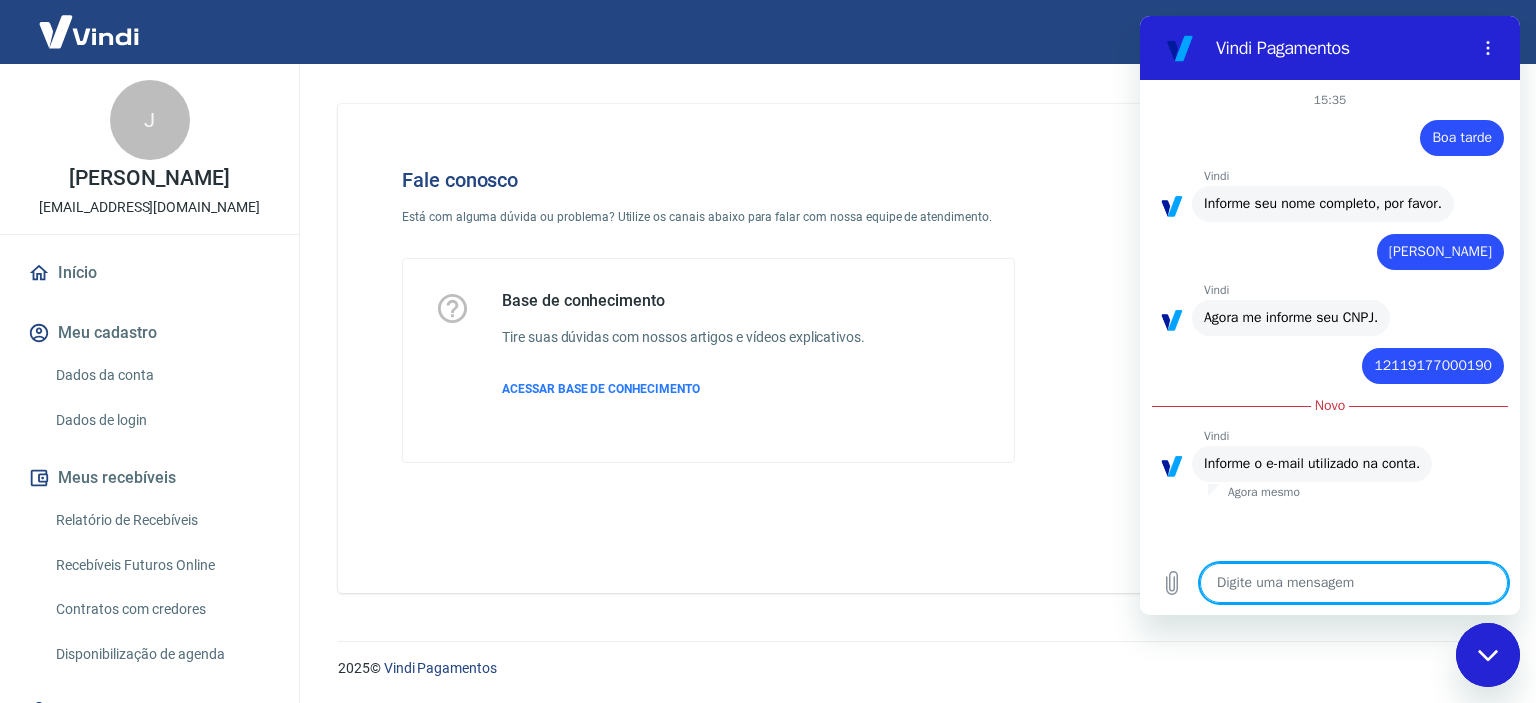click at bounding box center [1354, 583] 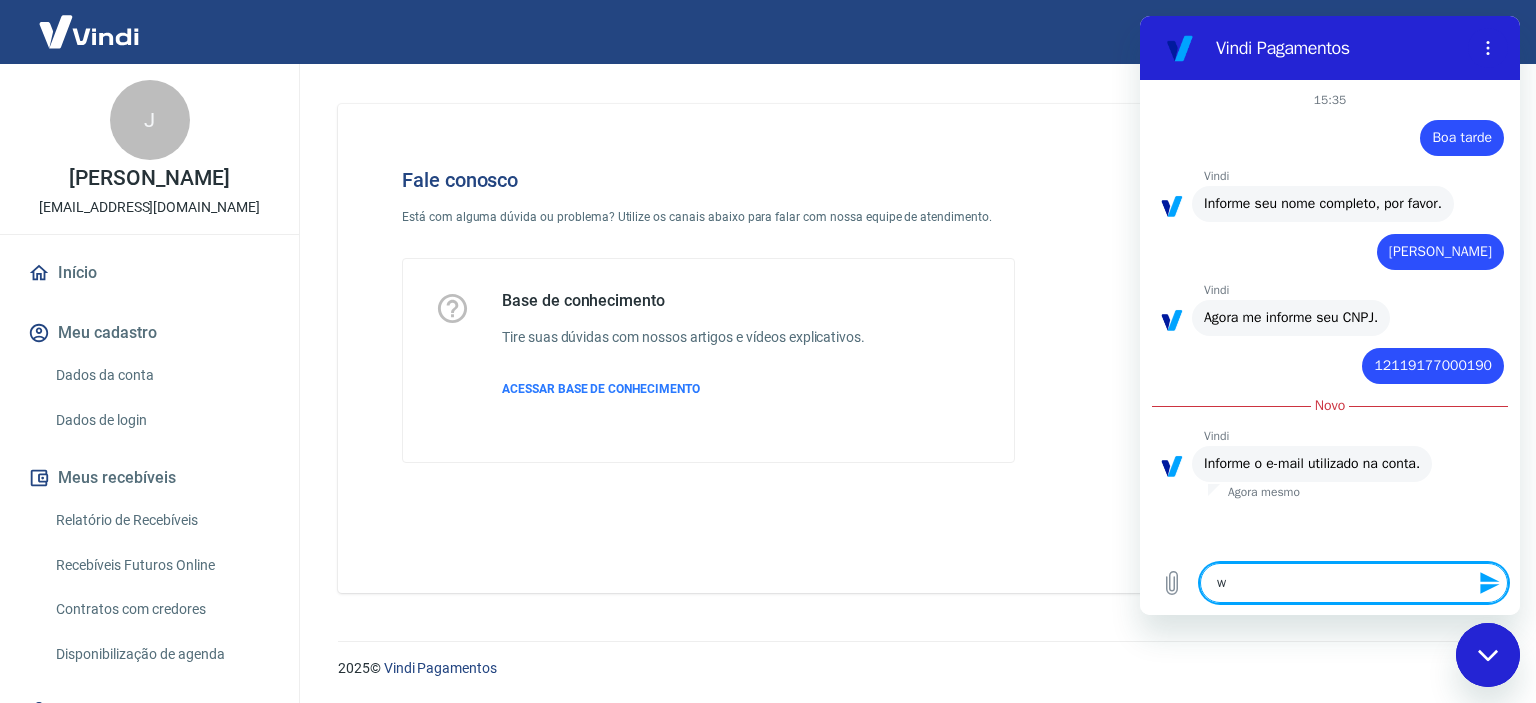 type on "wi" 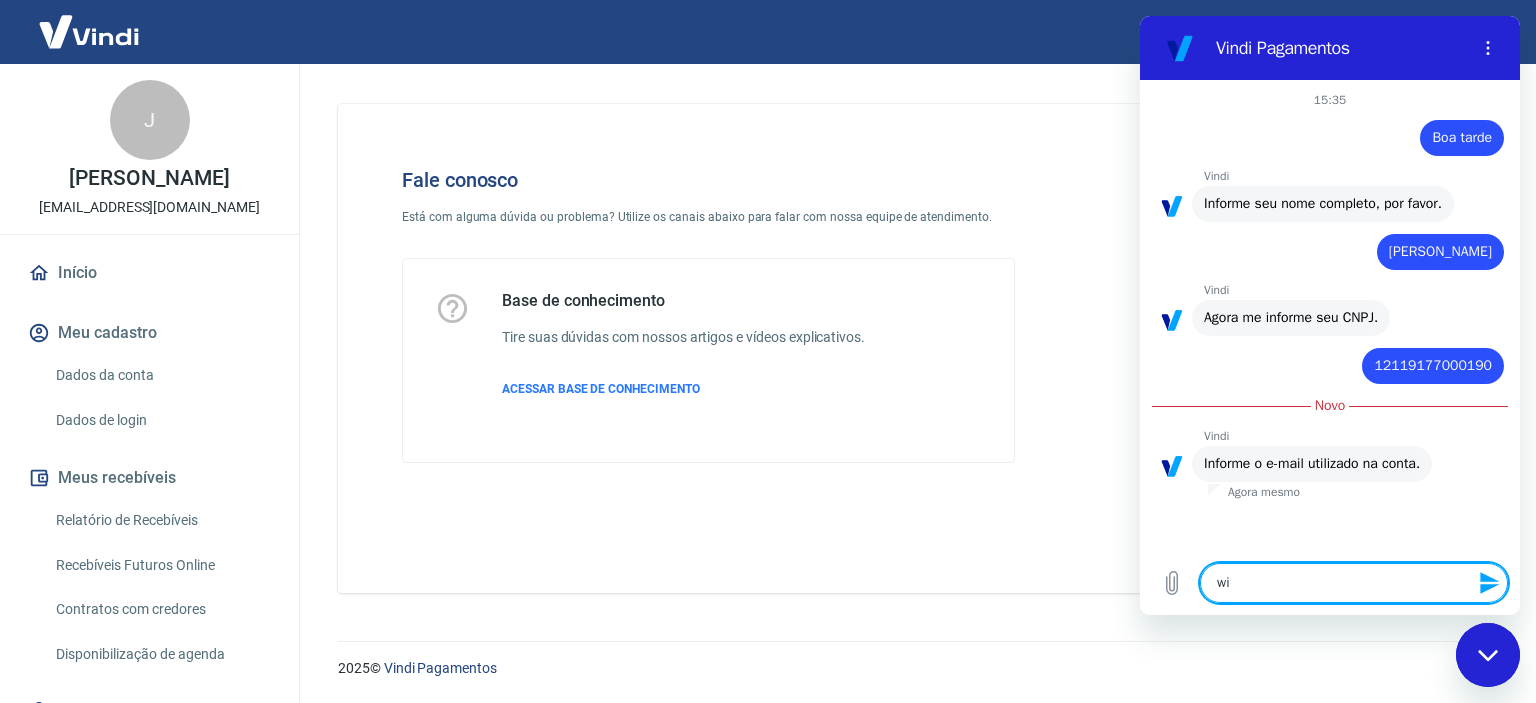 type on "wil" 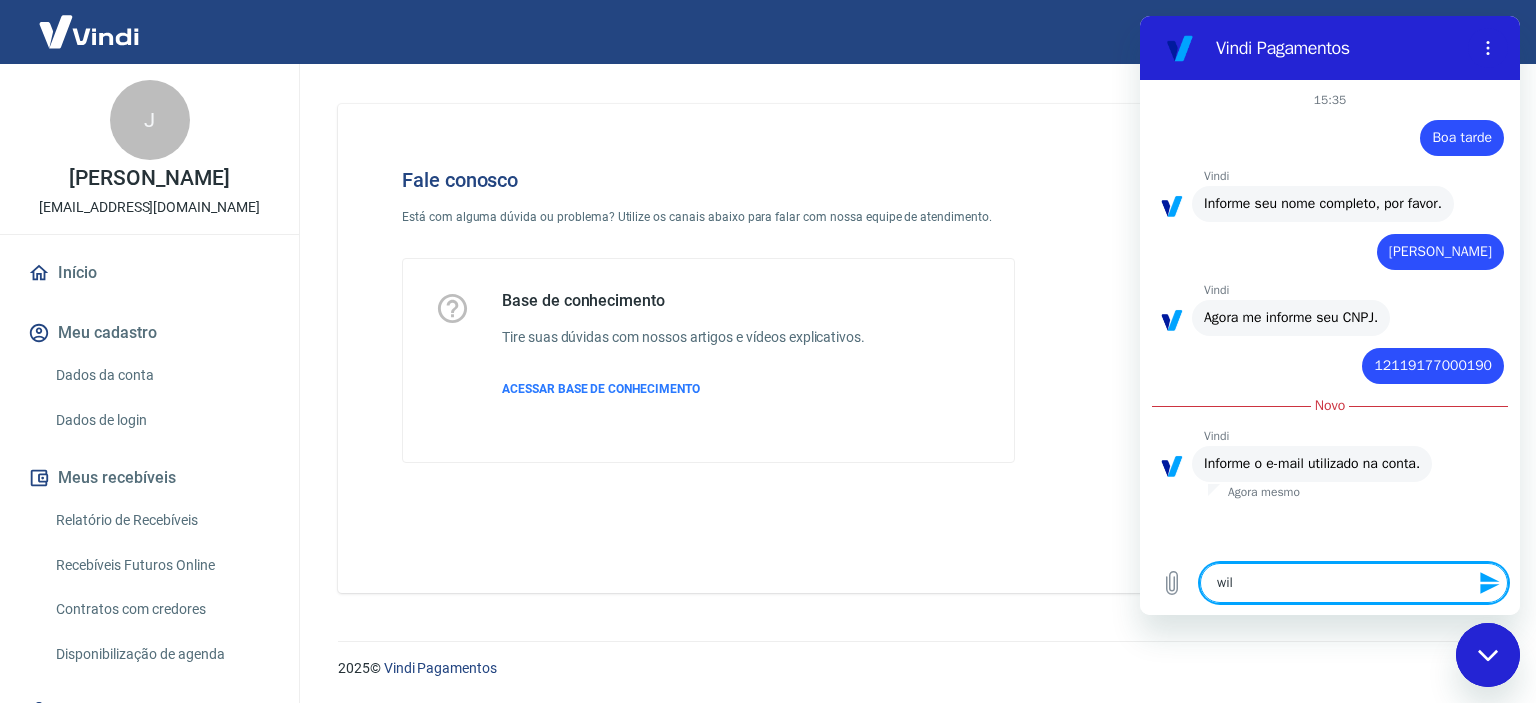 type on "will" 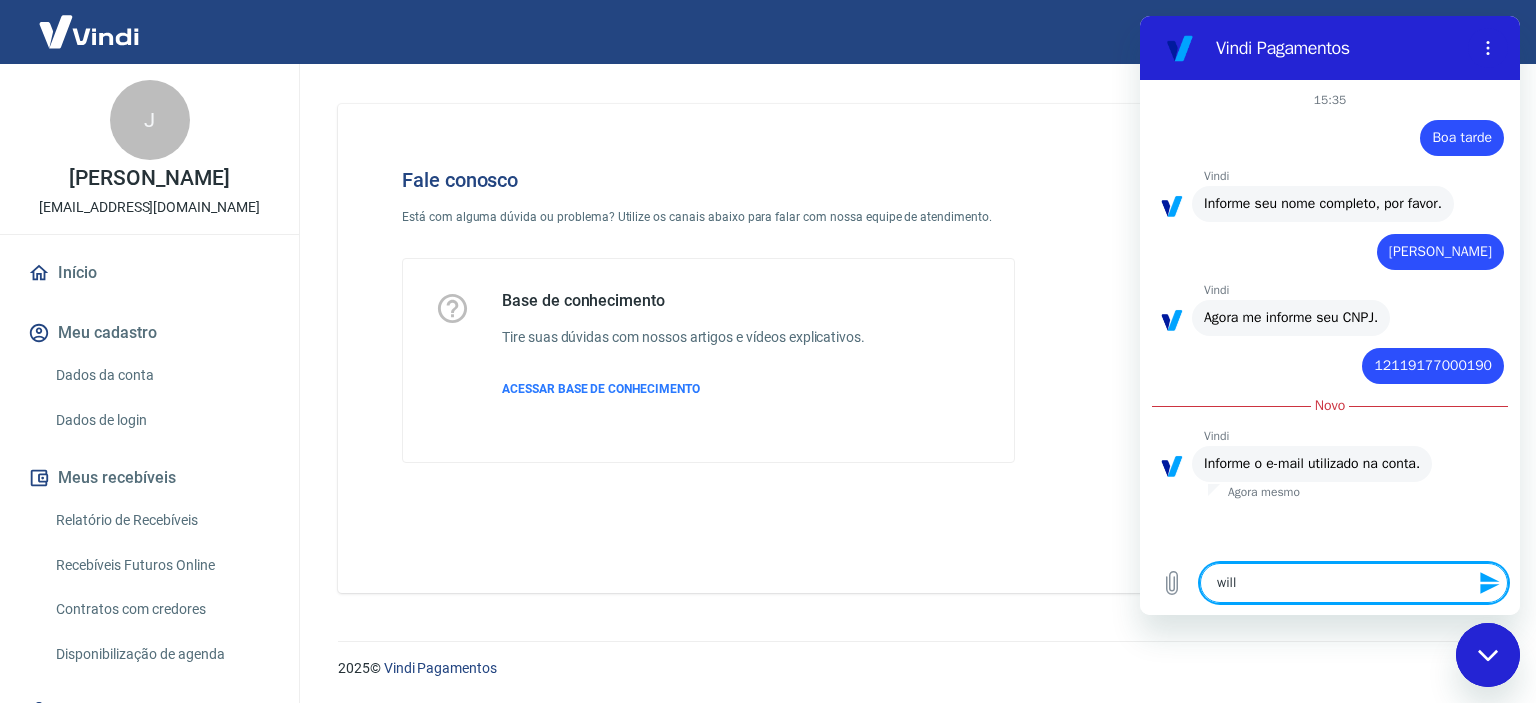 type on "willi" 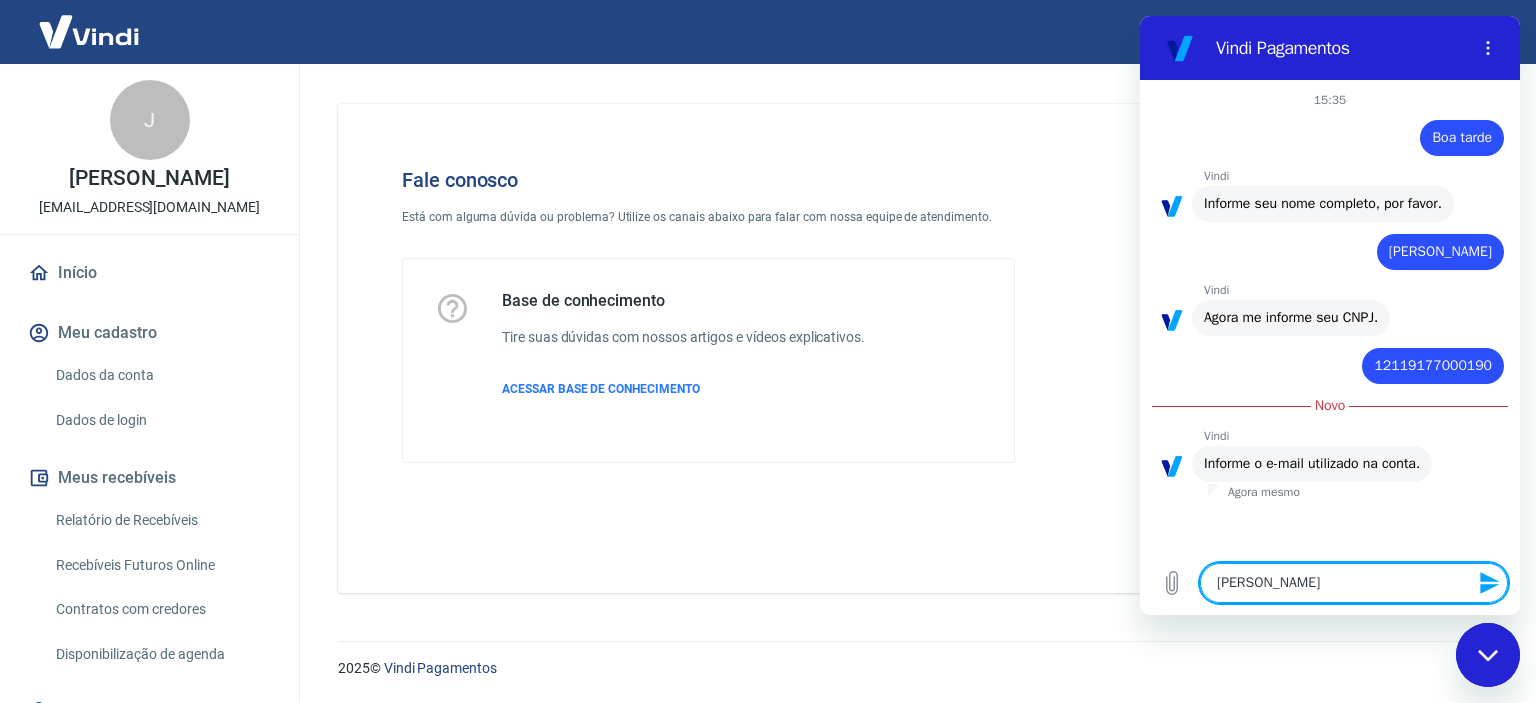 type on "willia" 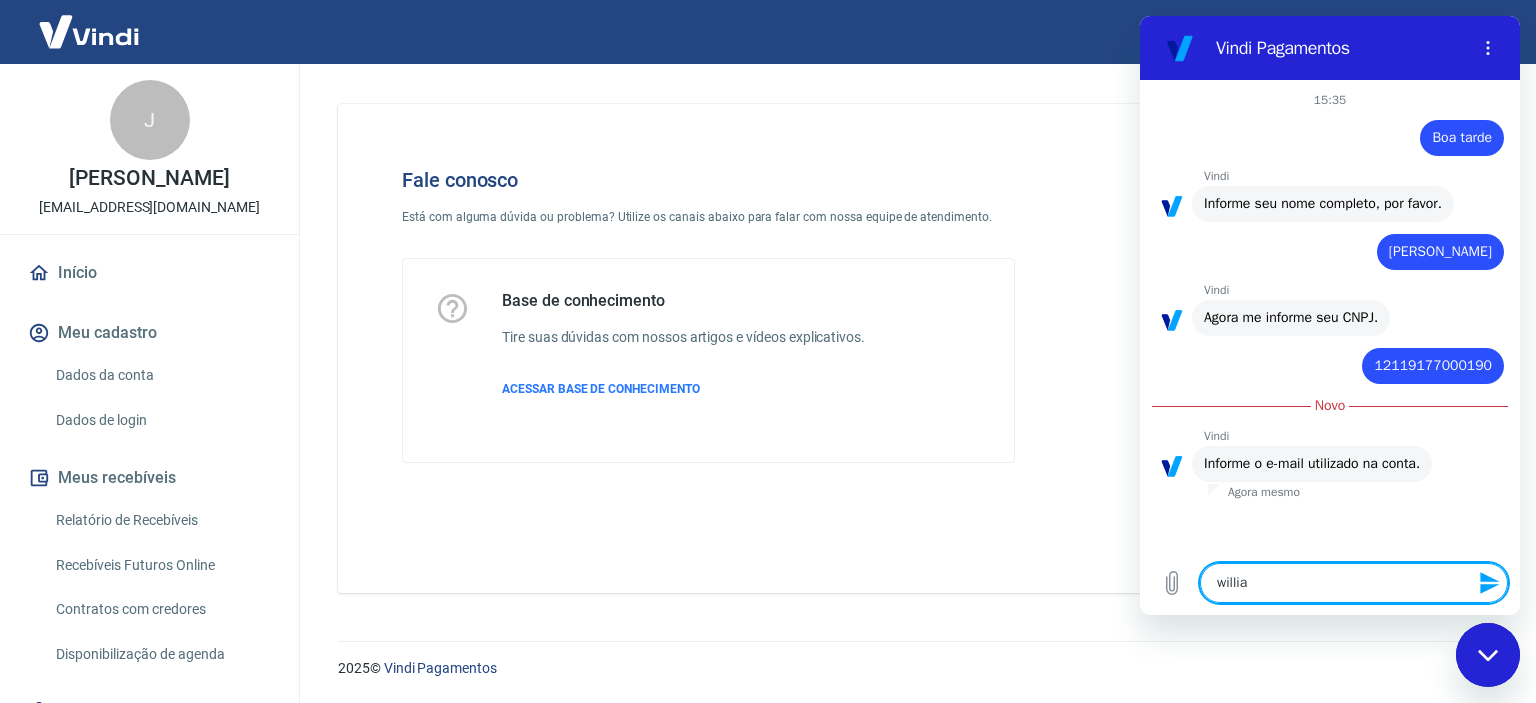 type on "willian" 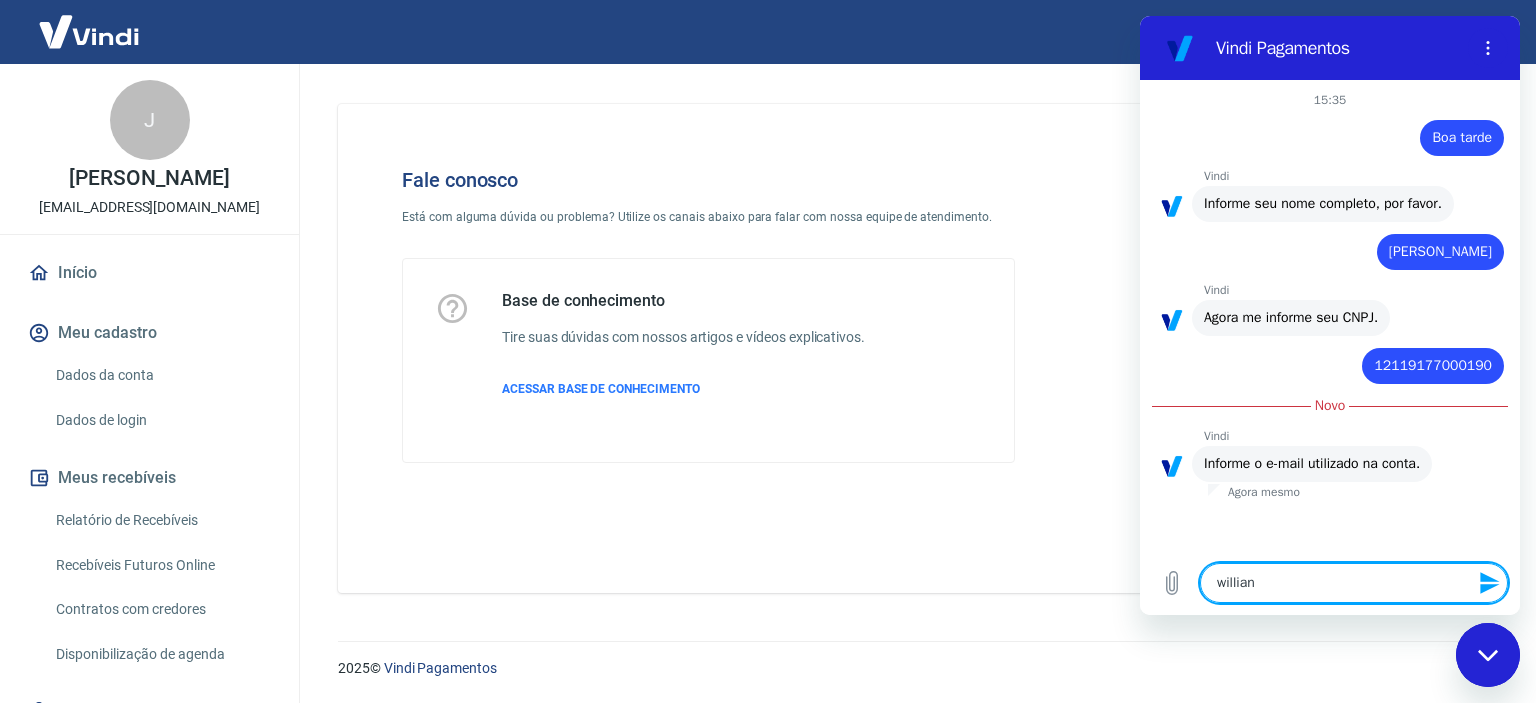 type on "willianr" 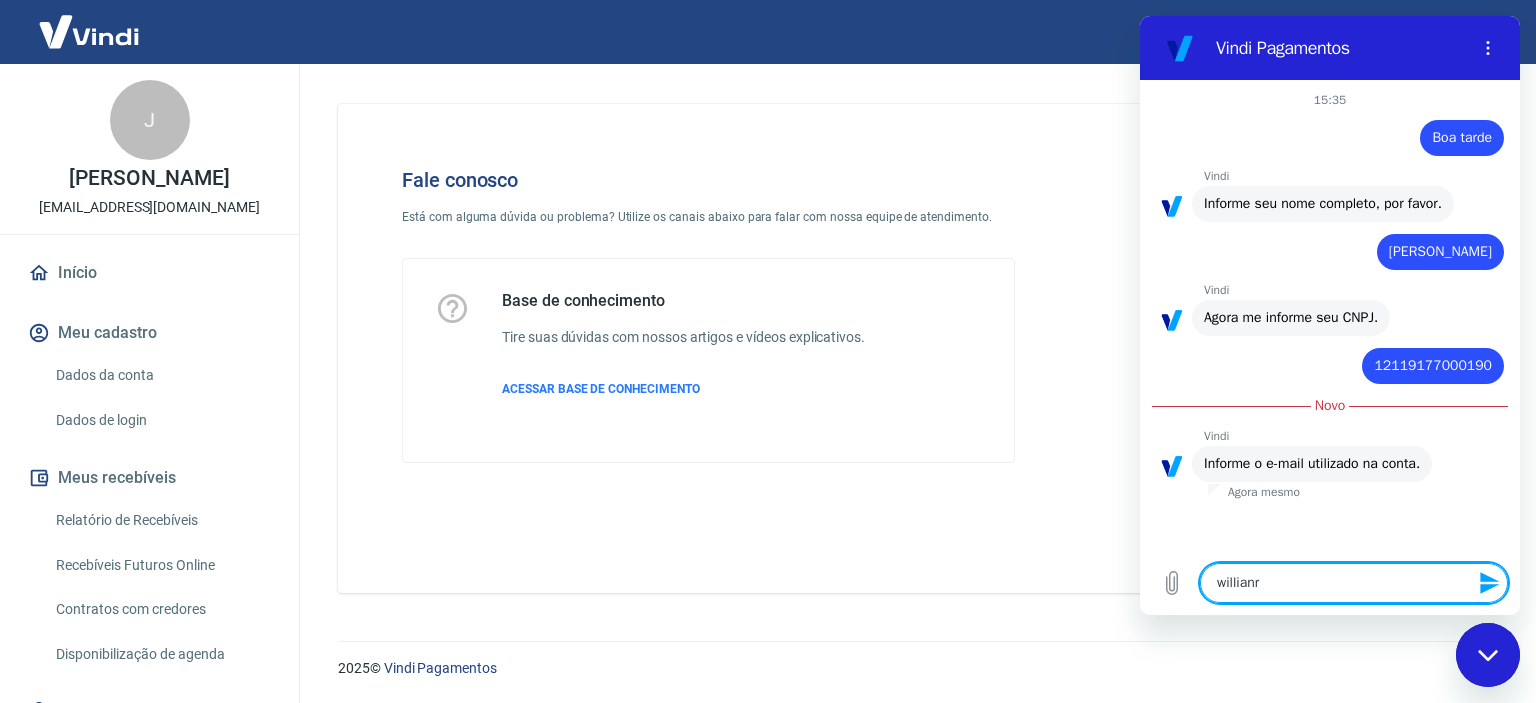type on "willianra" 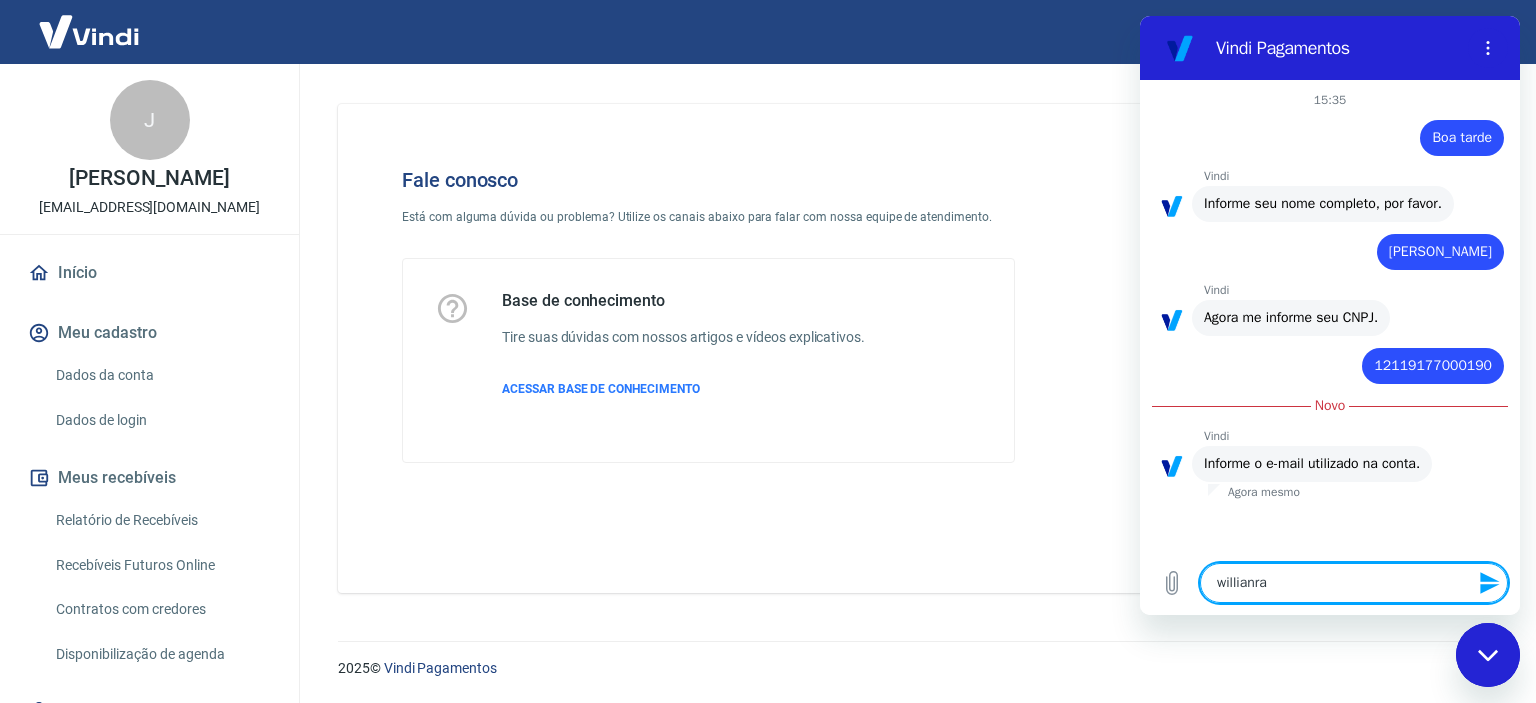 type on "willianrad" 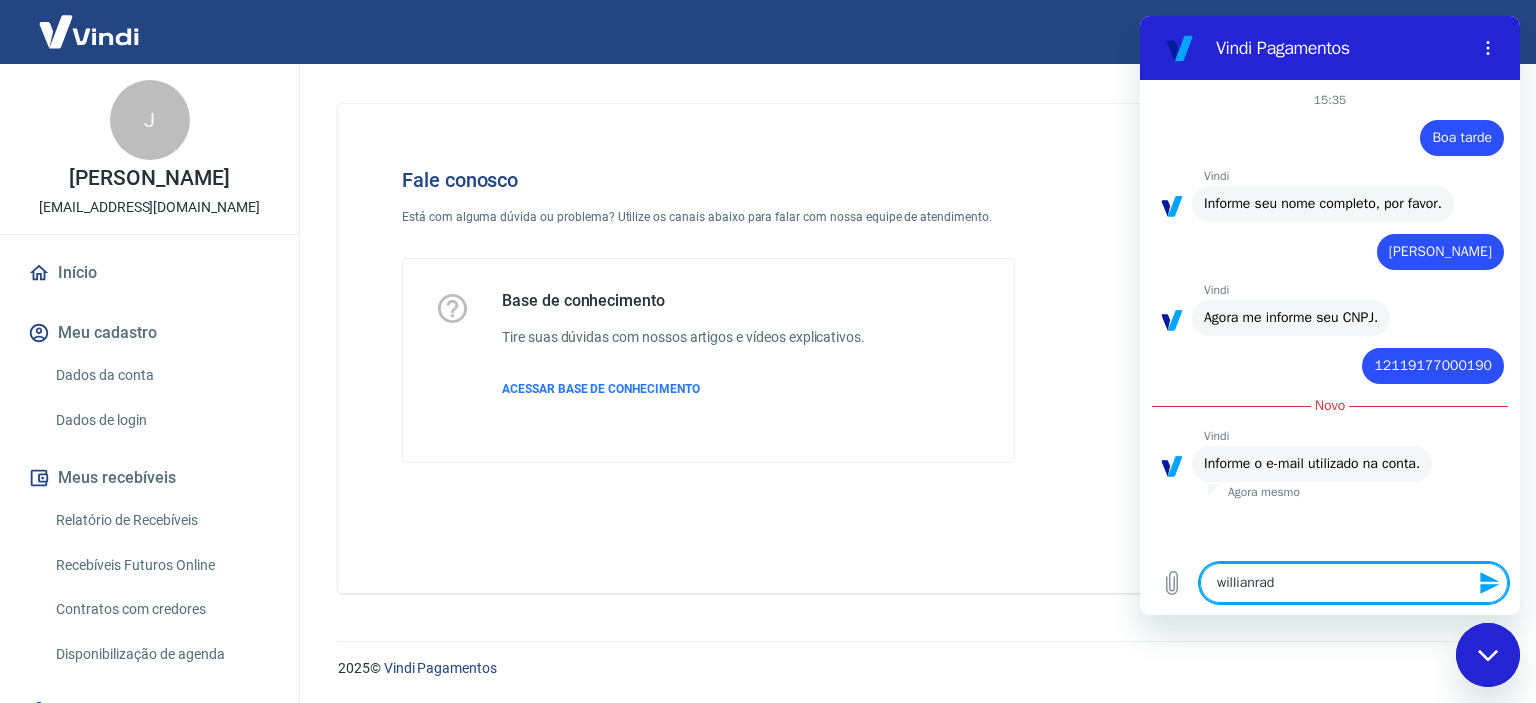 type on "x" 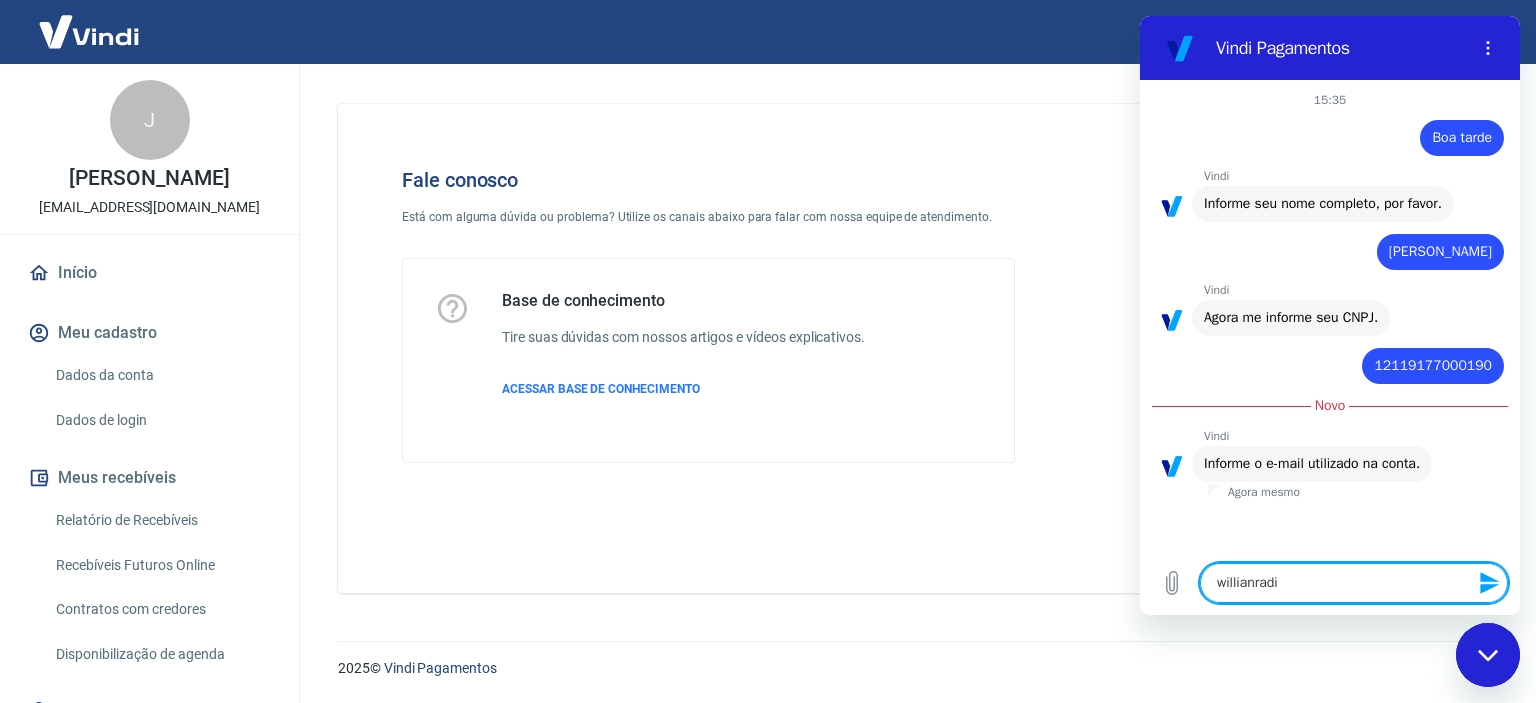 type on "willianradic" 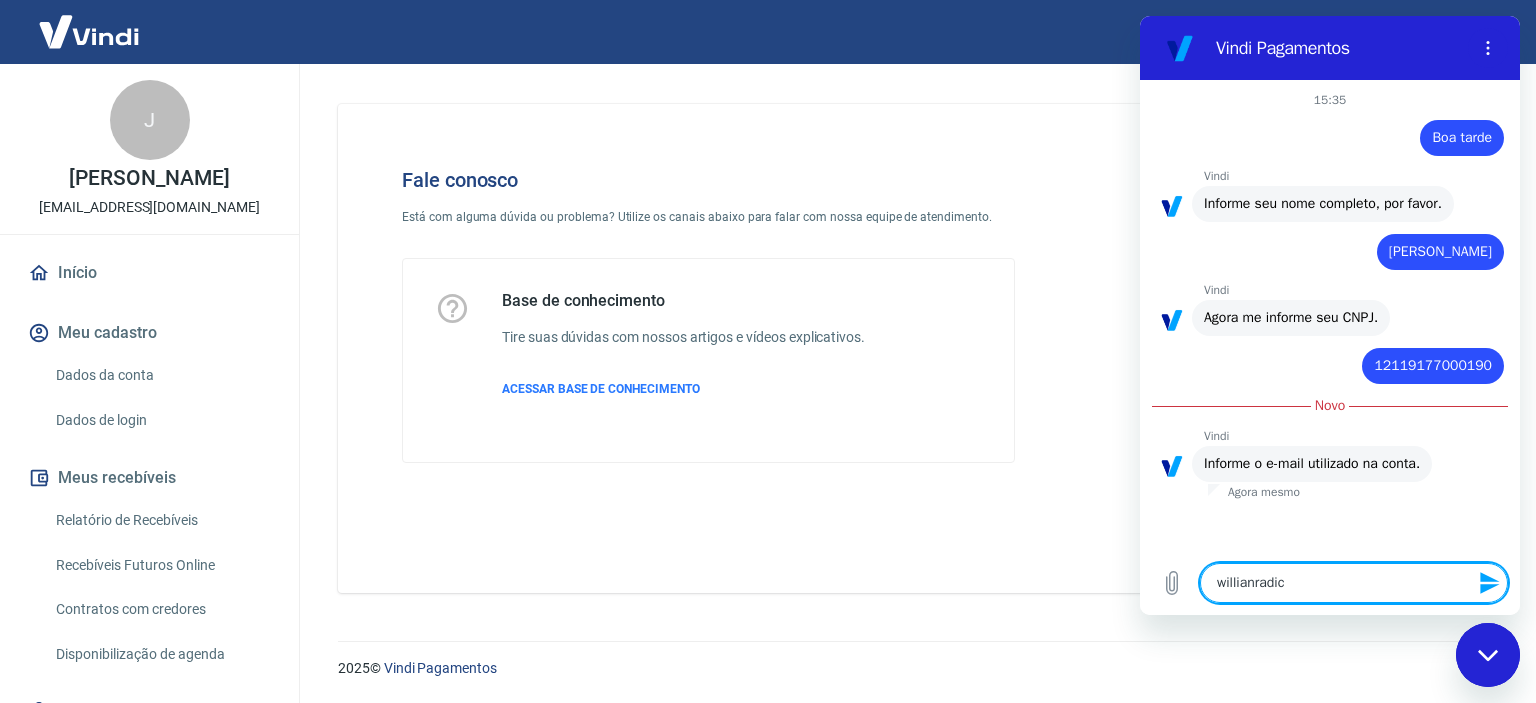 type on "willianradica" 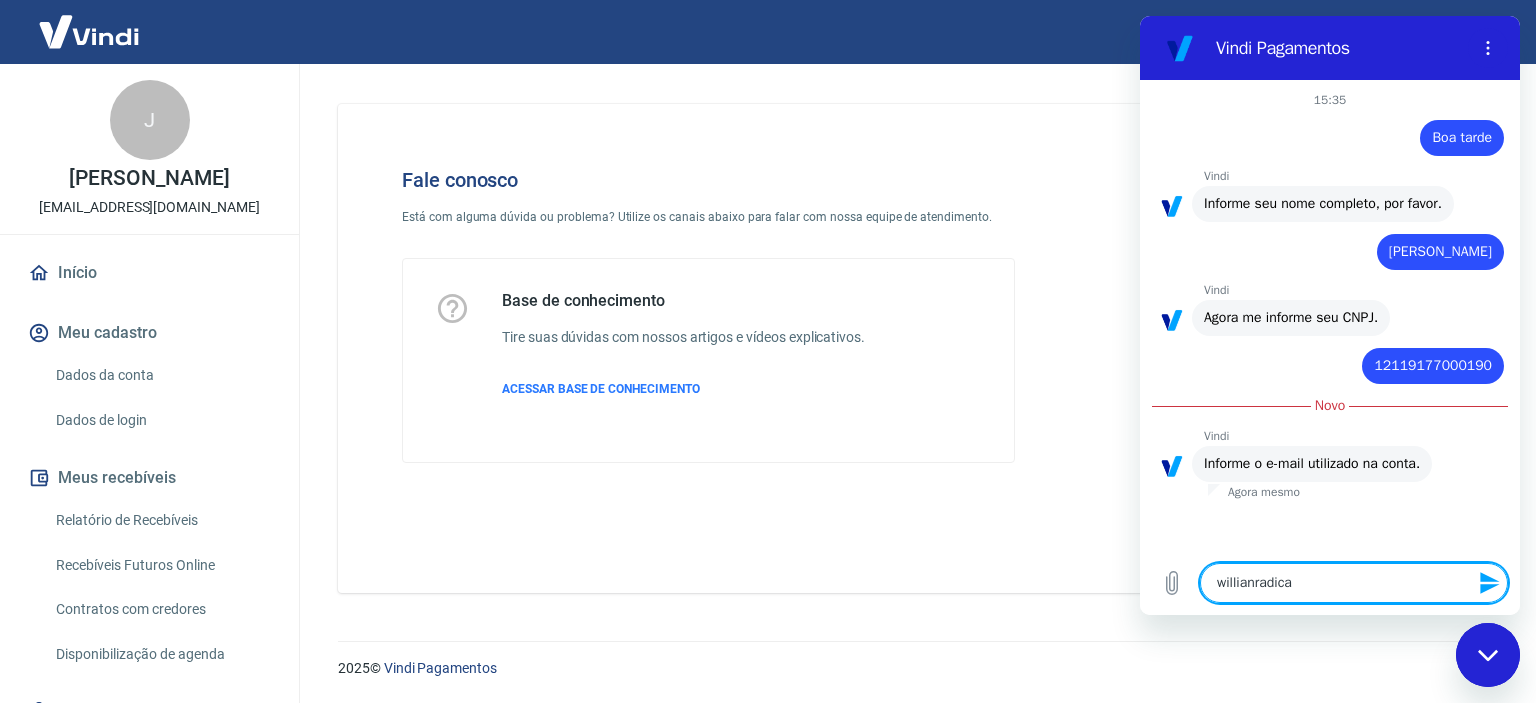 type on "willianradical" 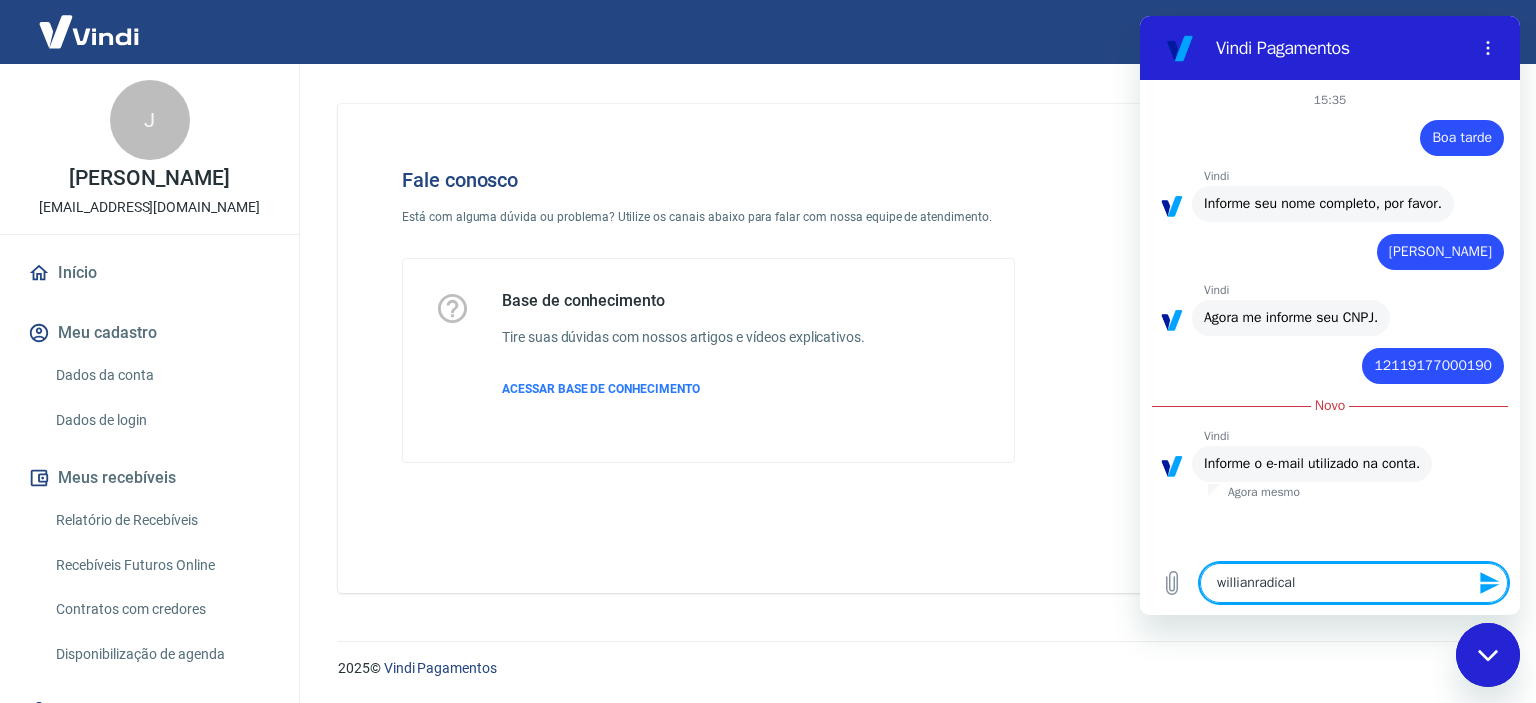 type on "willianradicala" 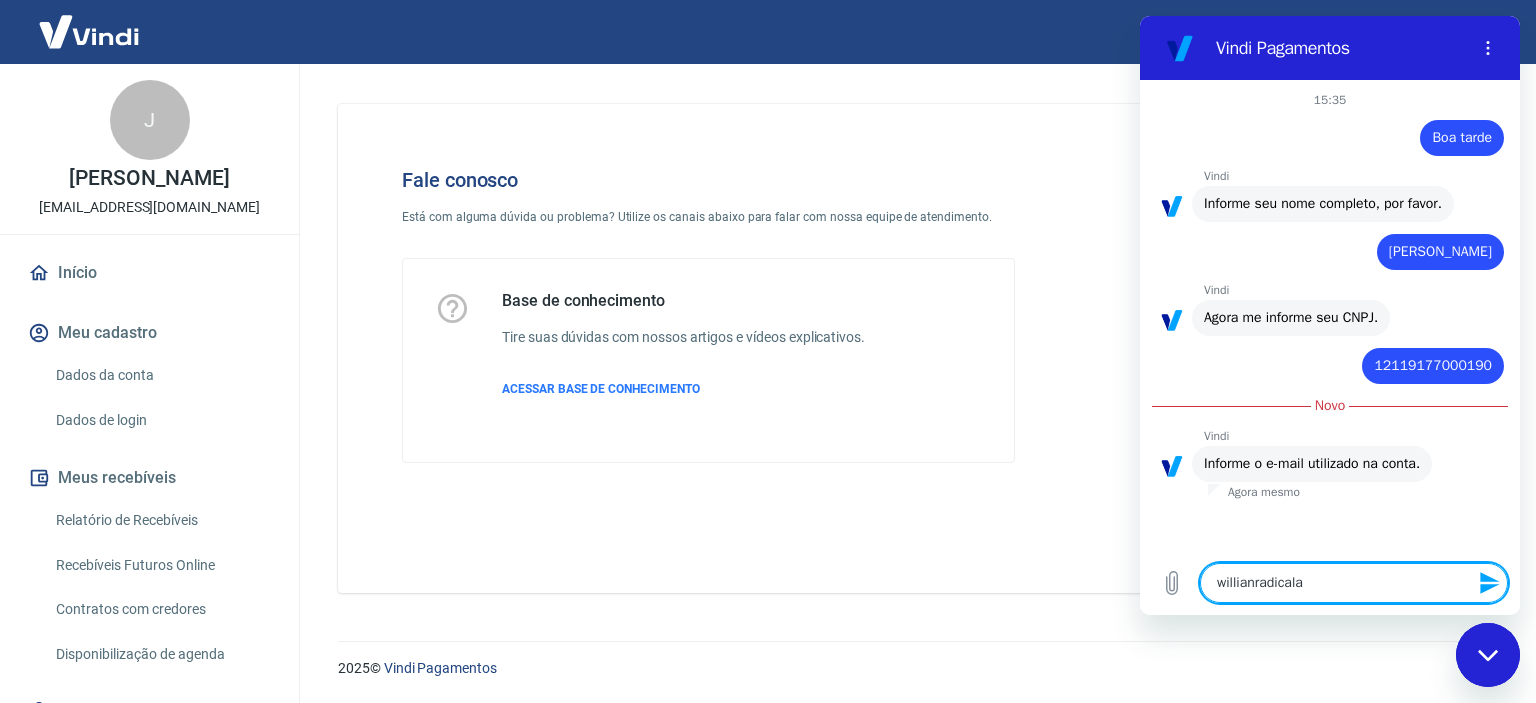 type on "willianradicalad" 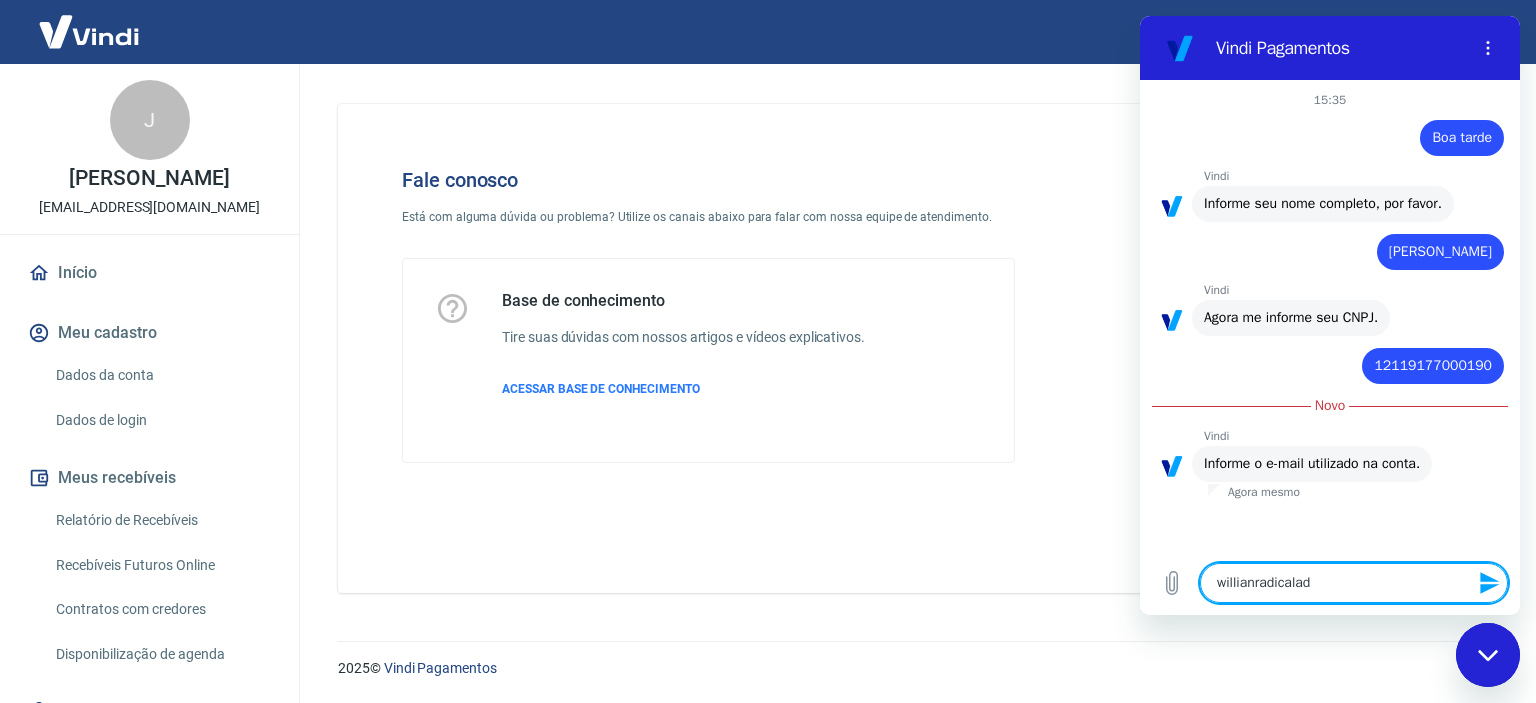 type on "willianradicalads" 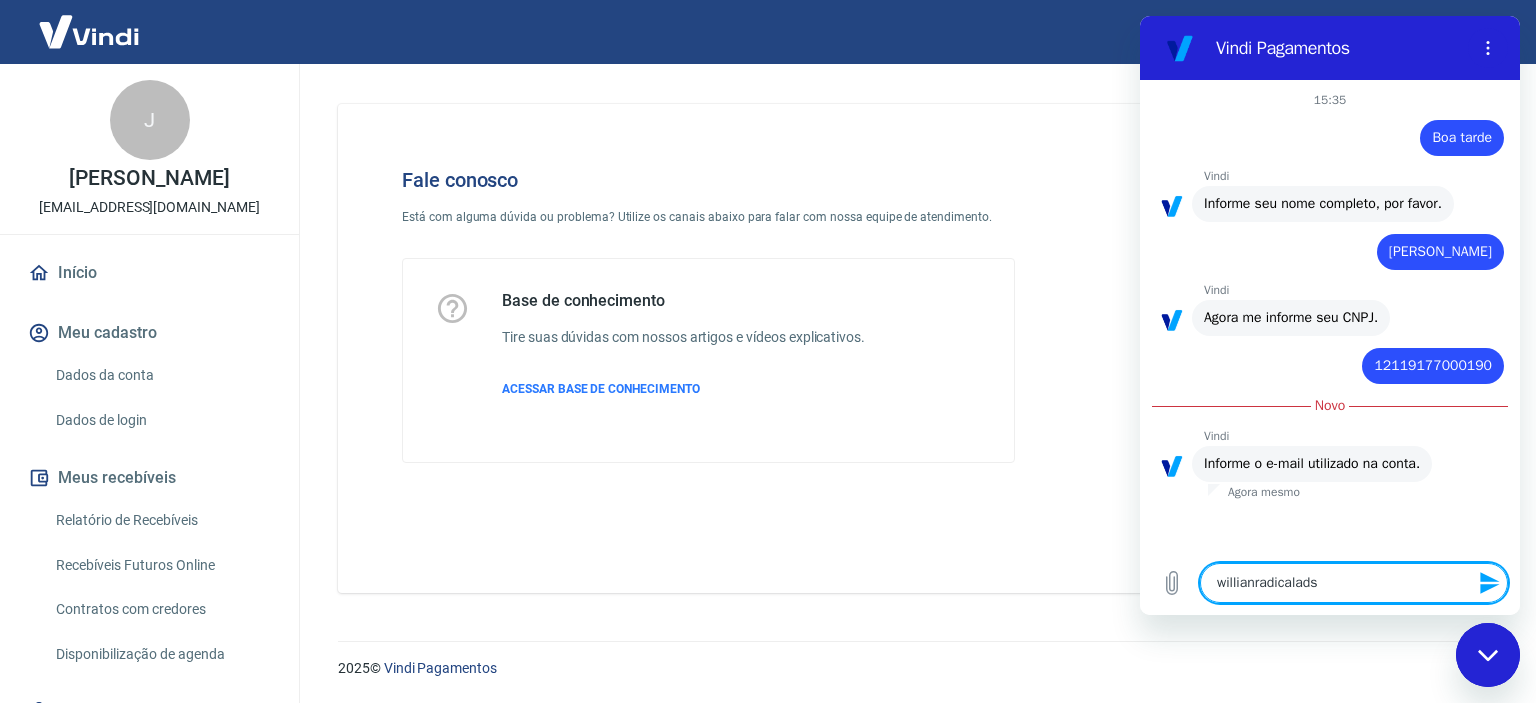 type on "willianradicalads@" 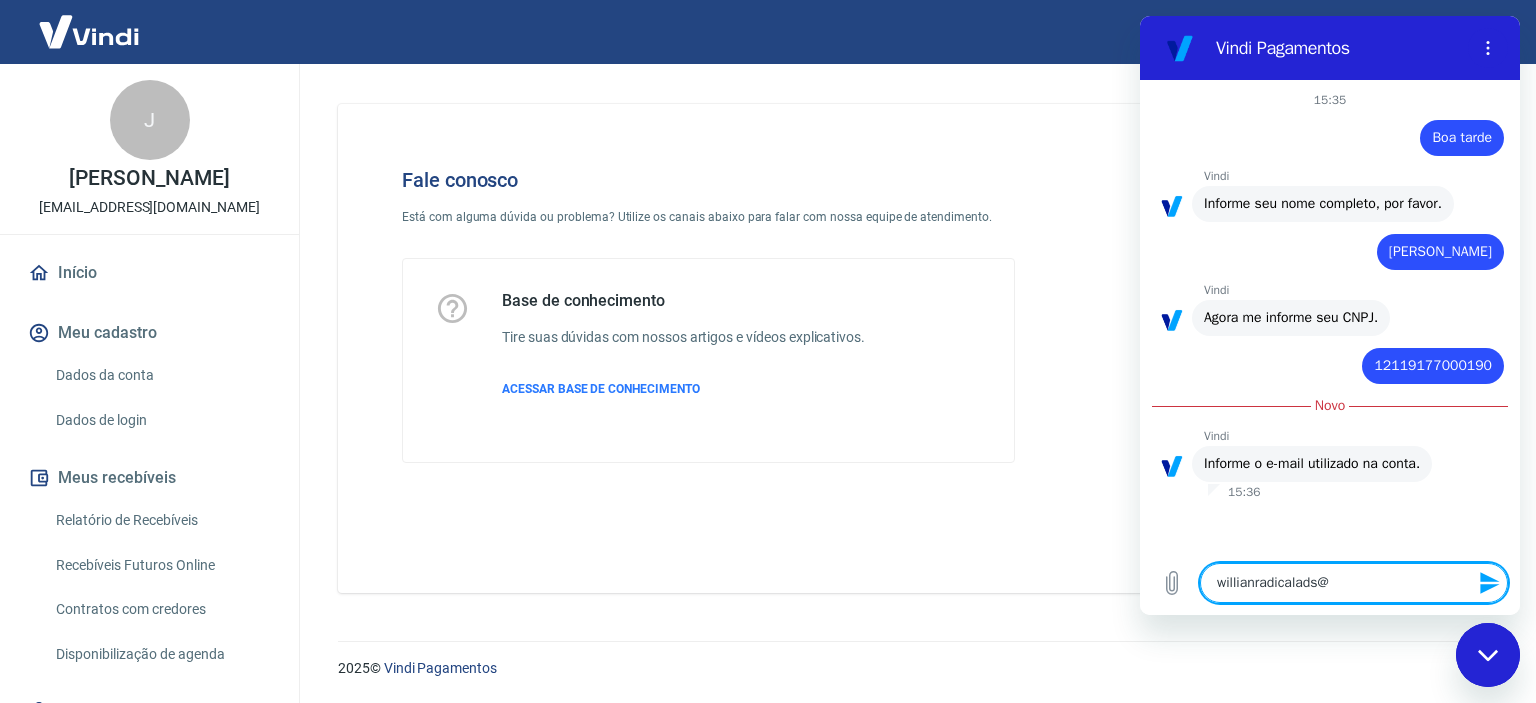 type on "willianradicalads@g" 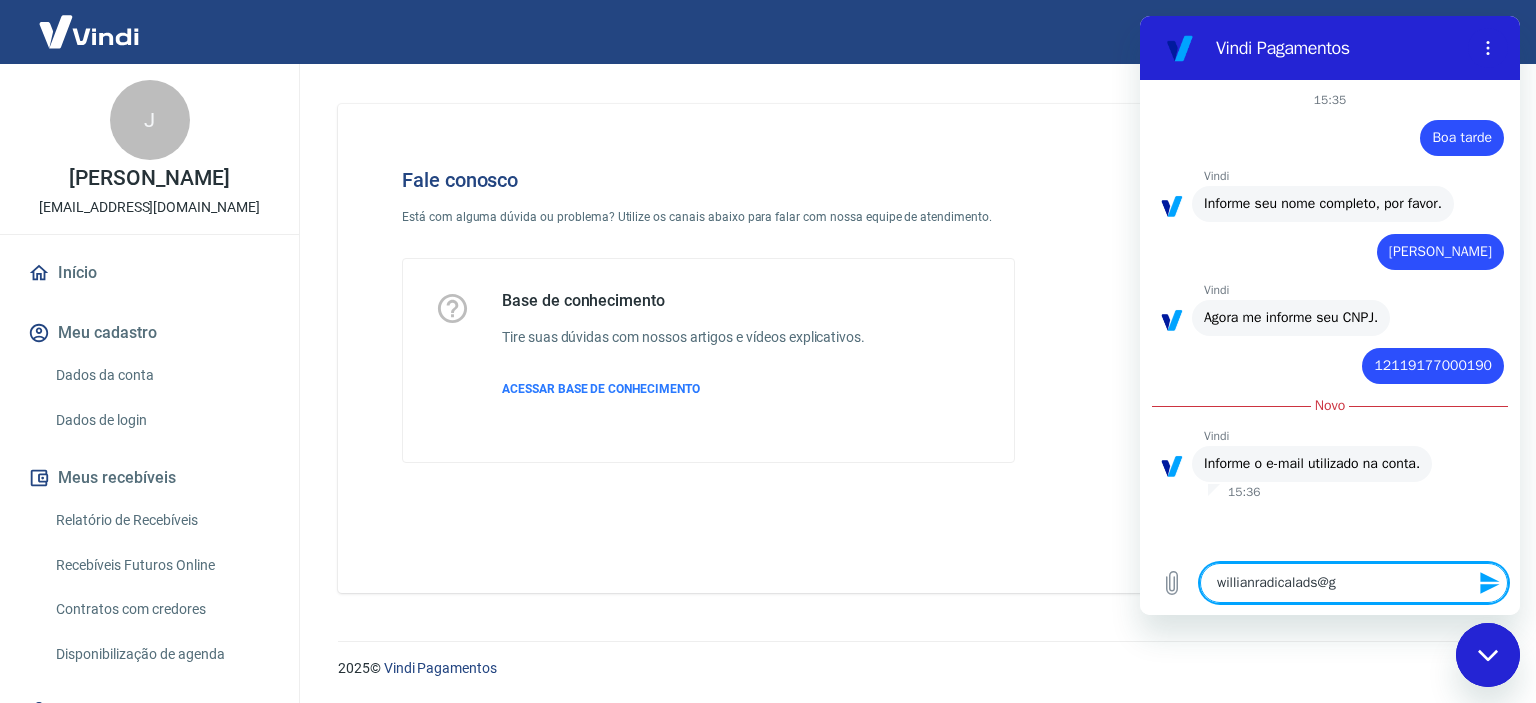 type on "willianradicalads@gm" 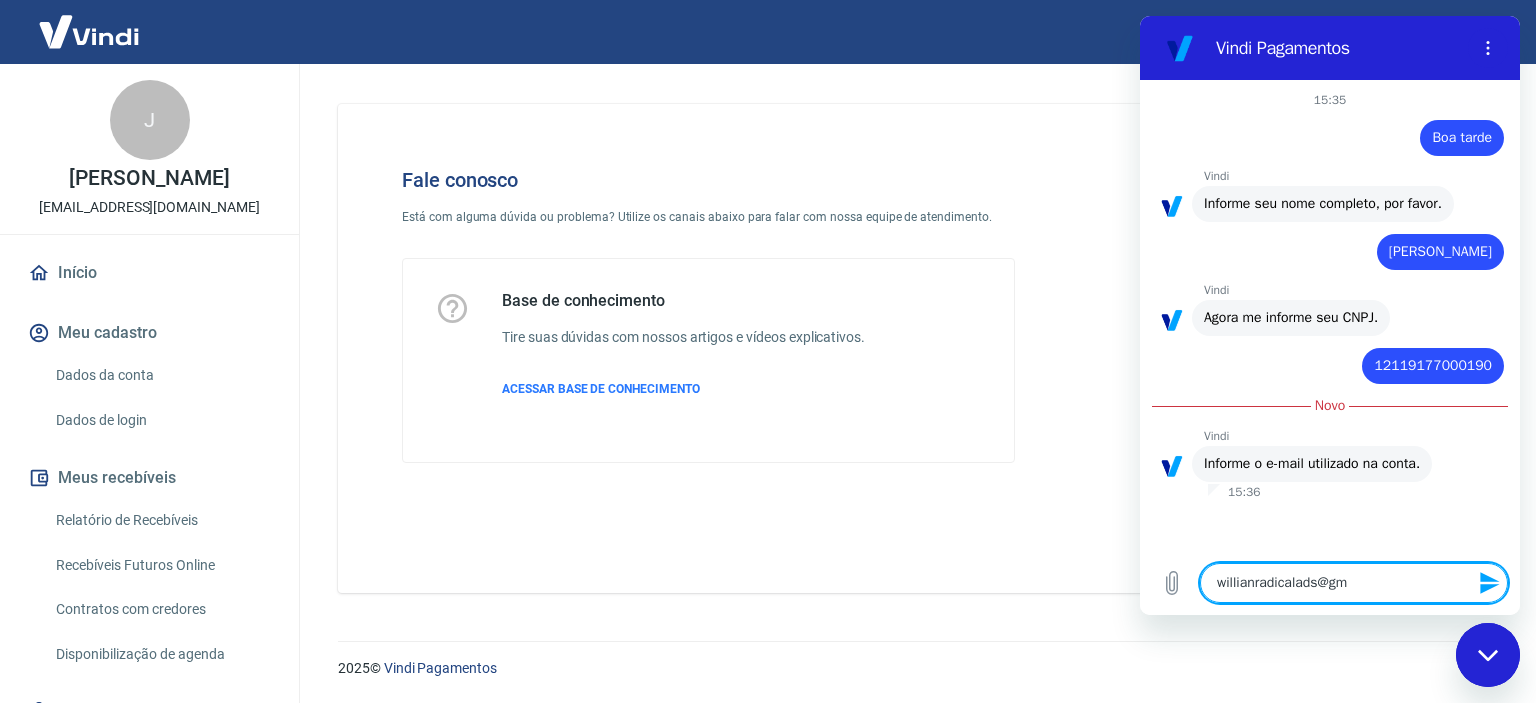 type on "willianradicalads@gma" 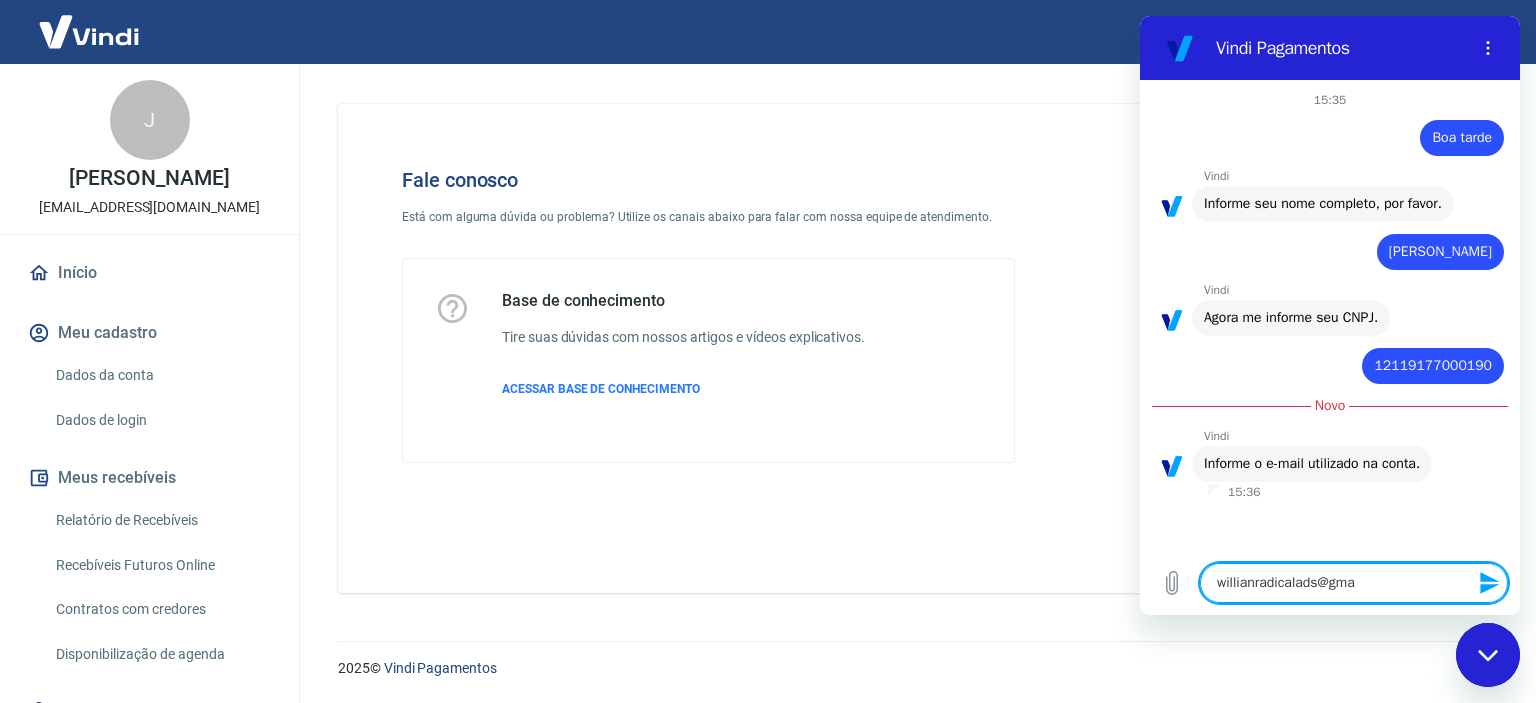 type on "willianradicalads@gmai" 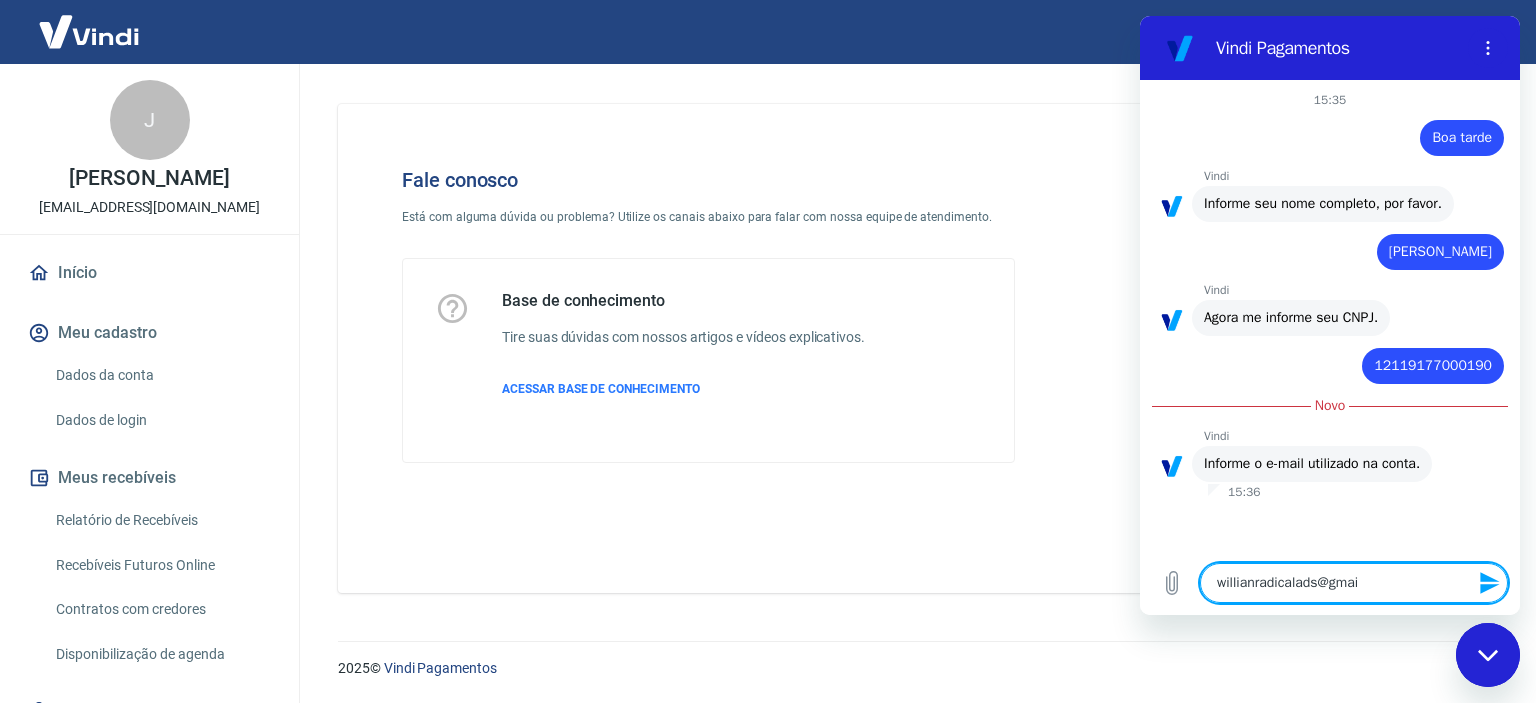 type on "willianradicalads@gmail" 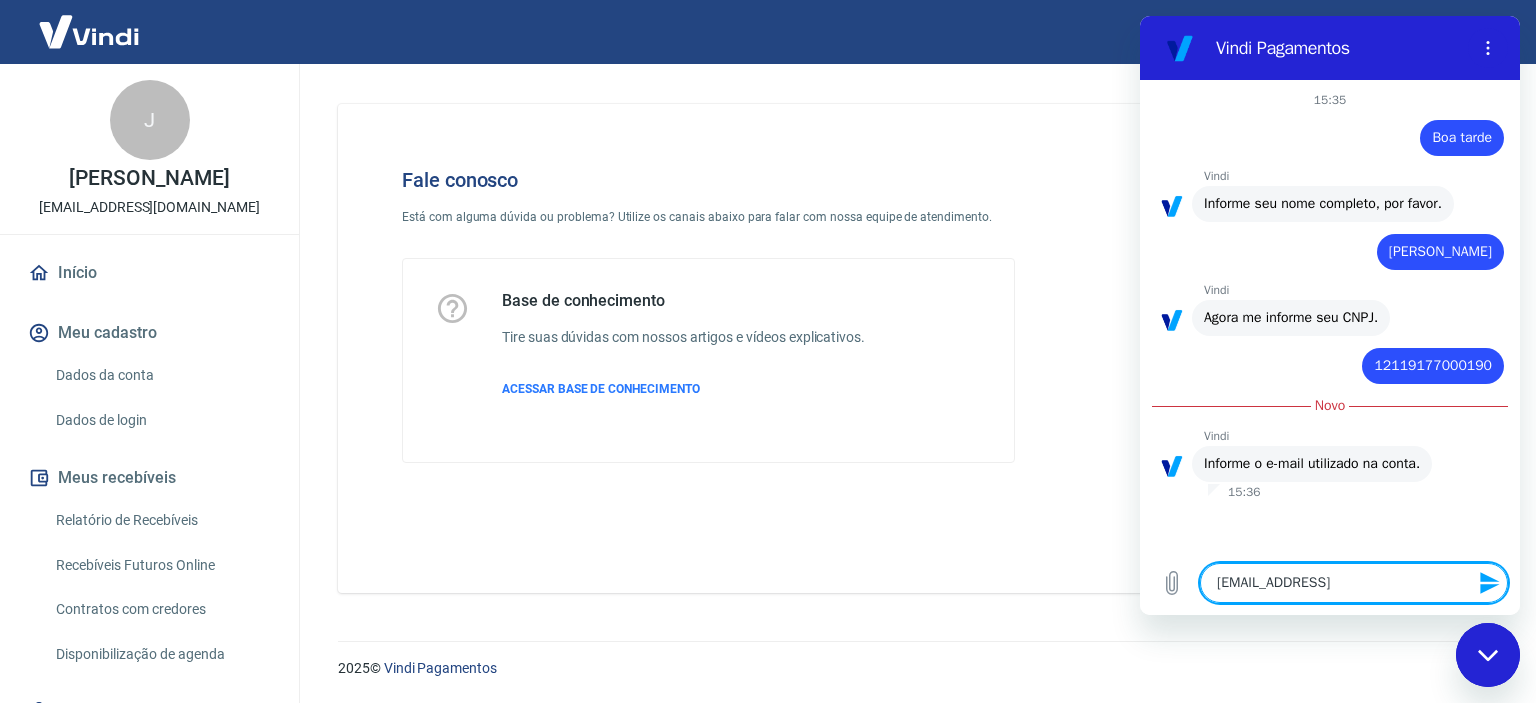 type on "willianradicalads@gmail." 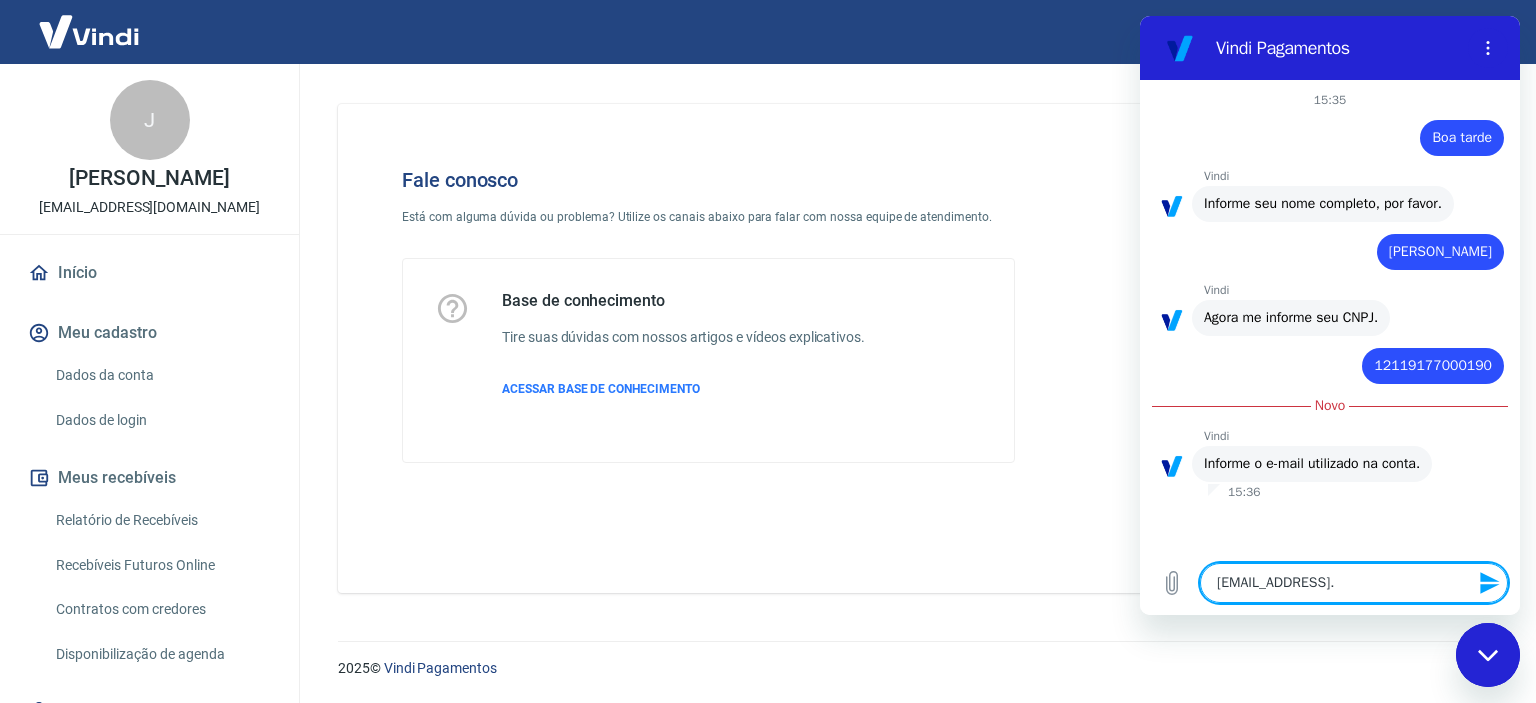 type on "willianradicalads@gmail.c" 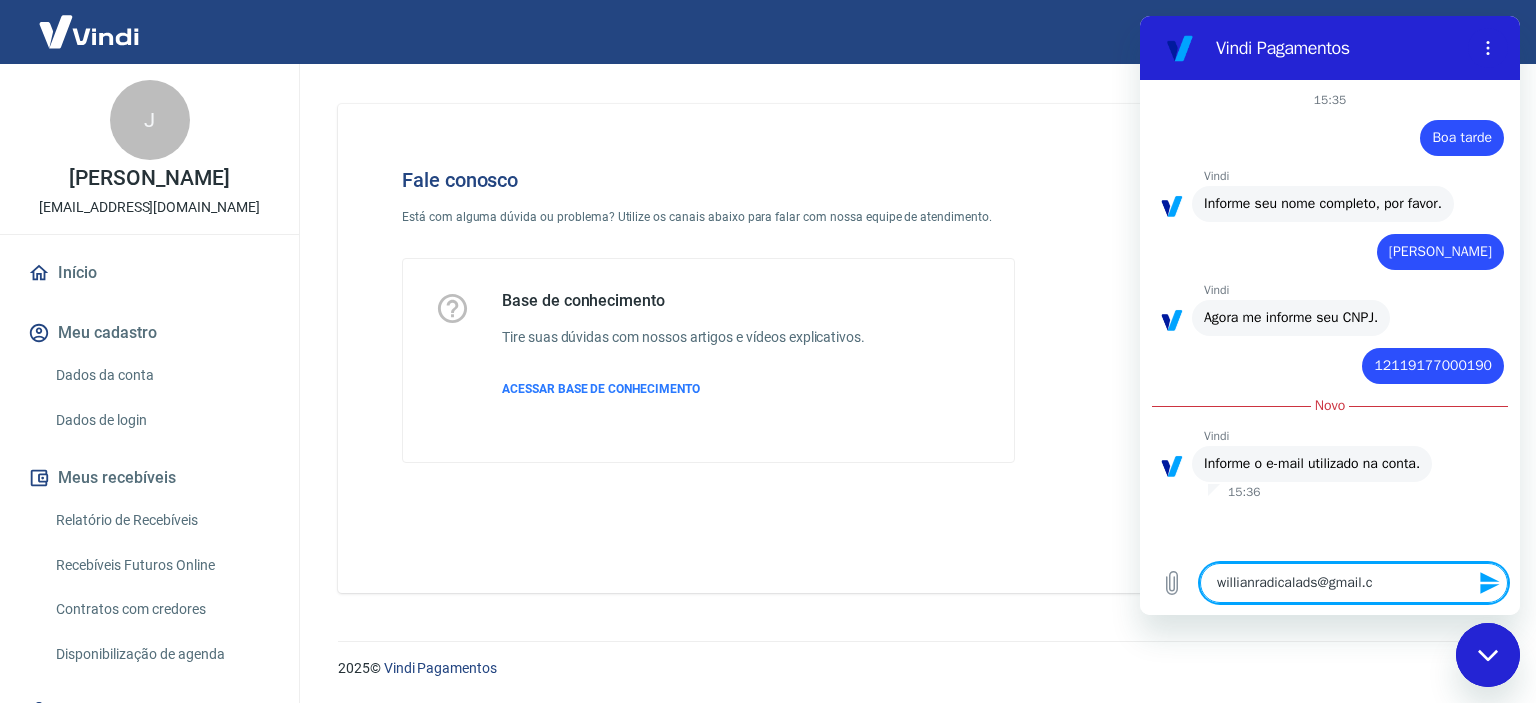 type on "willianradicalads@gmail.co" 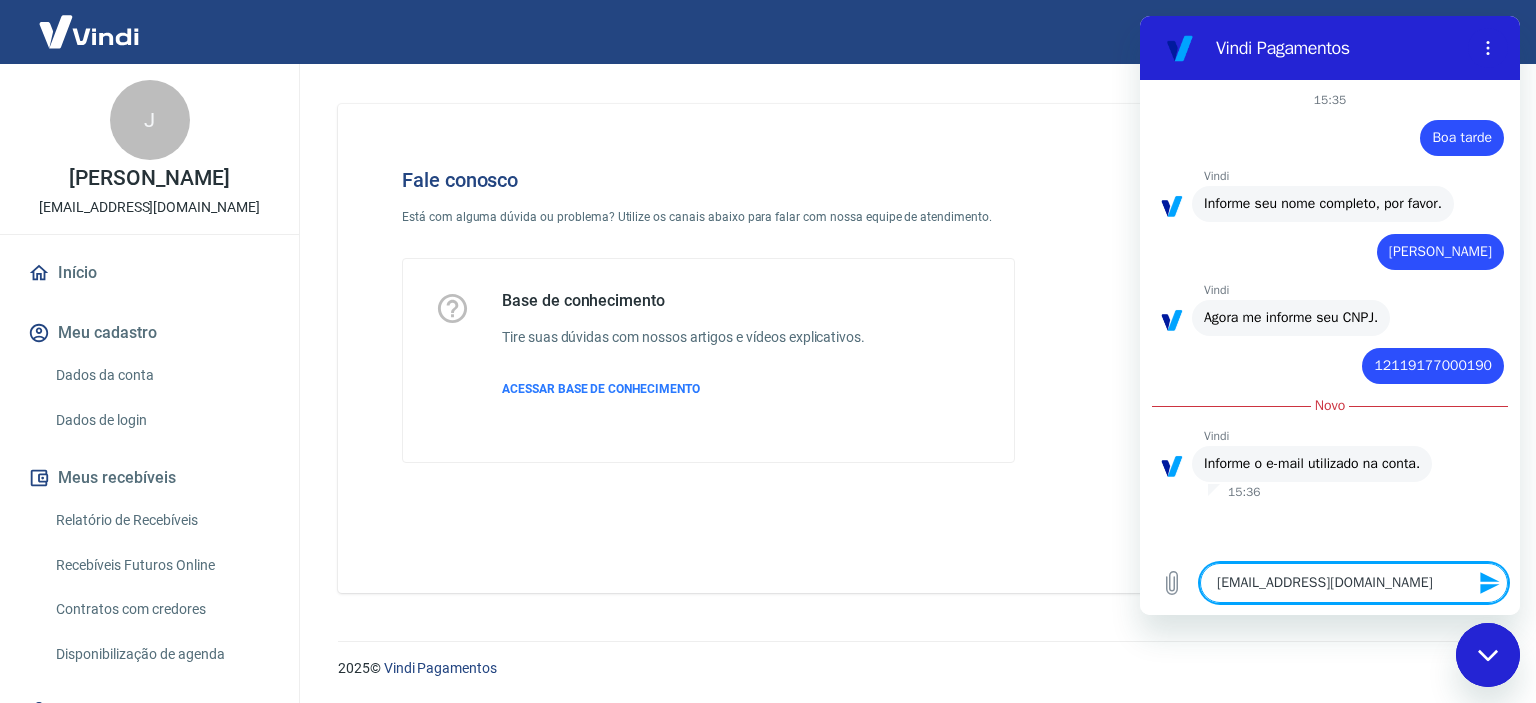 type on "[EMAIL_ADDRESS][DOMAIN_NAME]" 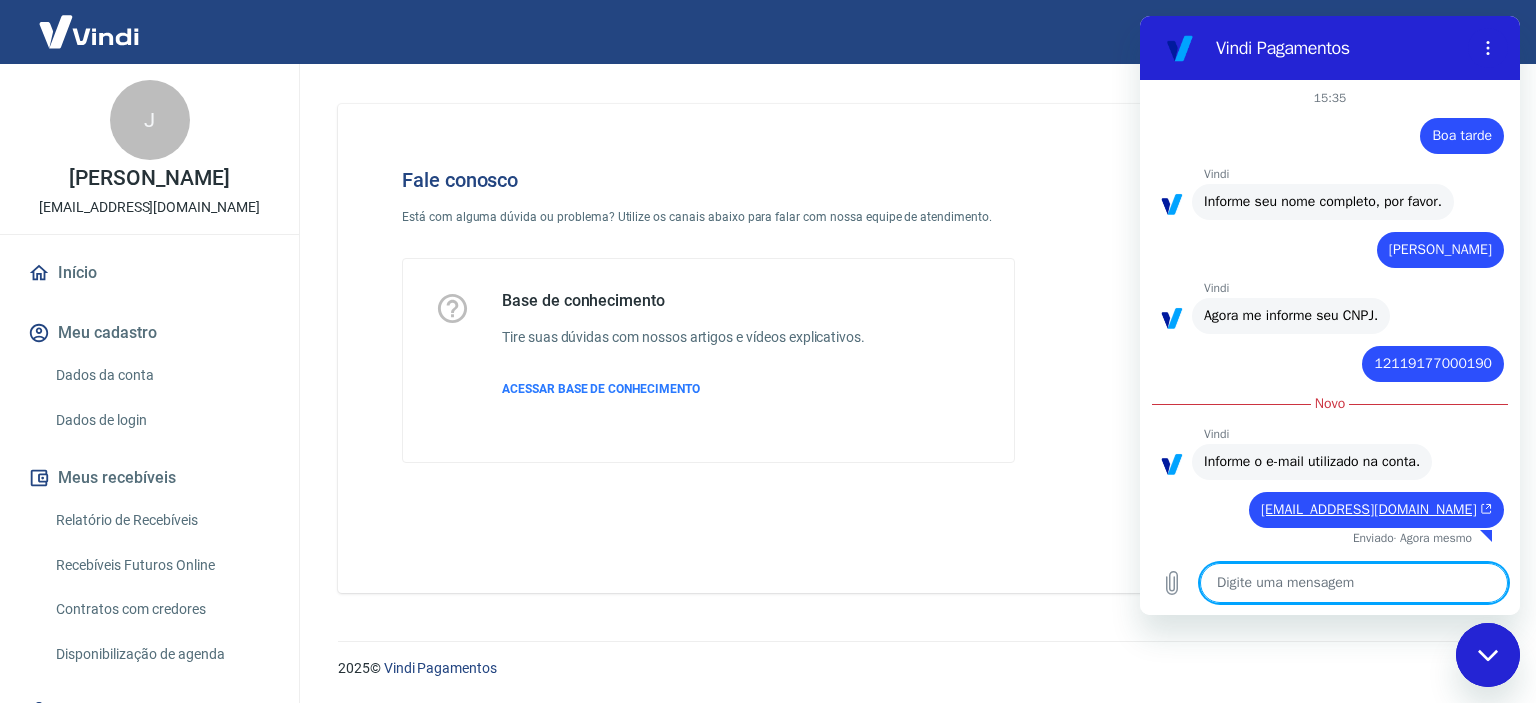 scroll, scrollTop: 22, scrollLeft: 0, axis: vertical 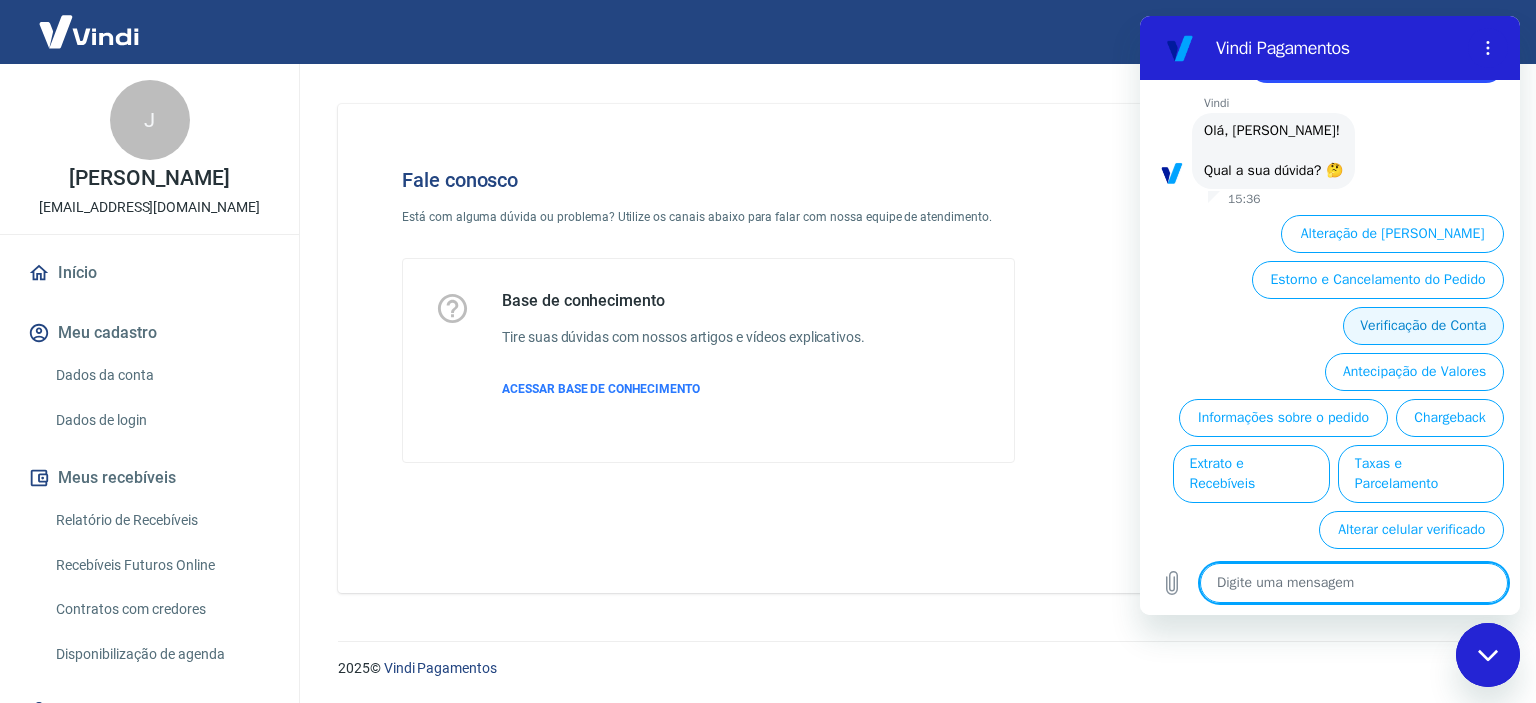 type on "x" 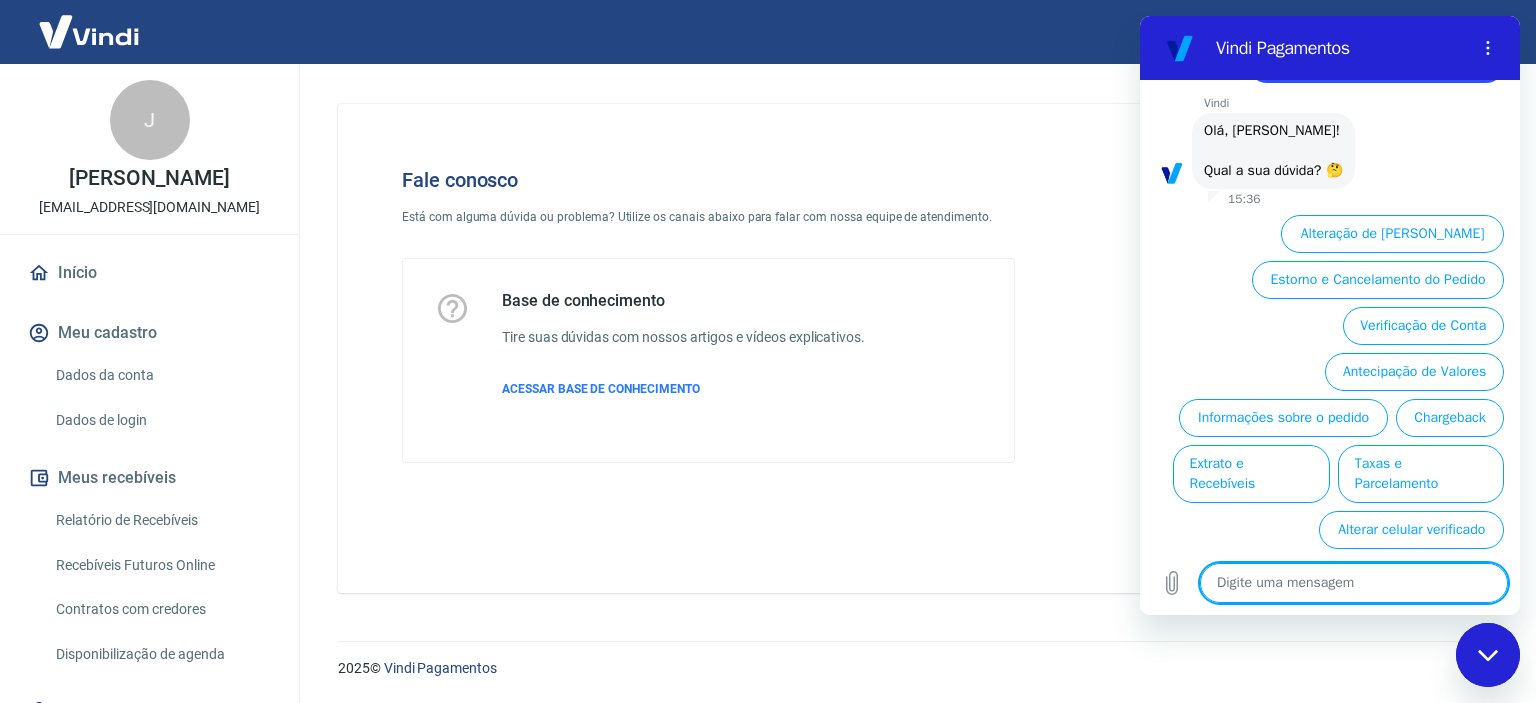 type on "F" 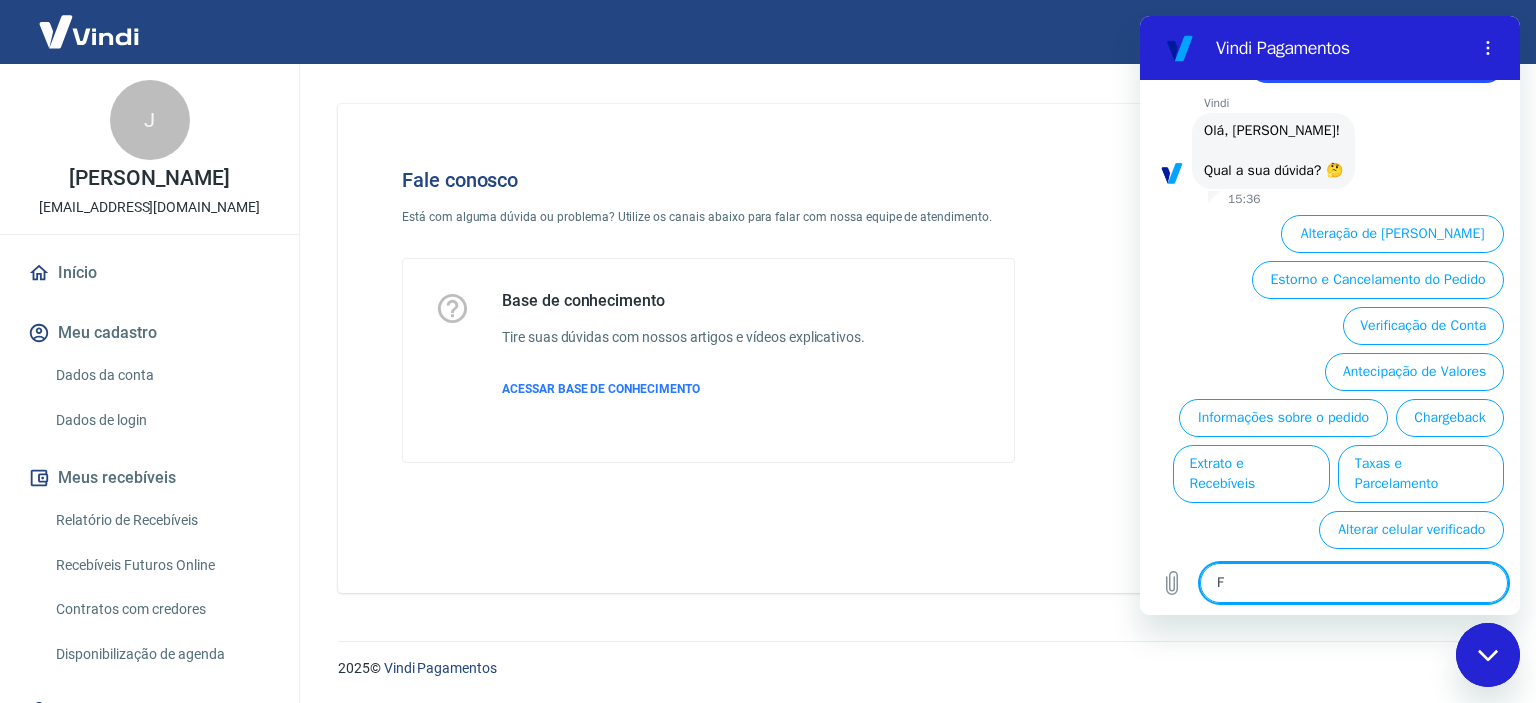 type on "Fa" 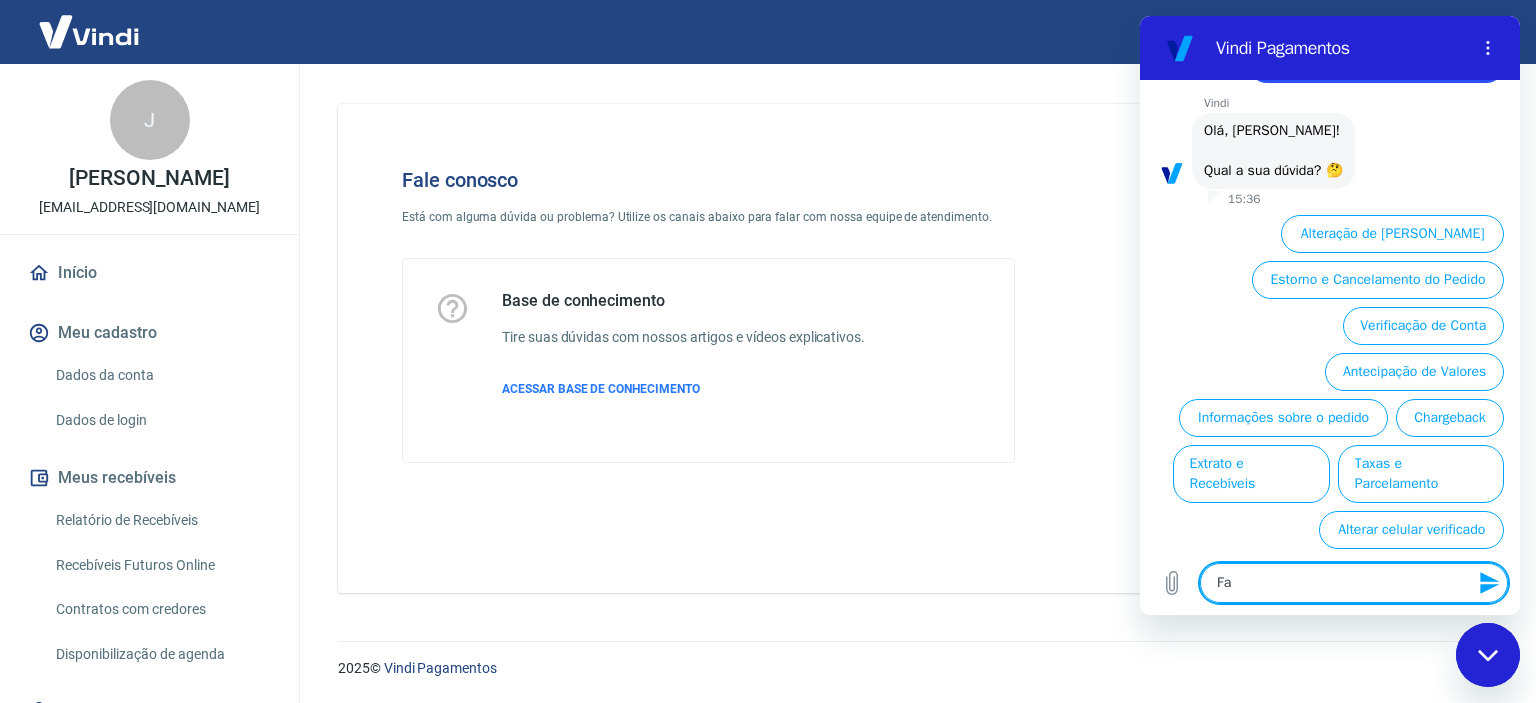 type on "Fal" 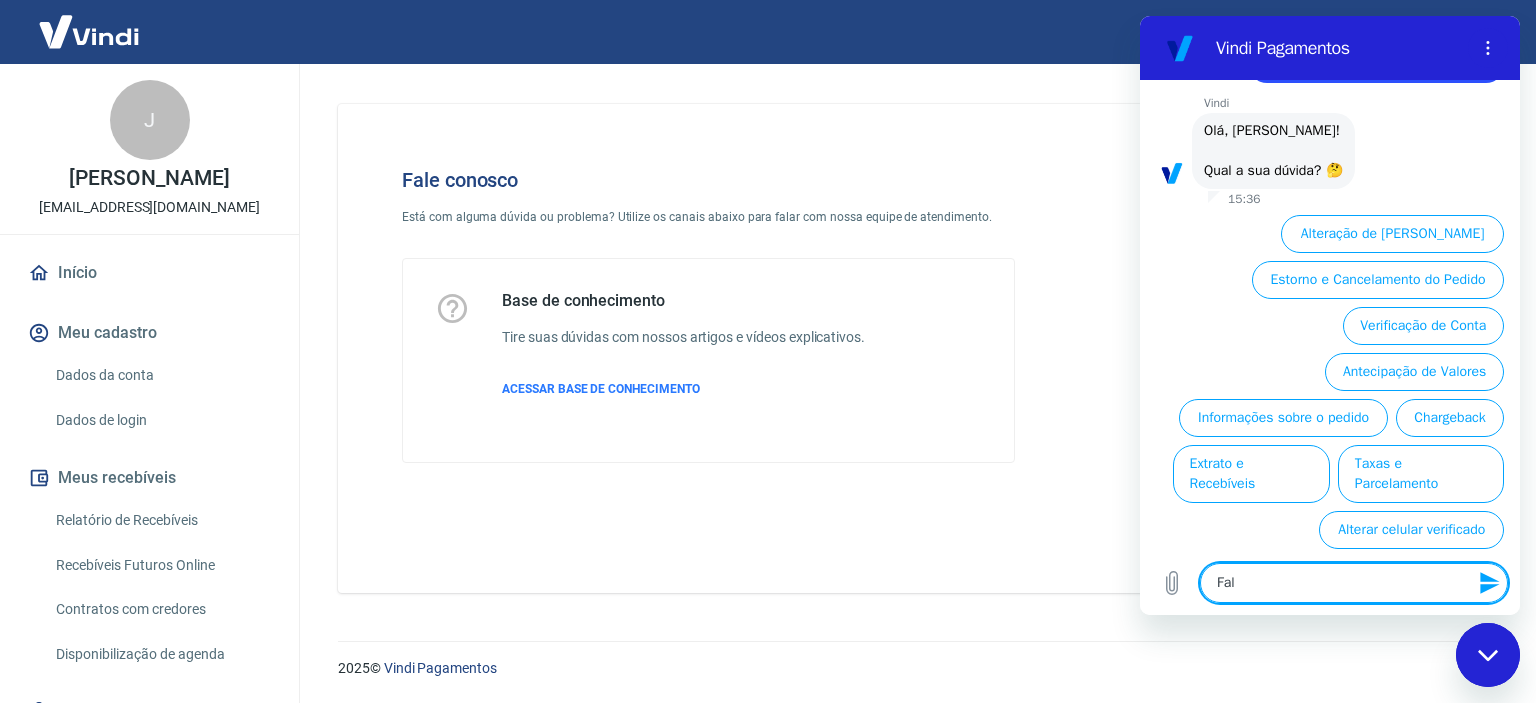 type on "Fala" 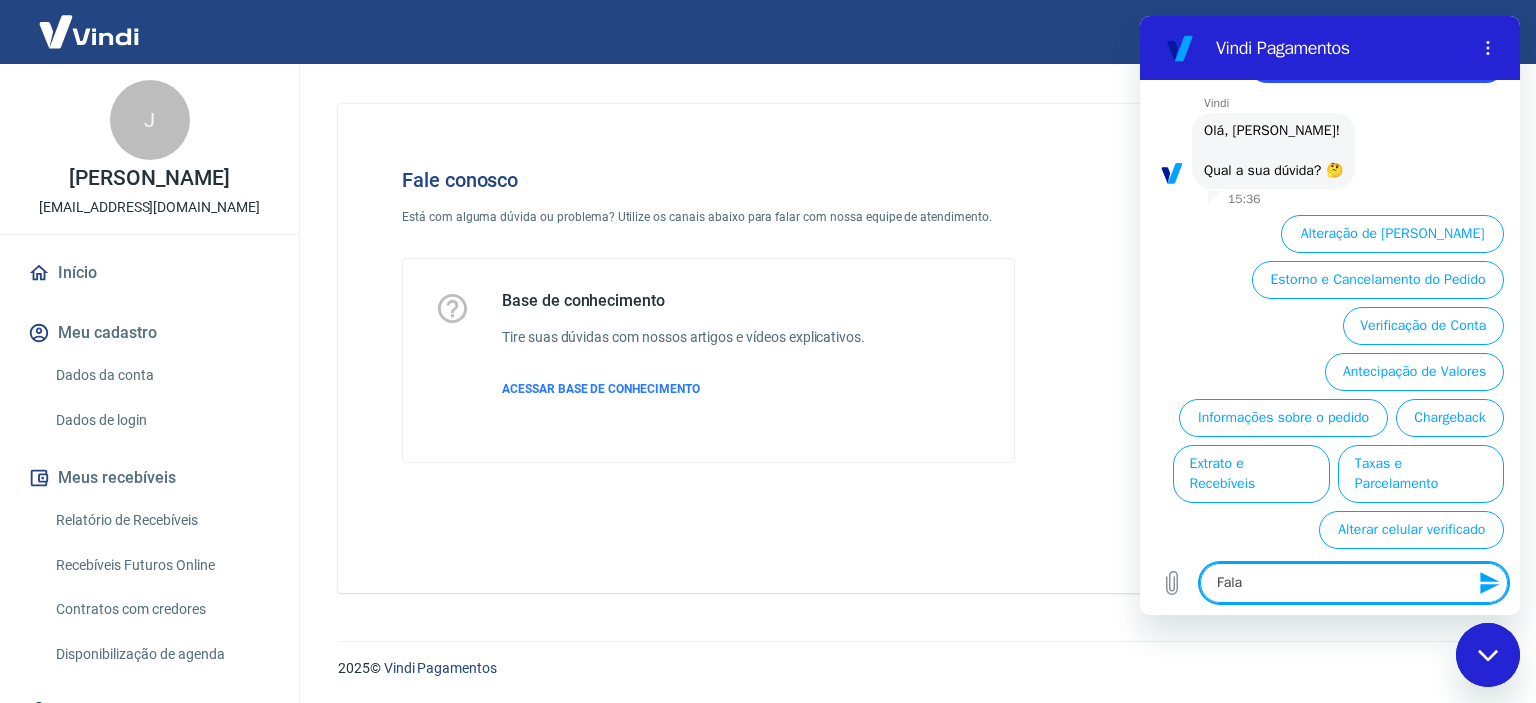 type on "Falar" 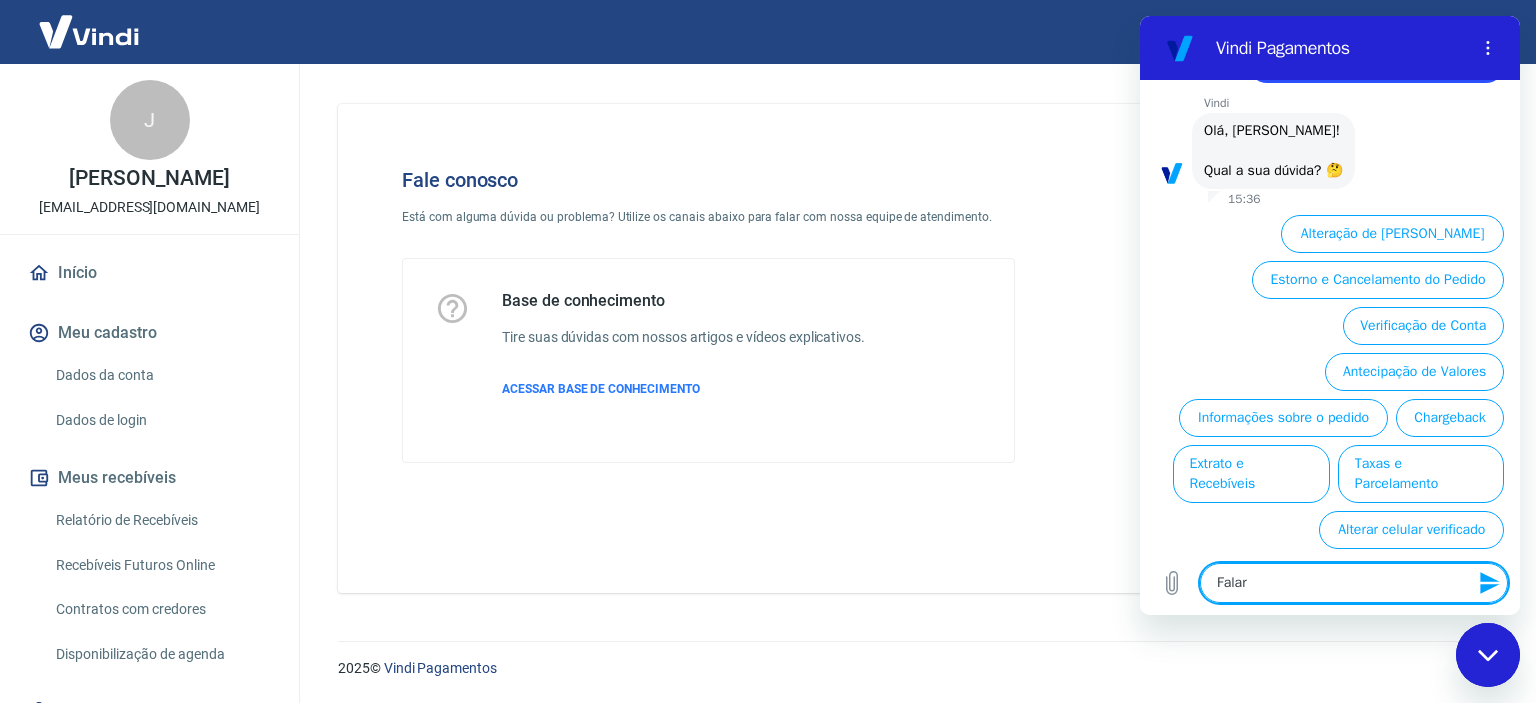 type on "x" 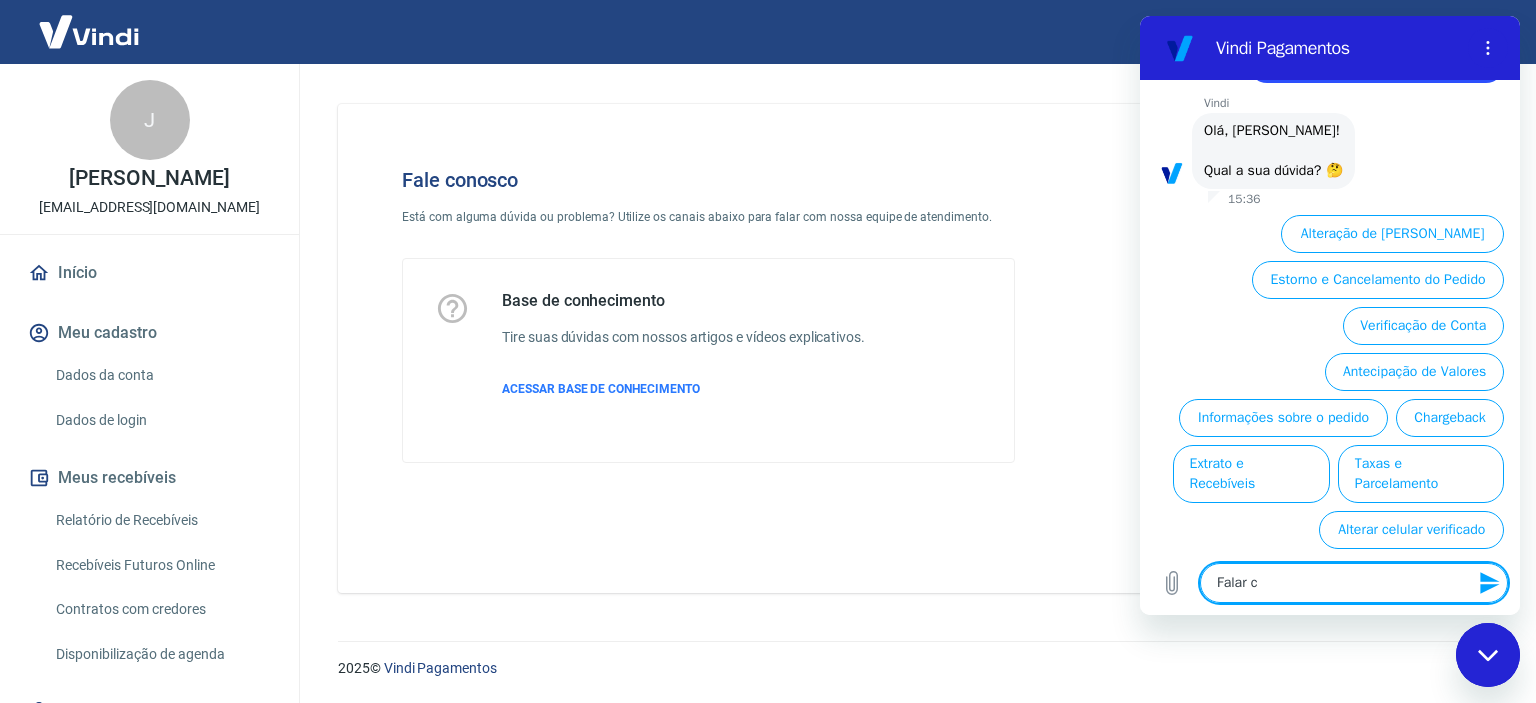 type on "Falar co" 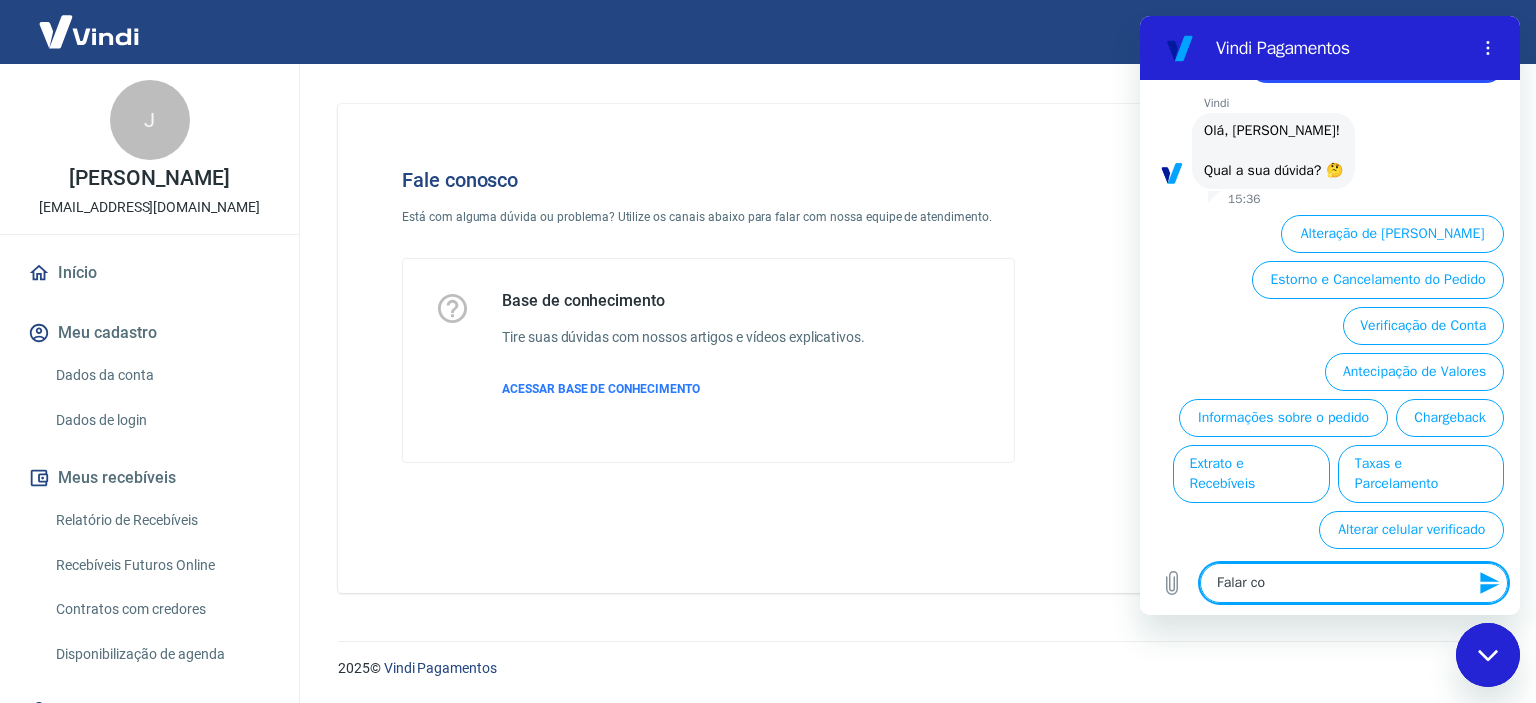 type on "Falar com" 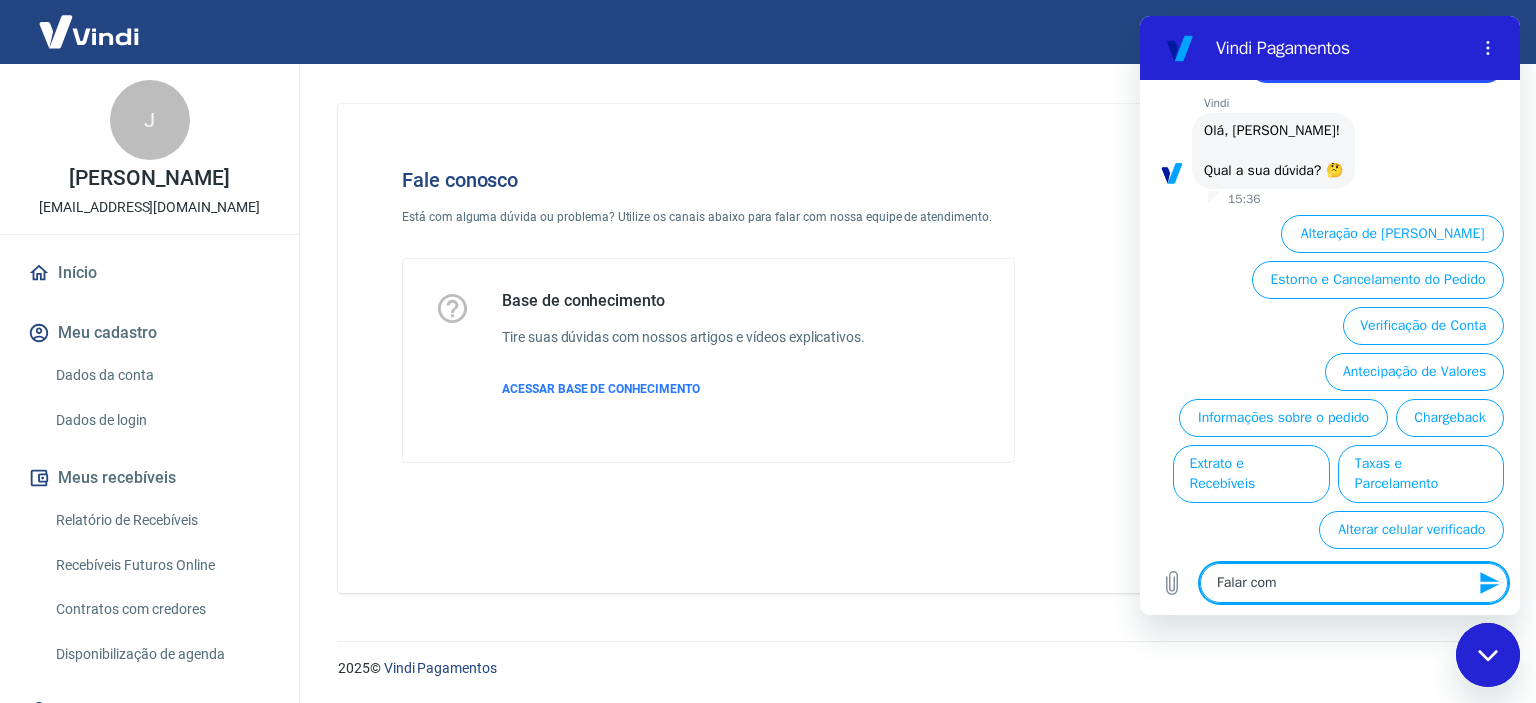 type on "Falar com" 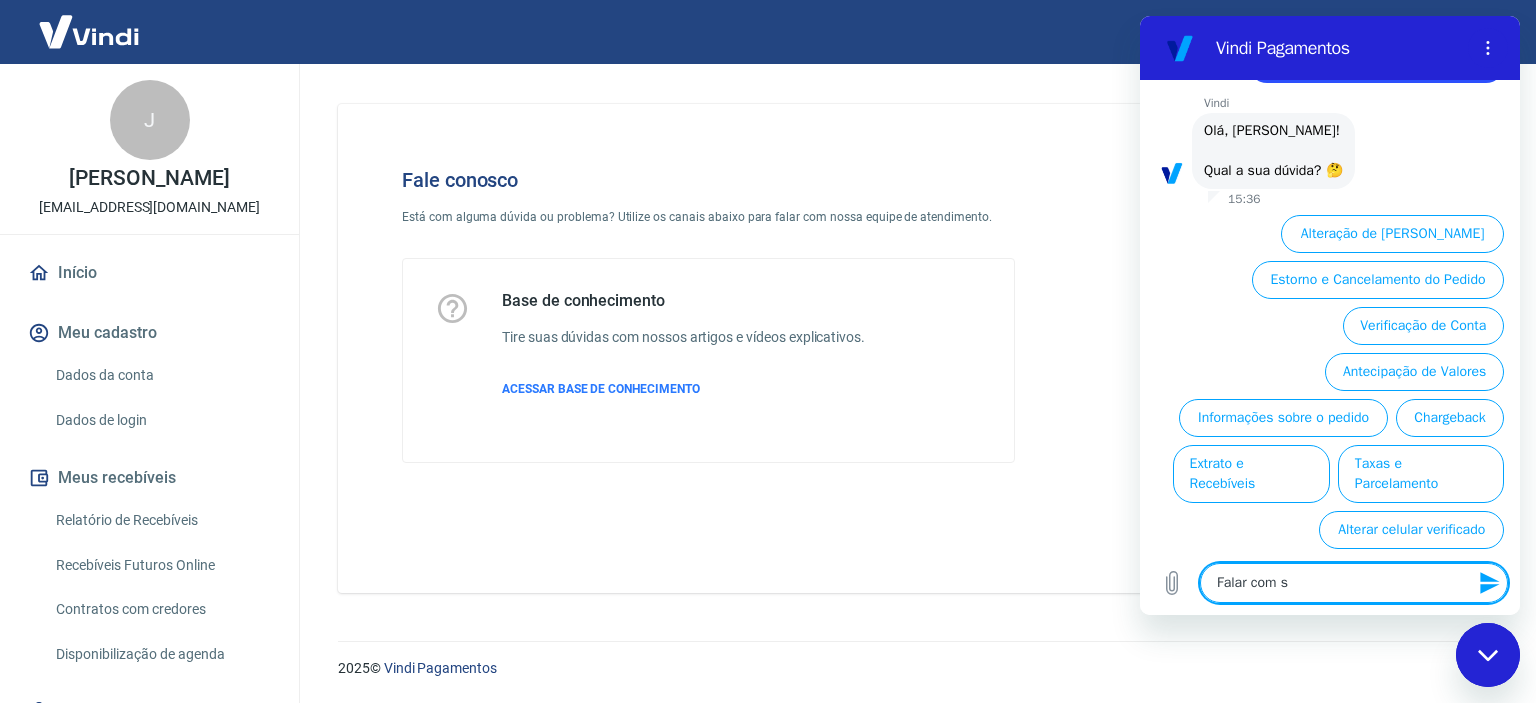 type on "x" 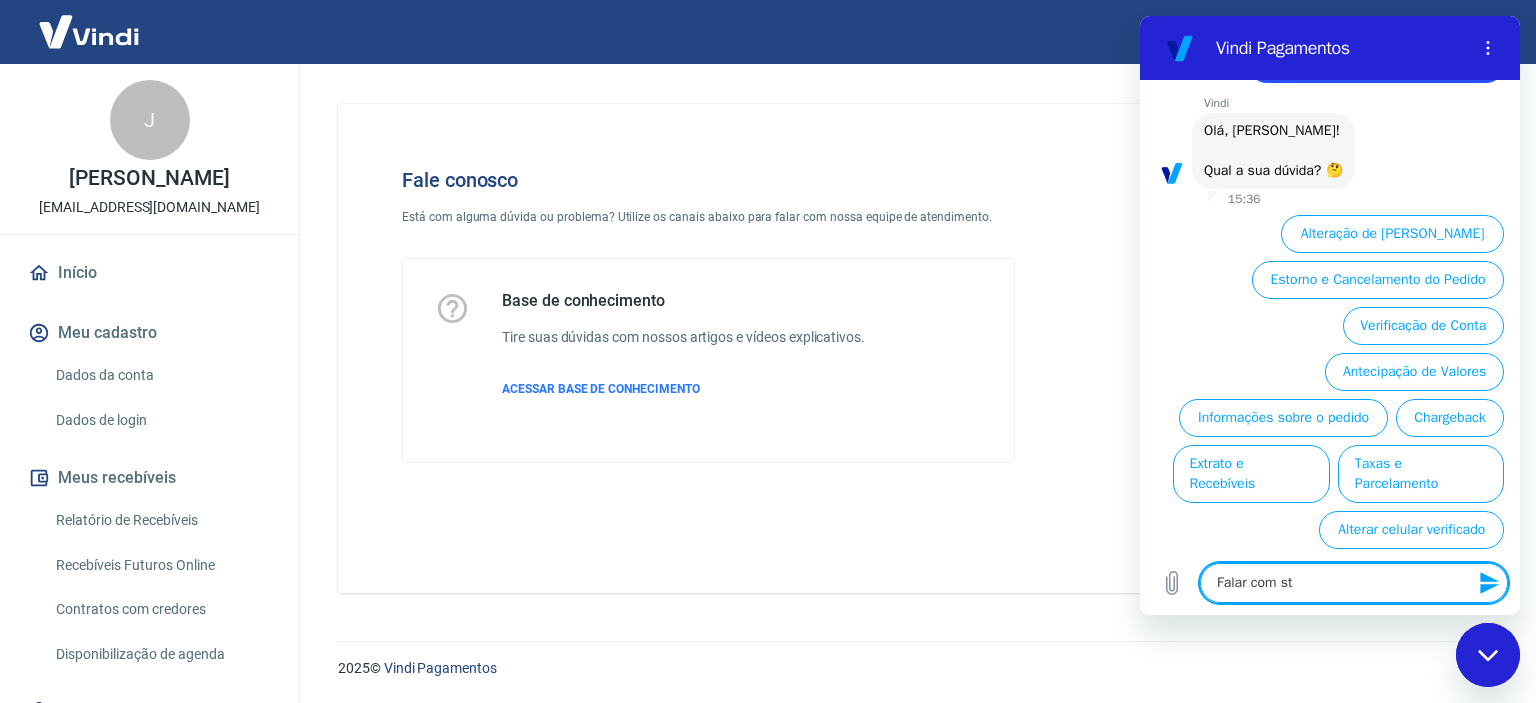 type on "Falar com ste" 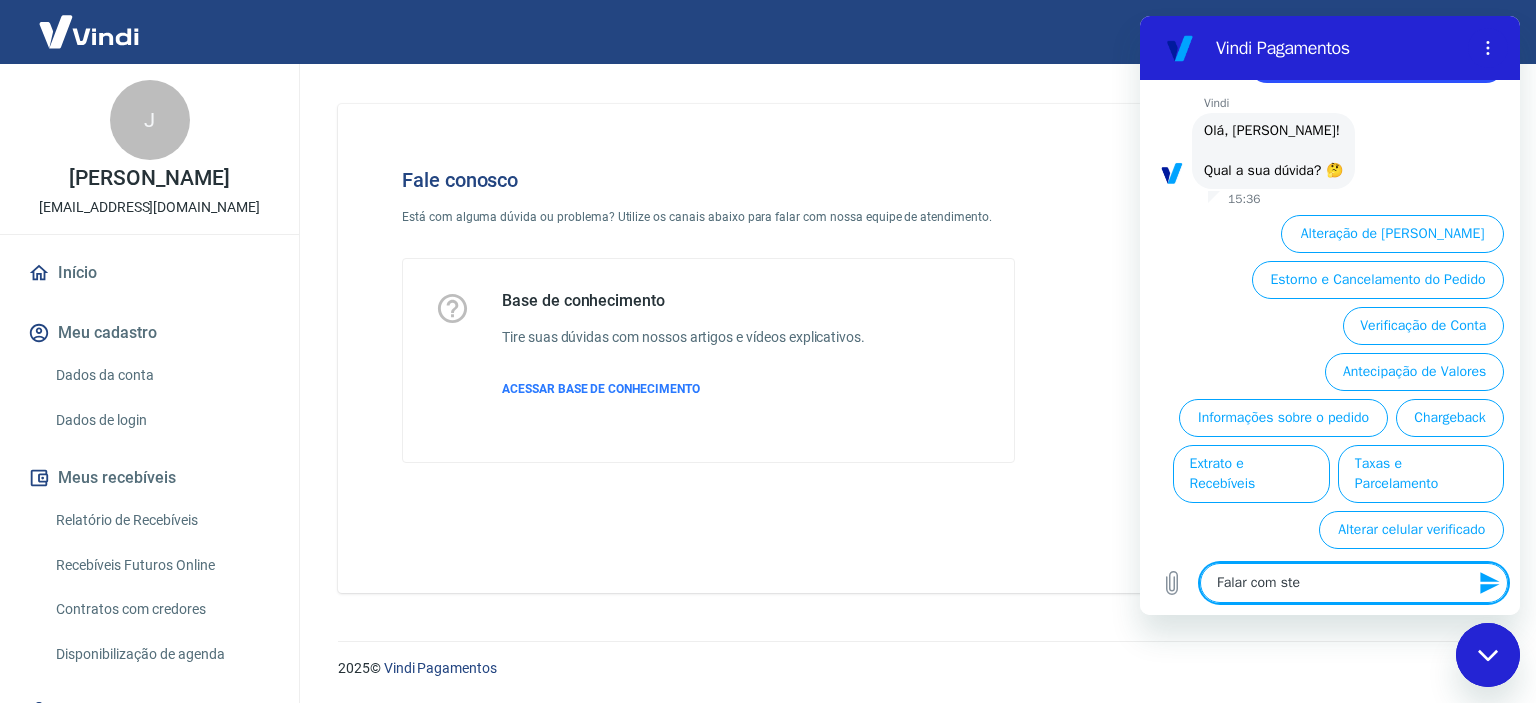 type on "Falar com st" 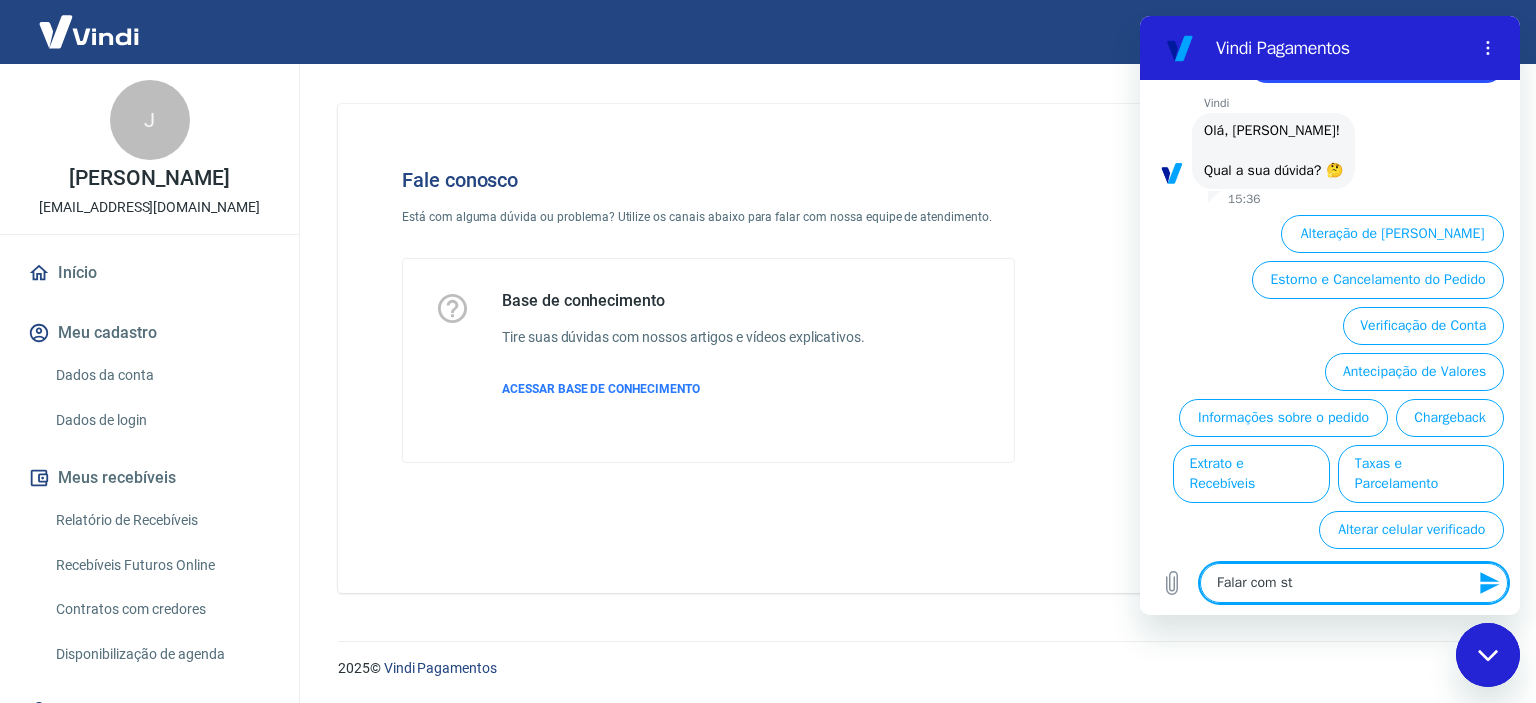 type on "x" 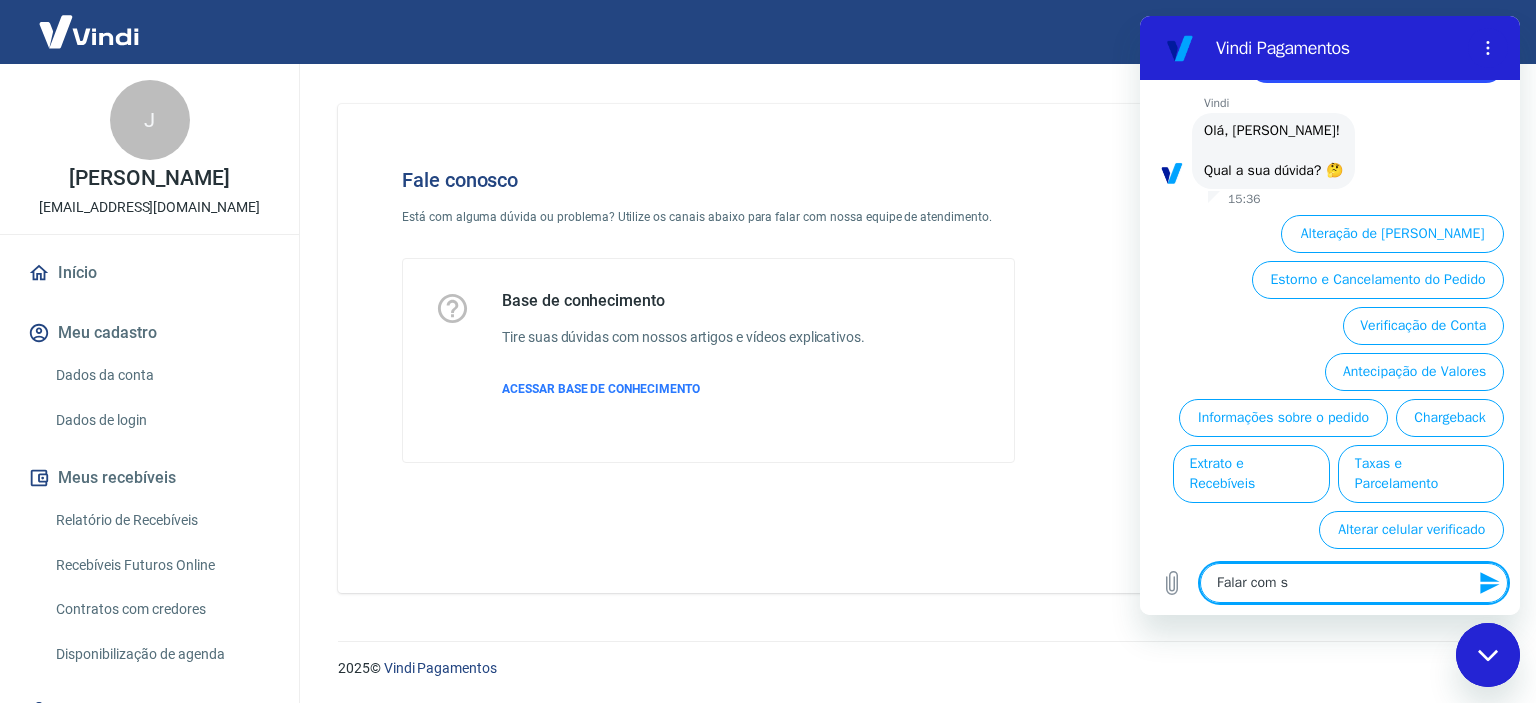 type on "Falar com" 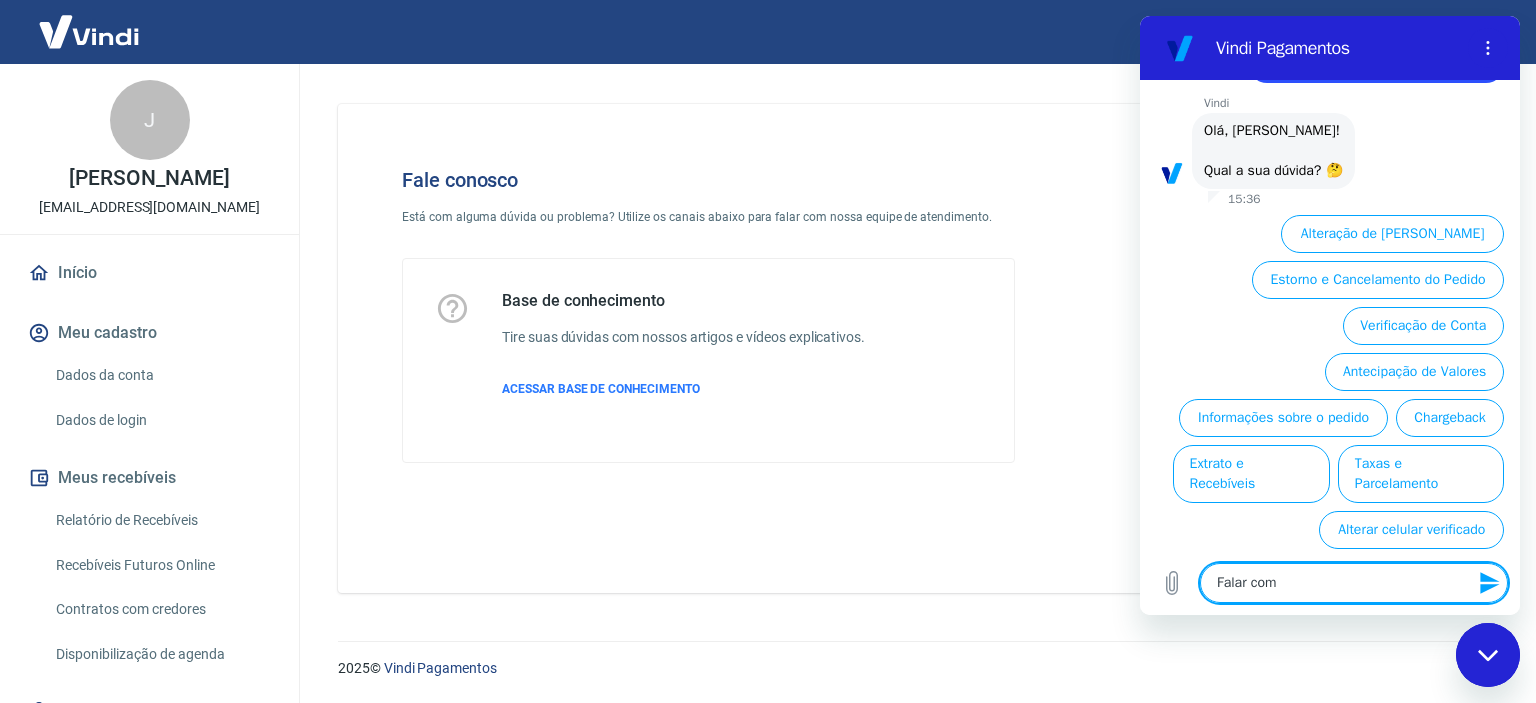type on "Falar com a" 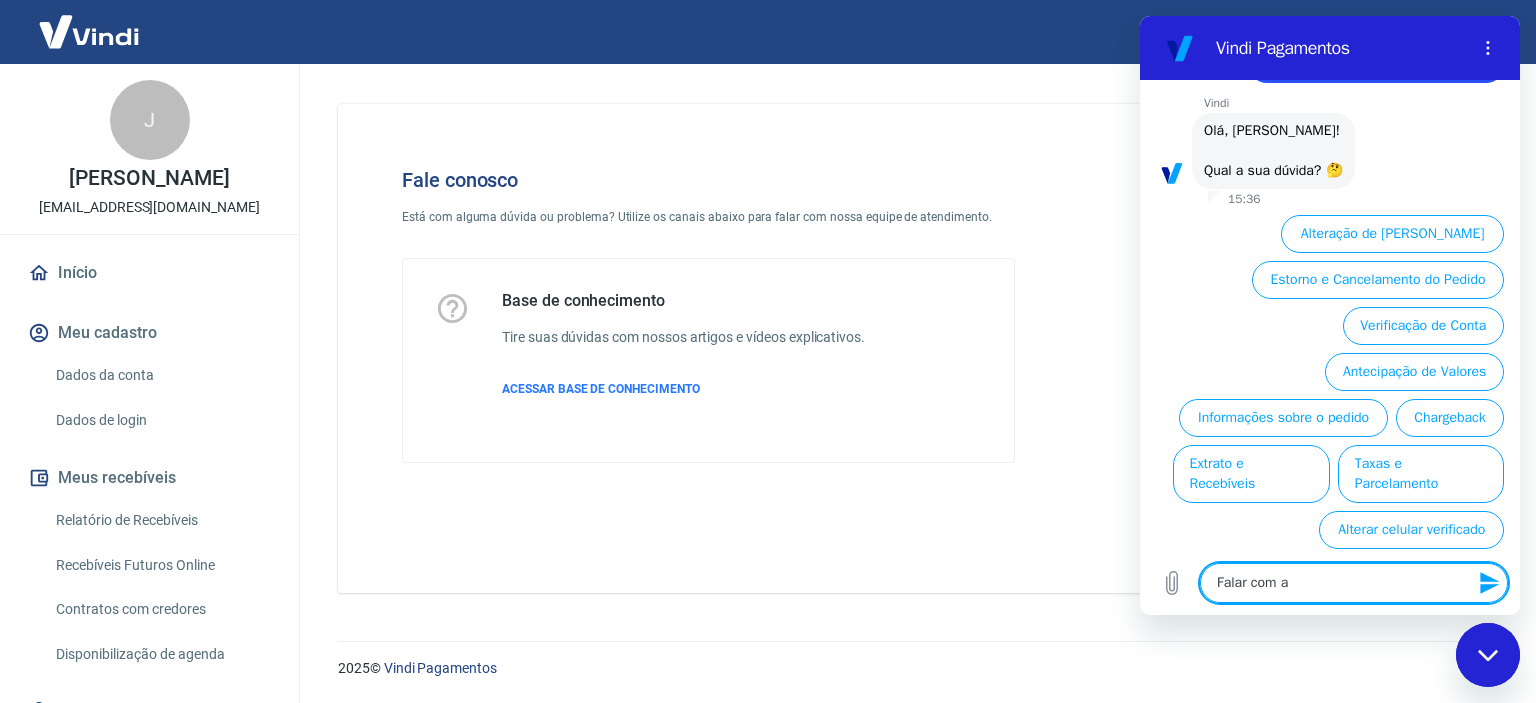 type on "Falar com at" 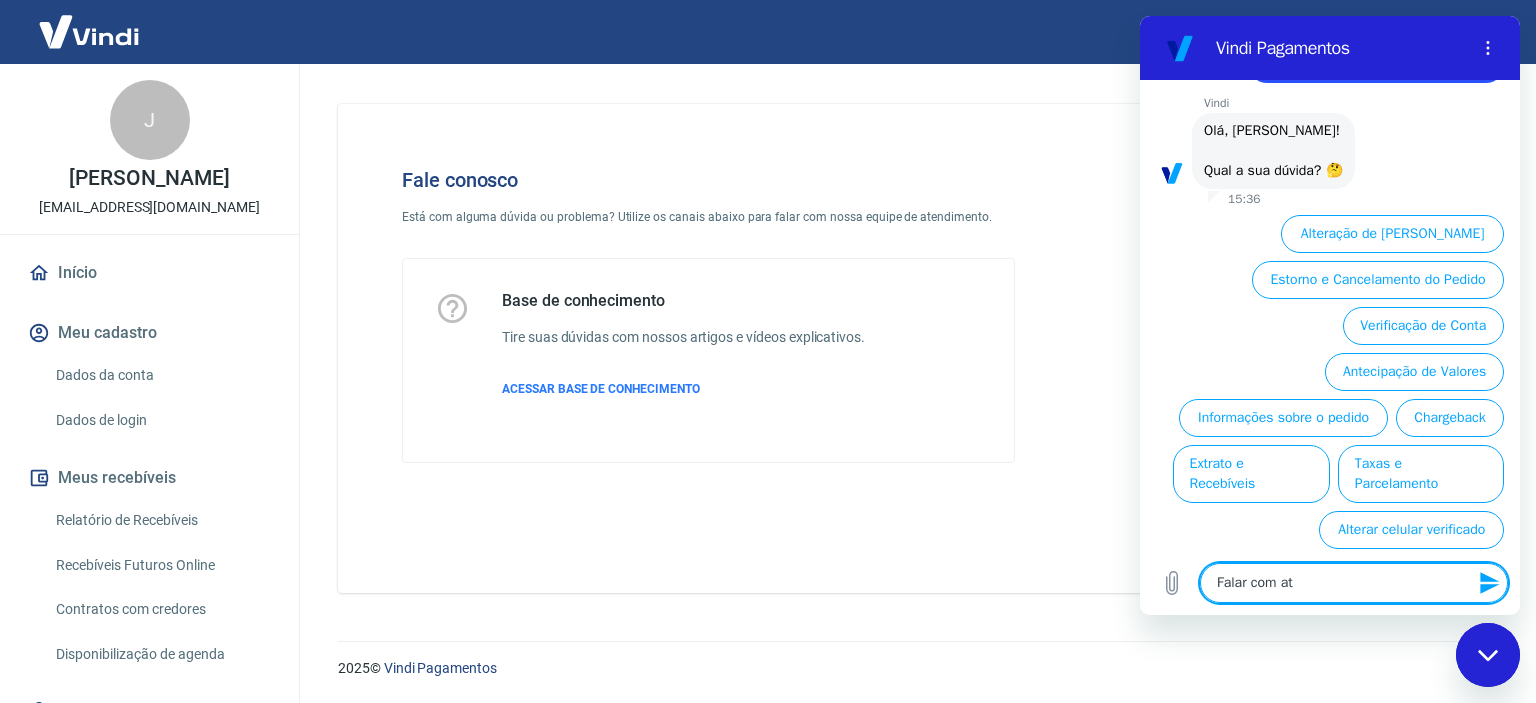type on "Falar com ate" 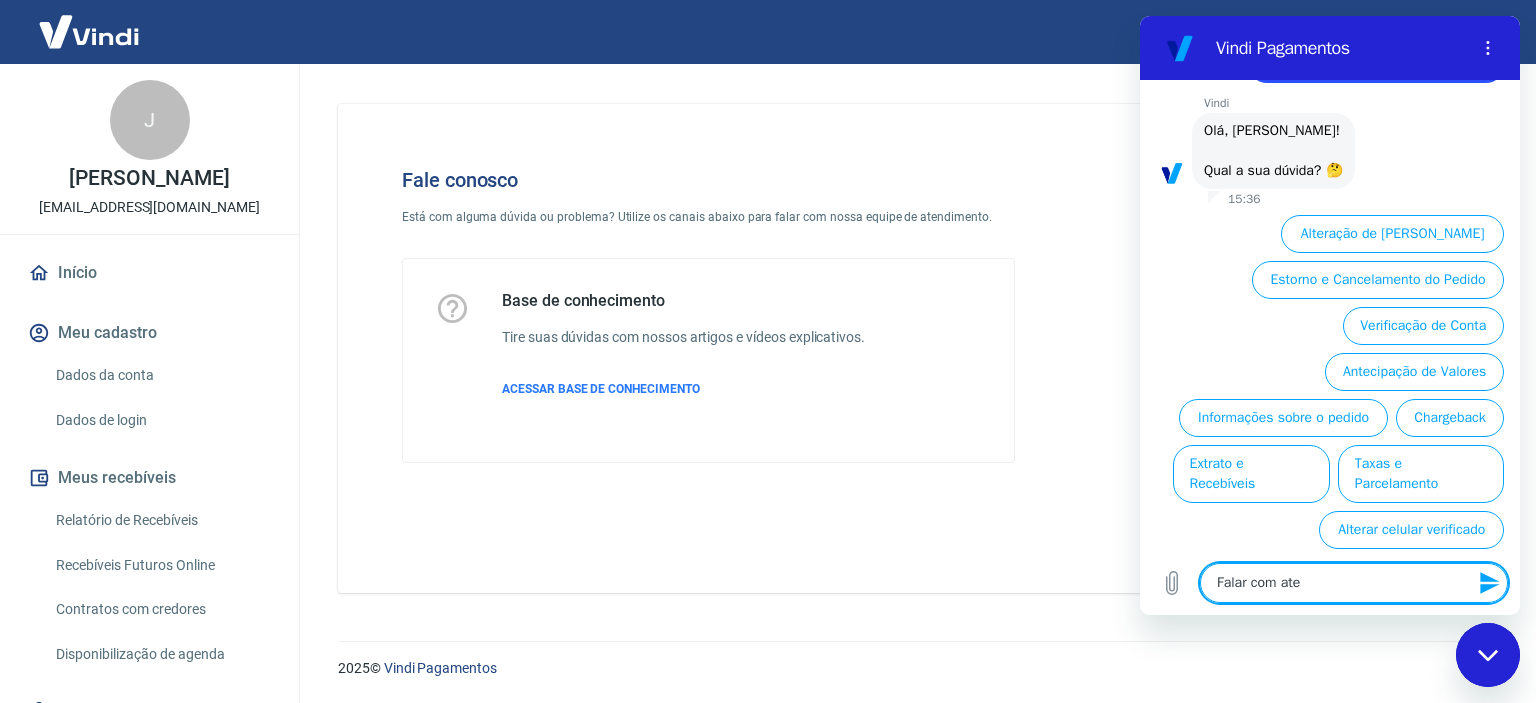 type on "x" 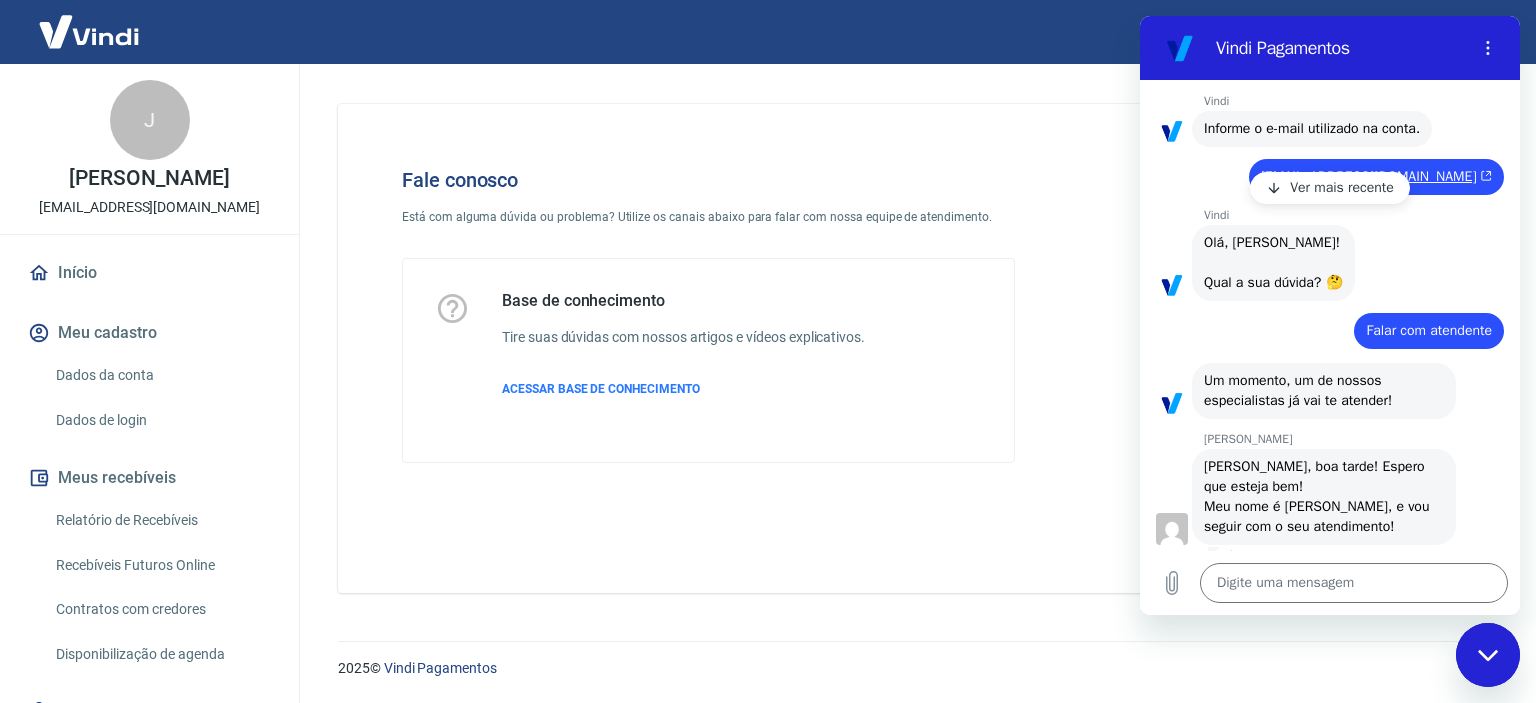 scroll, scrollTop: 315, scrollLeft: 0, axis: vertical 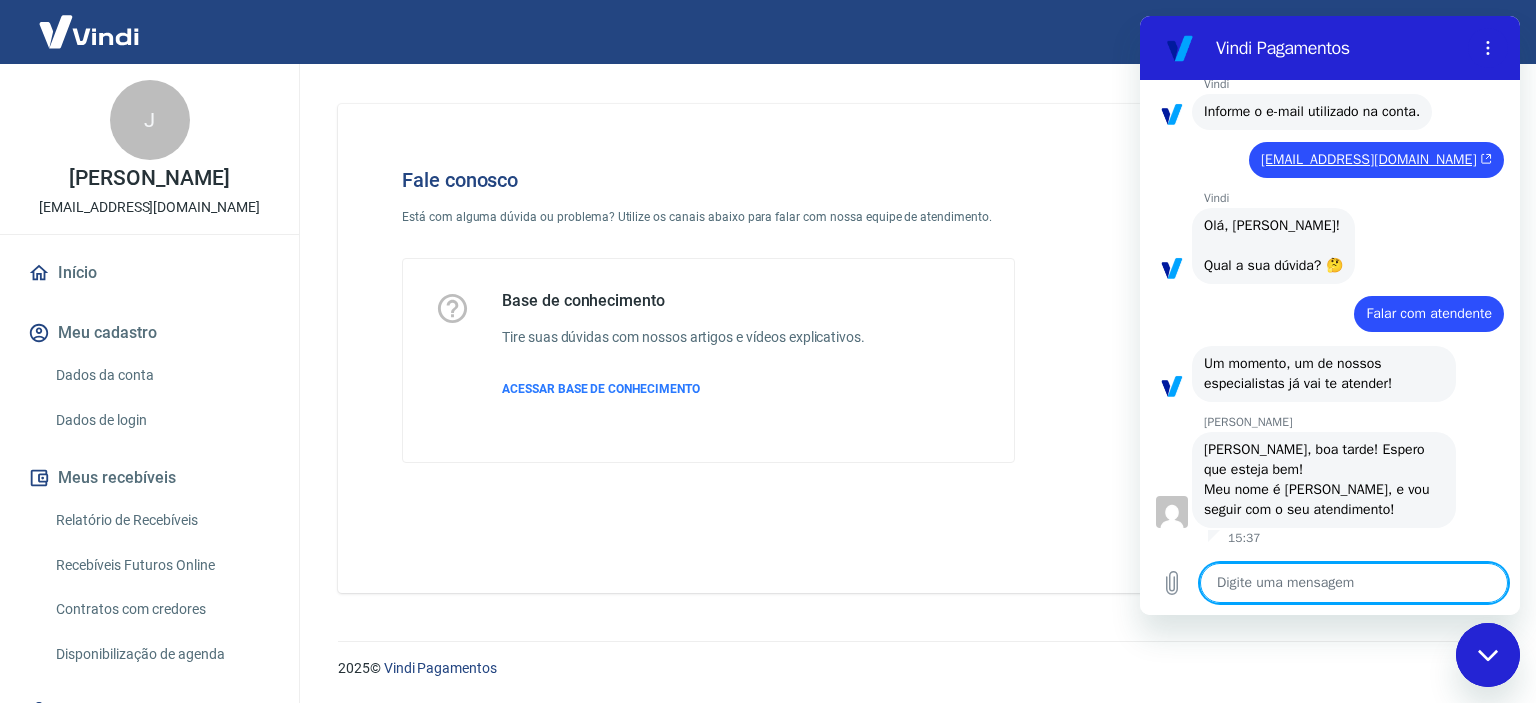 click at bounding box center (1354, 583) 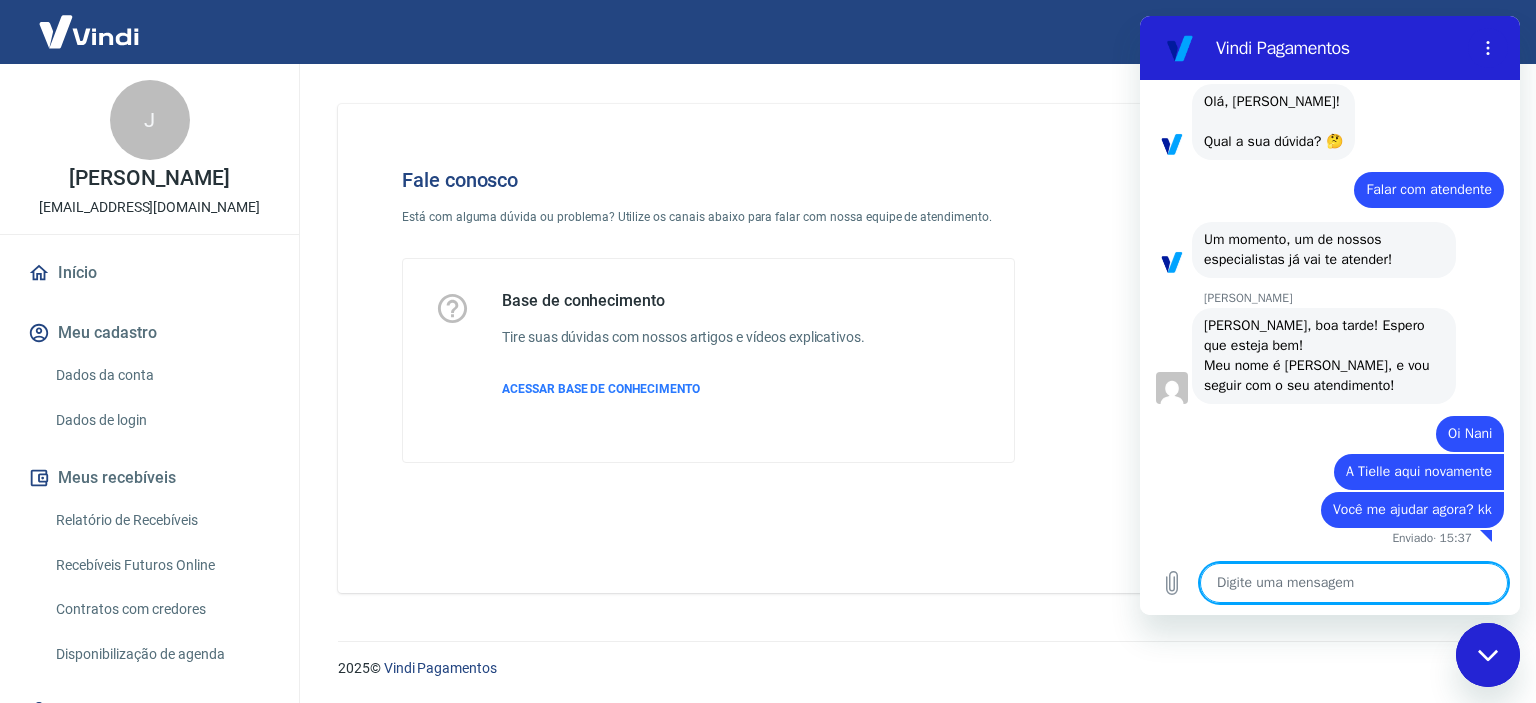 scroll, scrollTop: 496, scrollLeft: 0, axis: vertical 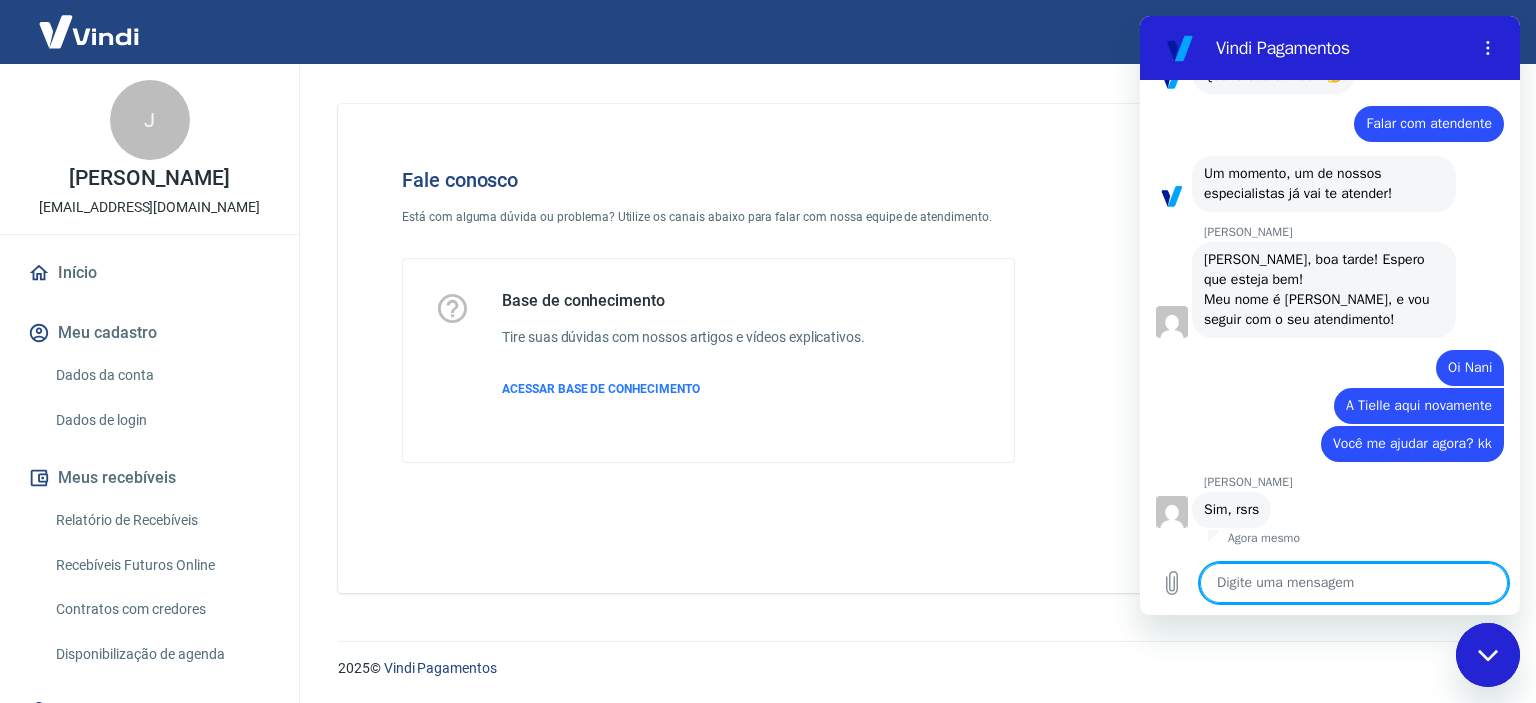click at bounding box center [1354, 583] 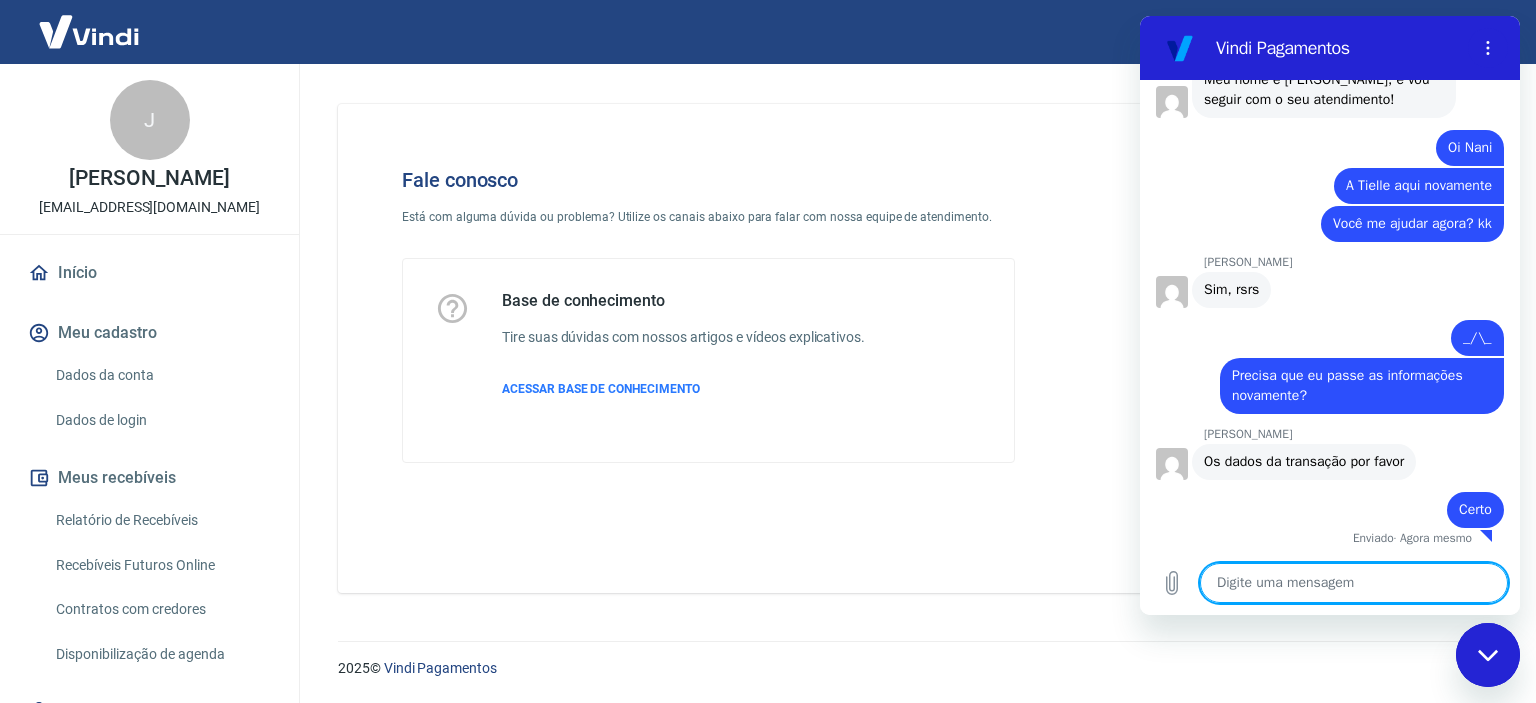 scroll, scrollTop: 782, scrollLeft: 0, axis: vertical 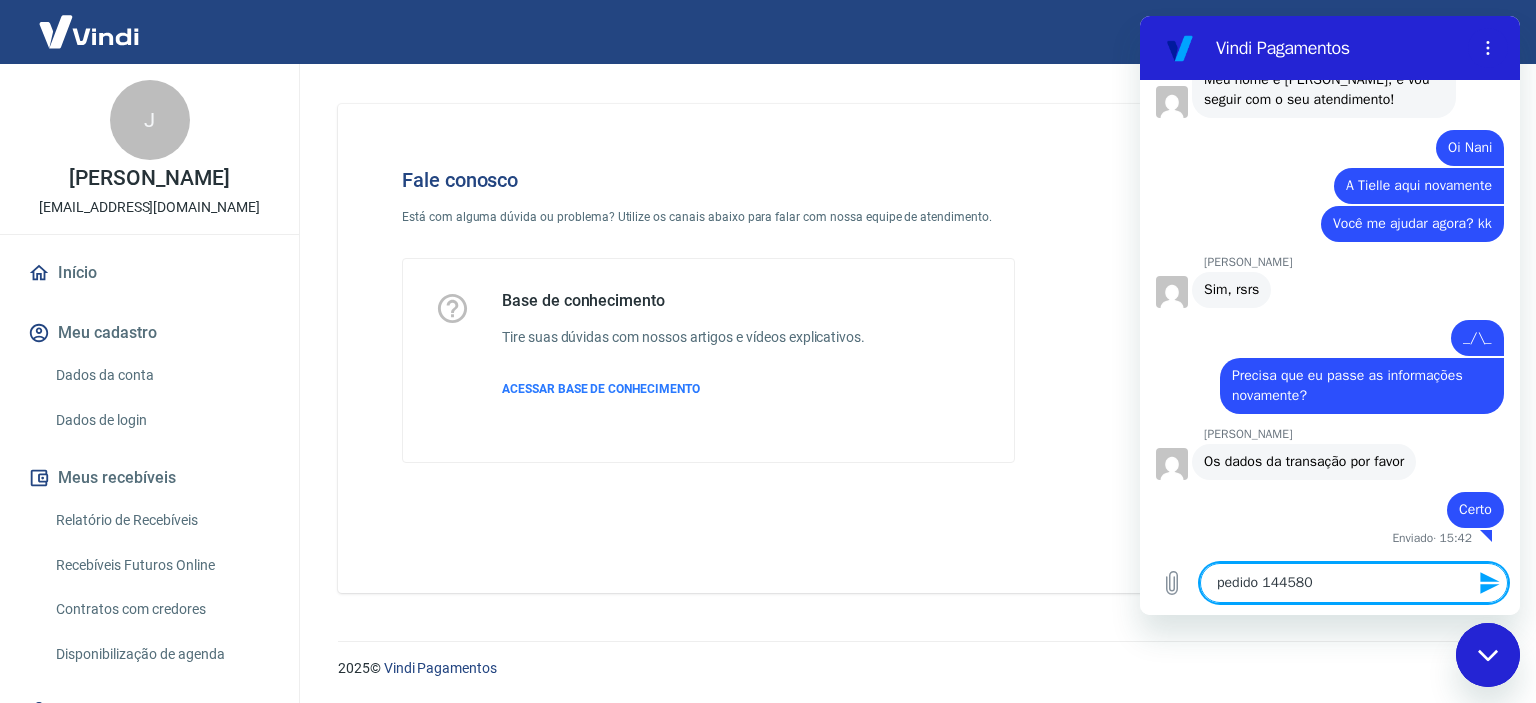 click on "pedido 144580" at bounding box center (1354, 583) 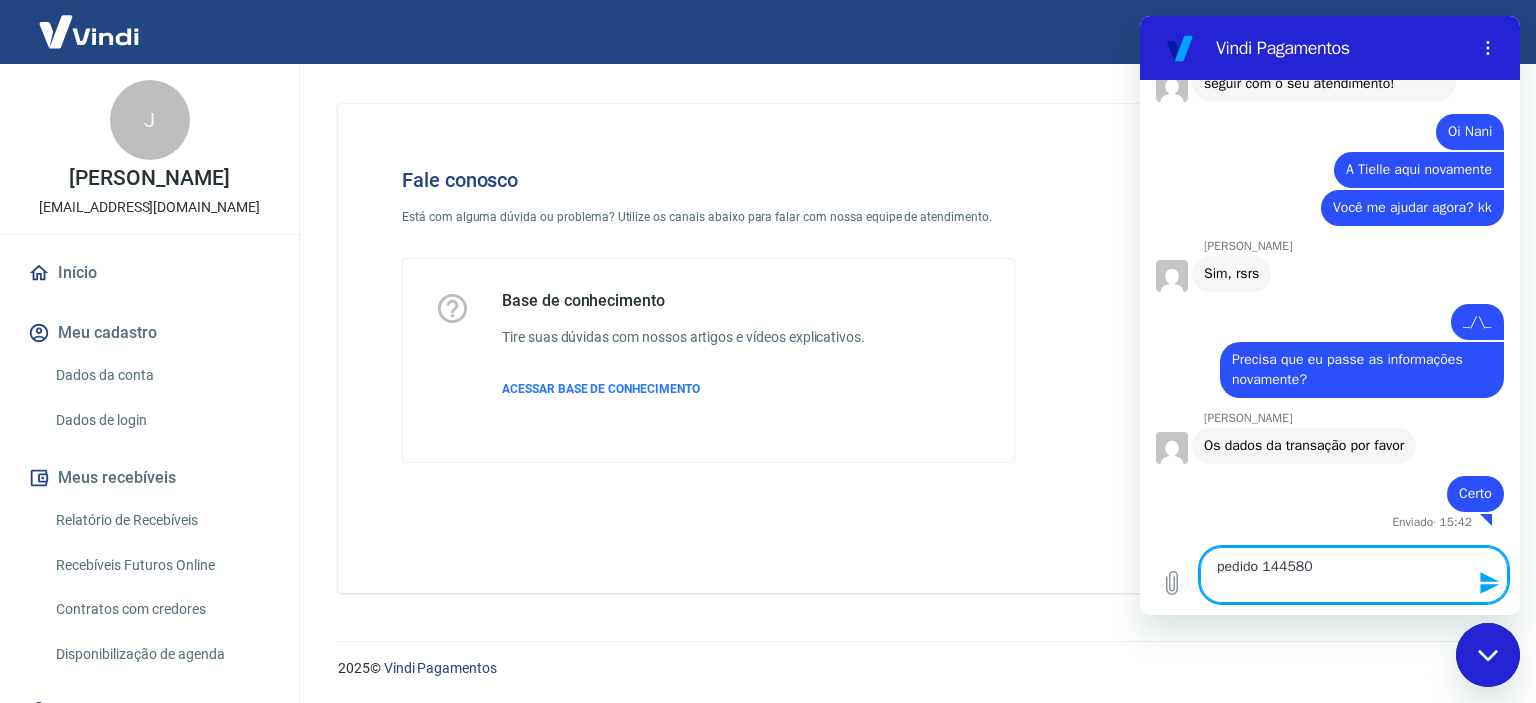 paste on "Transação 218547503" 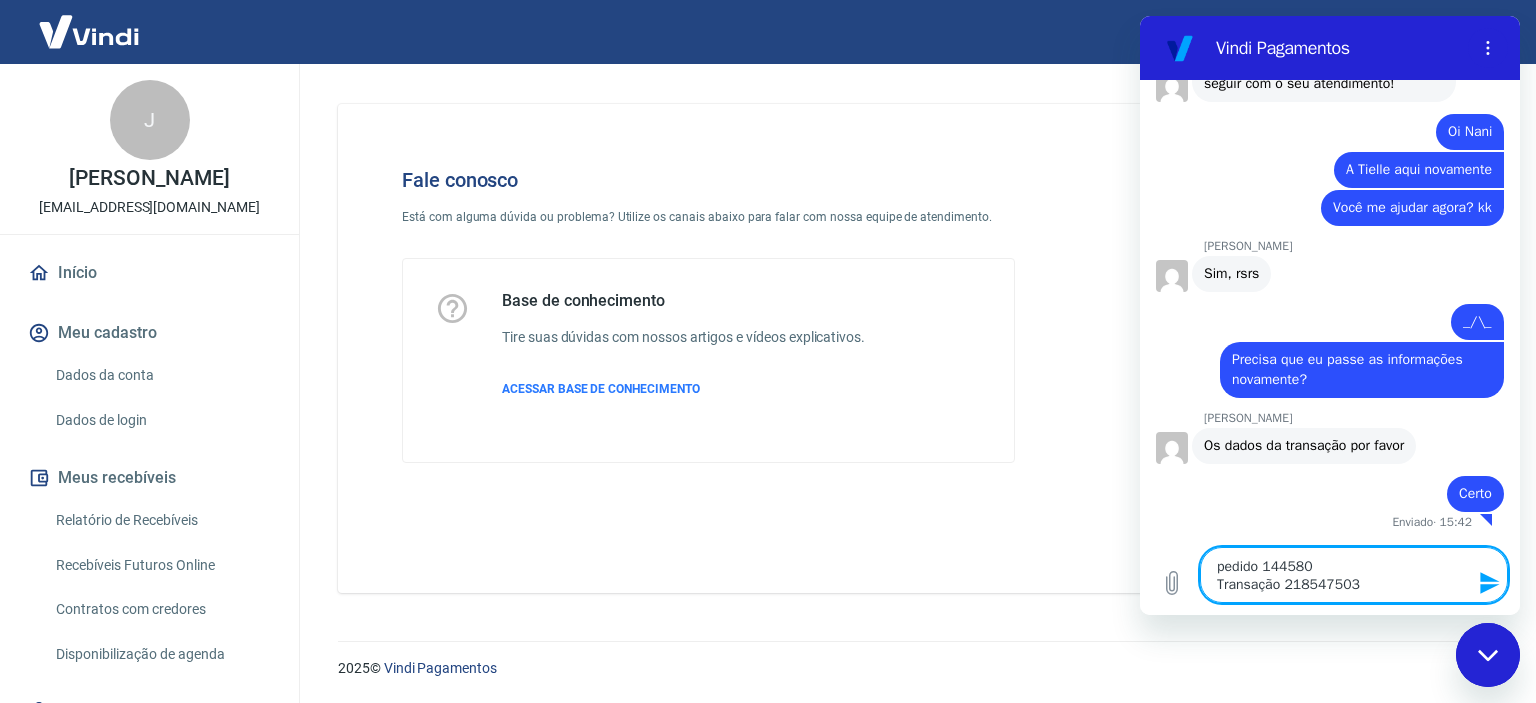 click on "pedido 144580
Transação 218547503" at bounding box center (1354, 575) 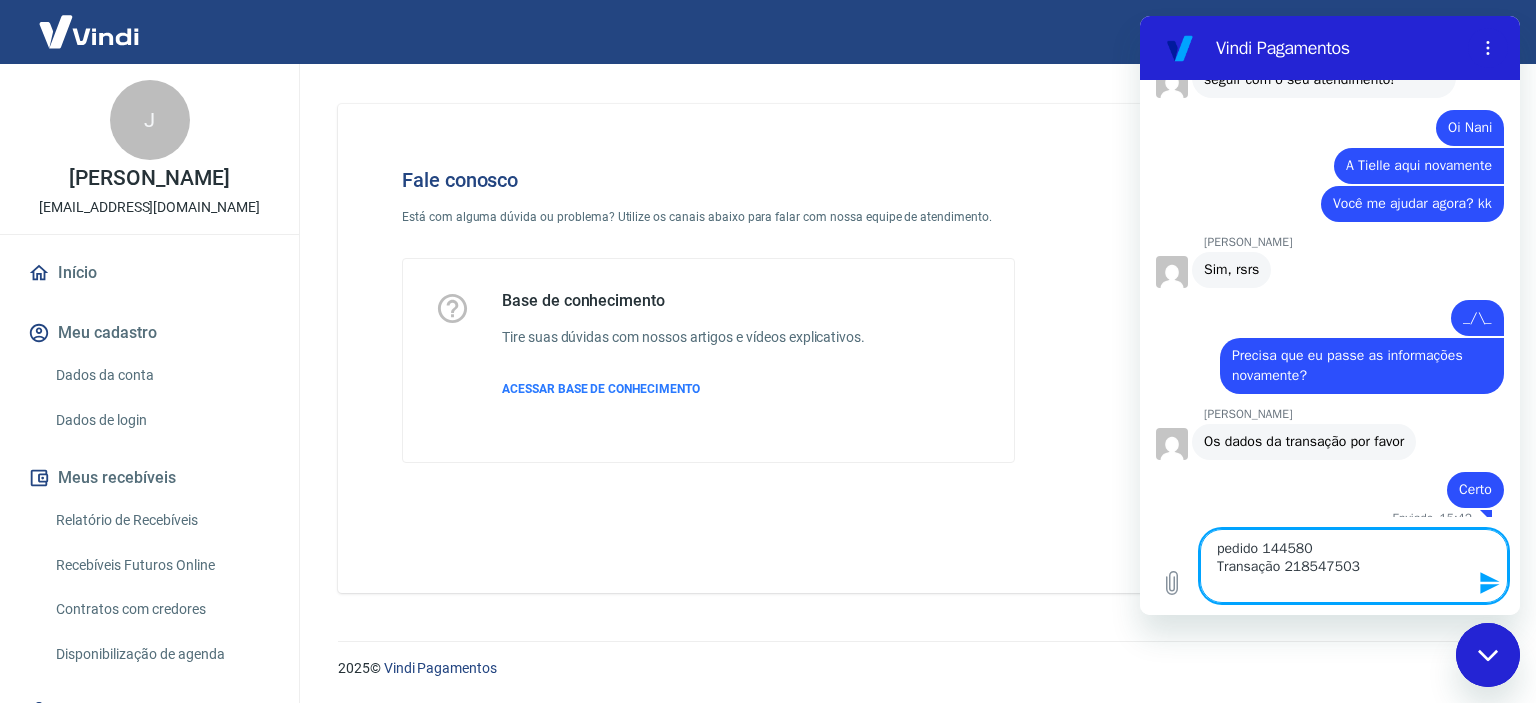 paste on "Cartão Visa pago em 5x de R$34,00" 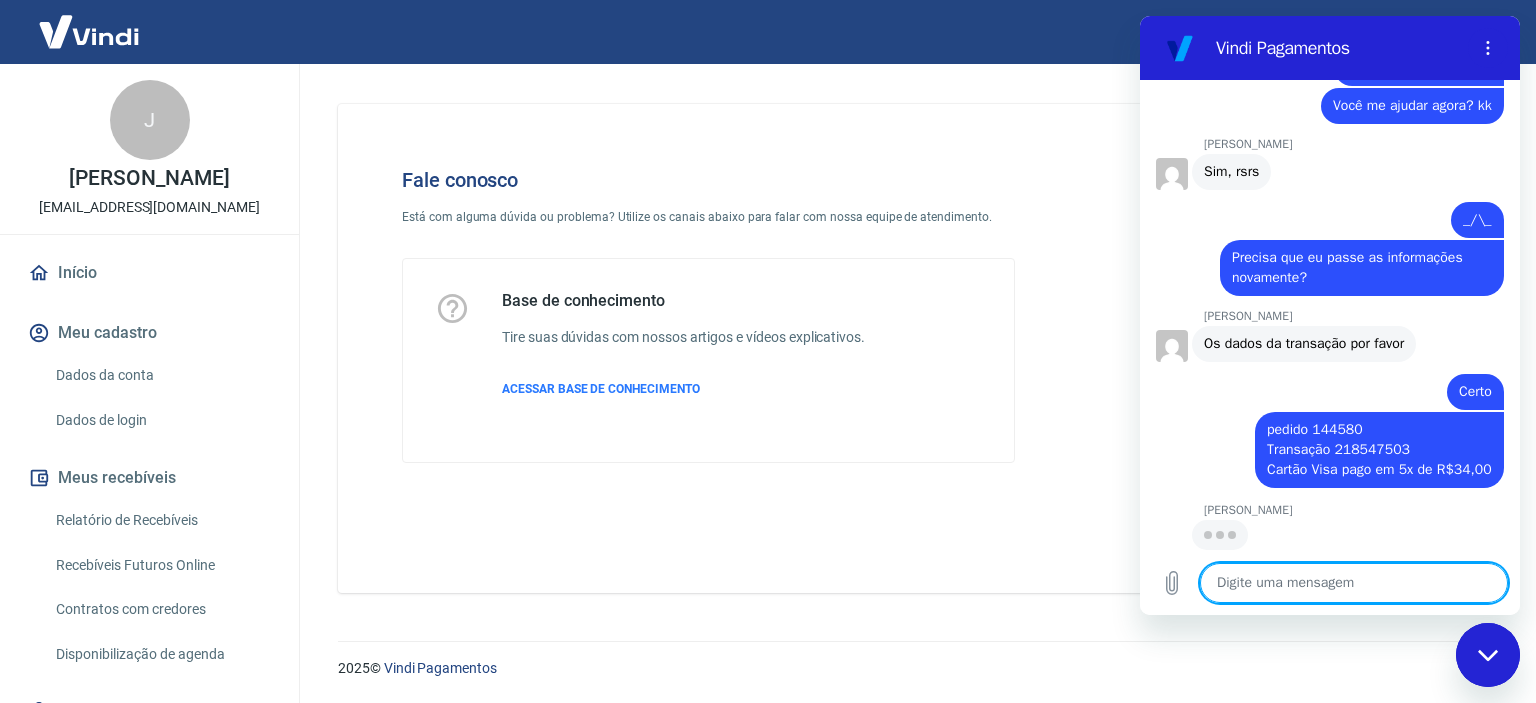 scroll, scrollTop: 898, scrollLeft: 0, axis: vertical 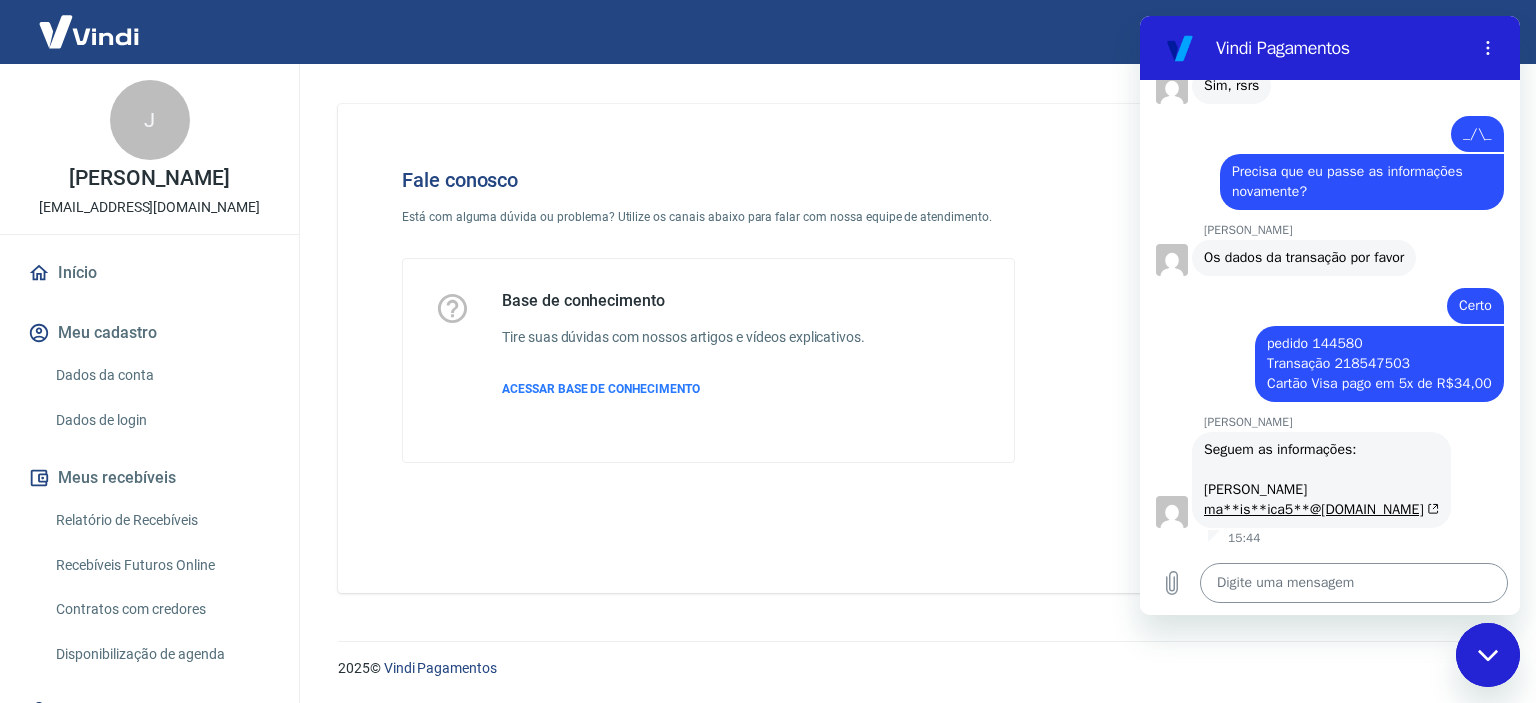 click at bounding box center (1354, 583) 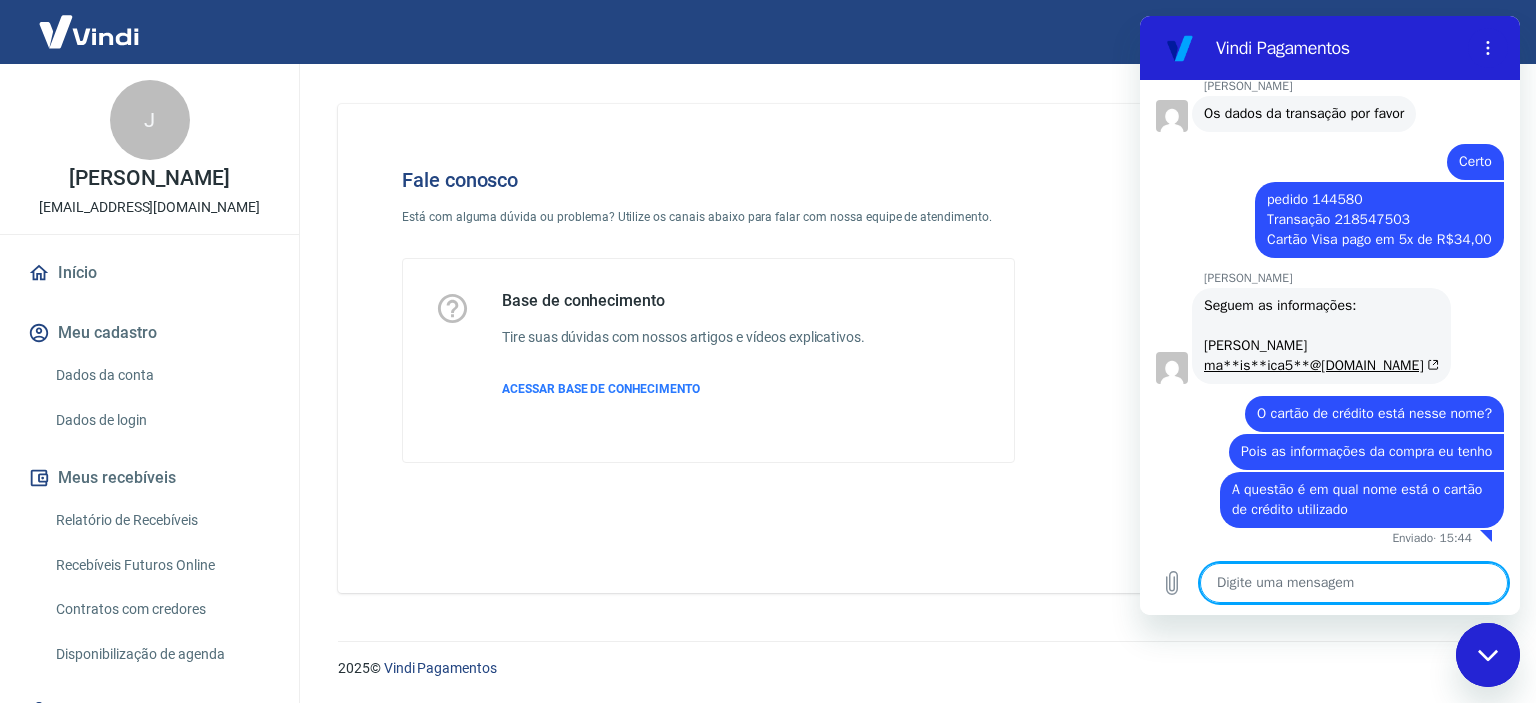 scroll, scrollTop: 1130, scrollLeft: 0, axis: vertical 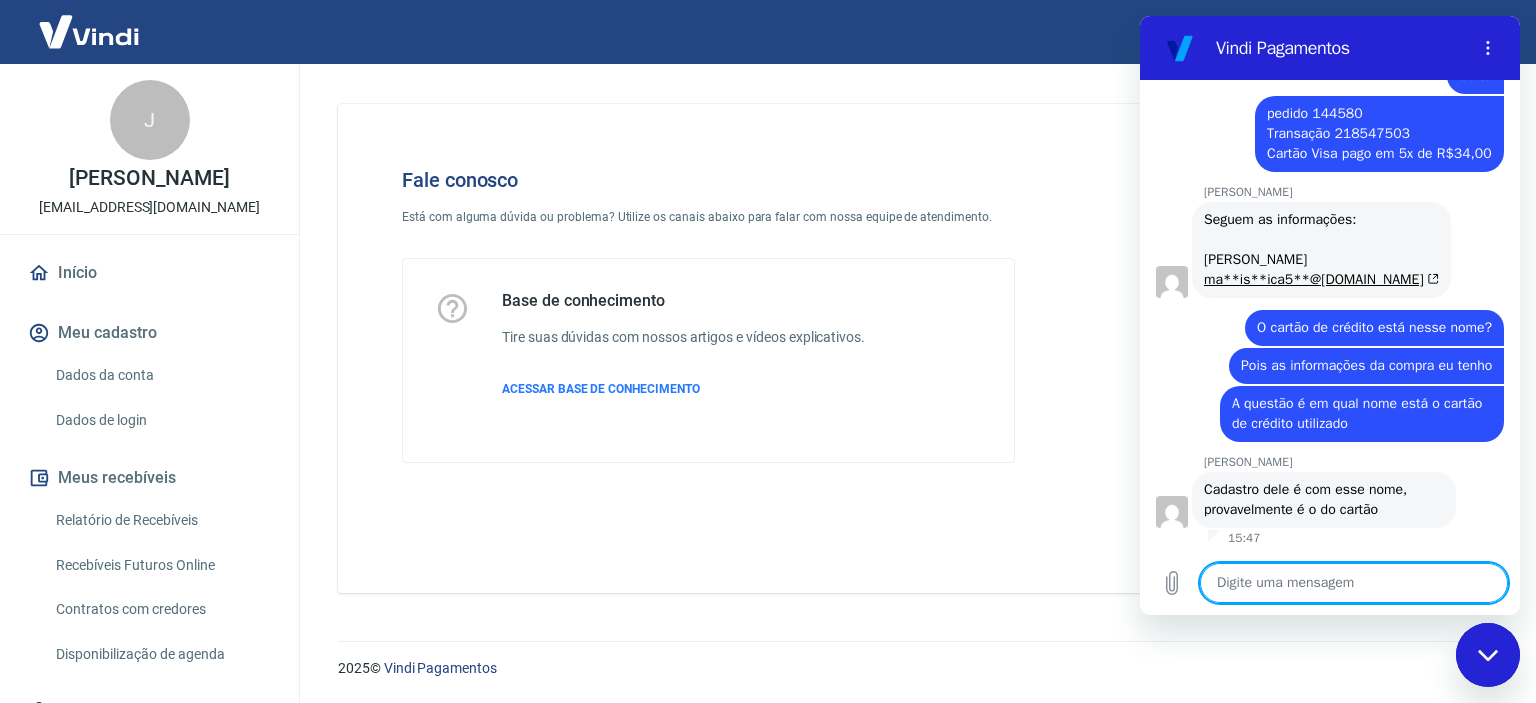 click at bounding box center (1354, 583) 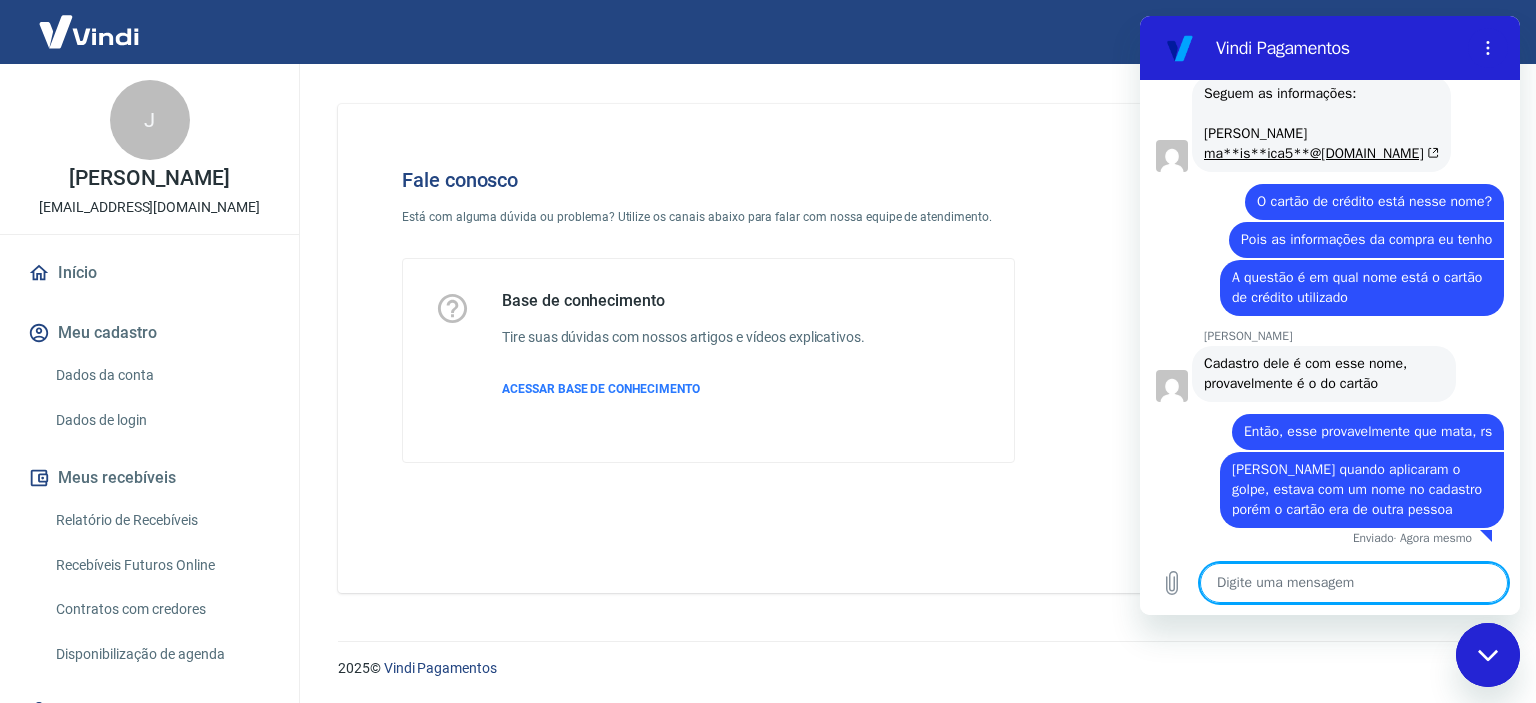 scroll, scrollTop: 1342, scrollLeft: 0, axis: vertical 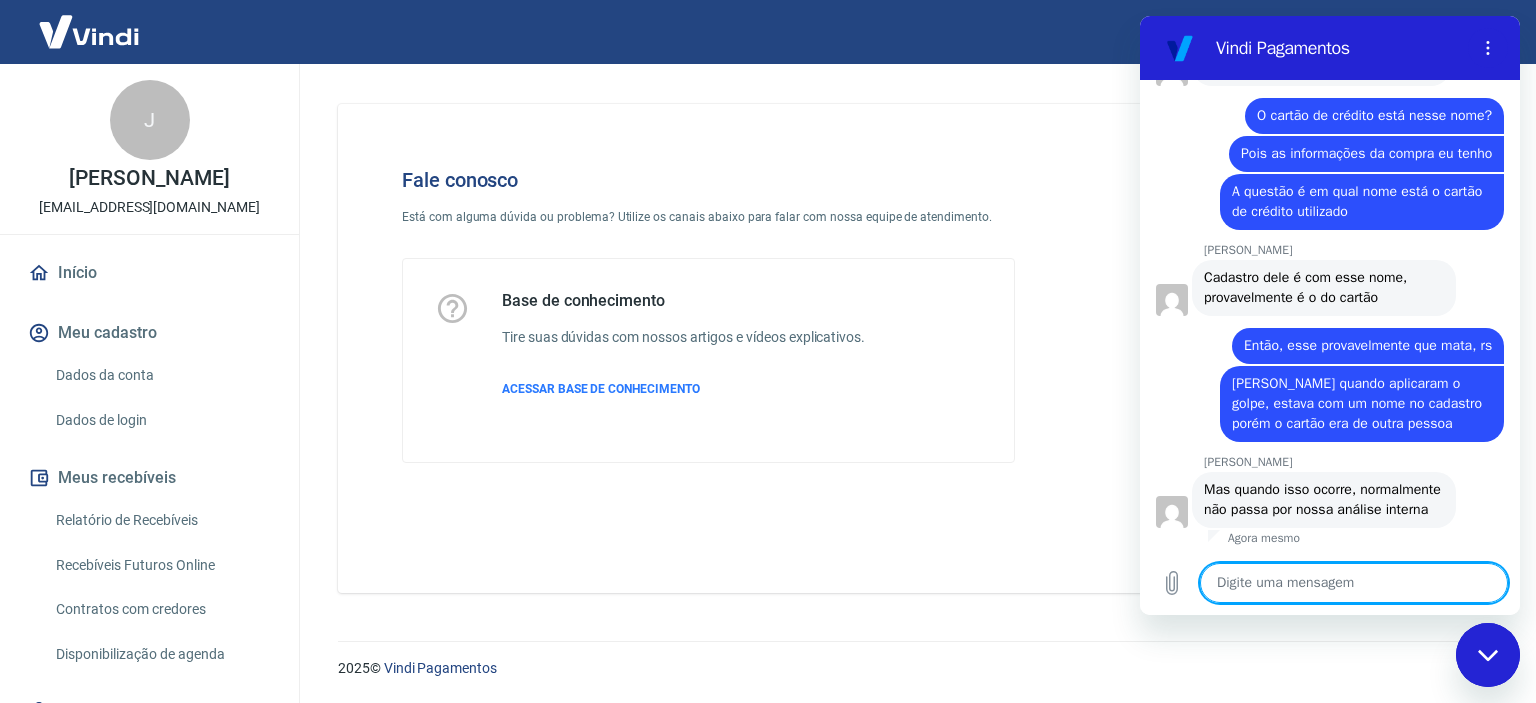 click at bounding box center [1354, 583] 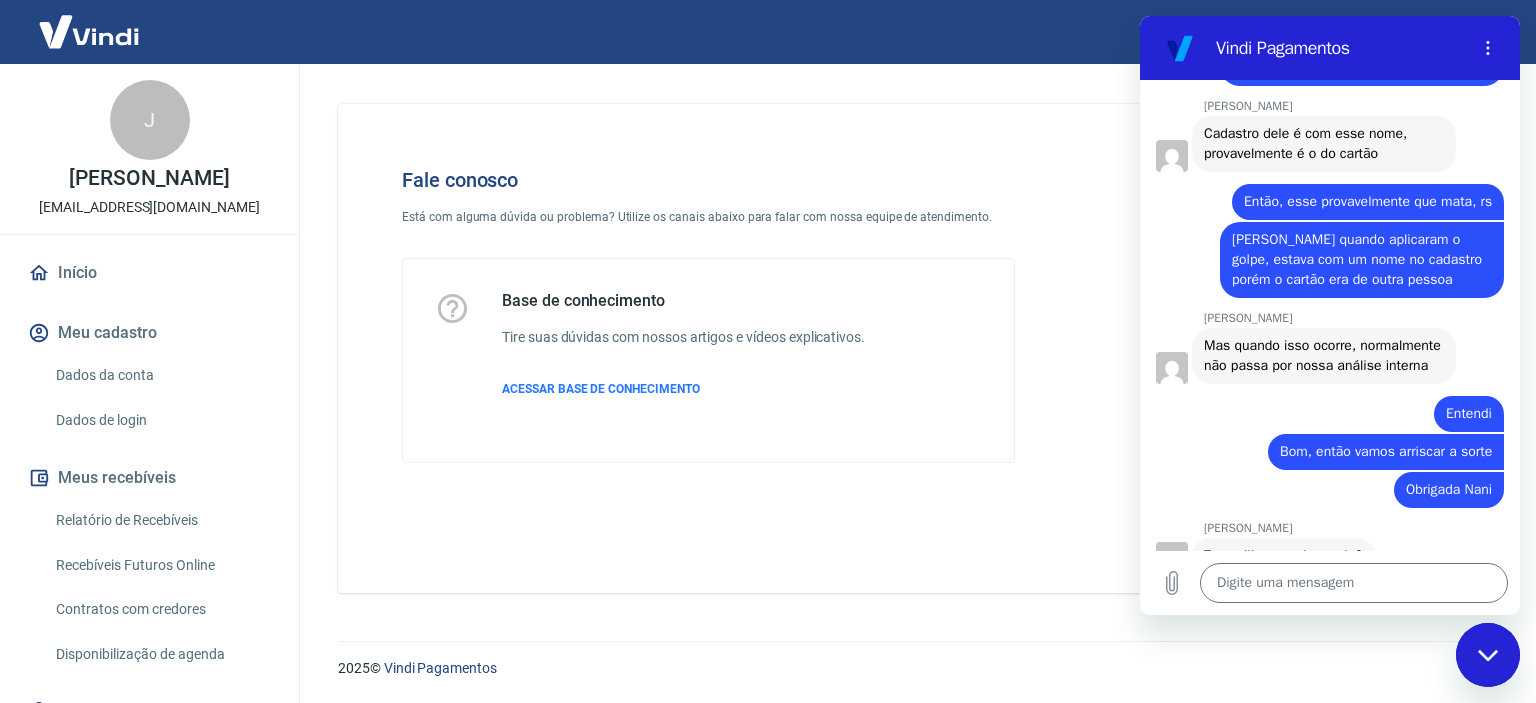scroll, scrollTop: 1534, scrollLeft: 0, axis: vertical 